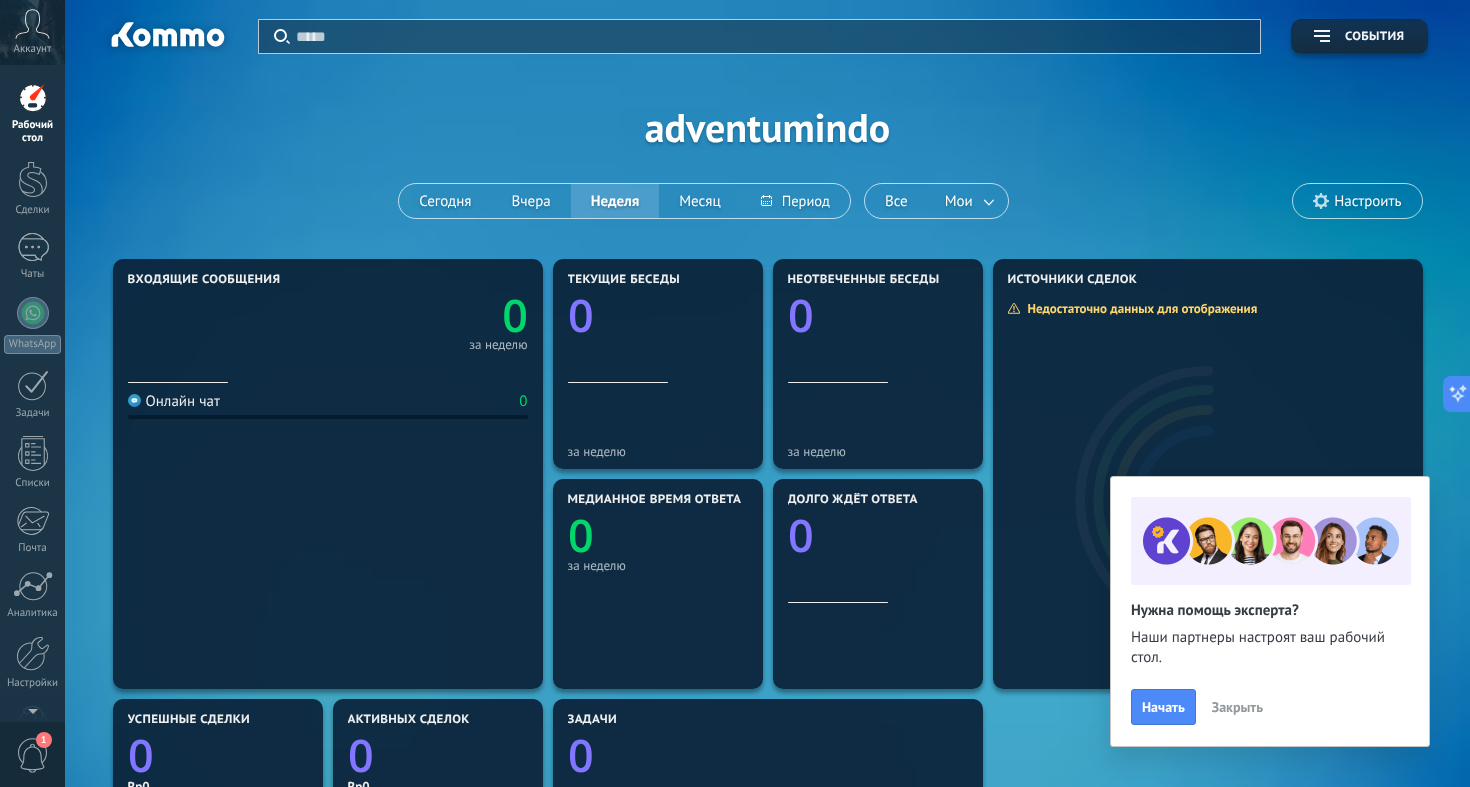 scroll, scrollTop: 0, scrollLeft: 0, axis: both 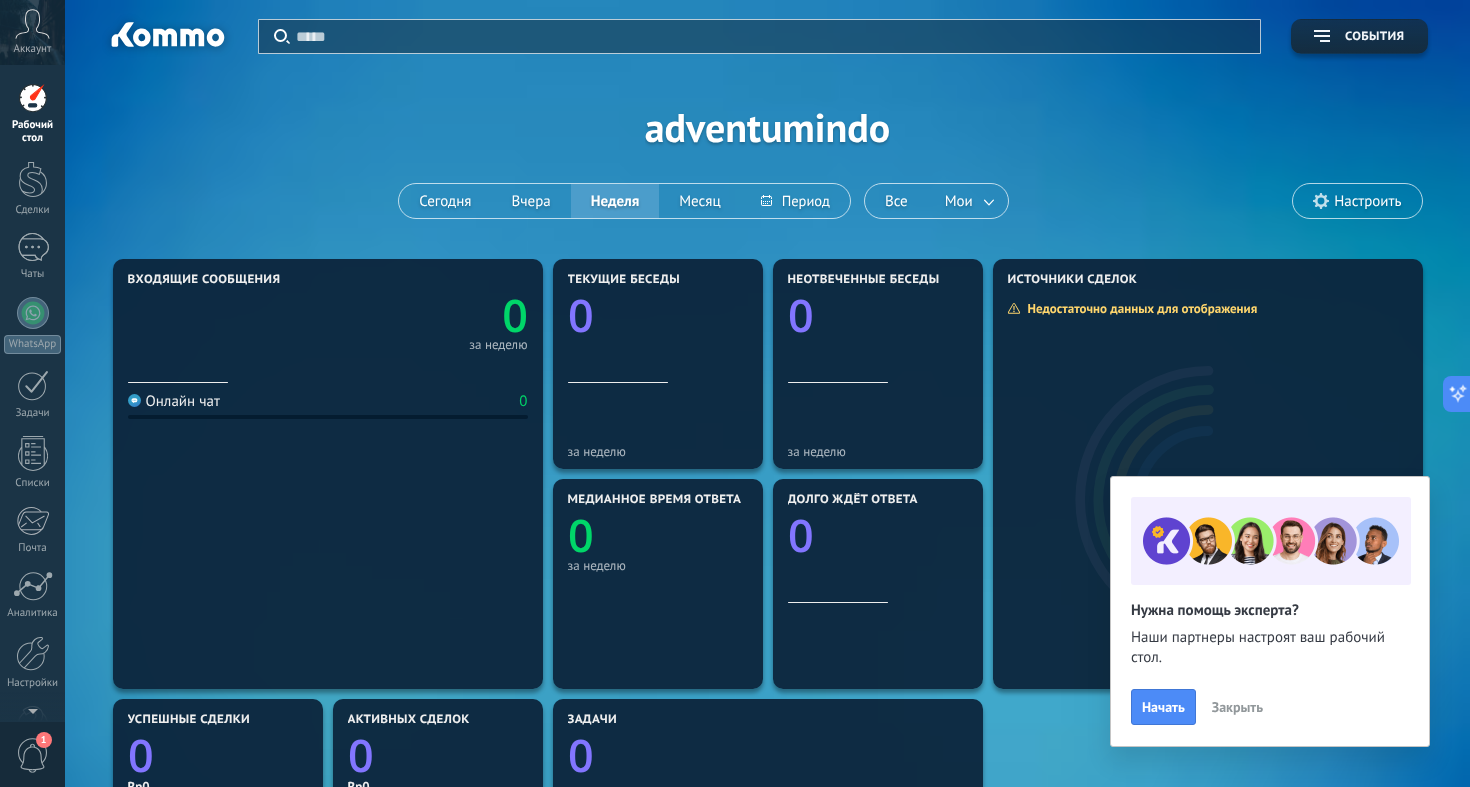 click on "Закрыть" at bounding box center [1237, 707] 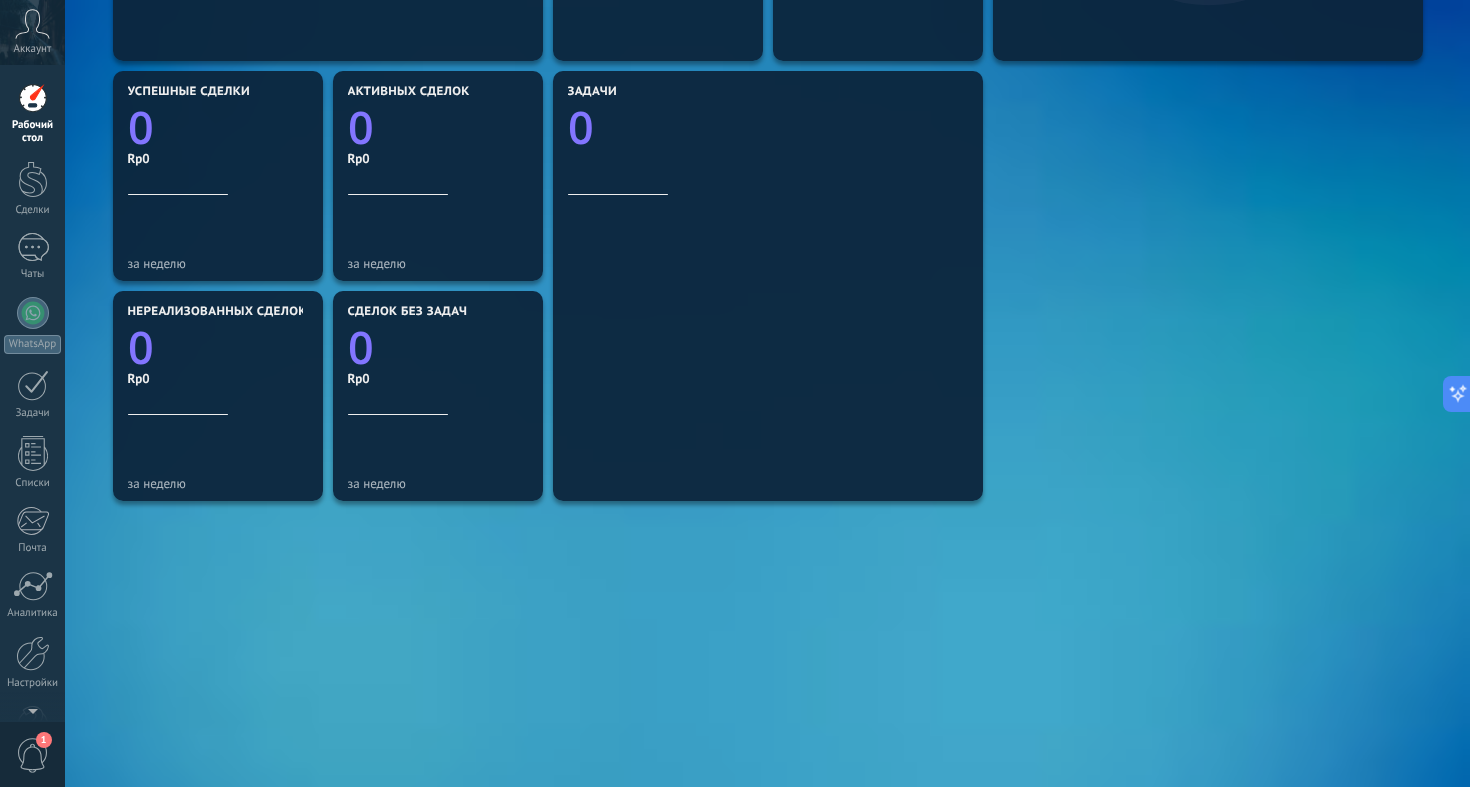 scroll, scrollTop: 628, scrollLeft: 0, axis: vertical 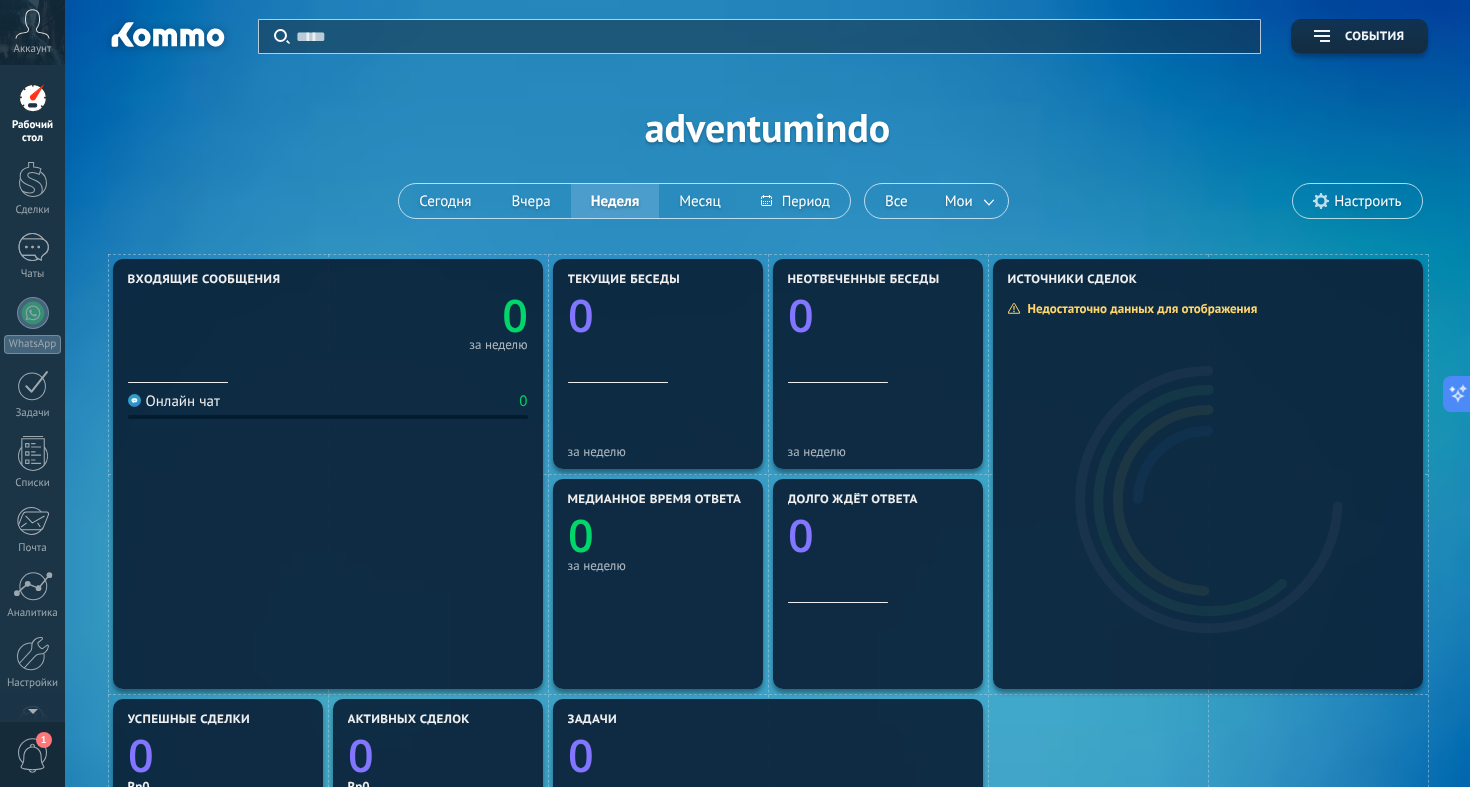 click 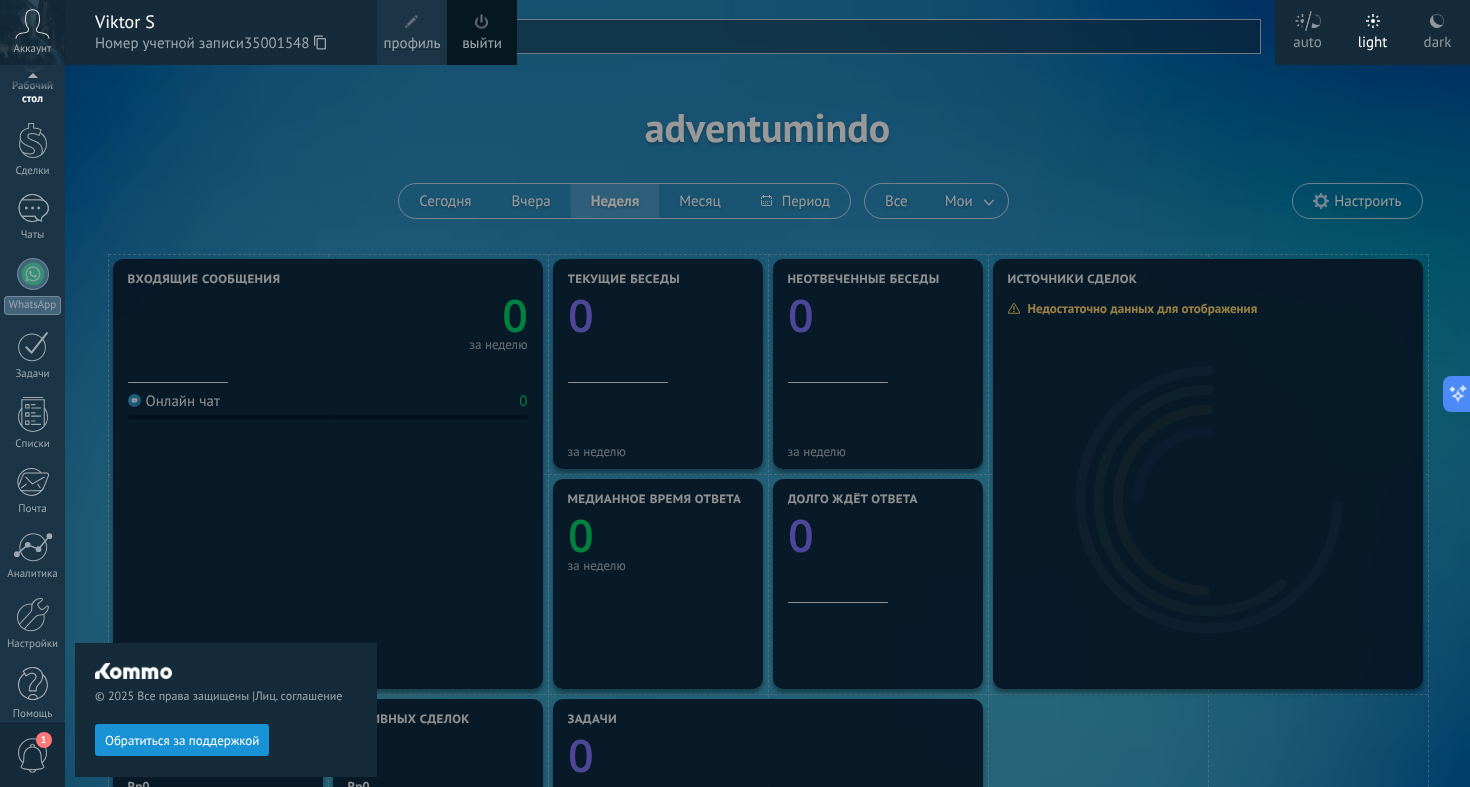 scroll, scrollTop: 58, scrollLeft: 0, axis: vertical 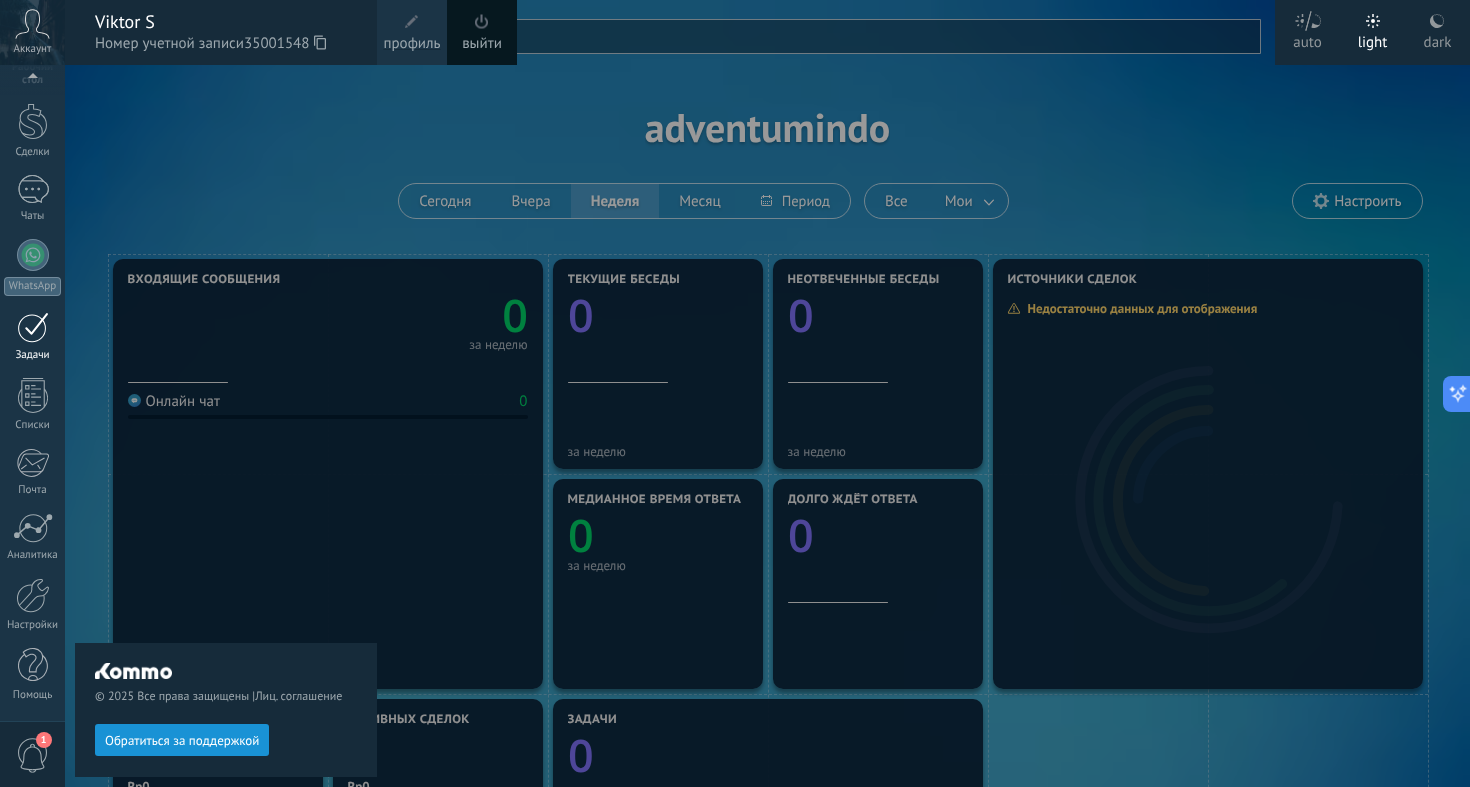 click at bounding box center (33, 327) 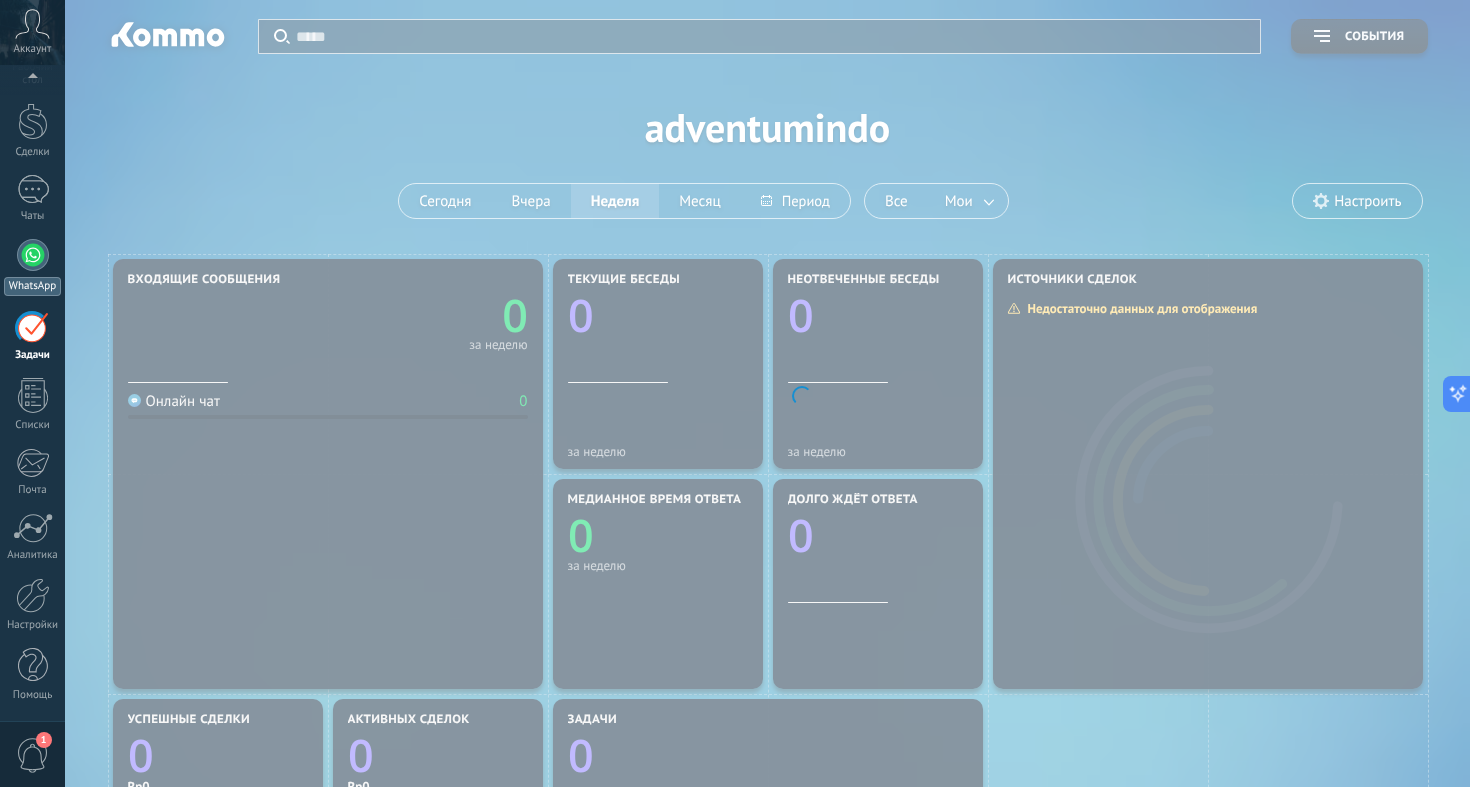click at bounding box center (33, 255) 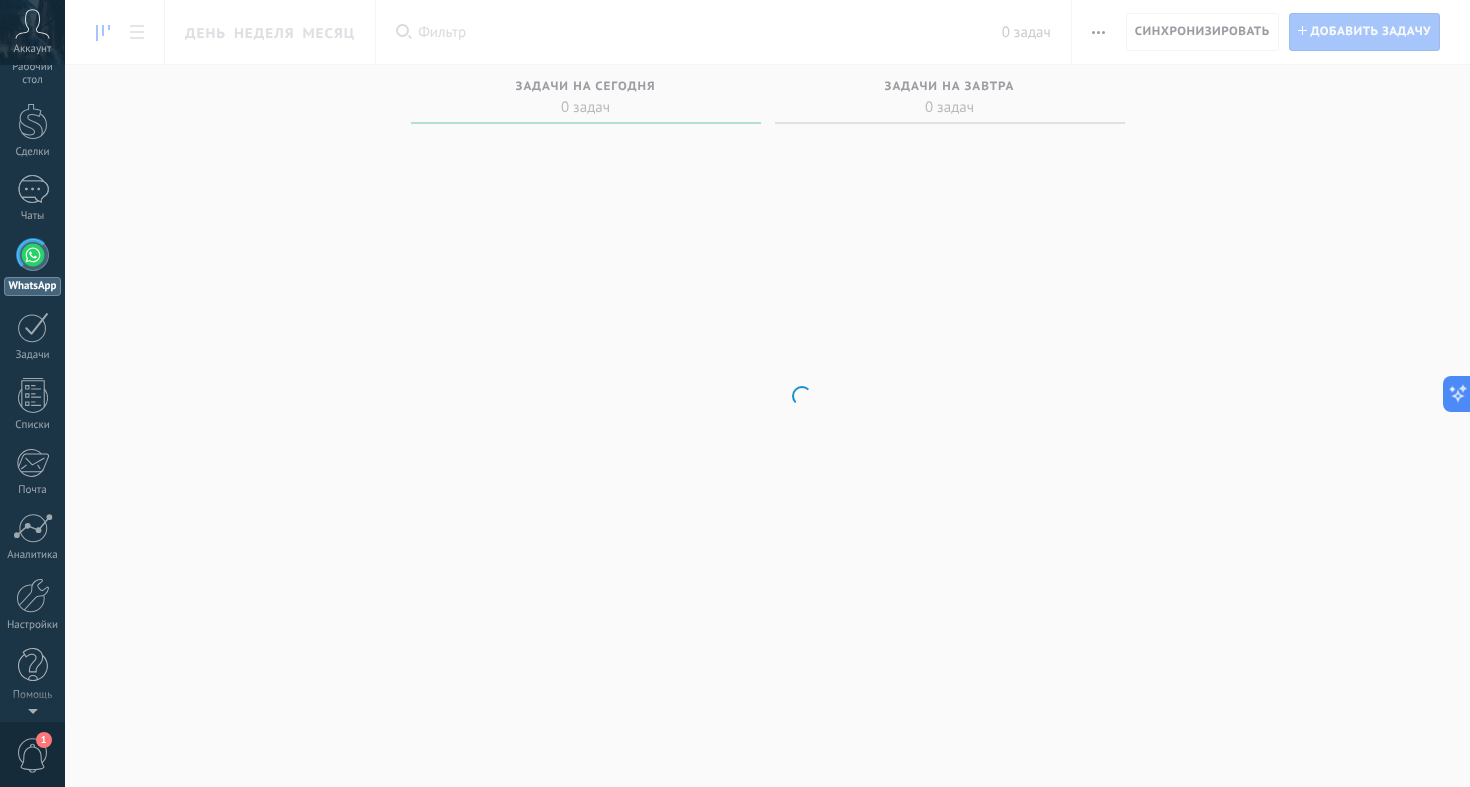 scroll, scrollTop: 0, scrollLeft: 0, axis: both 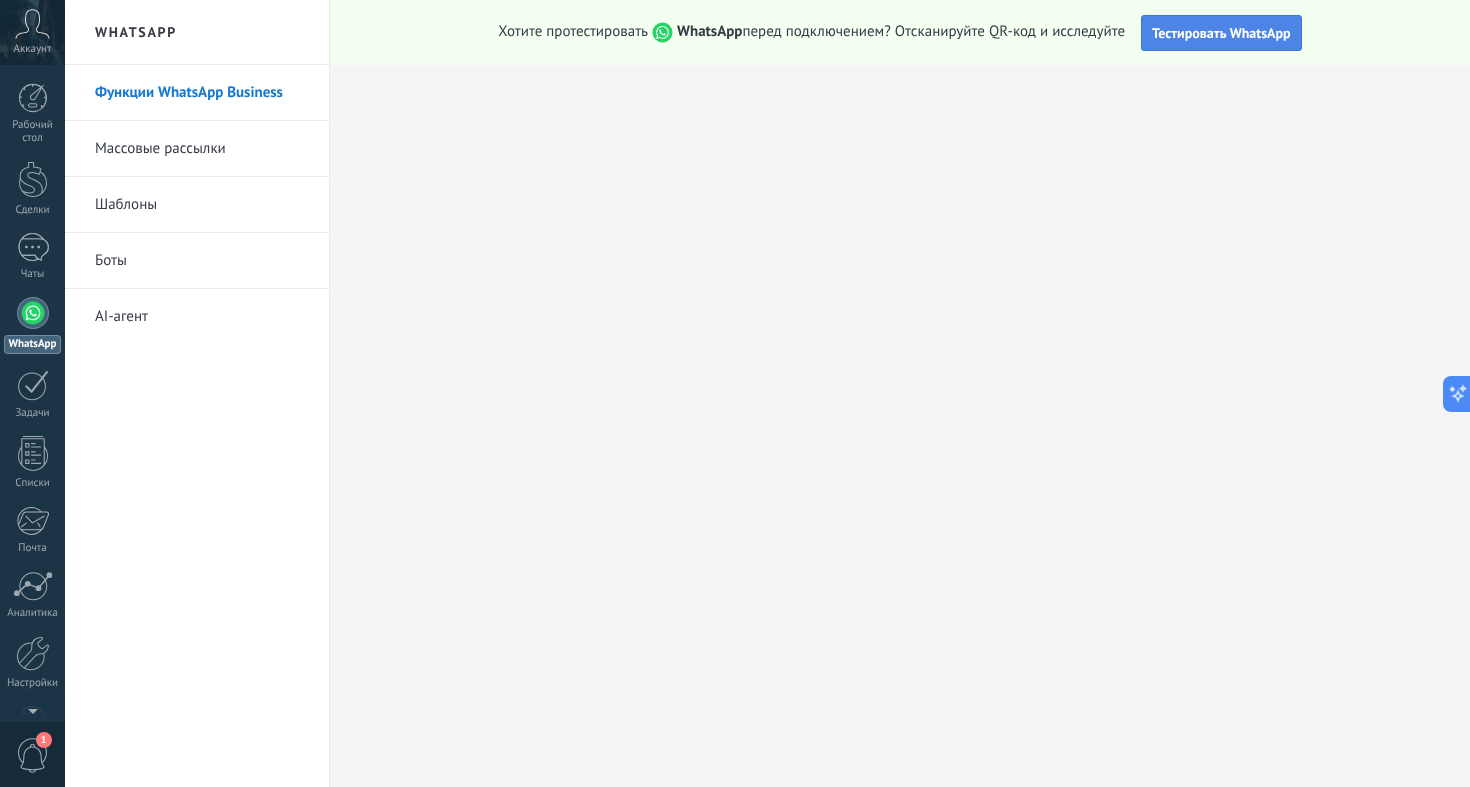 click on "Тестировать WhatsApp" at bounding box center [1221, 33] 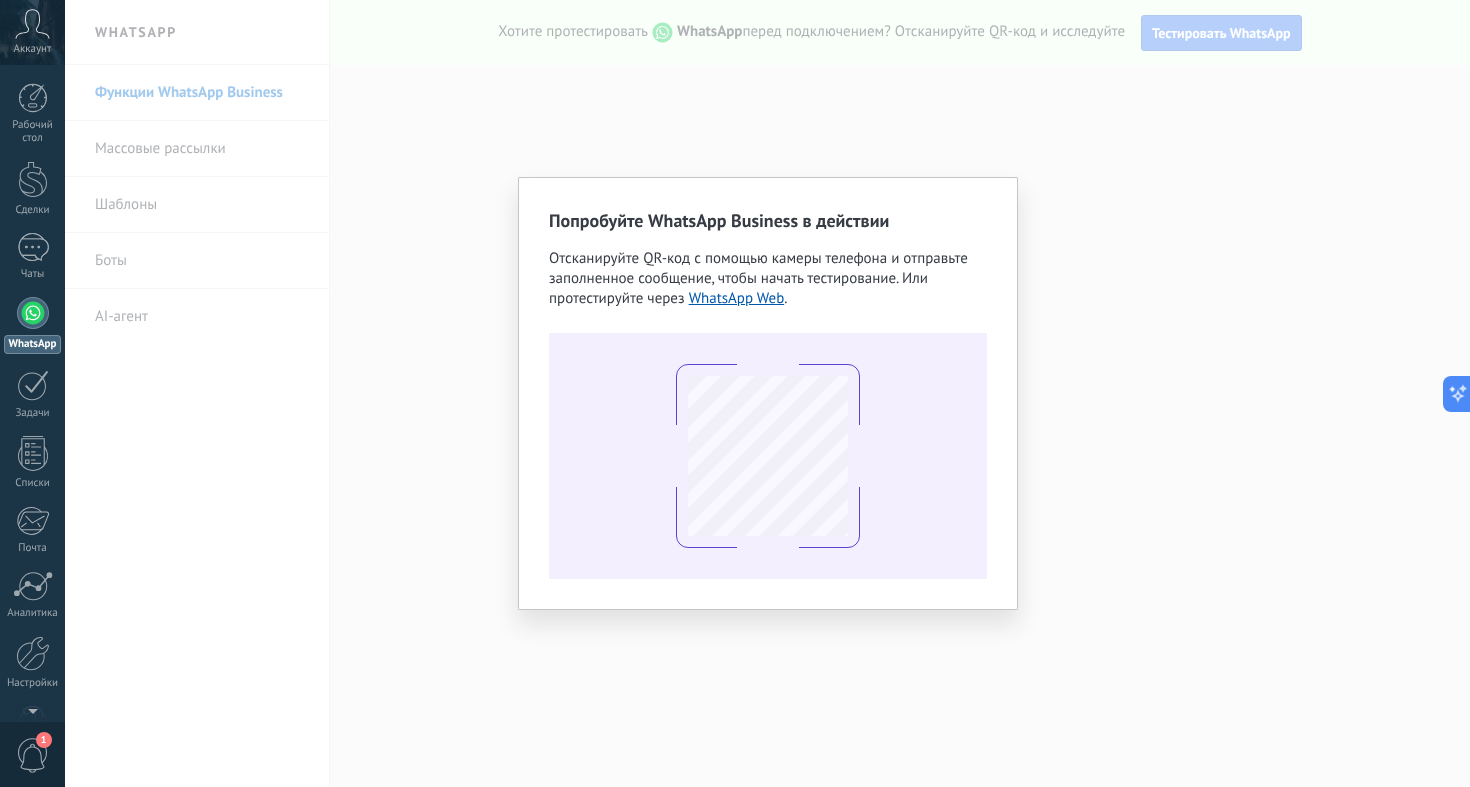 click on "Попробуйте WhatsApp Business в действии Отсканируйте QR-код с помощью камеры телефона и отправьте заполненное сообщение, чтобы начать тестирование. Или протестируйте через   WhatsApp Web ." at bounding box center (767, 393) 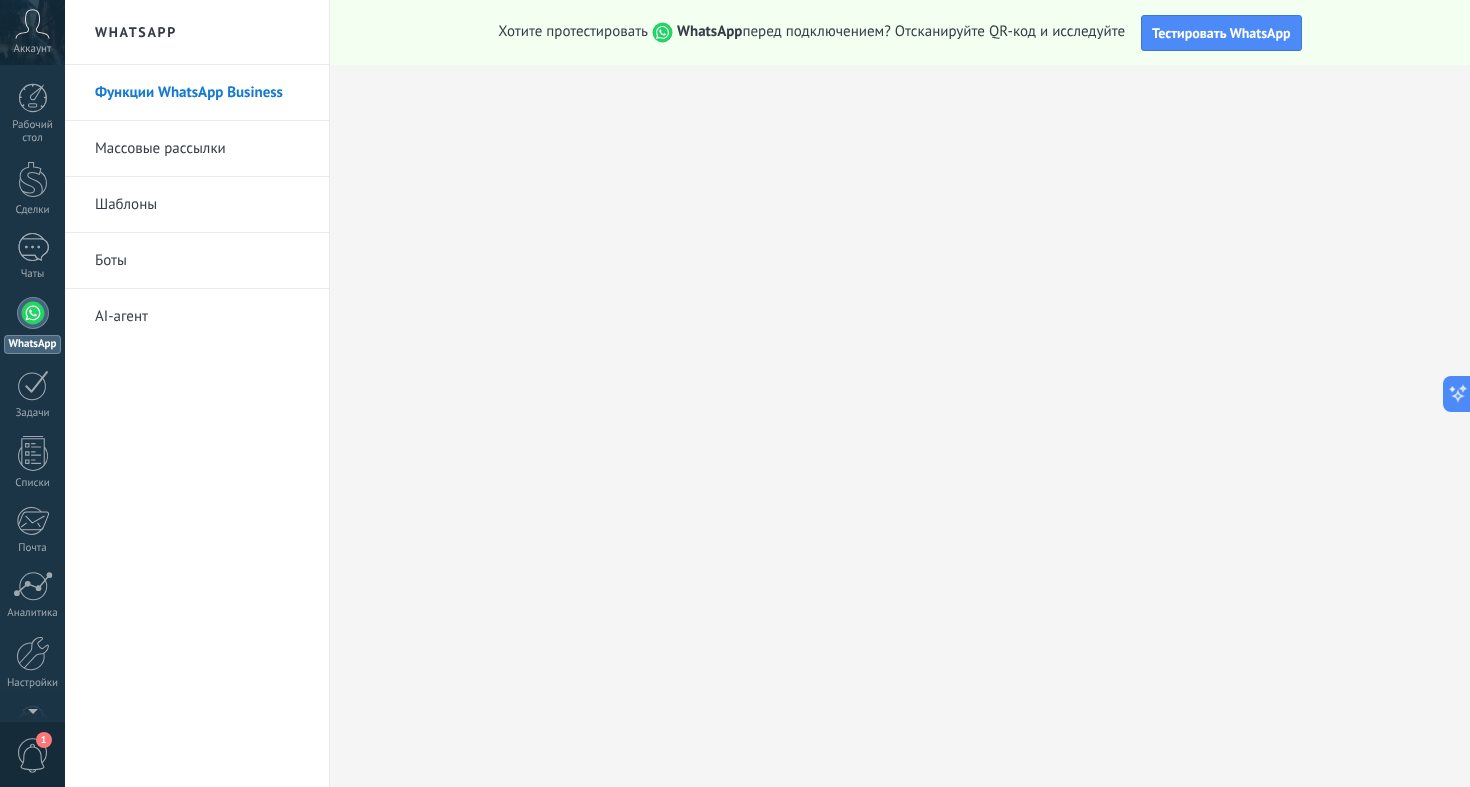 click on "AI-агент" at bounding box center [202, 317] 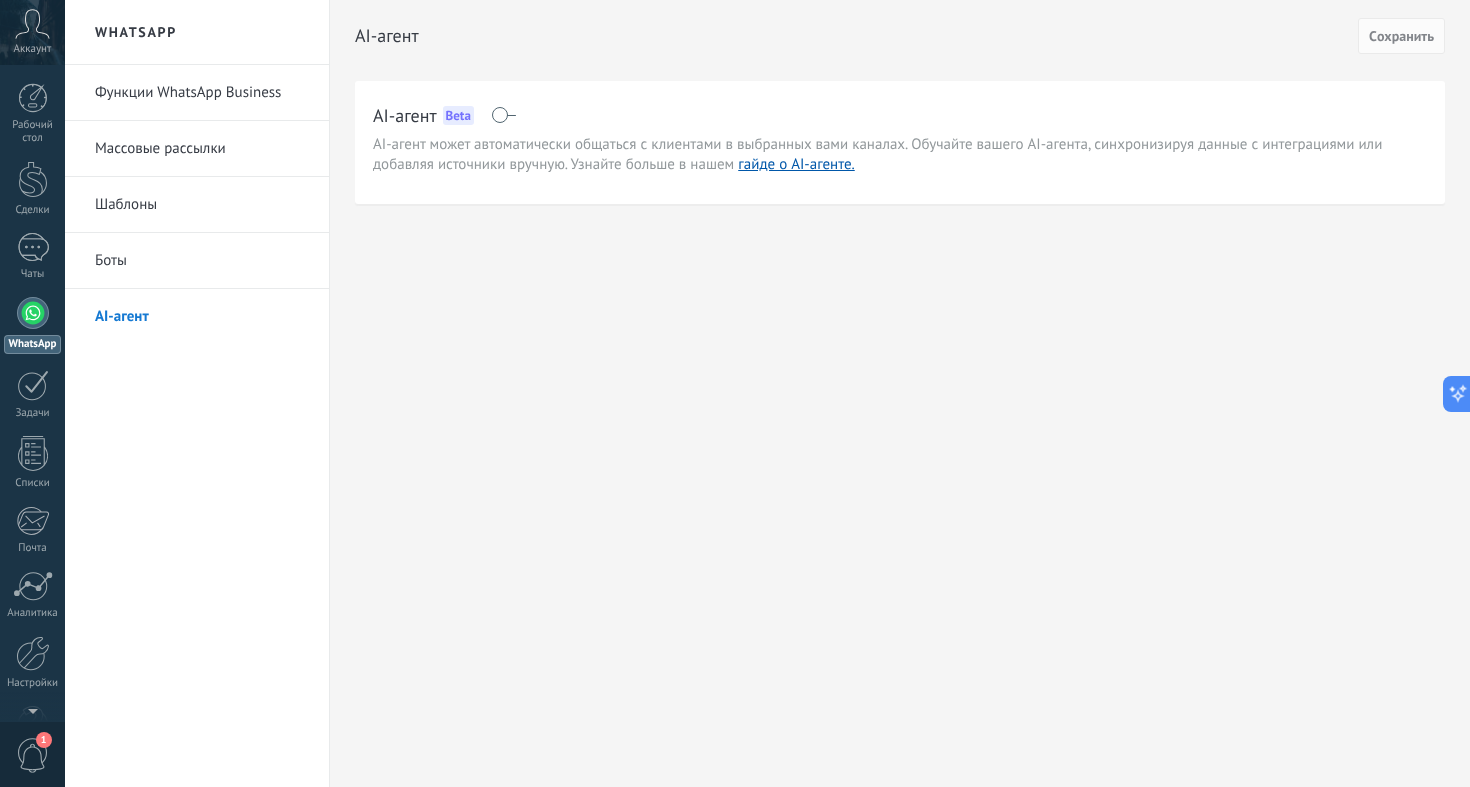 click on "Боты" at bounding box center (202, 261) 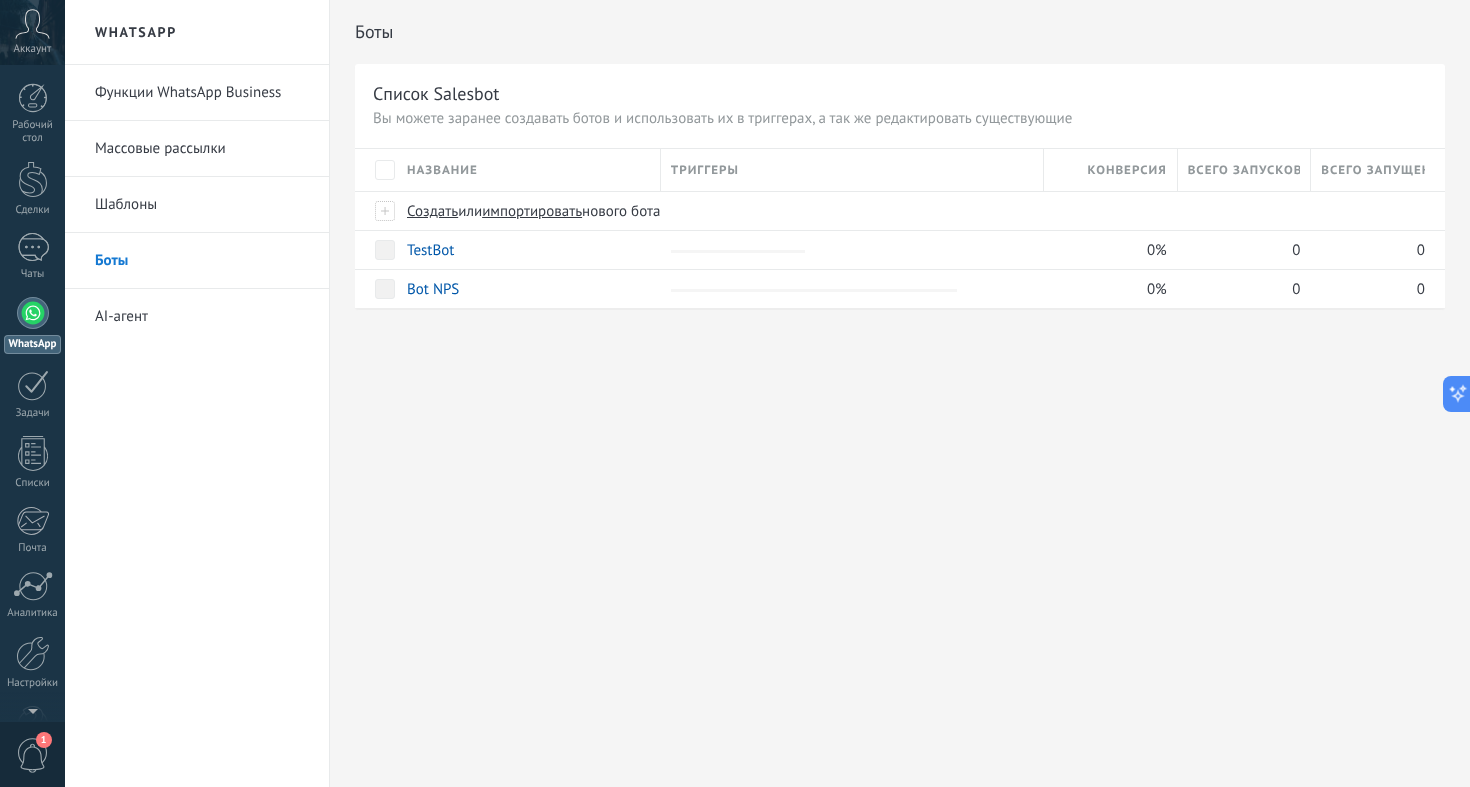 click on "Функции WhatsApp Business" at bounding box center (202, 93) 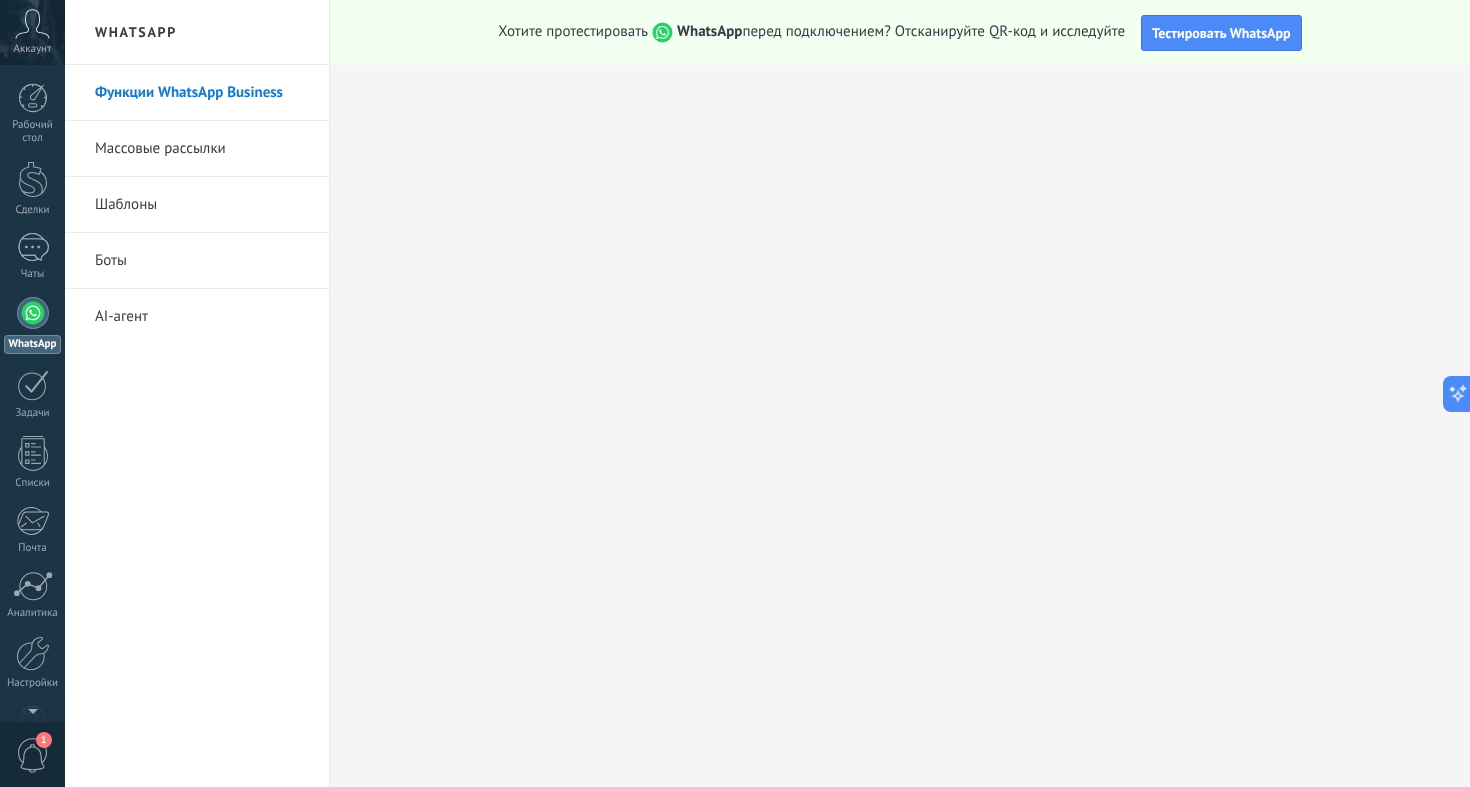 scroll, scrollTop: 0, scrollLeft: 0, axis: both 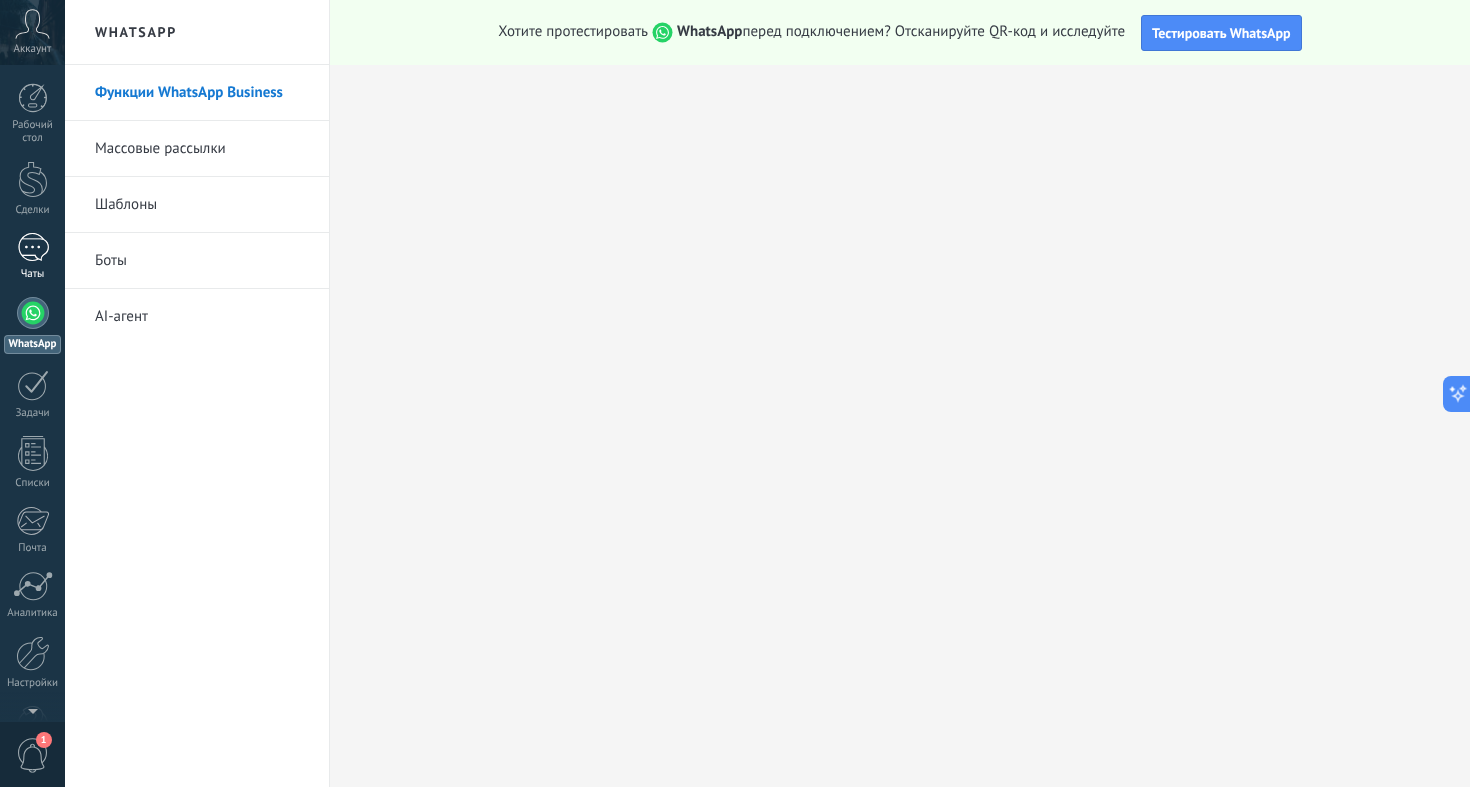 click at bounding box center (33, 247) 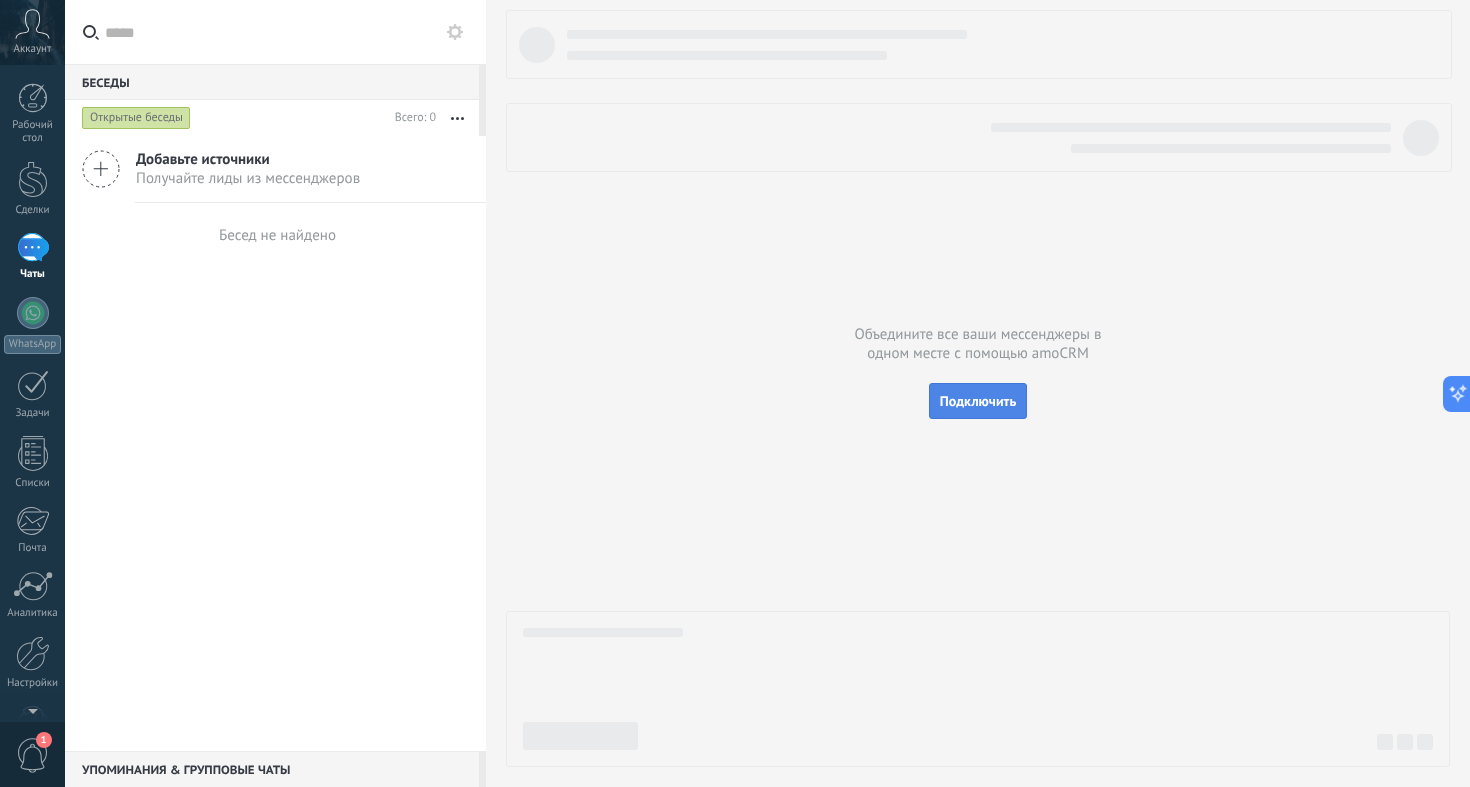 click on "Подключить" at bounding box center (978, 401) 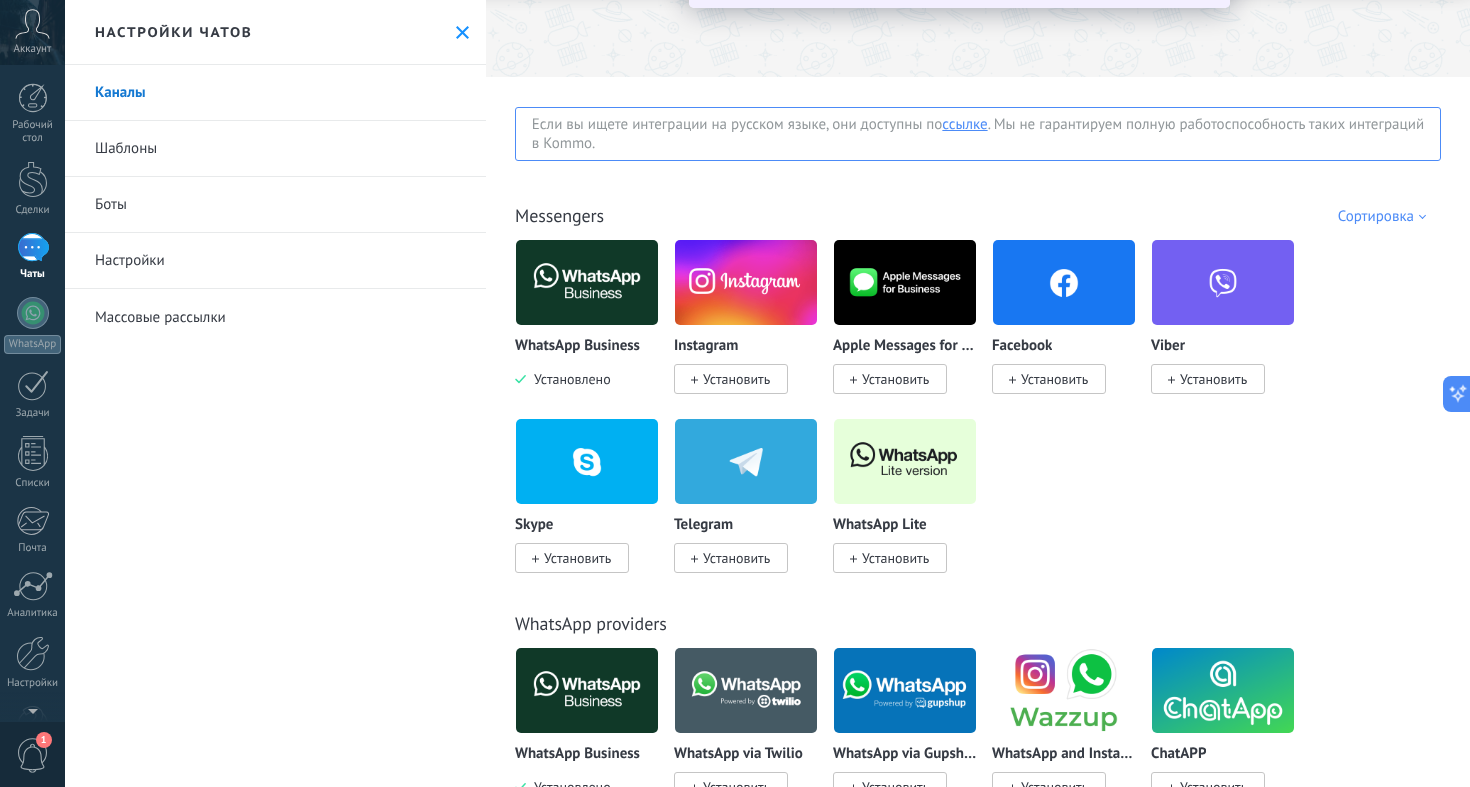 scroll, scrollTop: 250, scrollLeft: 0, axis: vertical 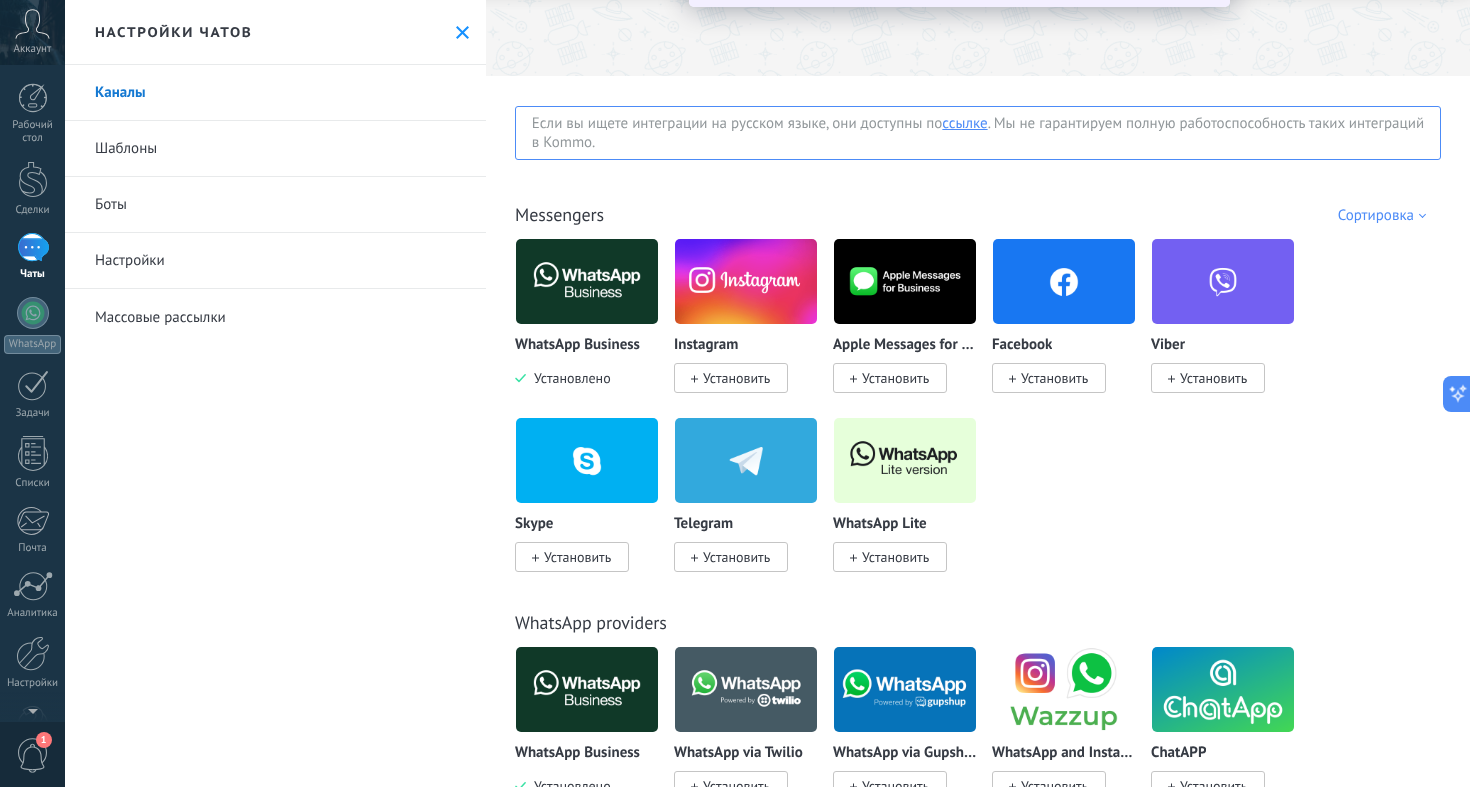 click on "Установить" at bounding box center (736, 378) 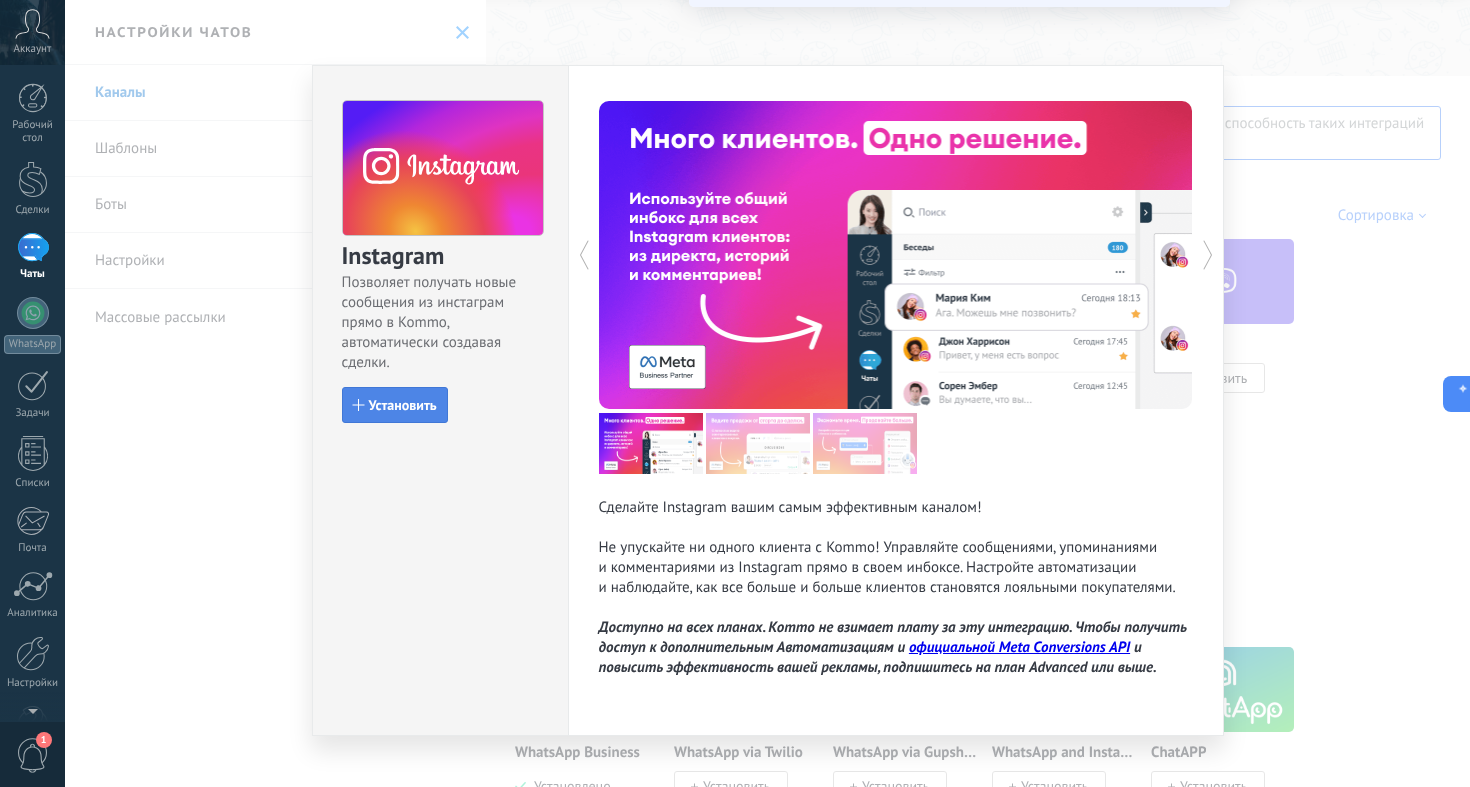 click on "Установить" at bounding box center [403, 405] 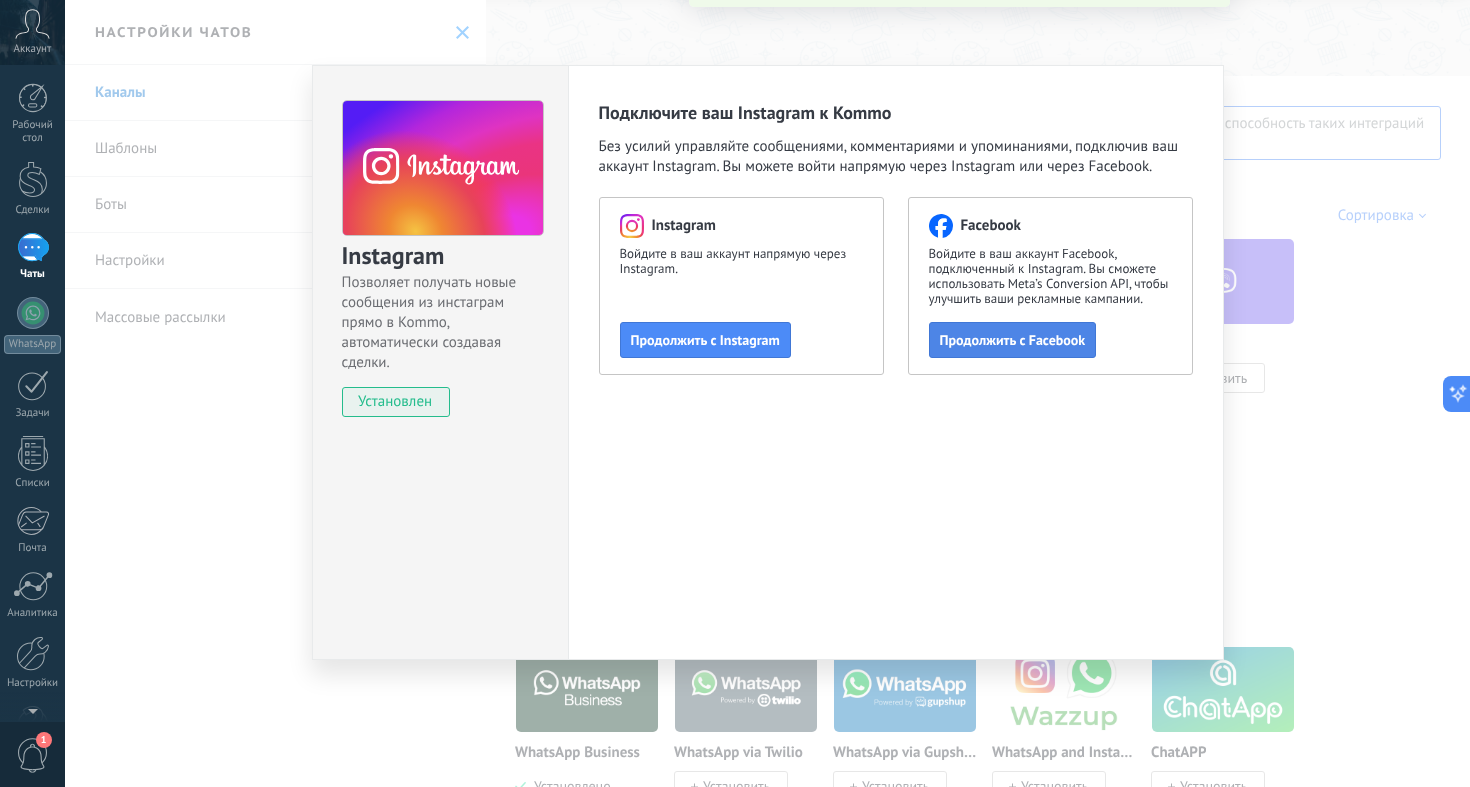 click on "Продолжить с Facebook" at bounding box center [1013, 340] 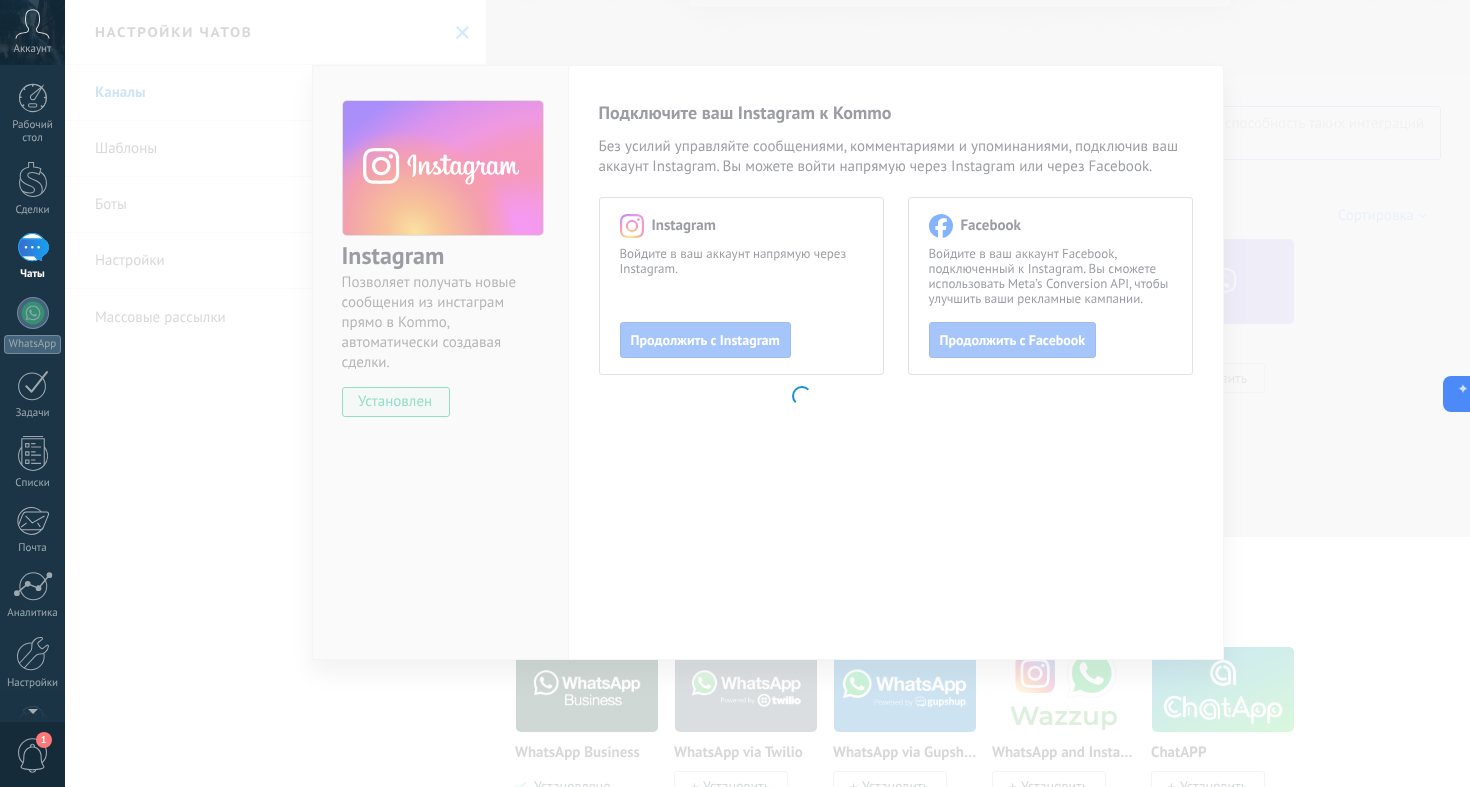 click on ".abccls-1,.abccls-2{fill-rule:evenodd}.abccls-2{fill:#fff} .abfcls-1{fill:none}.abfcls-2{fill:#fff} .abncls-1{isolation:isolate}.abncls-2{opacity:.06}.abncls-2,.abncls-3,.abncls-6{mix-blend-mode:multiply}.abncls-3{opacity:.15}.abncls-4,.abncls-8{fill:#fff}.abncls-5{fill:url(#abnlinear-gradient)}.abncls-6{opacity:.04}.abncls-7{fill:url(#abnlinear-gradient-2)}.abncls-8{fill-rule:evenodd} .abqst0{fill:#ffa200} .abwcls-1{fill:#252525} .cls-1{isolation:isolate} .acicls-1{fill:none} .aclcls-1{fill:#232323} .acnst0{display:none} .addcls-1,.addcls-2{fill:none;stroke-miterlimit:10}.addcls-1{stroke:#dfe0e5}.addcls-2{stroke:#a1a7ab} .adecls-1,.adecls-2{fill:none;stroke-miterlimit:10}.adecls-1{stroke:#dfe0e5}.adecls-2{stroke:#a1a7ab} .adqcls-1{fill:#8591a5;fill-rule:evenodd} .aeccls-1{fill:#5c9f37} .aeecls-1{fill:#f86161} .aejcls-1{fill:#8591a5;fill-rule:evenodd} .aekcls-1{fill-rule:evenodd} .aelcls-1{fill-rule:evenodd;fill:currentColor} .aemcls-1{fill-rule:evenodd;fill:currentColor} .aencls-2{fill:#f86161;opacity:.3}" at bounding box center (735, 393) 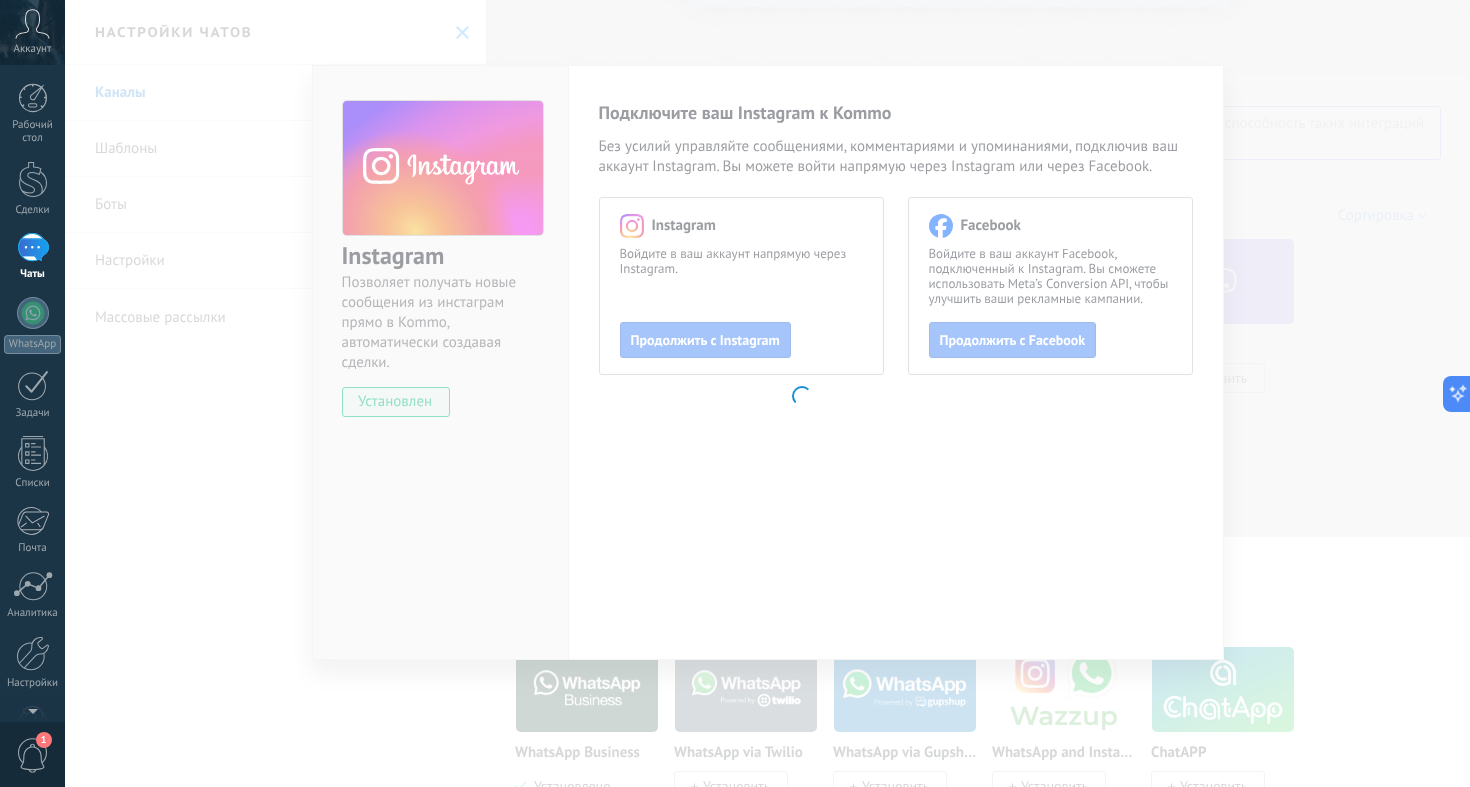 click on ".abccls-1,.abccls-2{fill-rule:evenodd}.abccls-2{fill:#fff} .abfcls-1{fill:none}.abfcls-2{fill:#fff} .abncls-1{isolation:isolate}.abncls-2{opacity:.06}.abncls-2,.abncls-3,.abncls-6{mix-blend-mode:multiply}.abncls-3{opacity:.15}.abncls-4,.abncls-8{fill:#fff}.abncls-5{fill:url(#abnlinear-gradient)}.abncls-6{opacity:.04}.abncls-7{fill:url(#abnlinear-gradient-2)}.abncls-8{fill-rule:evenodd} .abqst0{fill:#ffa200} .abwcls-1{fill:#252525} .cls-1{isolation:isolate} .acicls-1{fill:none} .aclcls-1{fill:#232323} .acnst0{display:none} .addcls-1,.addcls-2{fill:none;stroke-miterlimit:10}.addcls-1{stroke:#dfe0e5}.addcls-2{stroke:#a1a7ab} .adecls-1,.adecls-2{fill:none;stroke-miterlimit:10}.adecls-1{stroke:#dfe0e5}.adecls-2{stroke:#a1a7ab} .adqcls-1{fill:#8591a5;fill-rule:evenodd} .aeccls-1{fill:#5c9f37} .aeecls-1{fill:#f86161} .aejcls-1{fill:#8591a5;fill-rule:evenodd} .aekcls-1{fill-rule:evenodd} .aelcls-1{fill-rule:evenodd;fill:currentColor} .aemcls-1{fill-rule:evenodd;fill:currentColor} .aencls-2{fill:#f86161;opacity:.3}" at bounding box center (735, 393) 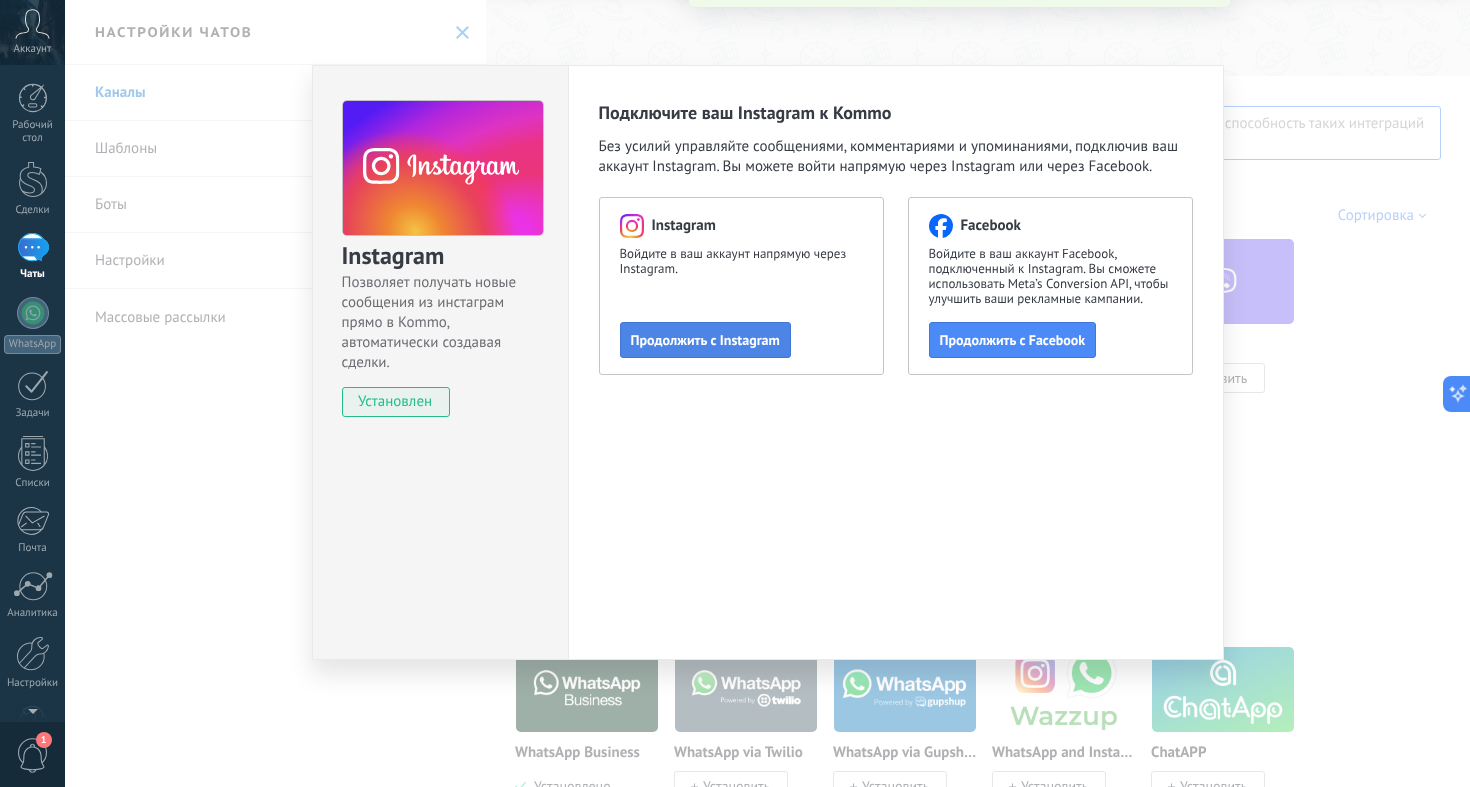 click on "Продолжить с Instagram" at bounding box center [705, 340] 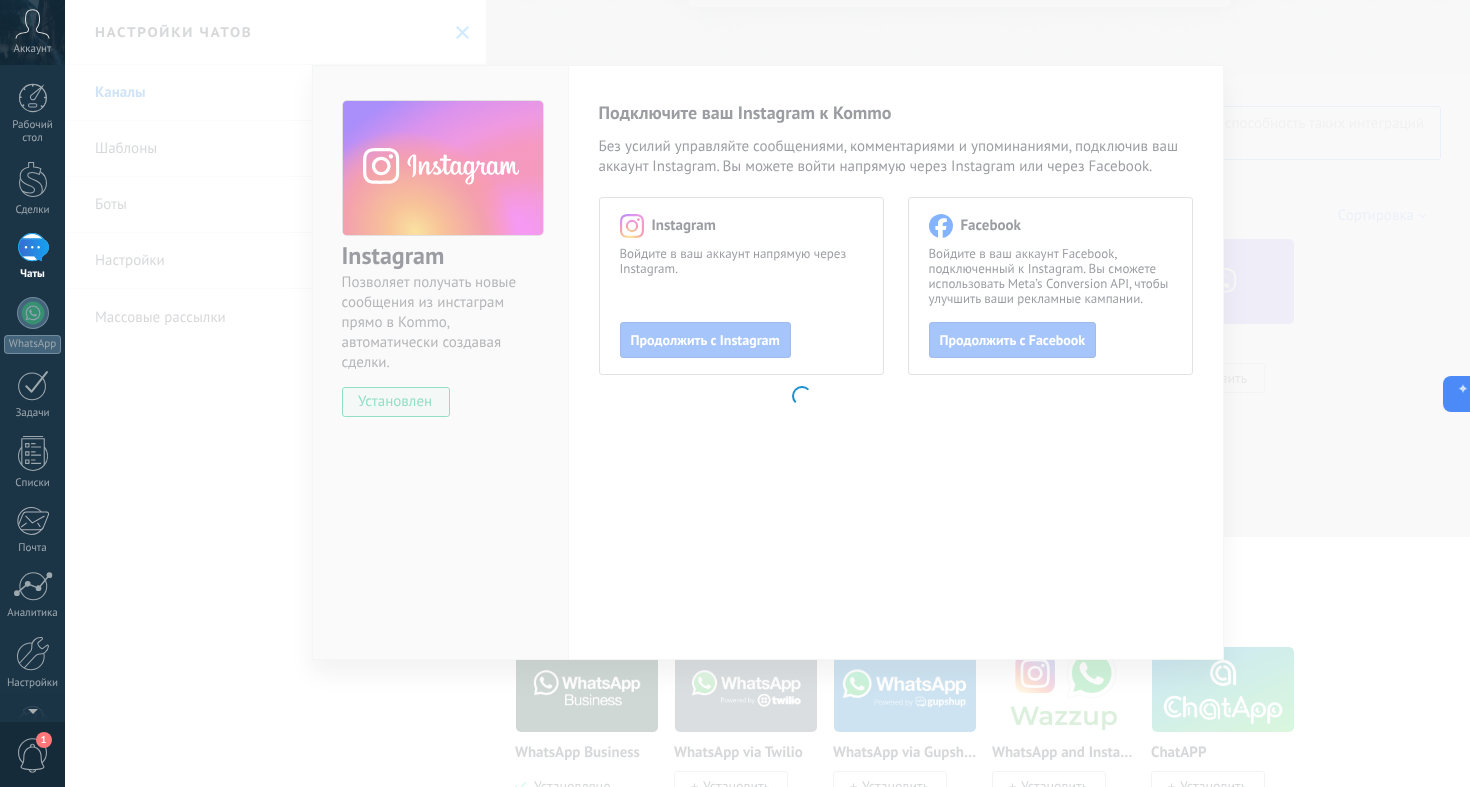 click on ".abccls-1,.abccls-2{fill-rule:evenodd}.abccls-2{fill:#fff} .abfcls-1{fill:none}.abfcls-2{fill:#fff} .abncls-1{isolation:isolate}.abncls-2{opacity:.06}.abncls-2,.abncls-3,.abncls-6{mix-blend-mode:multiply}.abncls-3{opacity:.15}.abncls-4,.abncls-8{fill:#fff}.abncls-5{fill:url(#abnlinear-gradient)}.abncls-6{opacity:.04}.abncls-7{fill:url(#abnlinear-gradient-2)}.abncls-8{fill-rule:evenodd} .abqst0{fill:#ffa200} .abwcls-1{fill:#252525} .cls-1{isolation:isolate} .acicls-1{fill:none} .aclcls-1{fill:#232323} .acnst0{display:none} .addcls-1,.addcls-2{fill:none;stroke-miterlimit:10}.addcls-1{stroke:#dfe0e5}.addcls-2{stroke:#a1a7ab} .adecls-1,.adecls-2{fill:none;stroke-miterlimit:10}.adecls-1{stroke:#dfe0e5}.adecls-2{stroke:#a1a7ab} .adqcls-1{fill:#8591a5;fill-rule:evenodd} .aeccls-1{fill:#5c9f37} .aeecls-1{fill:#f86161} .aejcls-1{fill:#8591a5;fill-rule:evenodd} .aekcls-1{fill-rule:evenodd} .aelcls-1{fill-rule:evenodd;fill:currentColor} .aemcls-1{fill-rule:evenodd;fill:currentColor} .aencls-2{fill:#f86161;opacity:.3}" at bounding box center [735, 393] 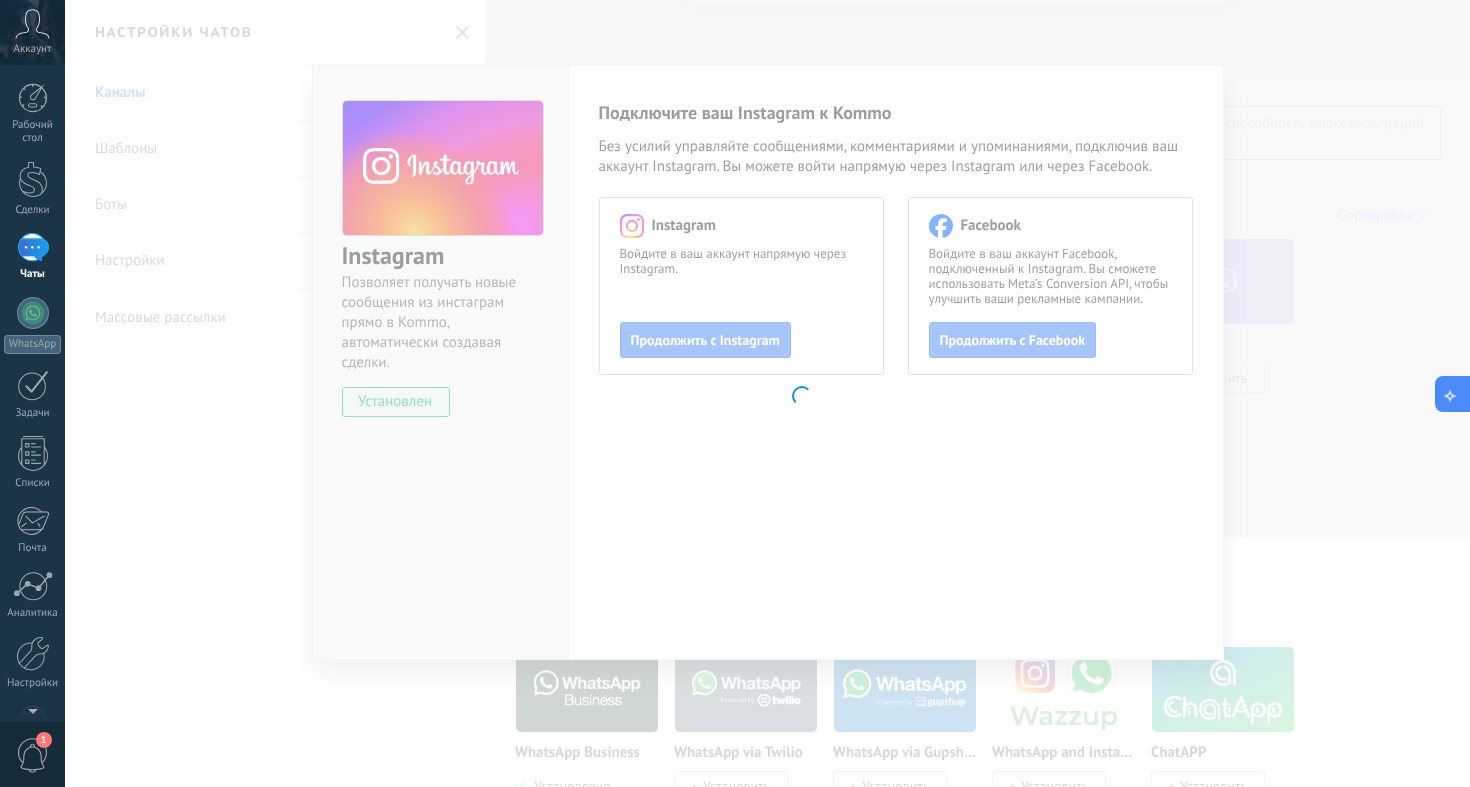 click at bounding box center [1453, 394] 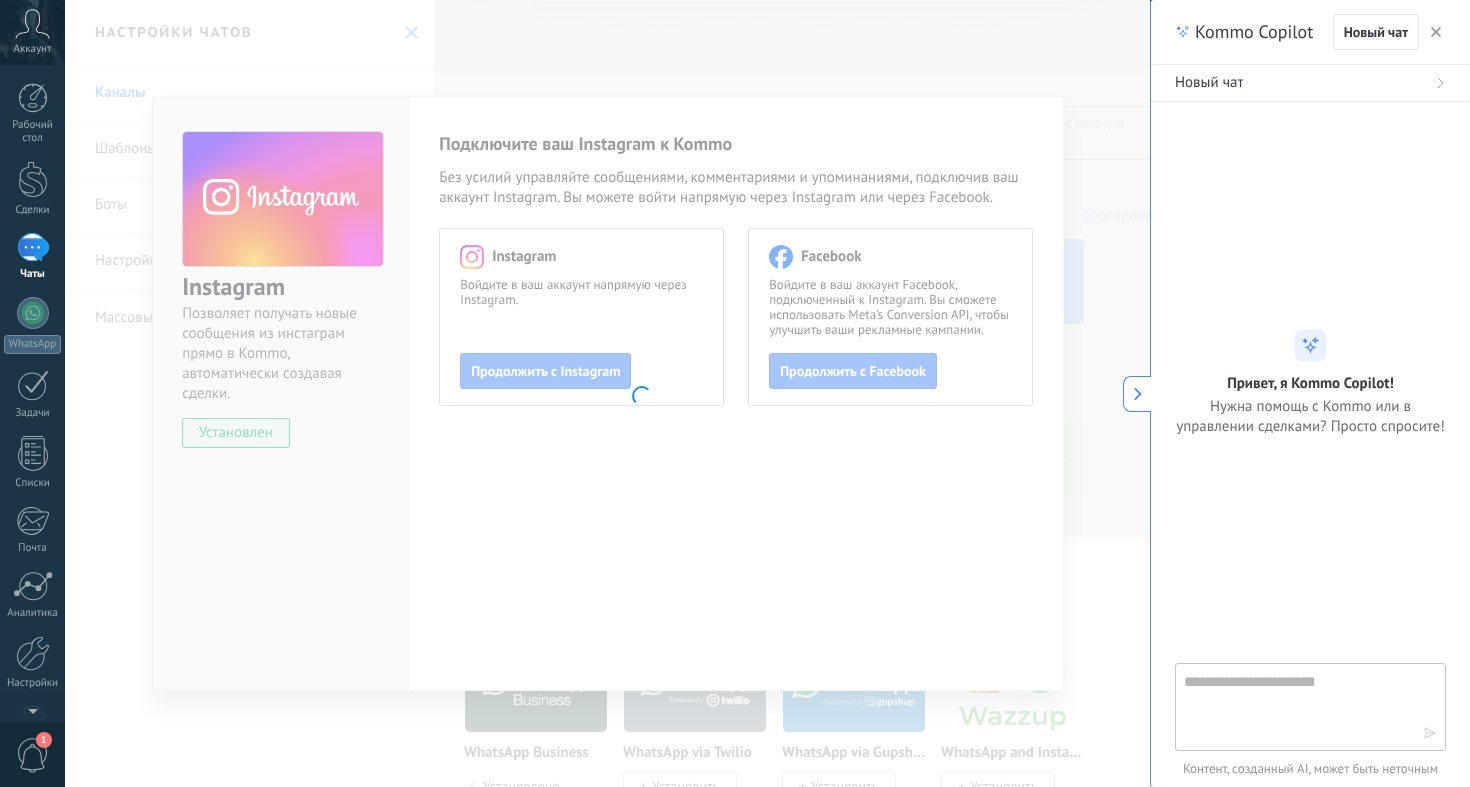 click on ".abccls-1,.abccls-2{fill-rule:evenodd}.abccls-2{fill:#fff} .abfcls-1{fill:none}.abfcls-2{fill:#fff} .abncls-1{isolation:isolate}.abncls-2{opacity:.06}.abncls-2,.abncls-3,.abncls-6{mix-blend-mode:multiply}.abncls-3{opacity:.15}.abncls-4,.abncls-8{fill:#fff}.abncls-5{fill:url(#abnlinear-gradient)}.abncls-6{opacity:.04}.abncls-7{fill:url(#abnlinear-gradient-2)}.abncls-8{fill-rule:evenodd} .abqst0{fill:#ffa200} .abwcls-1{fill:#252525} .cls-1{isolation:isolate} .acicls-1{fill:none} .aclcls-1{fill:#232323} .acnst0{display:none} .addcls-1,.addcls-2{fill:none;stroke-miterlimit:10}.addcls-1{stroke:#dfe0e5}.addcls-2{stroke:#a1a7ab} .adecls-1,.adecls-2{fill:none;stroke-miterlimit:10}.adecls-1{stroke:#dfe0e5}.adecls-2{stroke:#a1a7ab} .adqcls-1{fill:#8591a5;fill-rule:evenodd} .aeccls-1{fill:#5c9f37} .aeecls-1{fill:#f86161} .aejcls-1{fill:#8591a5;fill-rule:evenodd} .aekcls-1{fill-rule:evenodd} .aelcls-1{fill-rule:evenodd;fill:currentColor} .aemcls-1{fill-rule:evenodd;fill:currentColor} .aencls-2{fill:#f86161;opacity:.3}" at bounding box center [735, 393] 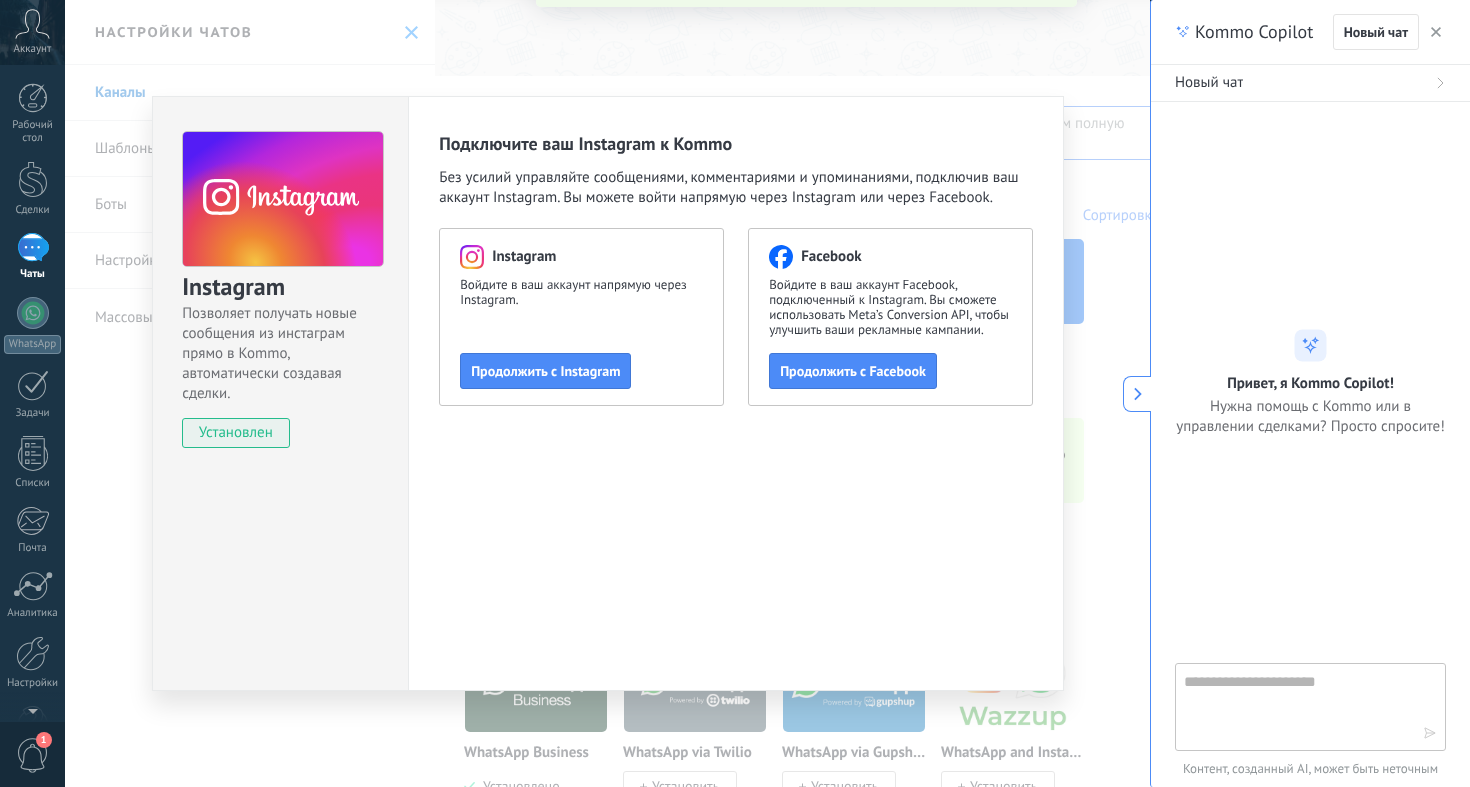 click on "Instagram Позволяет получать новые сообщения из инстаграм прямо в Kommo, автоматически создавая сделки. Установлен Подключите ваш Instagram к Kommo Без усилий управляйте сообщениями, комментариями и упоминаниями, подключив ваш аккаунт Instagram. Вы можете войти напрямую через Instagram или через Facebook. Instagram Войдите в ваш аккаунт напрямую через Instagram. Продолжить с Instagram Facebook Войдите в ваш аккаунт Facebook, подключенный к Instagram. Вы сможете использовать Meta’s Conversion API, чтобы улучшить ваши рекламные кампании. Продолжить с Facebook" at bounding box center (607, 393) 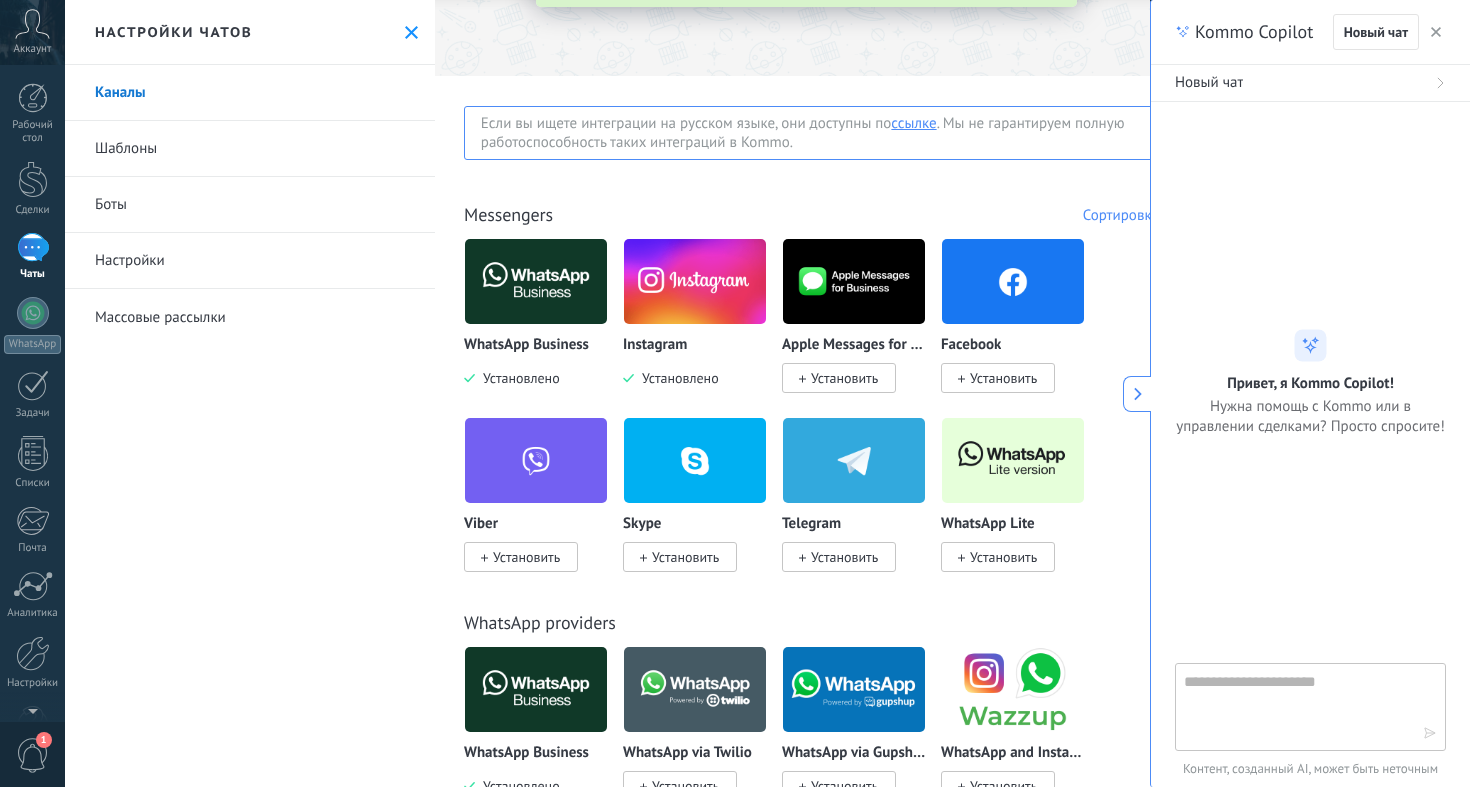 click at bounding box center [536, 281] 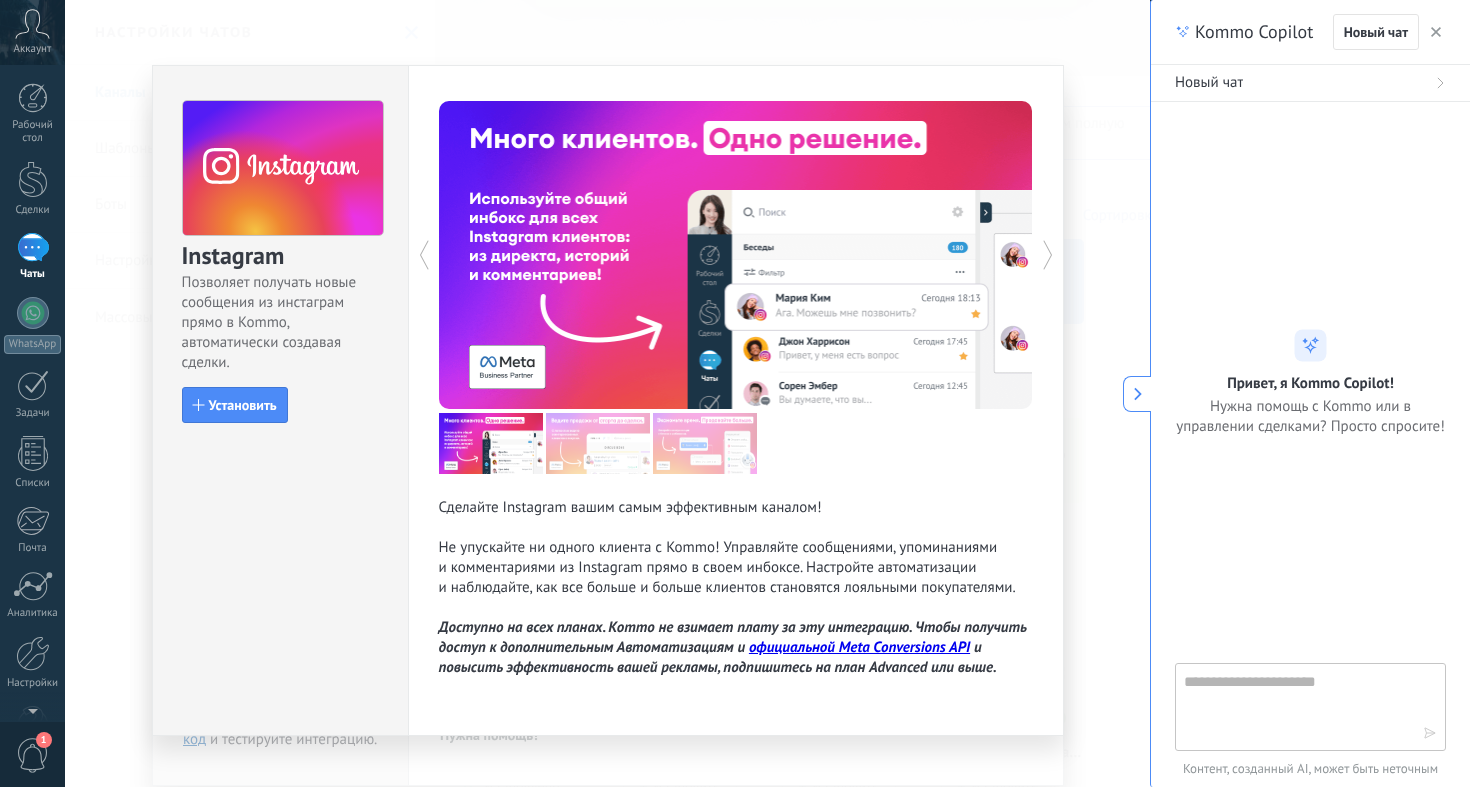 click on "Instagram Позволяет получать новые сообщения из инстаграм прямо в Kommo, автоматически создавая сделки. Установить Сделайте Instagram вашим самым эффективным каналом! Не упускайте ни одного клиента с Kommo! Управляйте сообщениями, упоминаниями и комментариями из Instagram прямо в своем инбоксе. Настройте автоматизации и наблюдайте, как все больше и больше клиентов становятся лояльными покупателями. Доступно на всех планах. Kommo не взимает плату за эту интеграцию. Чтобы получить доступ к дополнительным Автоматизациям и официальной Meta Conversions API" at bounding box center [607, 393] 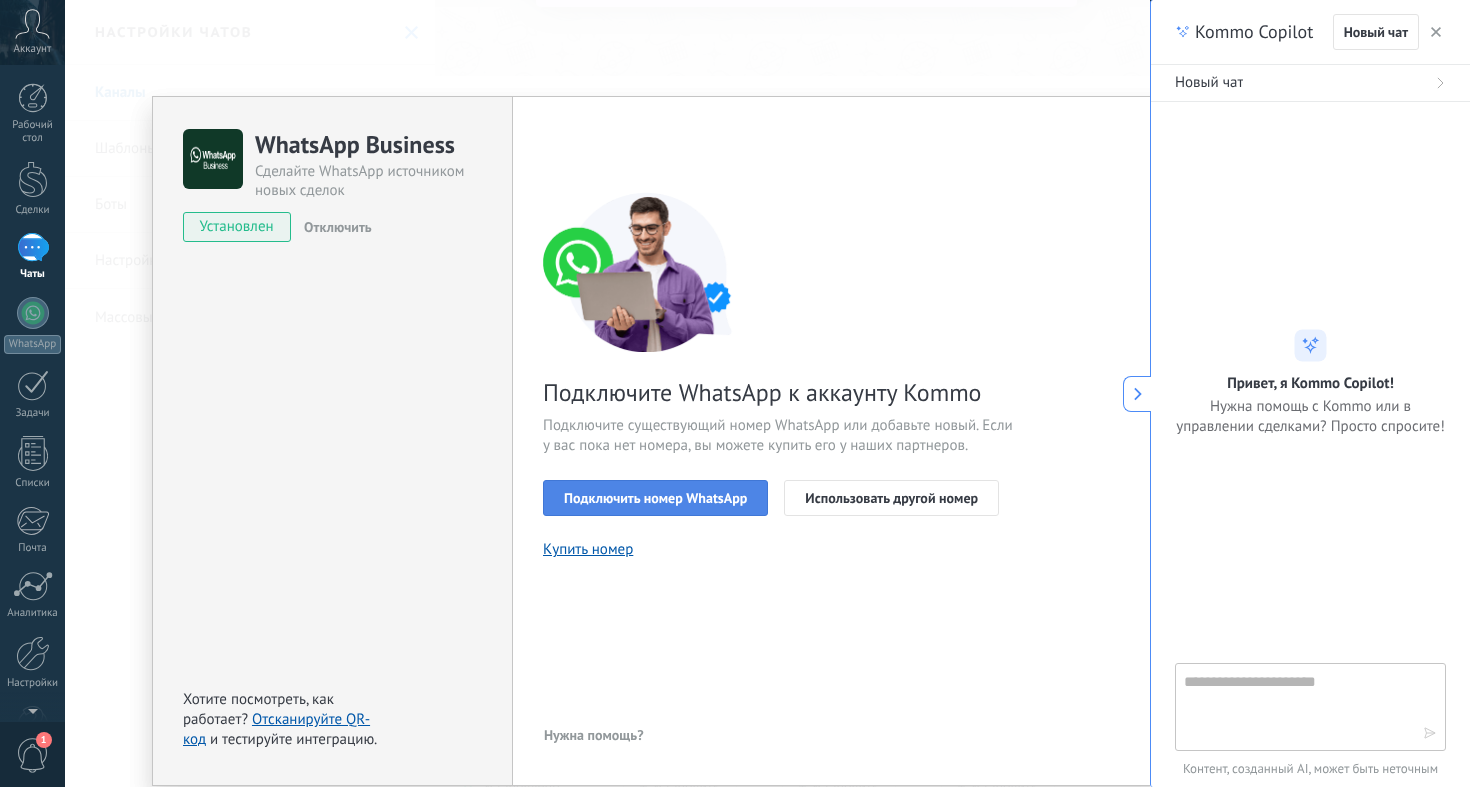 click on "Подключить номер WhatsApp" at bounding box center (655, 498) 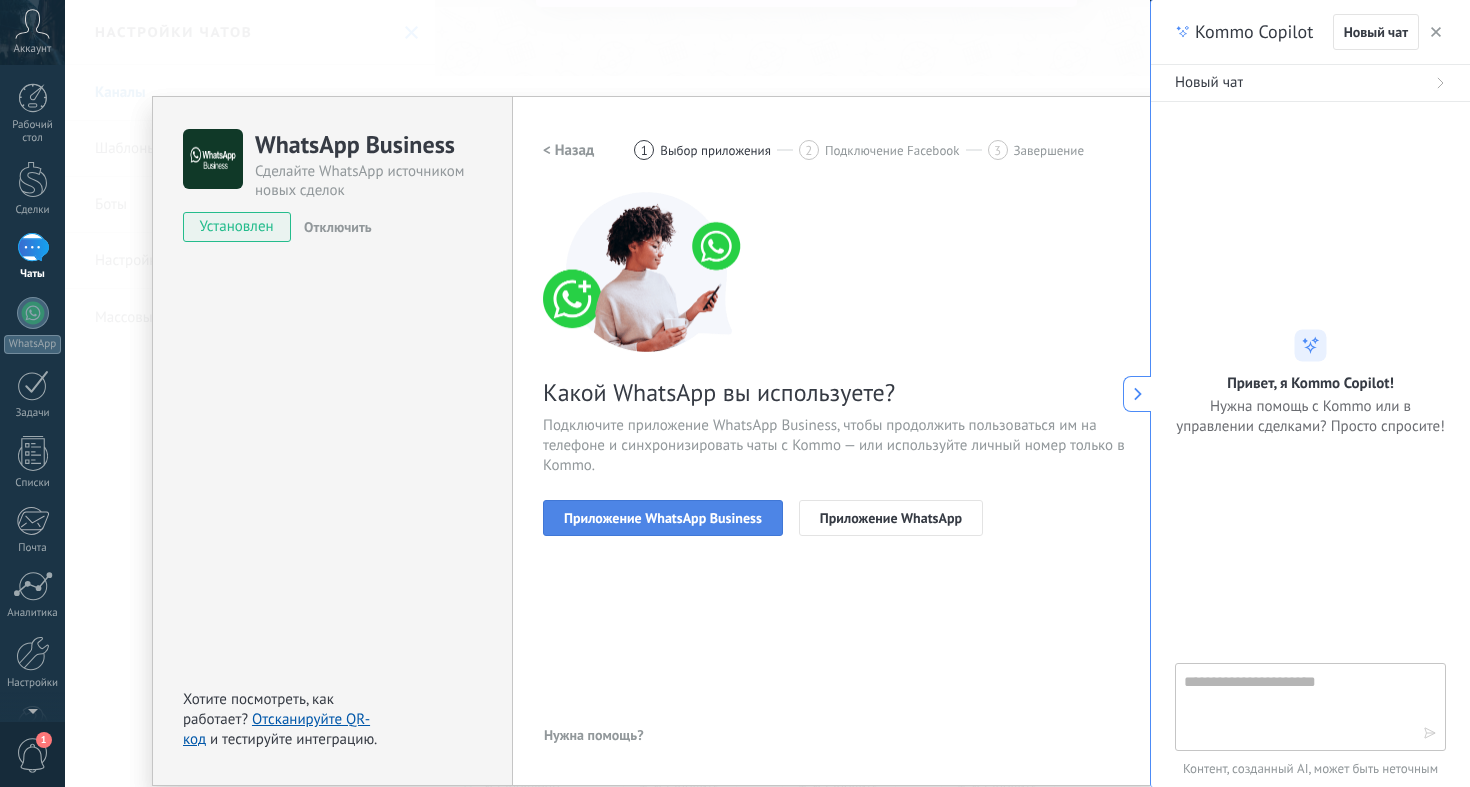 click on "Приложение WhatsApp Business" at bounding box center (663, 518) 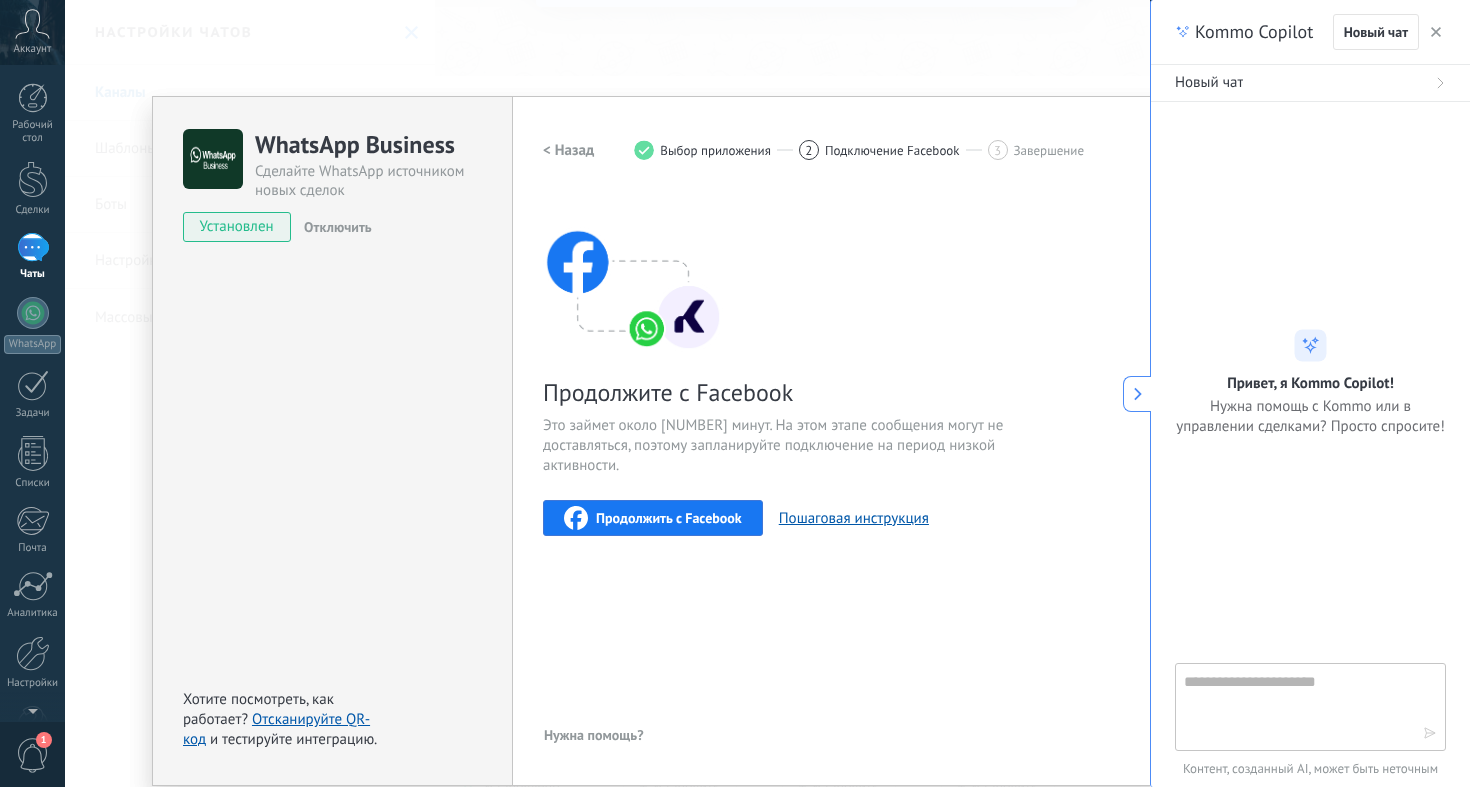click at bounding box center (1436, 32) 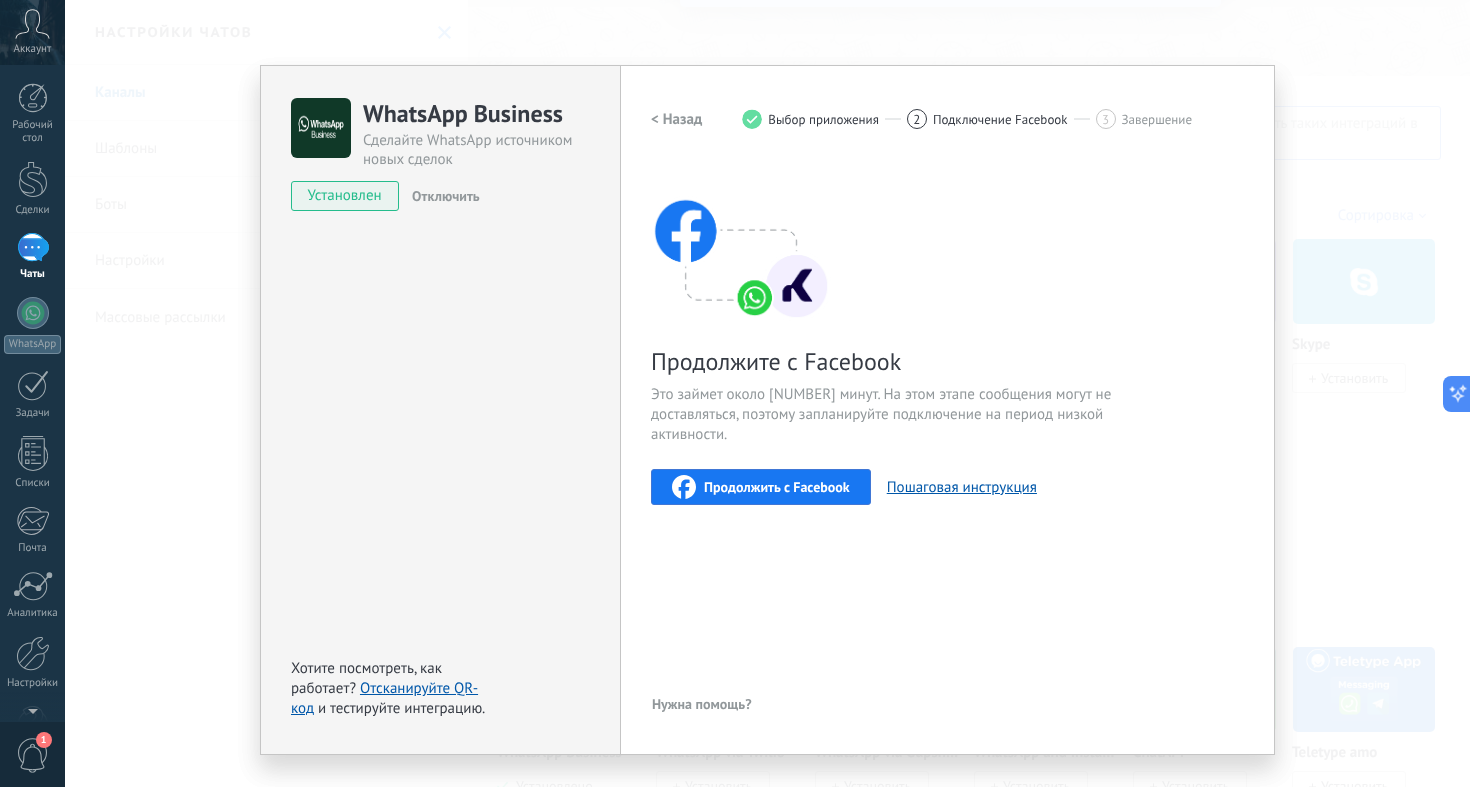 click on "WhatsApp Business Сделайте WhatsApp источником новых сделок Установлен Отключить Хотите посмотреть, как работает?   Отсканируйте QR-код   и тестируйте интеграцию. Описание Выданные доступы На этой вкладке отображается кто и когда выдал доступ интеграции к этому аккаунту. Если вы хотите, чтобы пользователь не мог больше отправлять никакие запросы в аккаунт от имени интеграции, вы можете отозвать у него доступ. Если отозвать все выданные доступы, интеграция перестанет работать. Нет пользователей, которые предоставили доступ данному приложению. WhatsApp Cloud API _:  < Назад 1 2" at bounding box center (767, 393) 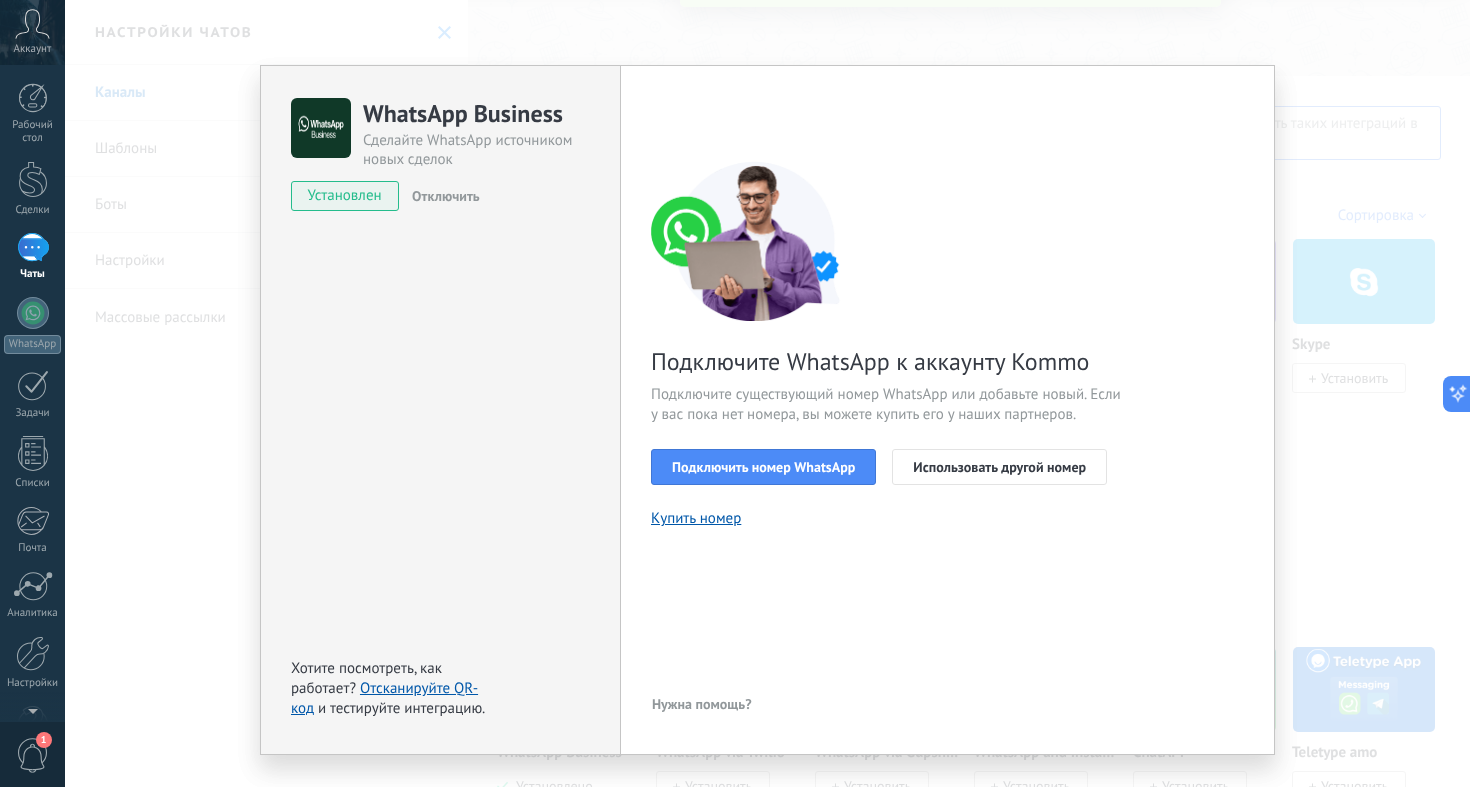 click on "WhatsApp Business Сделайте WhatsApp источником новых сделок Установлен Отключить Хотите посмотреть, как работает?   Отсканируйте QR-код   и тестируйте интеграцию. Описание Выданные доступы На этой вкладке отображается кто и когда выдал доступ интеграции к этому аккаунту. Если вы хотите, чтобы пользователь не мог больше отправлять никакие запросы в аккаунт от имени интеграции, вы можете отозвать у него доступ. Если отозвать все выданные доступы, интеграция перестанет работать. Нет пользователей, которые предоставили доступ данному приложению. WhatsApp Cloud API _:  < Назад 1 2" at bounding box center [767, 393] 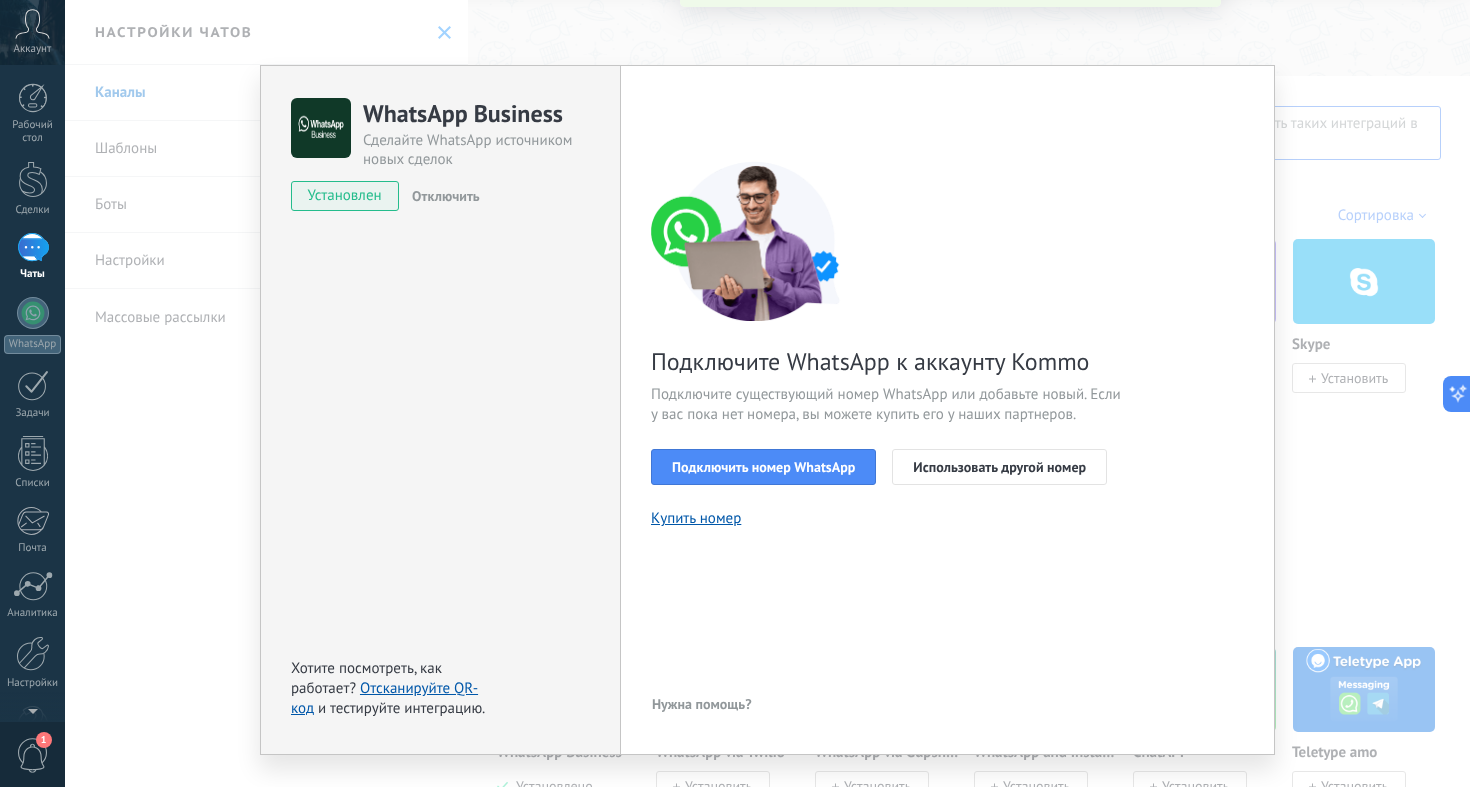 click on "WhatsApp Business Сделайте WhatsApp источником новых сделок Установлен Отключить Хотите посмотреть, как работает?   Отсканируйте QR-код   и тестируйте интеграцию. Описание Выданные доступы На этой вкладке отображается кто и когда выдал доступ интеграции к этому аккаунту. Если вы хотите, чтобы пользователь не мог больше отправлять никакие запросы в аккаунт от имени интеграции, вы можете отозвать у него доступ. Если отозвать все выданные доступы, интеграция перестанет работать. Нет пользователей, которые предоставили доступ данному приложению. WhatsApp Cloud API _:  < Назад 1 2" at bounding box center [767, 393] 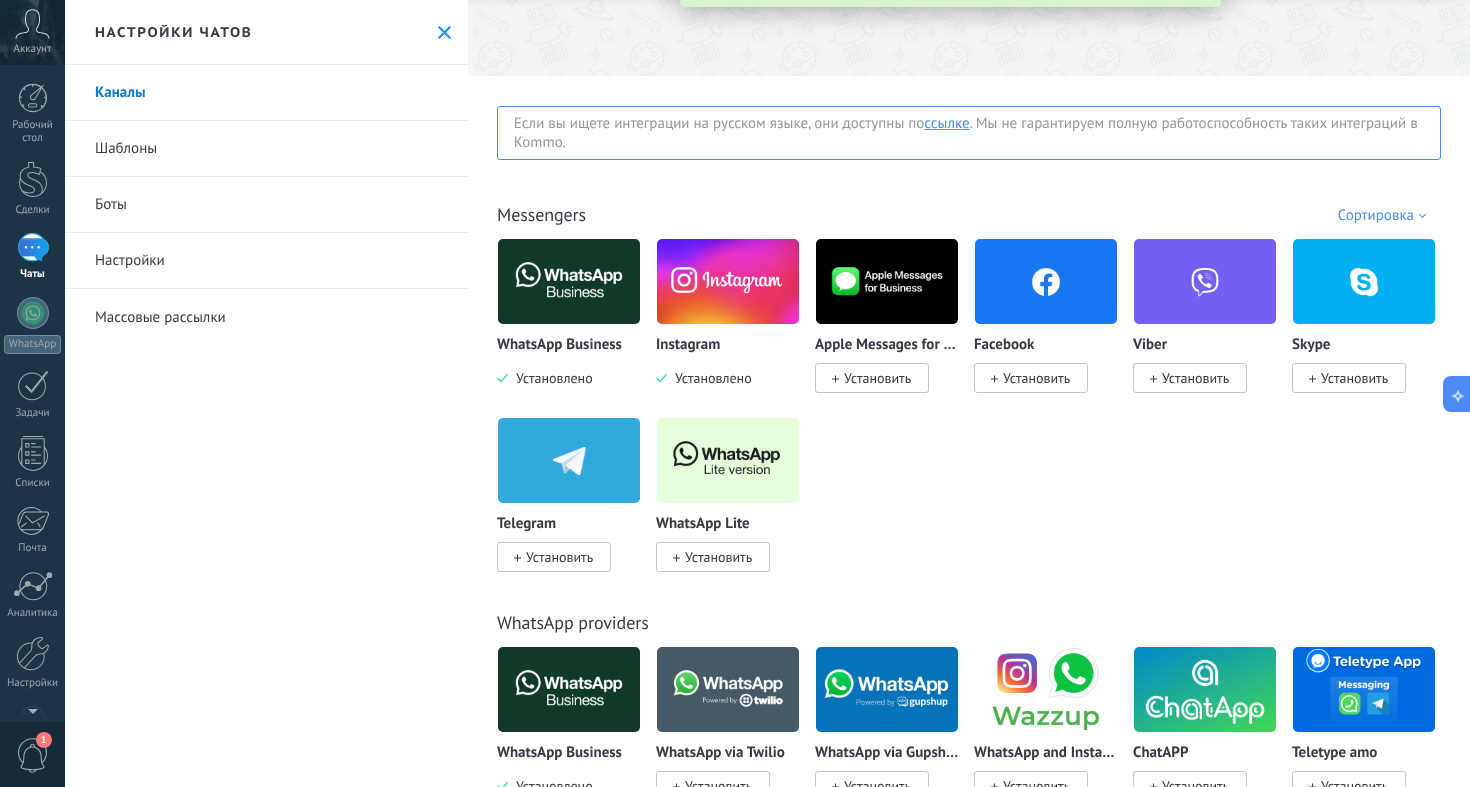 scroll, scrollTop: 0, scrollLeft: 0, axis: both 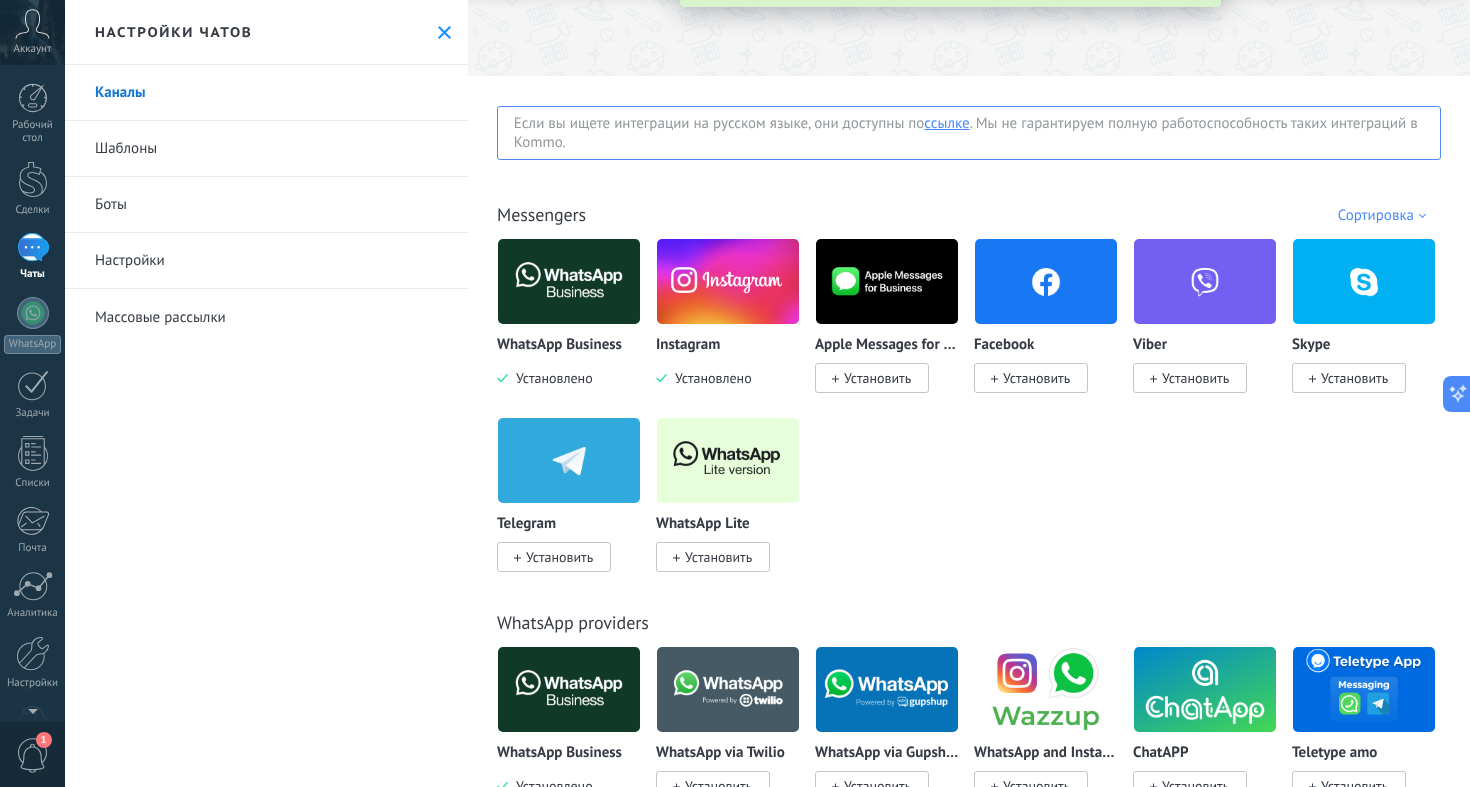 click on "Аккаунт" at bounding box center (32, 32) 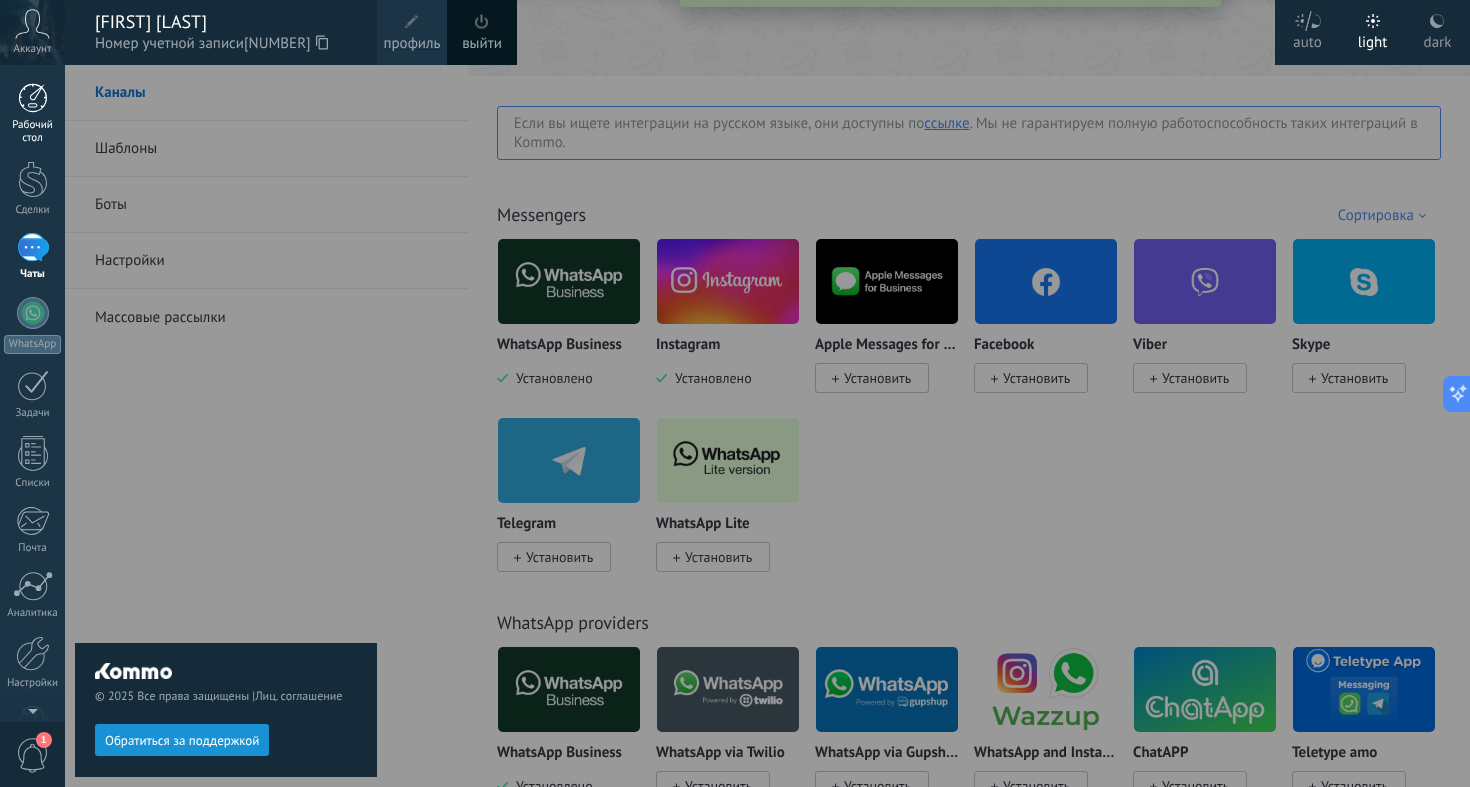 click at bounding box center [33, 98] 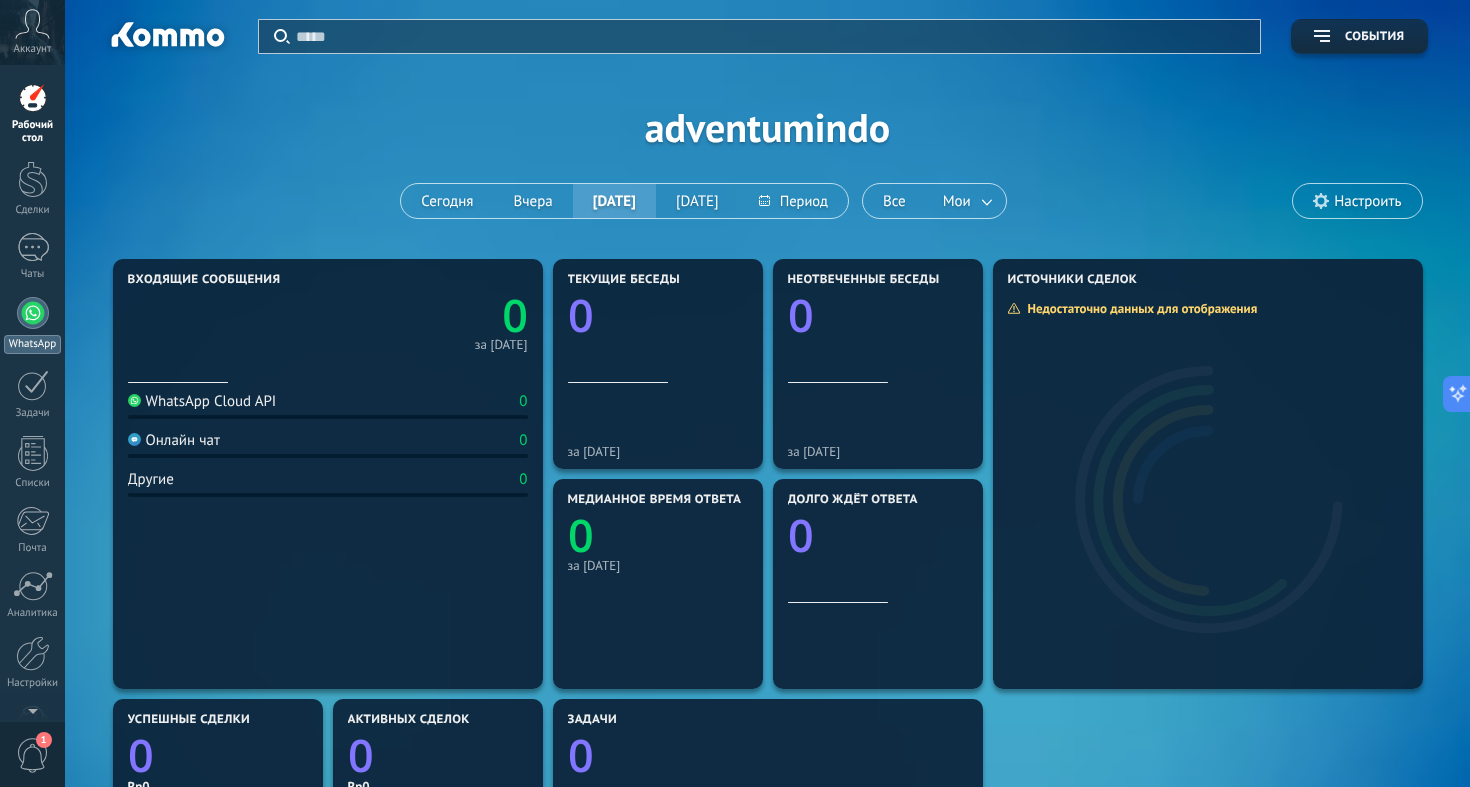 click at bounding box center (33, 313) 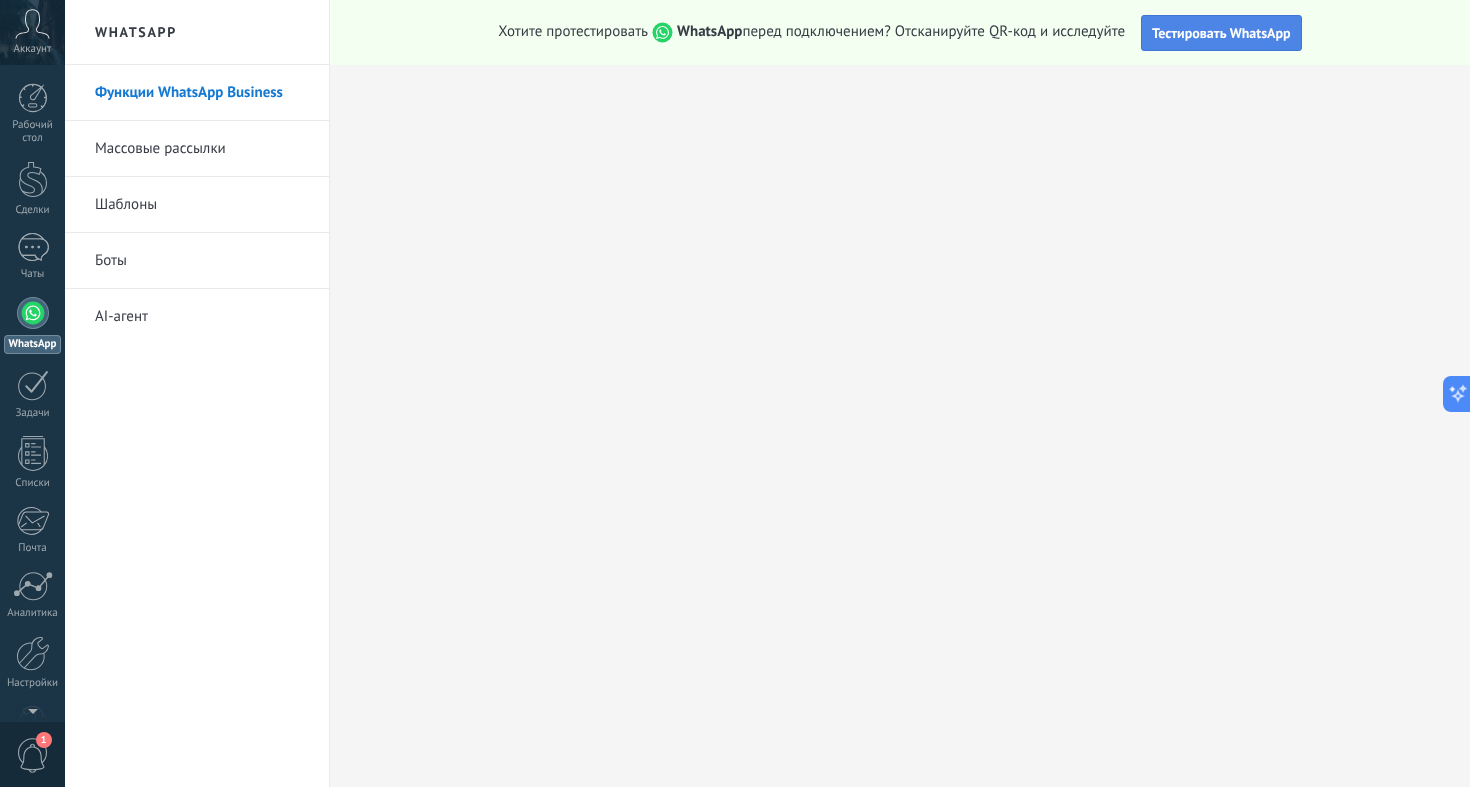 click on "Тестировать WhatsApp" at bounding box center [1221, 33] 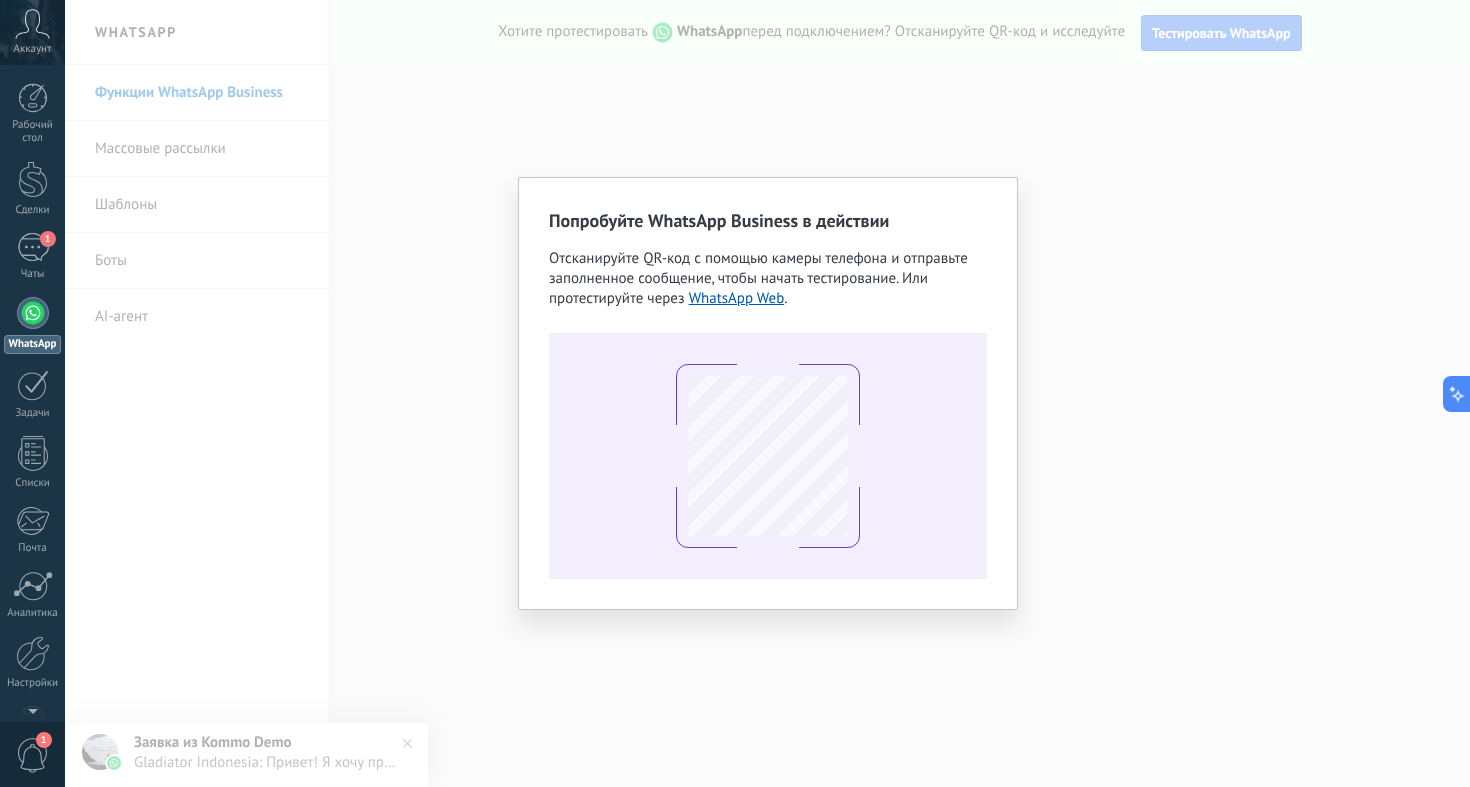 click on "Попробуйте WhatsApp Business в действии Отсканируйте QR-код с помощью камеры телефона и отправьте заполненное сообщение, чтобы начать тестирование. Или протестируйте через   WhatsApp Web ." at bounding box center [767, 393] 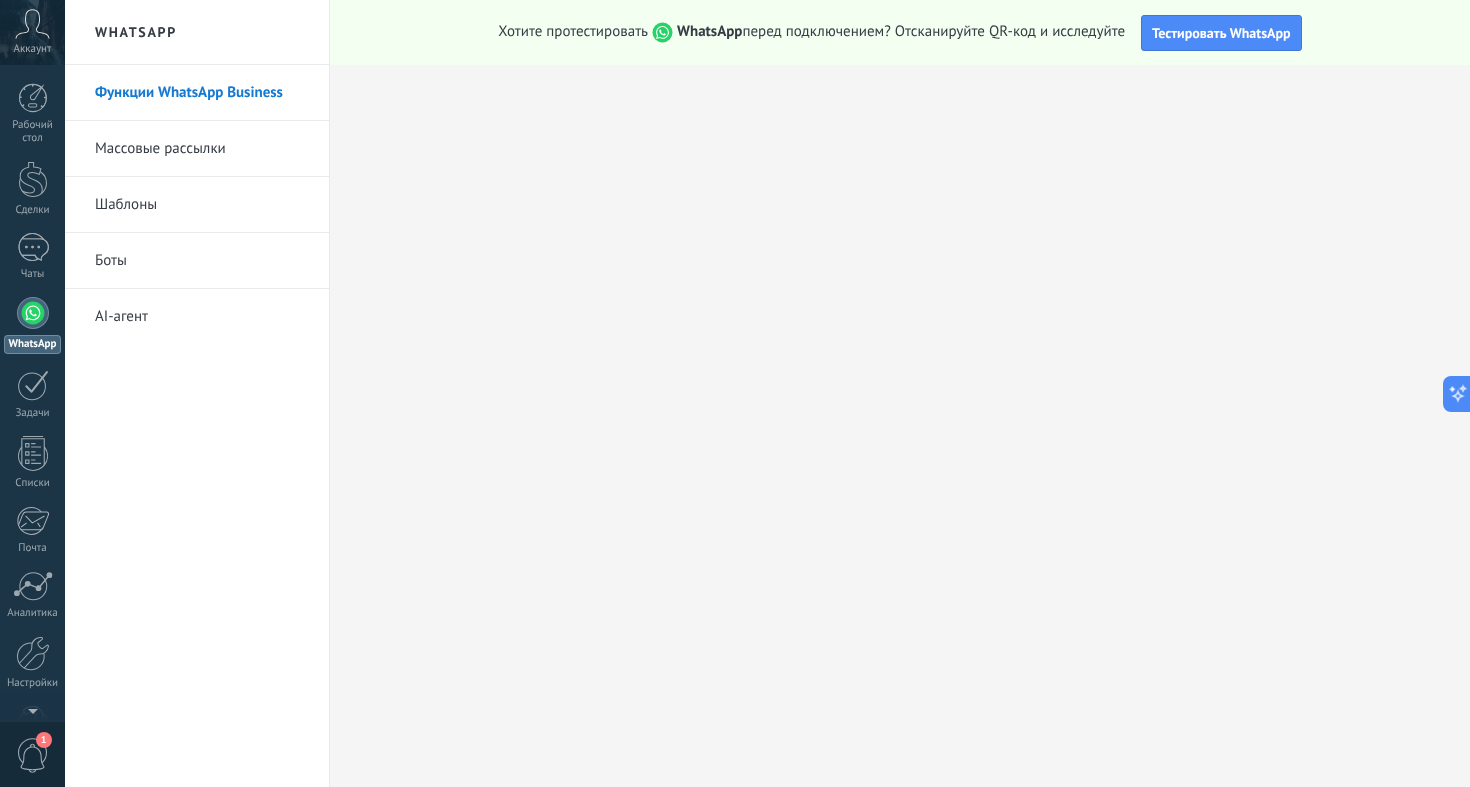 click at bounding box center [33, 313] 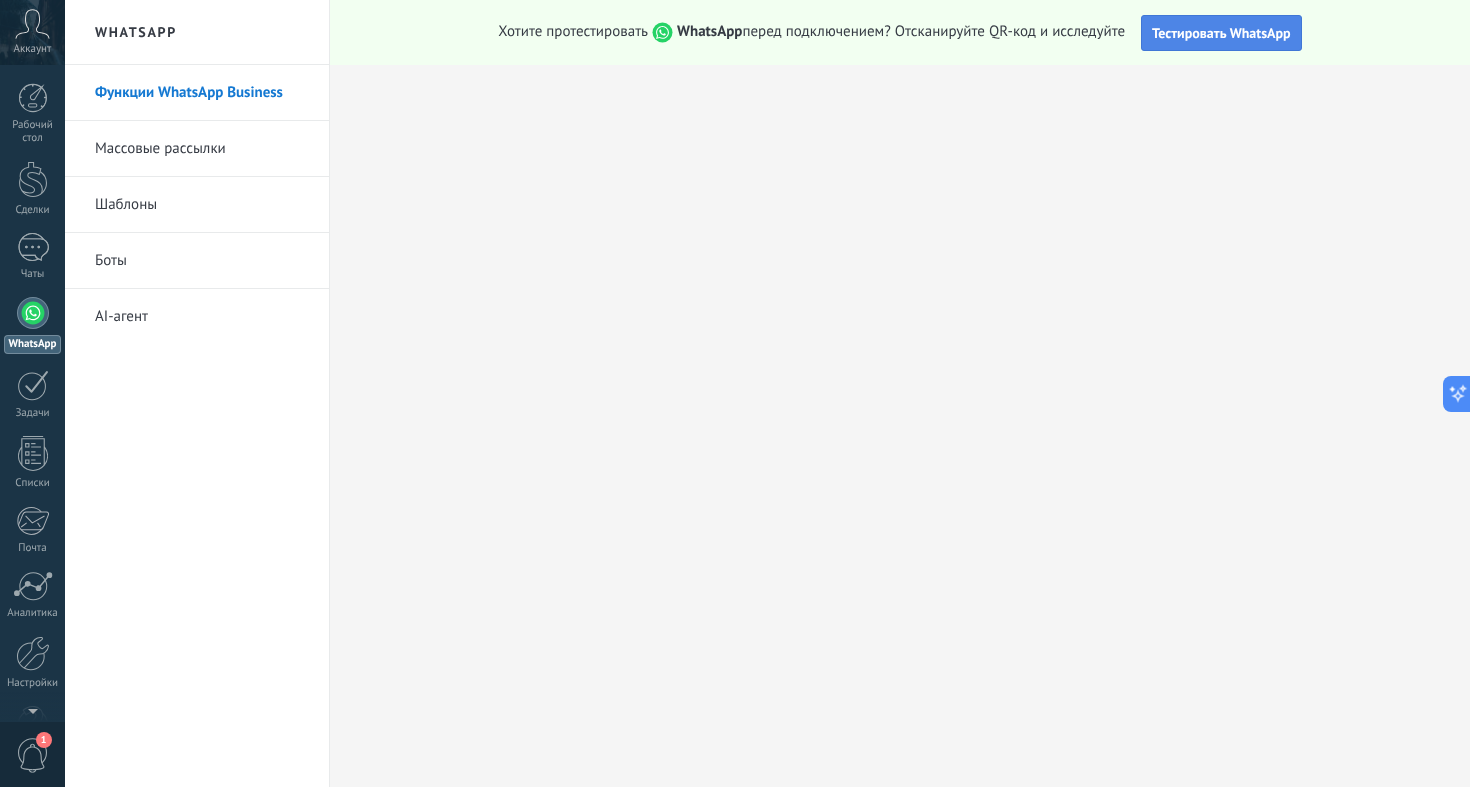 click on "Тестировать WhatsApp" at bounding box center (1221, 33) 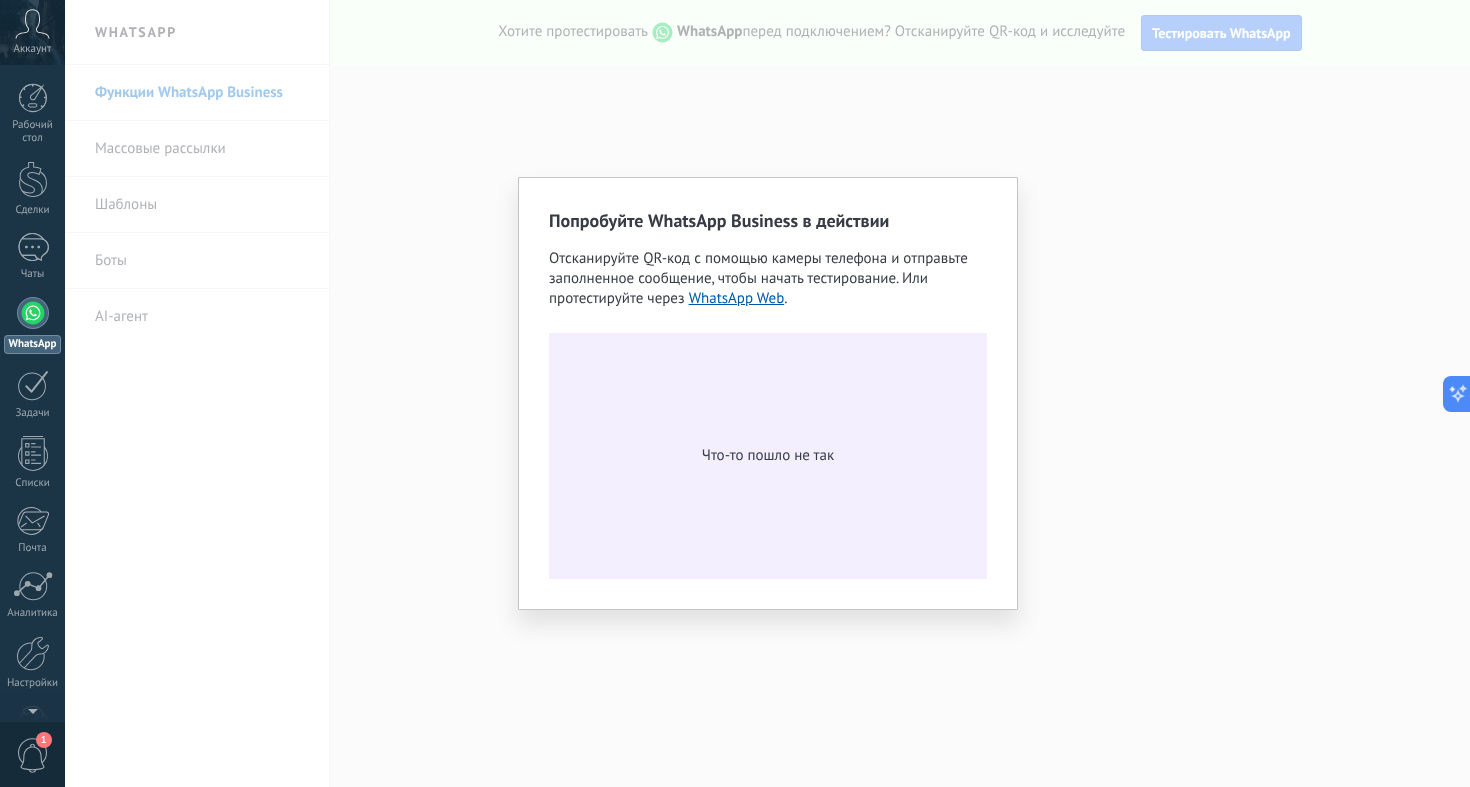 click on "Попробуйте WhatsApp Business в действии Отсканируйте QR-код с помощью камеры телефона и отправьте заполненное сообщение, чтобы начать тестирование. Или протестируйте через   WhatsApp Web . Что-то пошло не так" at bounding box center (767, 393) 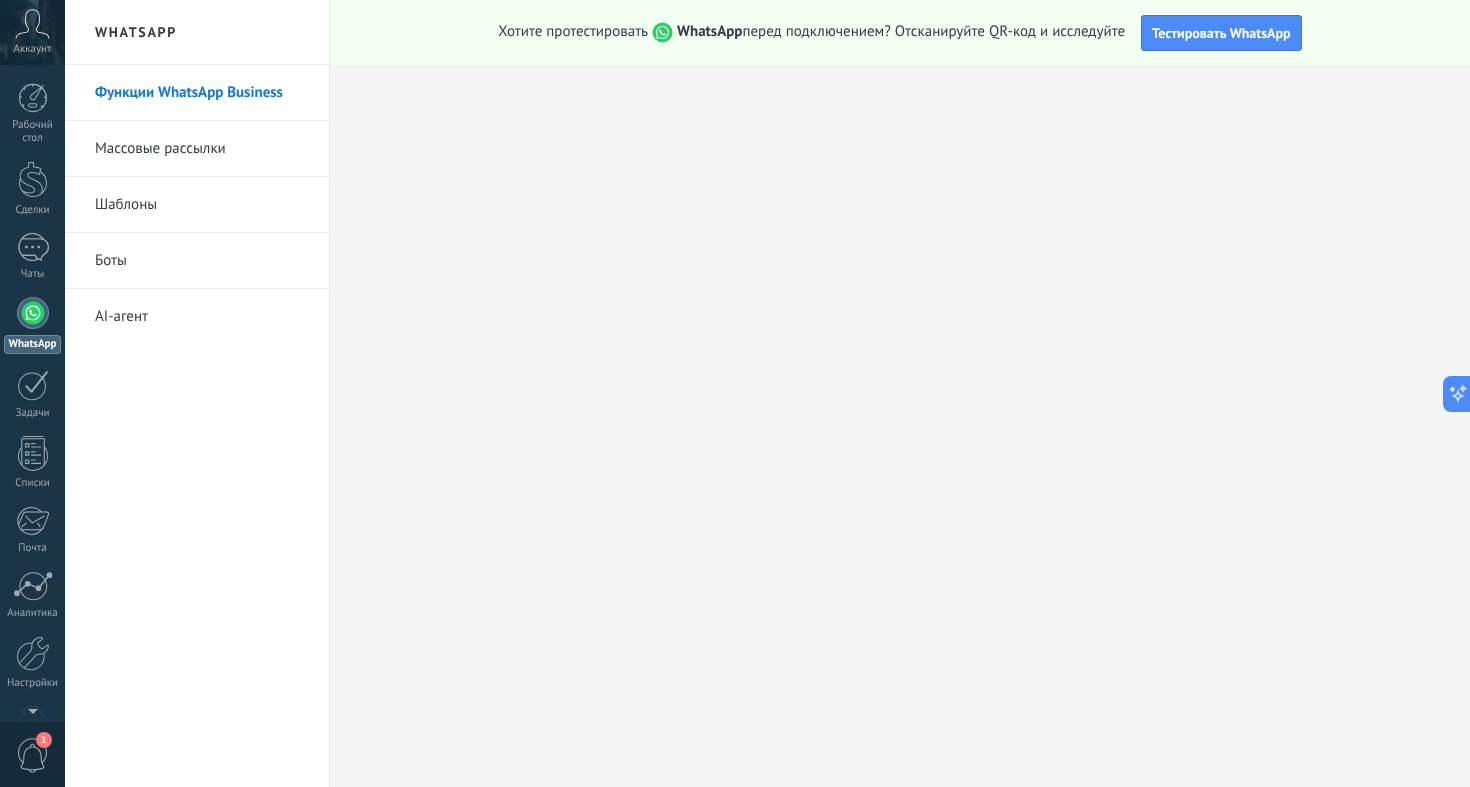 click on "Хотите протестировать WhatsApp  перед подключением? Отсканируйте QR-код и исследуйте Тестировать WhatsApp" at bounding box center [900, 32] 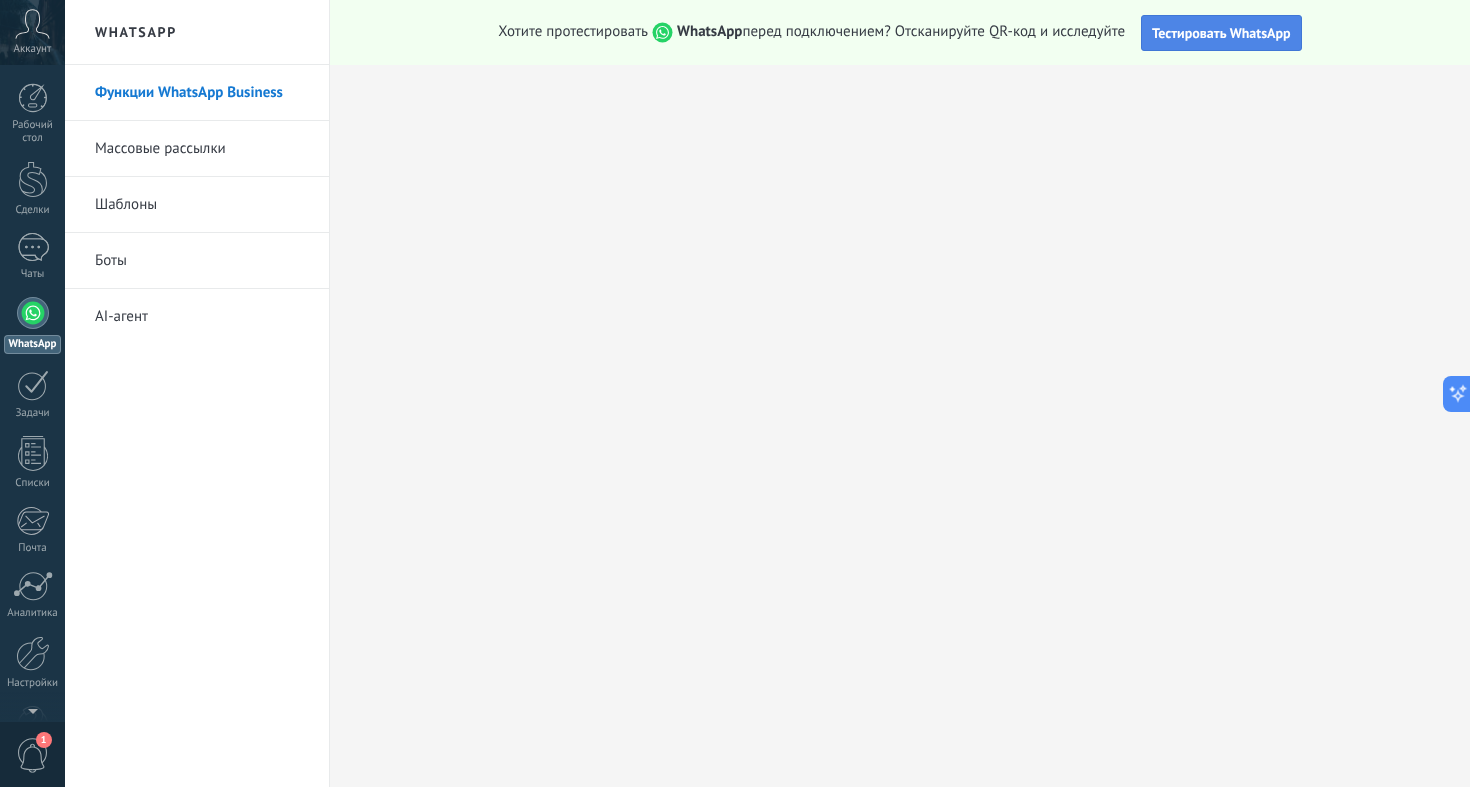 click on "Тестировать WhatsApp" at bounding box center [1221, 33] 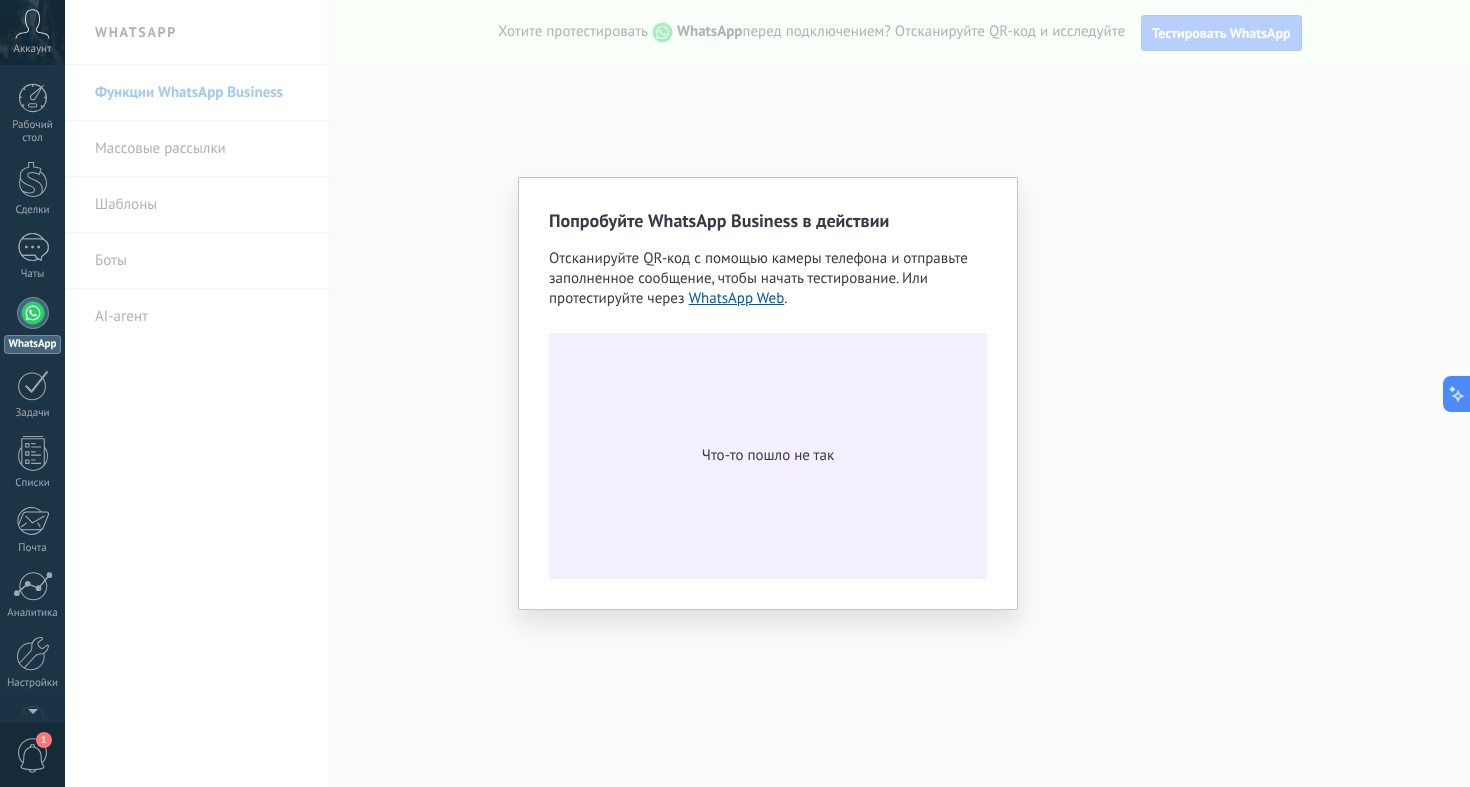 click on "Попробуйте WhatsApp Business в действии Отсканируйте QR-код с помощью камеры телефона и отправьте заполненное сообщение, чтобы начать тестирование. Или протестируйте через   WhatsApp Web . Что-то пошло не так" at bounding box center [767, 393] 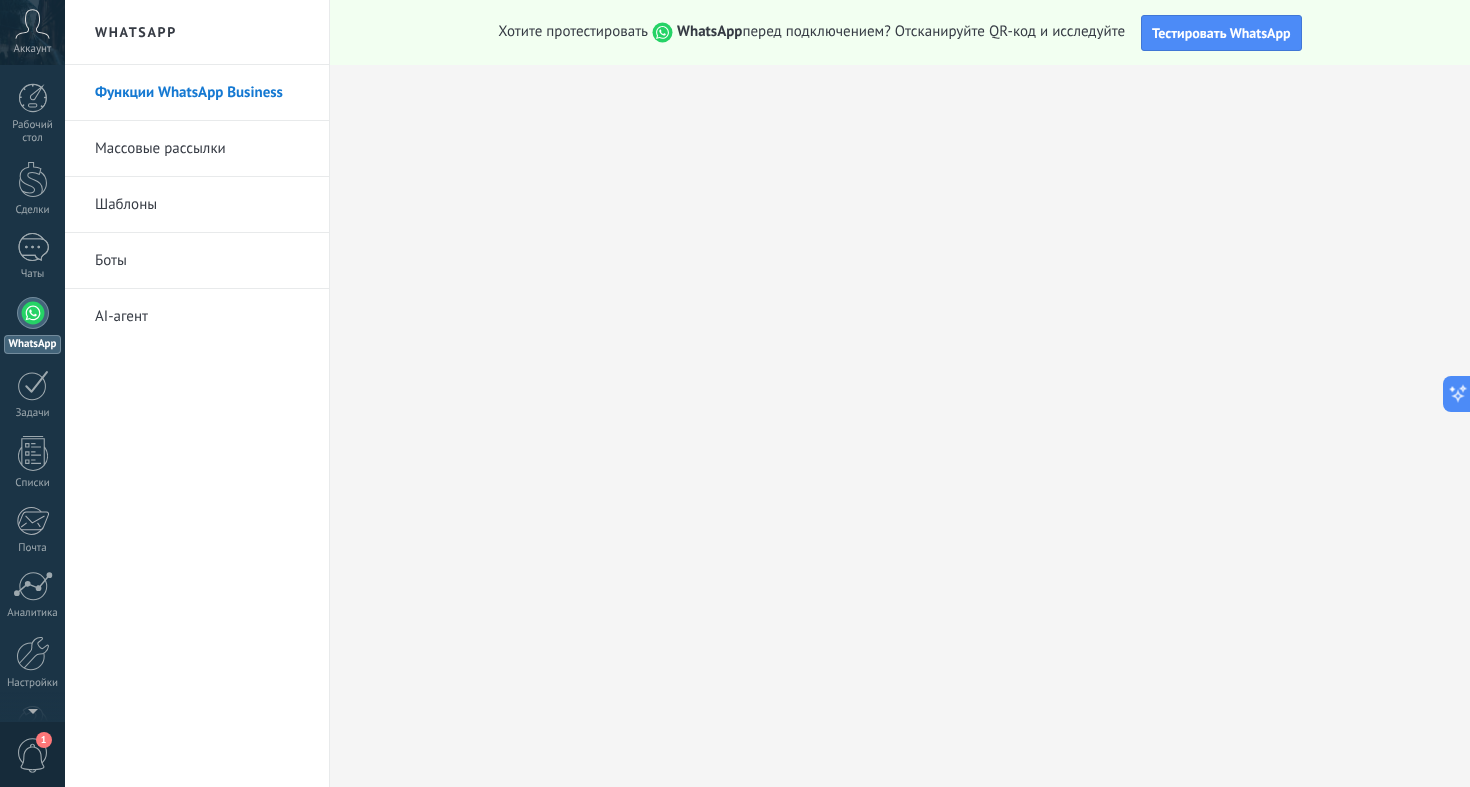 click at bounding box center (33, 313) 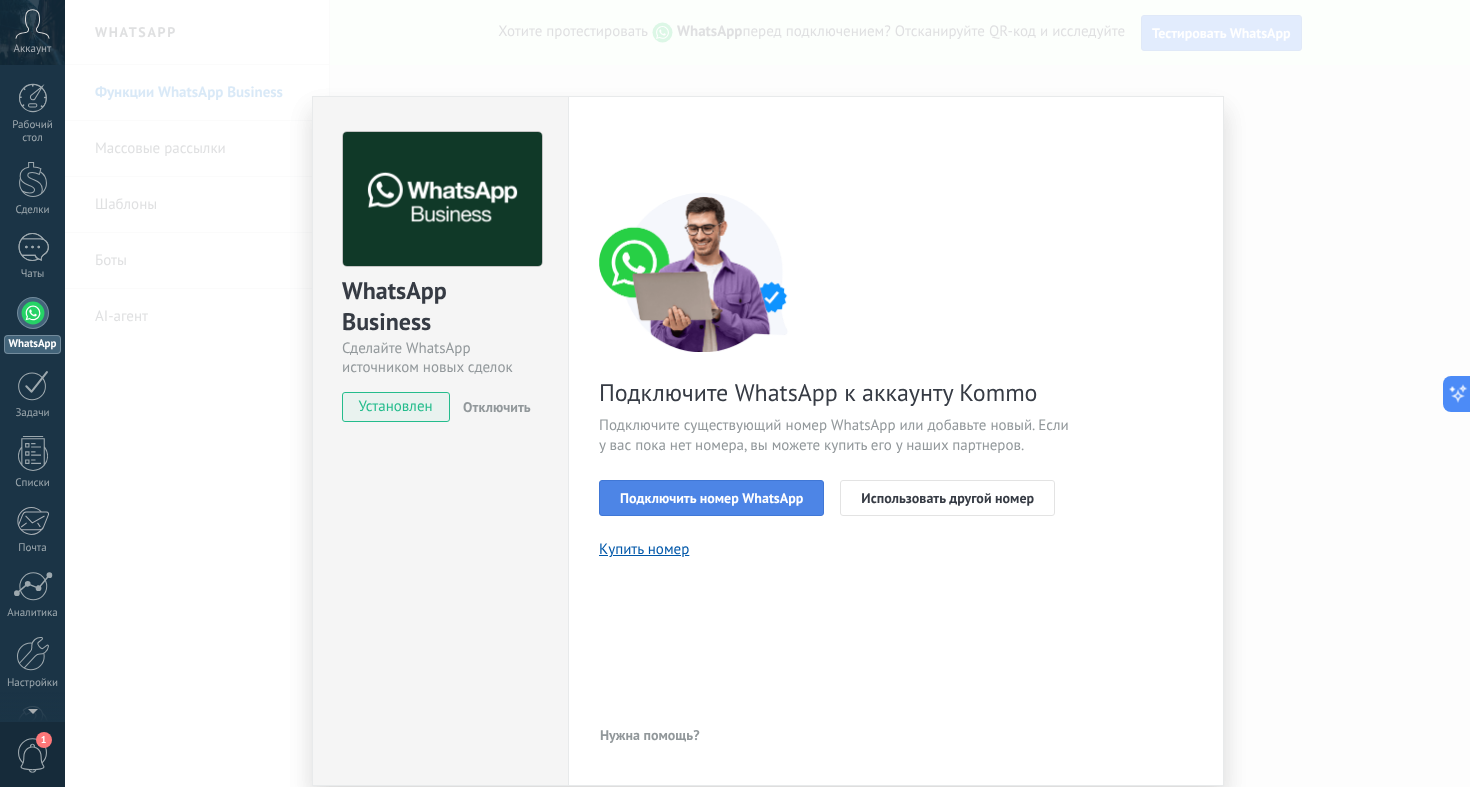 click on "Подключить номер WhatsApp" at bounding box center (711, 498) 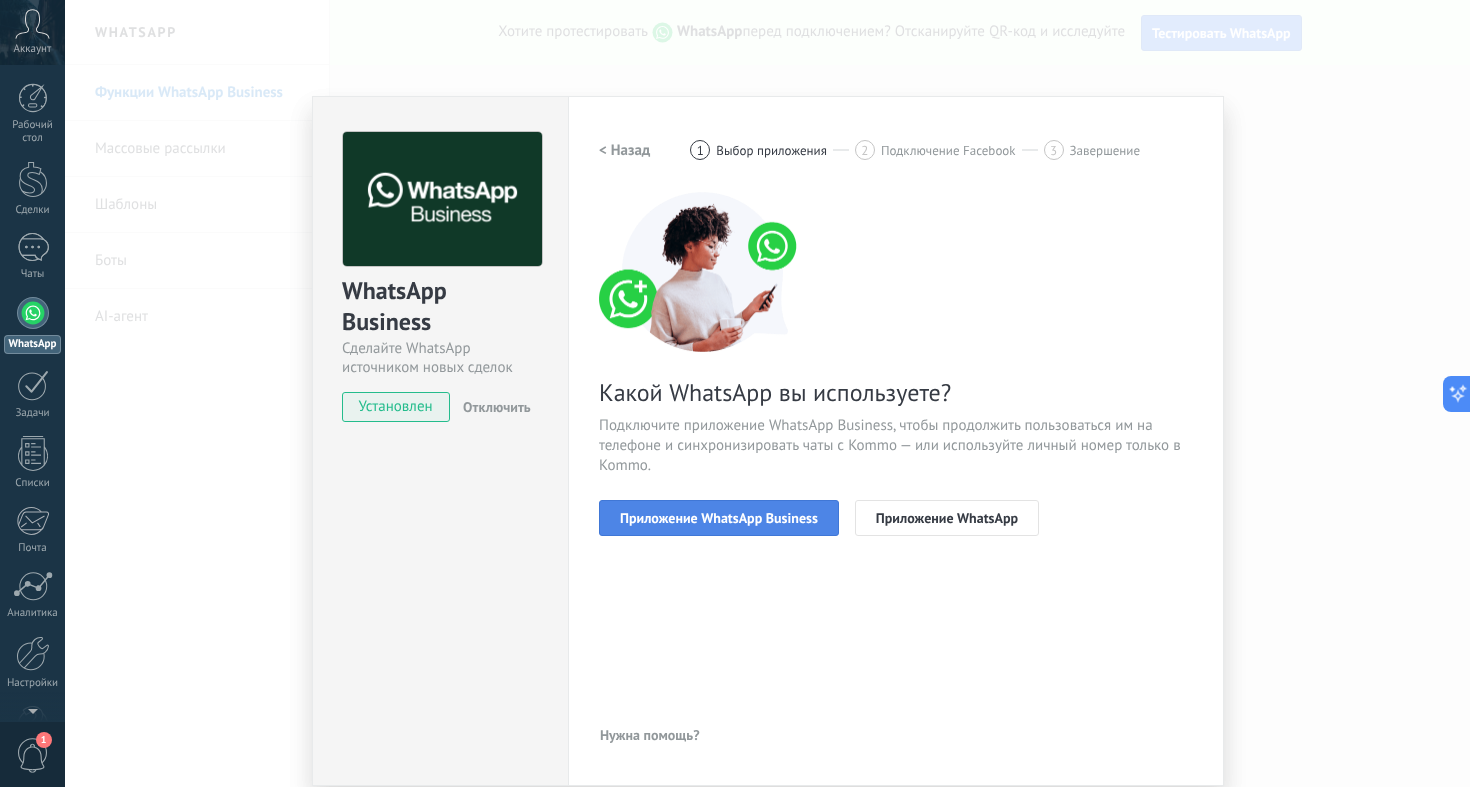 click on "Приложение WhatsApp Business" at bounding box center [719, 518] 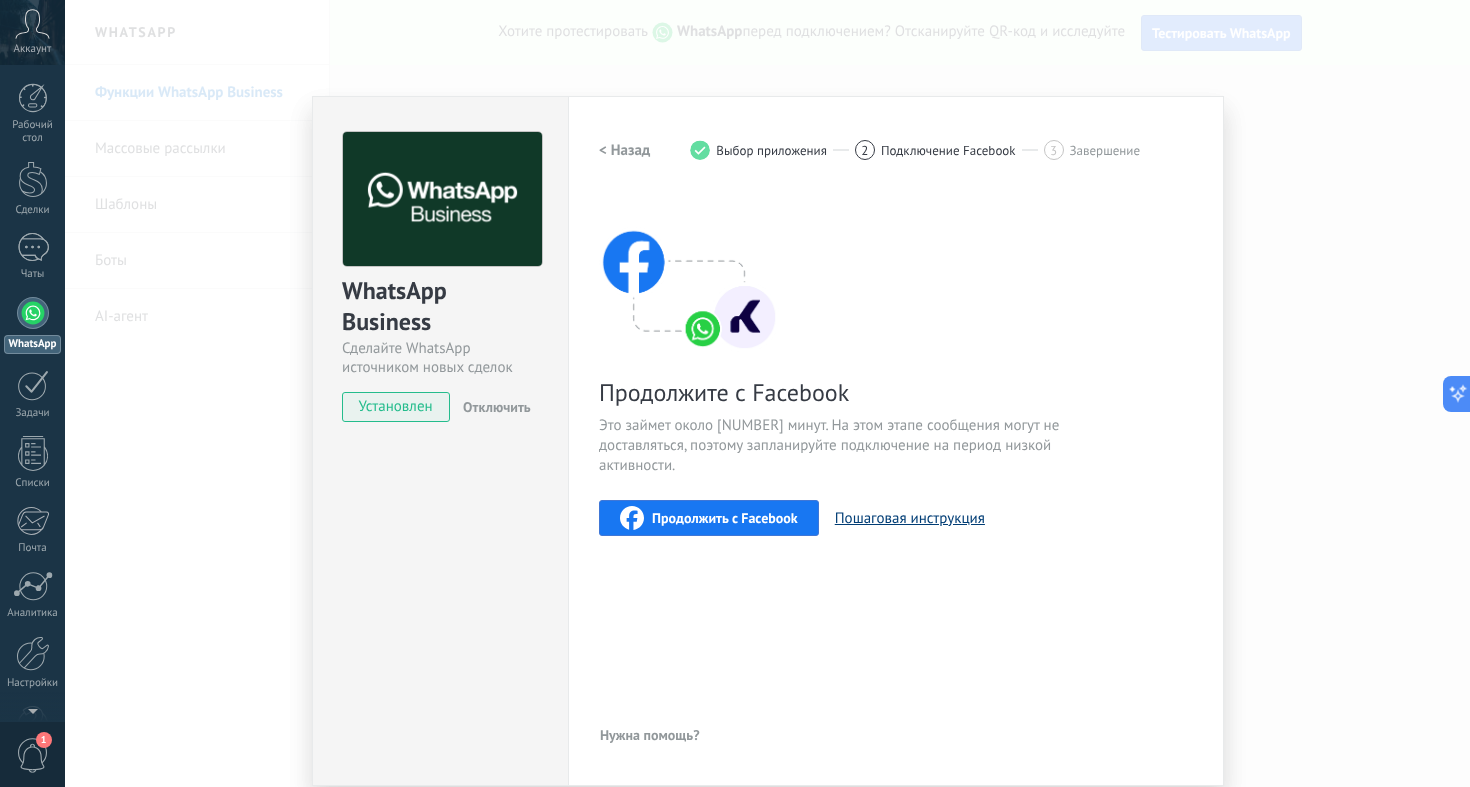click on "Пошаговая инструкция" at bounding box center [910, 518] 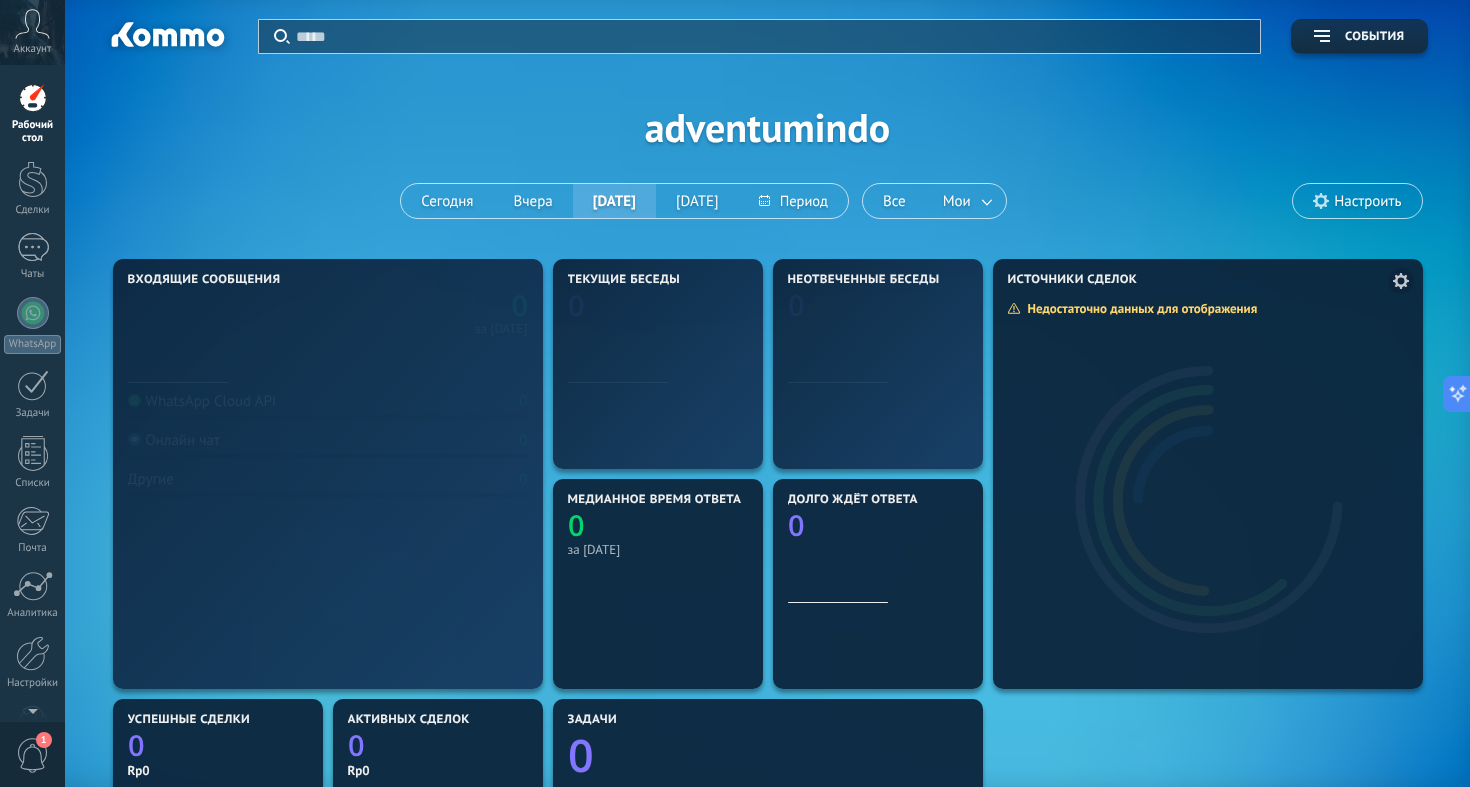 click at bounding box center [1401, 281] 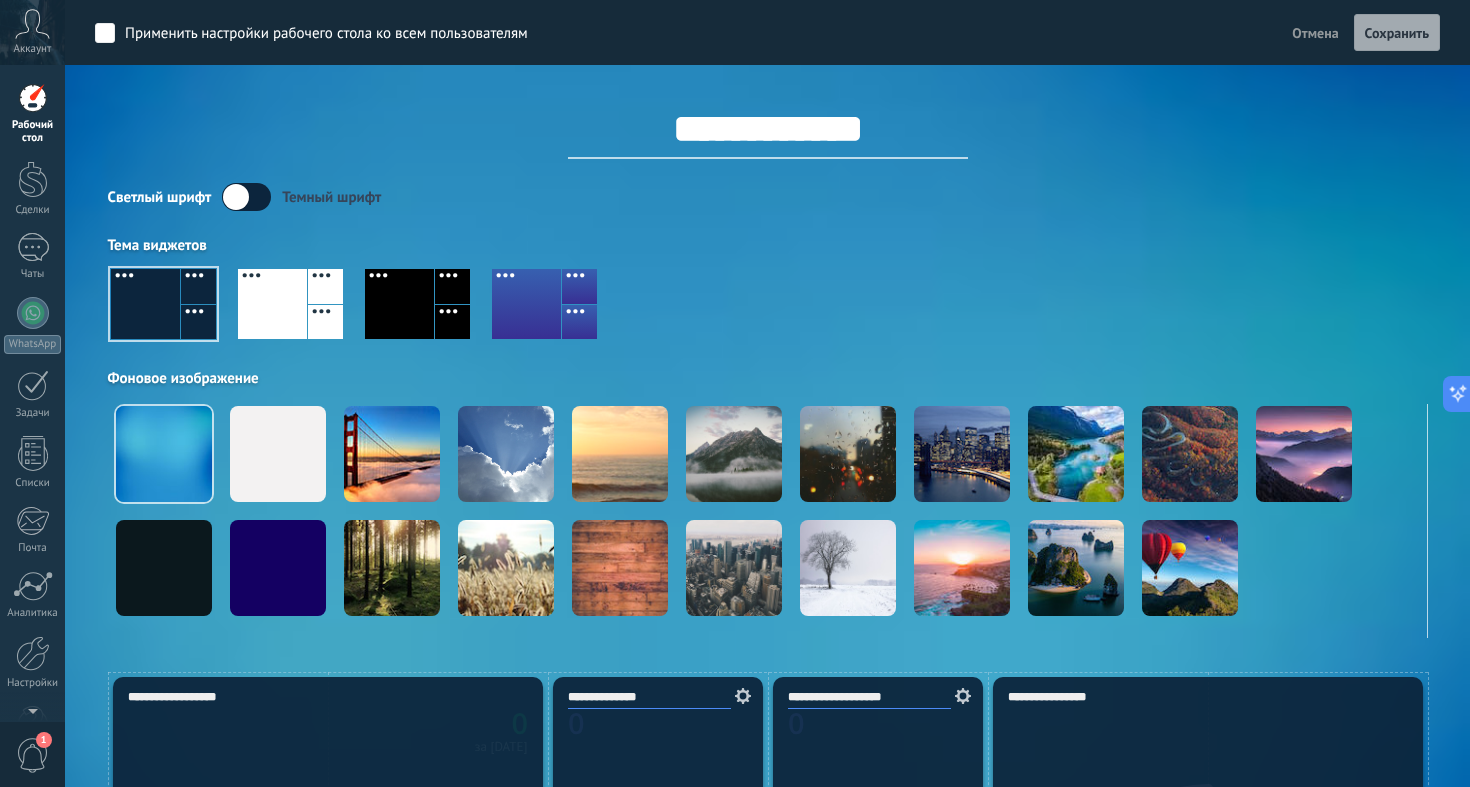 click on "Светлый шрифт Темный шрифт Тема виджетов Фоновое изображение" at bounding box center [768, 410] 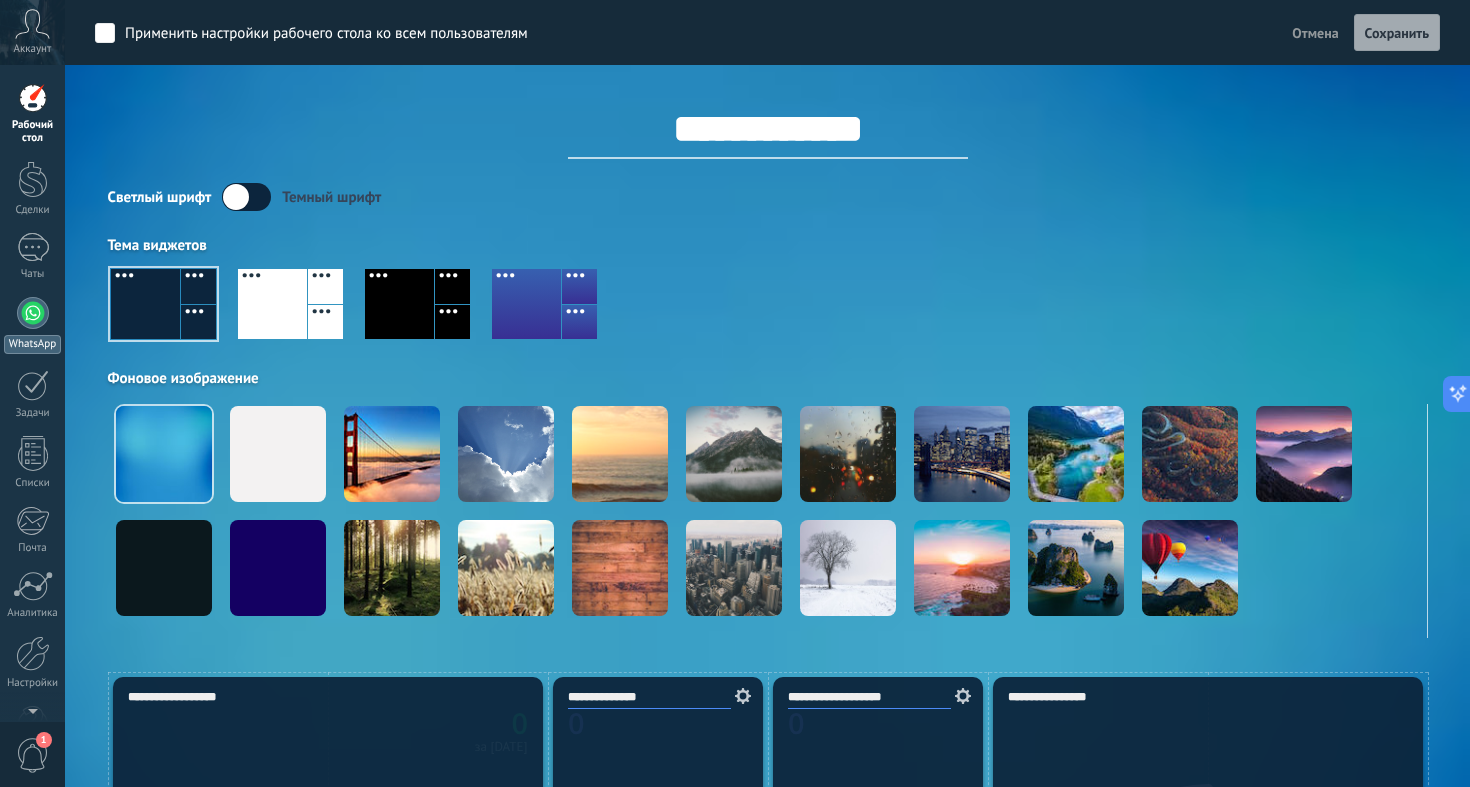 click on "WhatsApp" at bounding box center [32, 325] 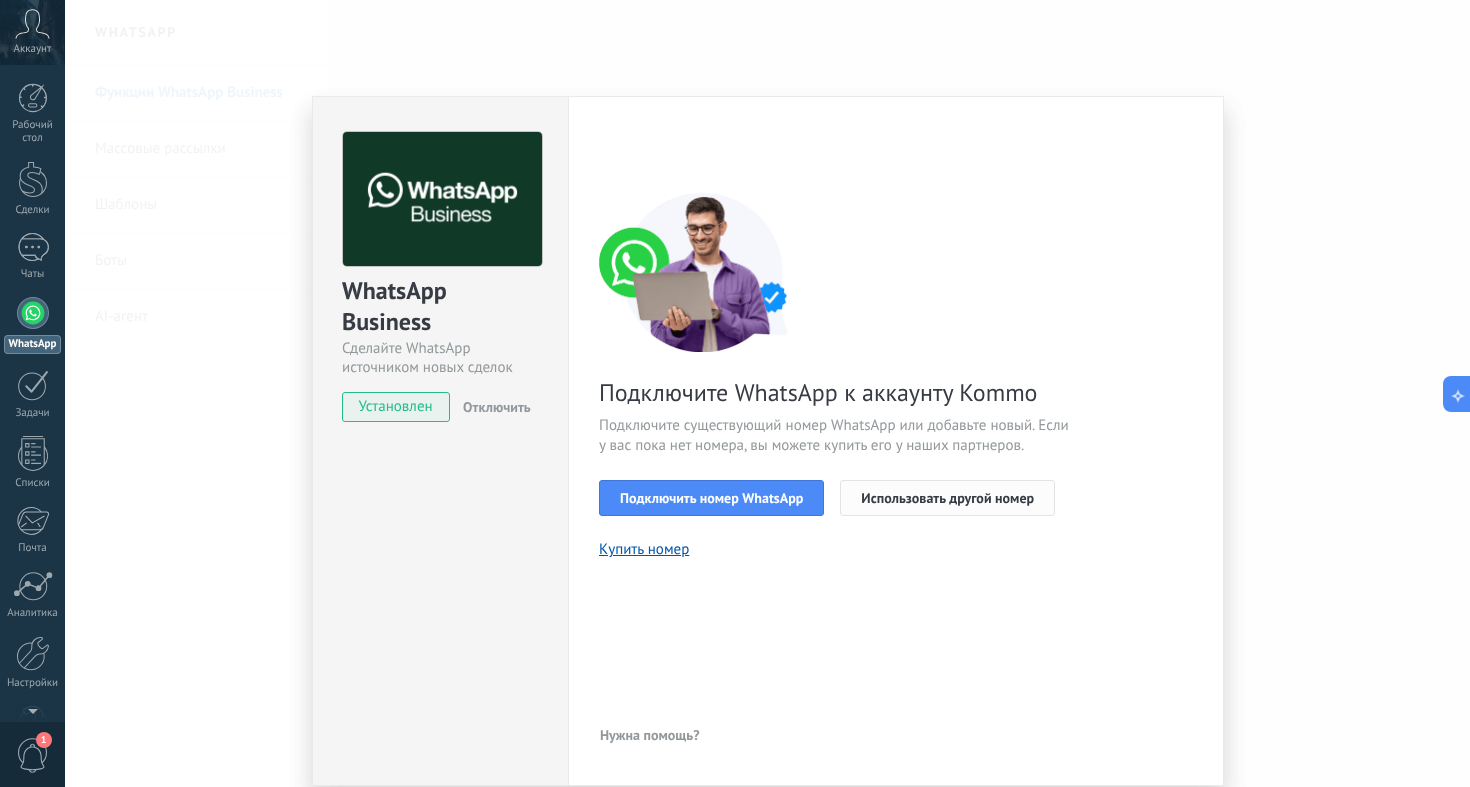 click on "Использовать другой номер" at bounding box center (947, 498) 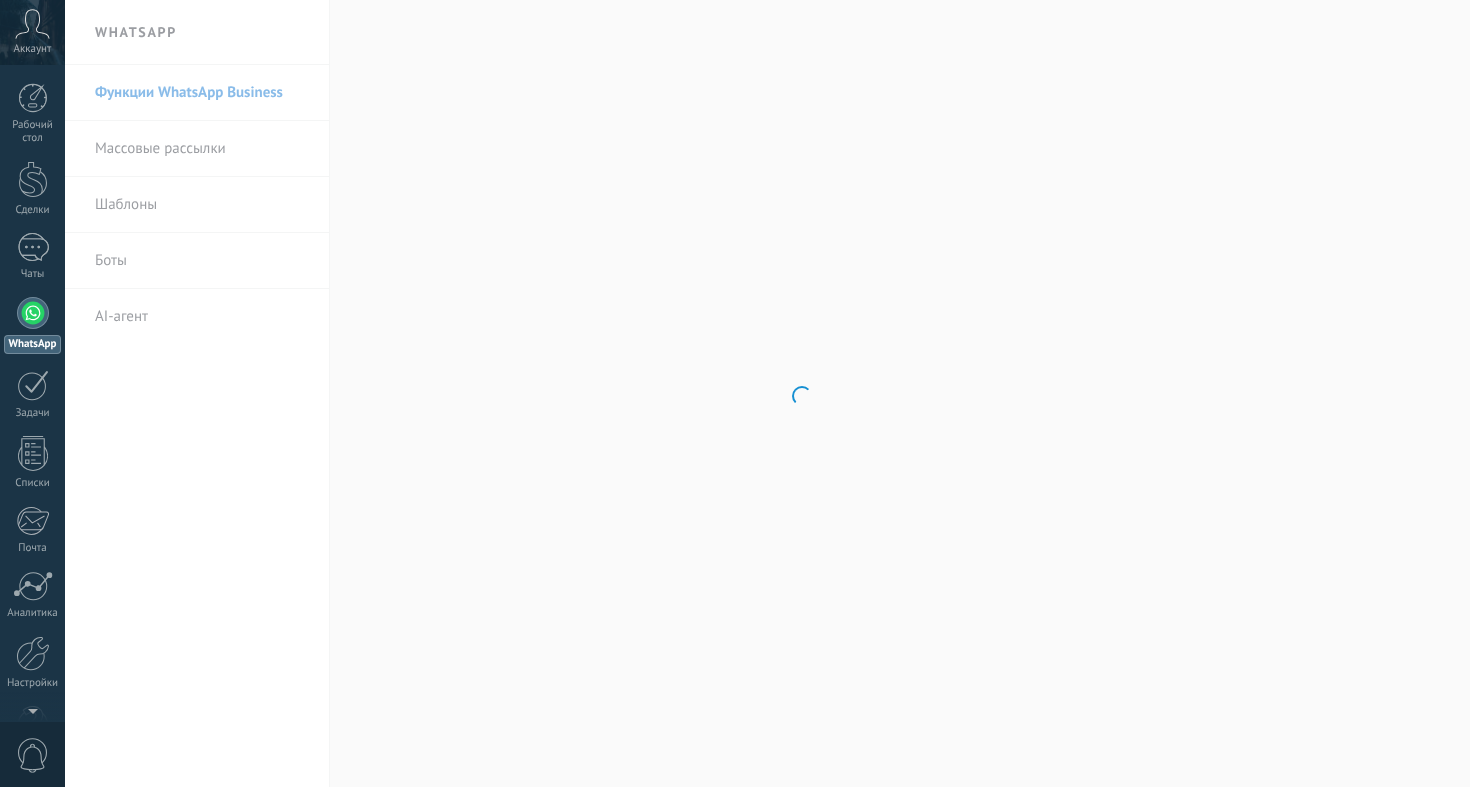 scroll, scrollTop: 0, scrollLeft: 0, axis: both 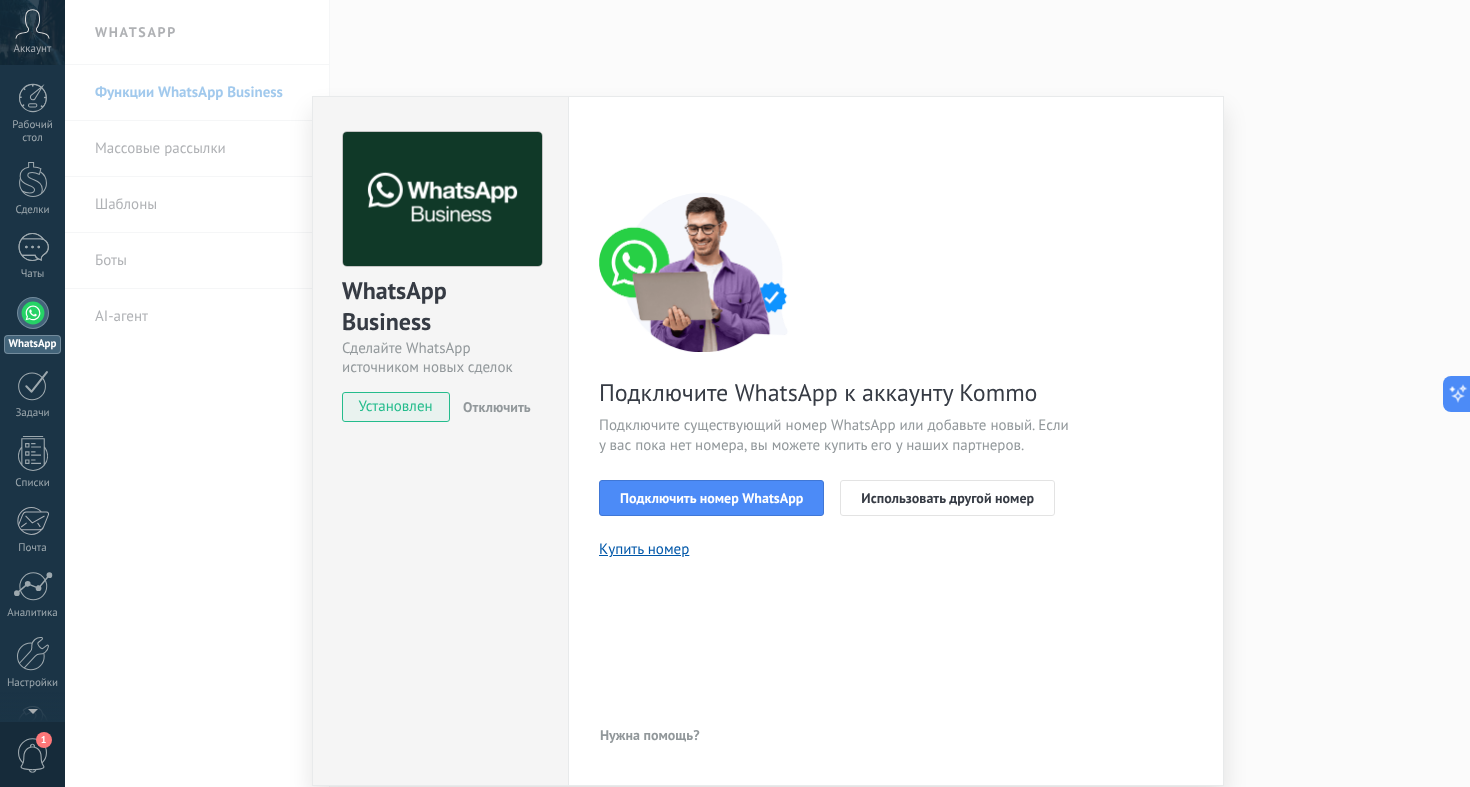 click on "WhatsApp Cloud API показать полностью _: Сохранить < Назад 1 Выбор приложения 2 Подключение Facebook 3 Завершение Подключите WhatsApp к аккаунту Kommo Подключите существующий номер WhatsApp или добавьте новый. Если у вас пока нет номера, вы можете купить его у наших партнеров. Подключить номер WhatsApp" at bounding box center [767, 393] 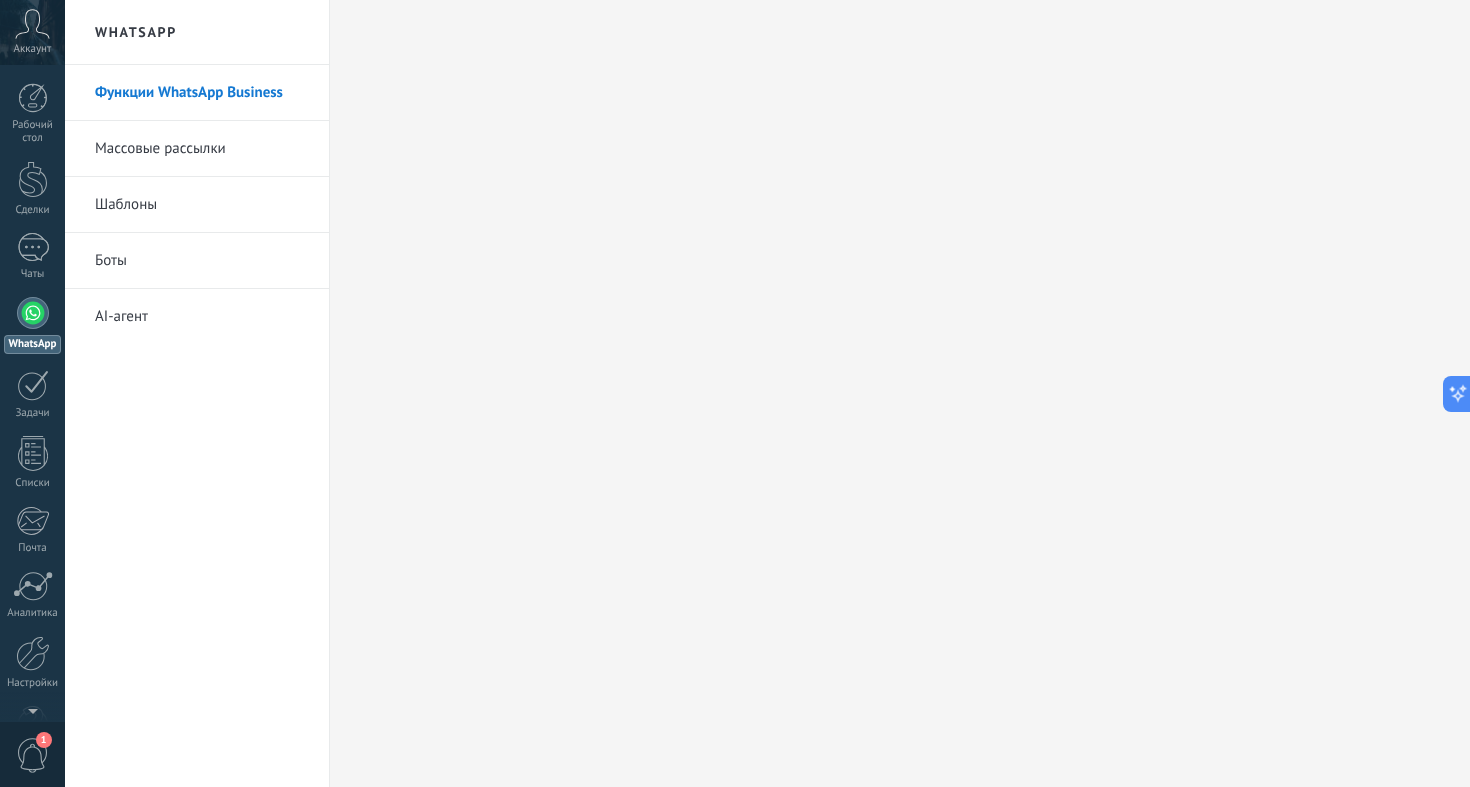 click 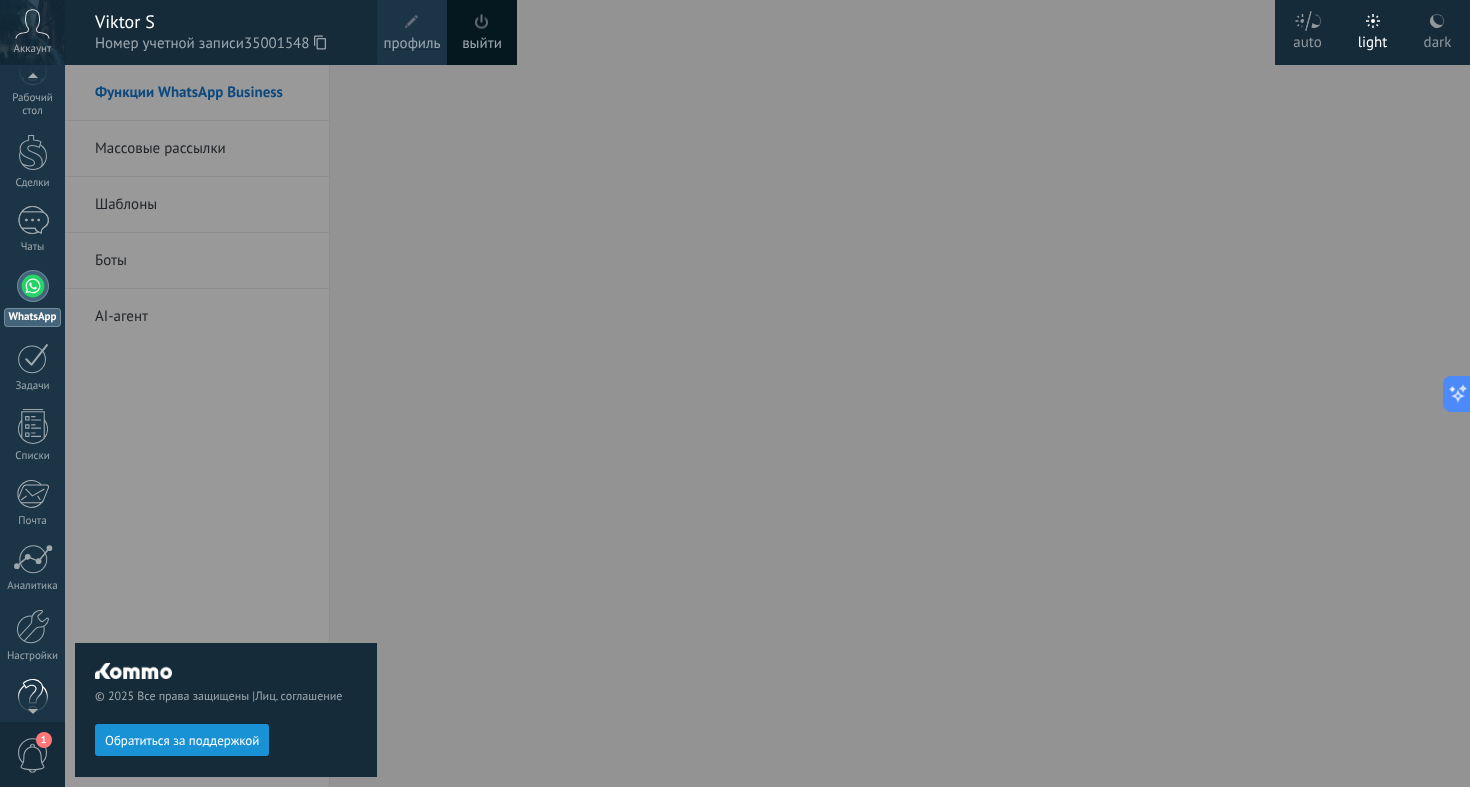 scroll, scrollTop: 58, scrollLeft: 0, axis: vertical 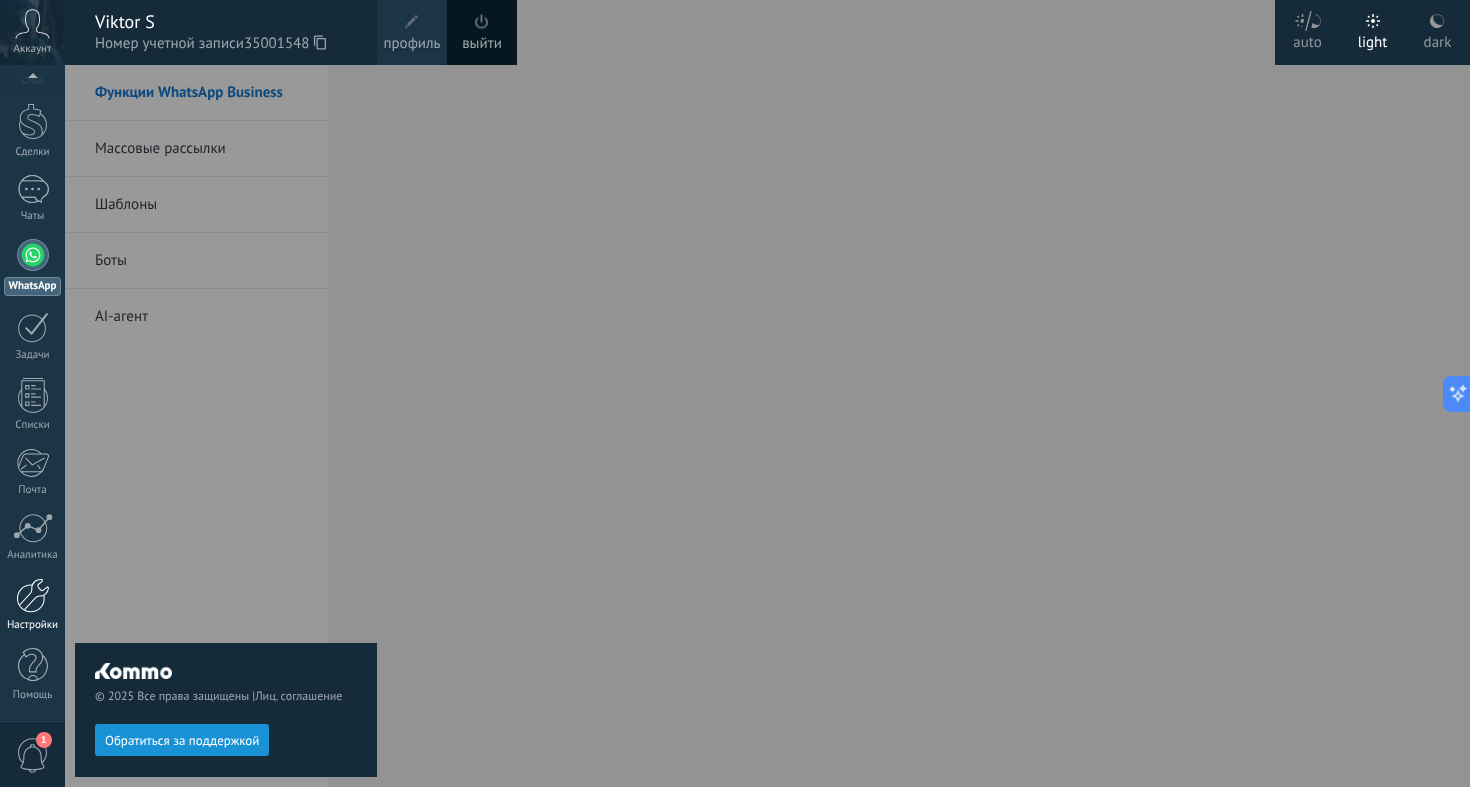 click on "Настройки" at bounding box center (32, 605) 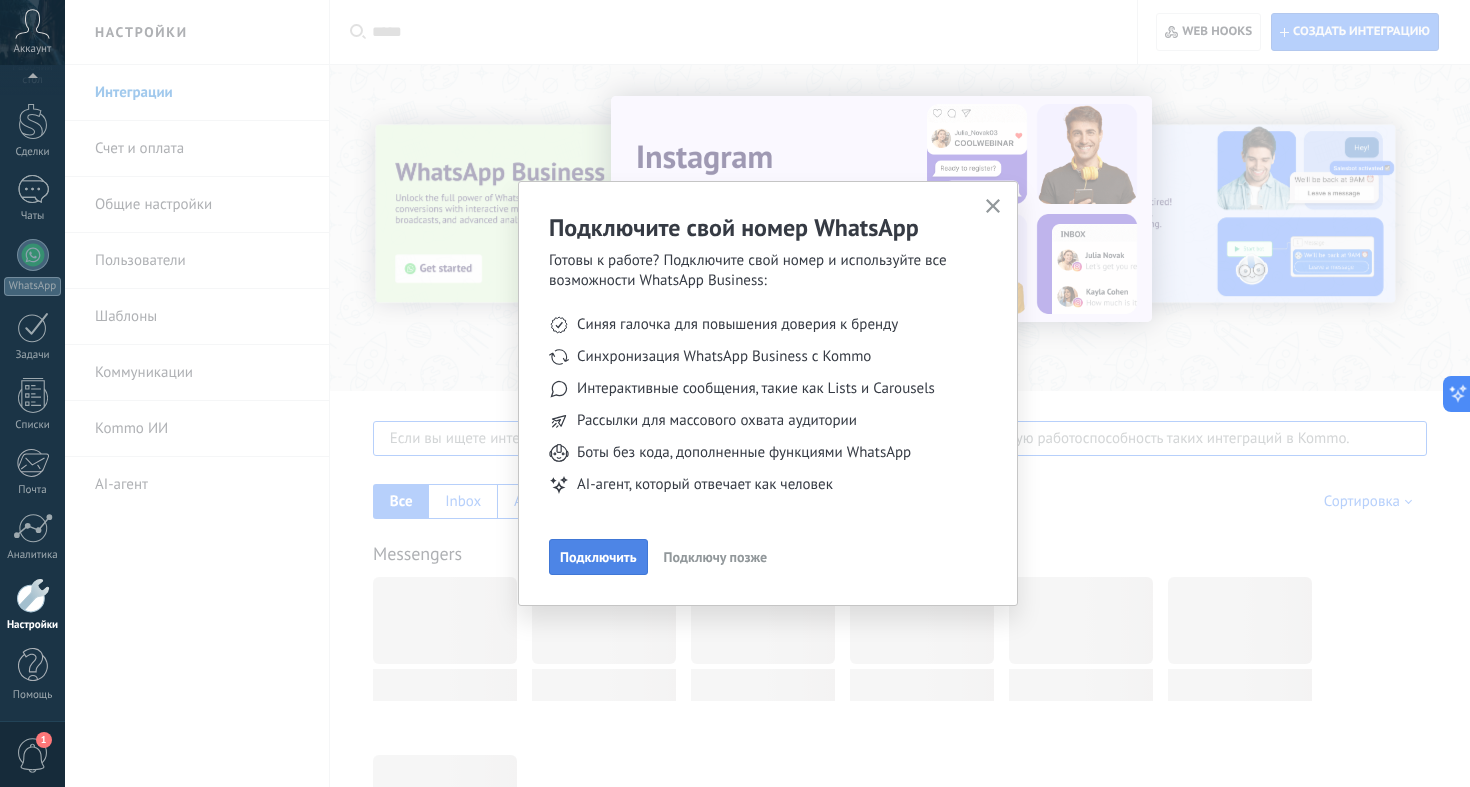 click on "Подключить" at bounding box center (598, 557) 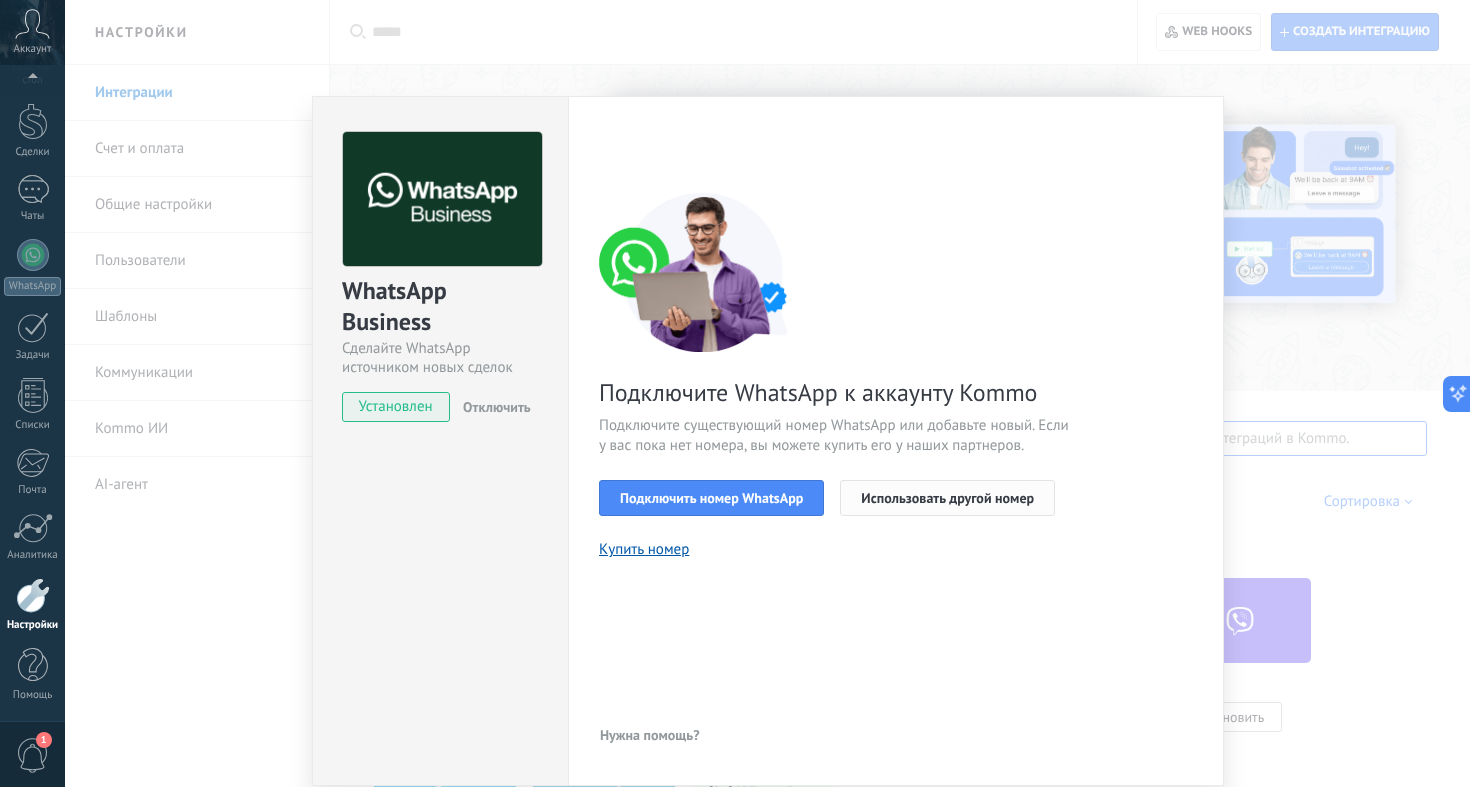 click on "Использовать другой номер" at bounding box center (947, 498) 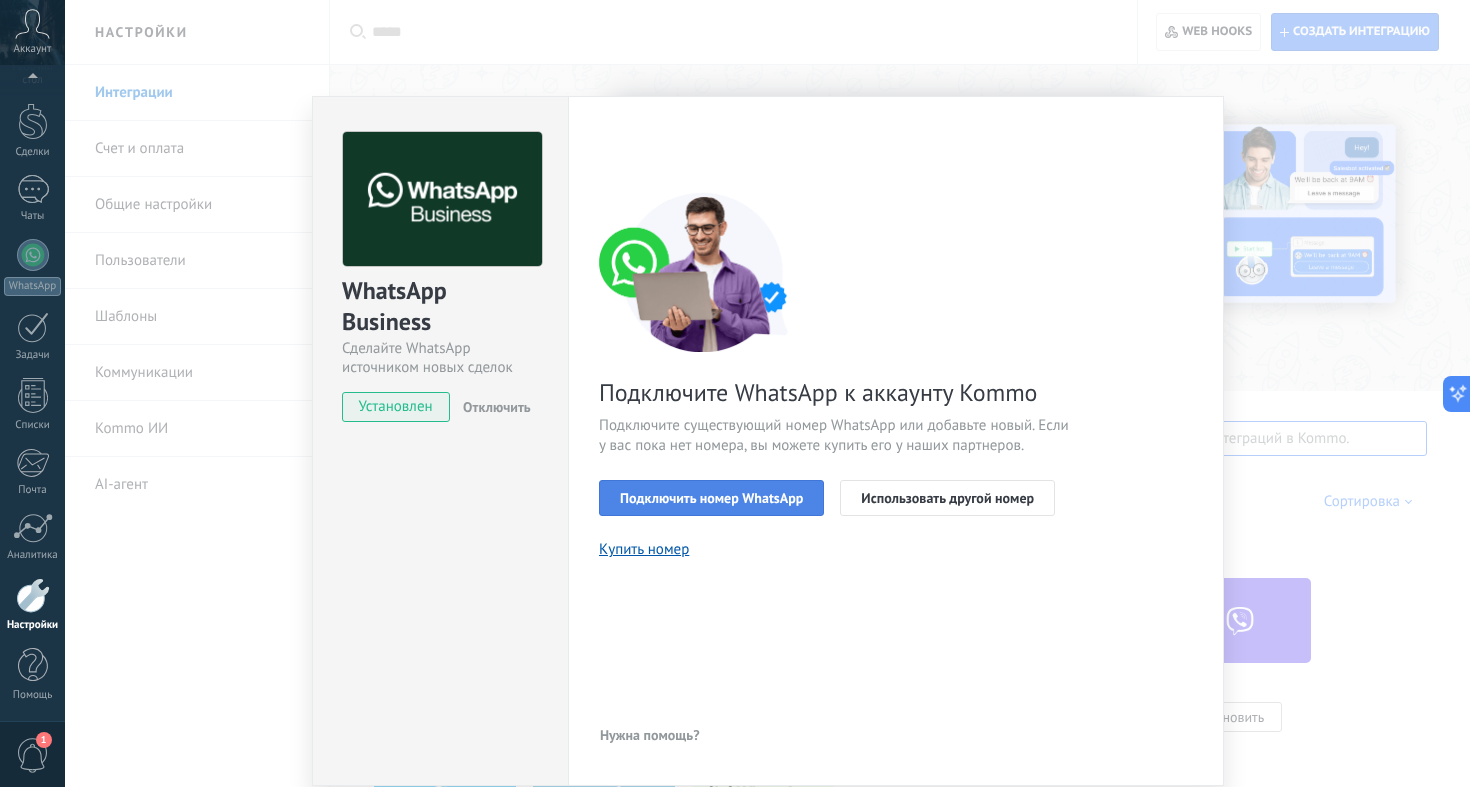 click on "Подключить номер WhatsApp" at bounding box center [711, 498] 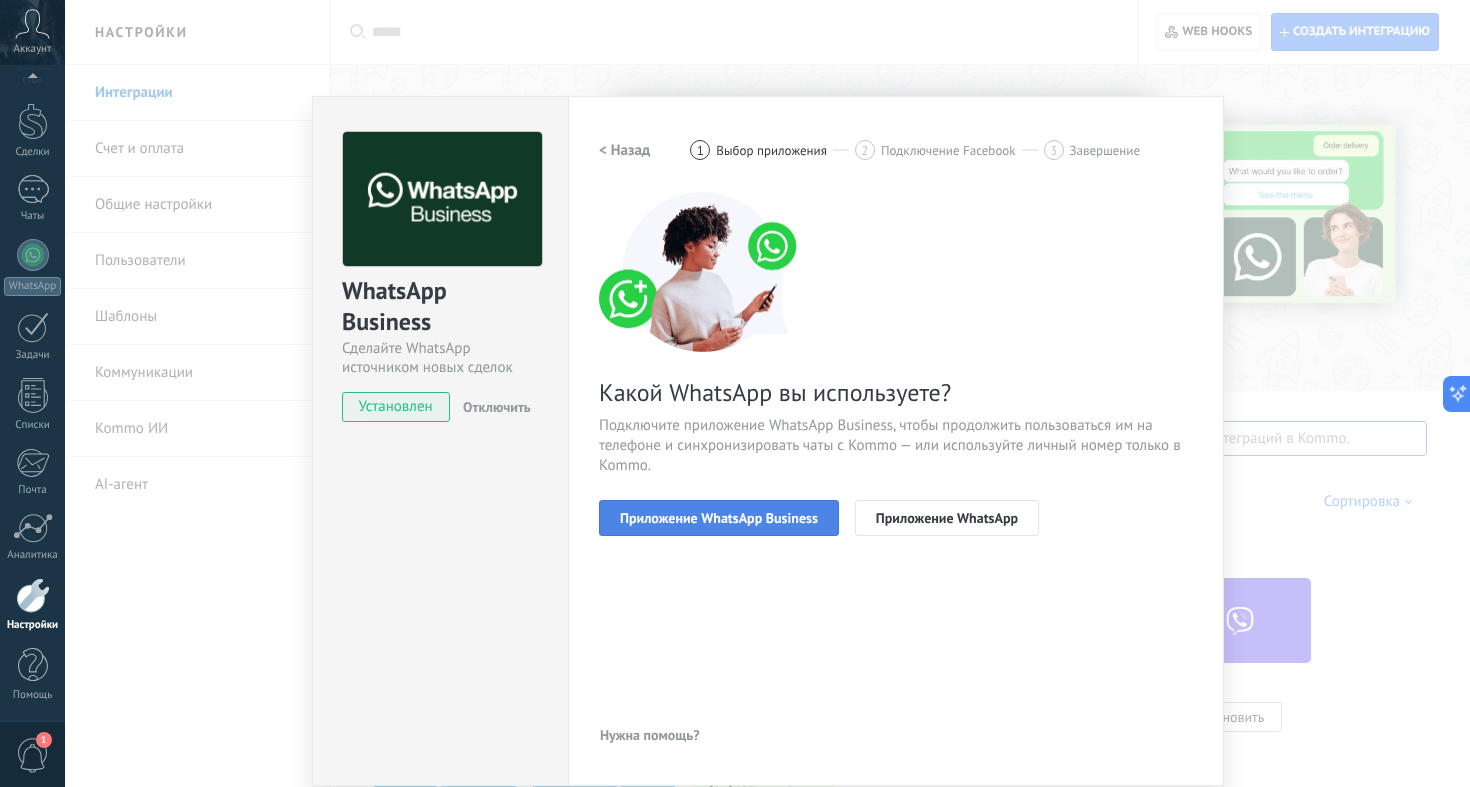 click on "Приложение WhatsApp Business" at bounding box center (719, 518) 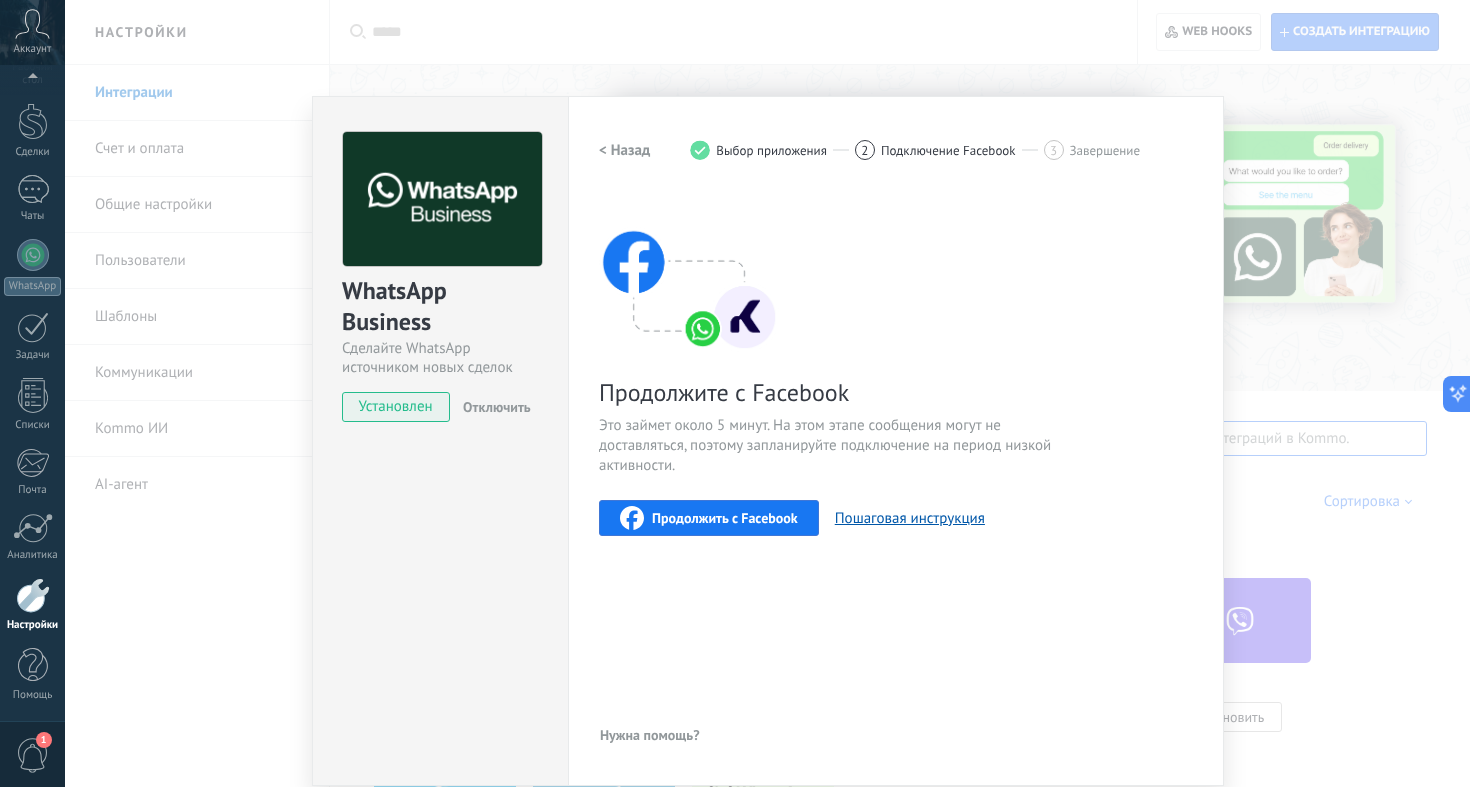 click on "Продолжить с Facebook" at bounding box center (725, 518) 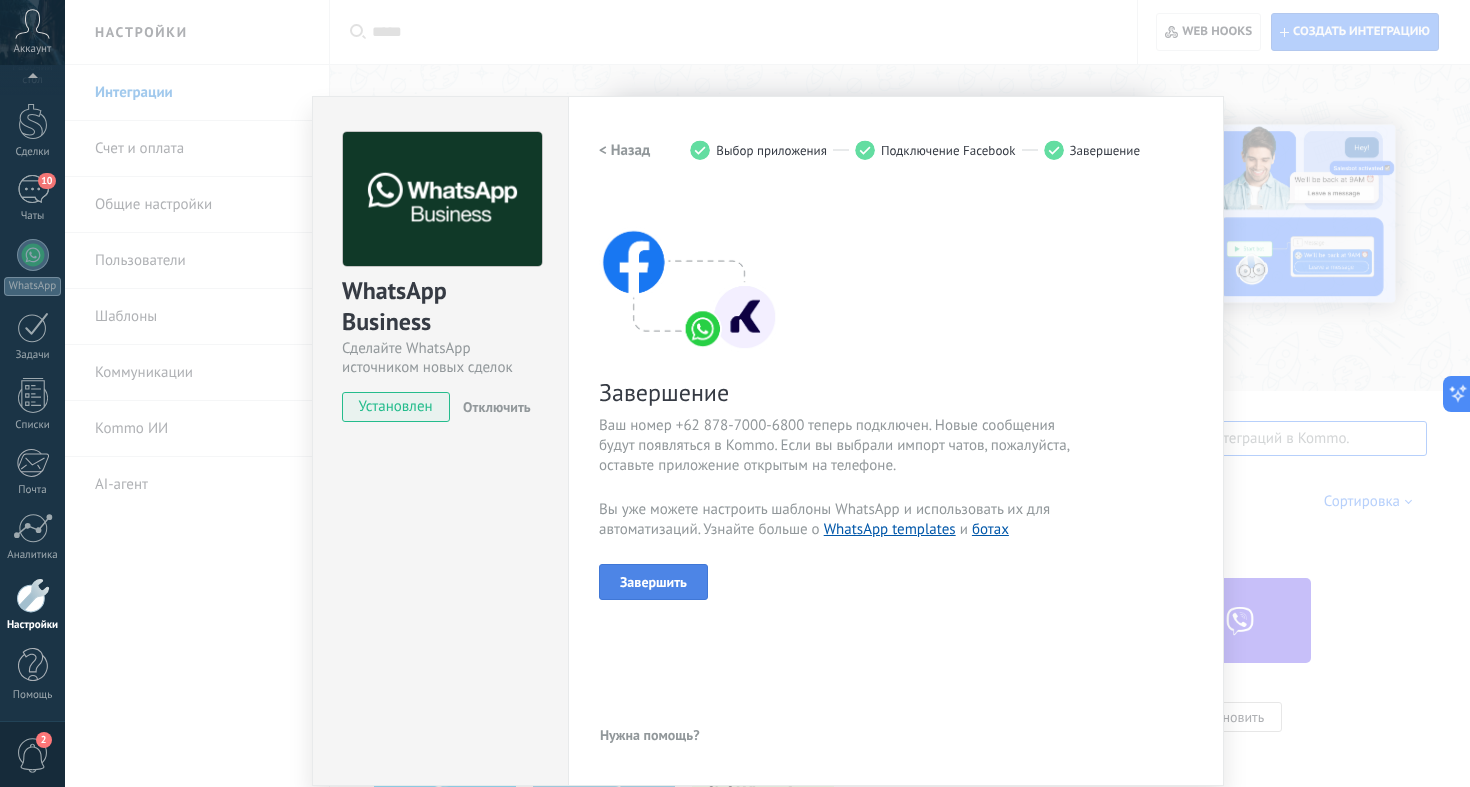 click on "Завершить" at bounding box center [653, 582] 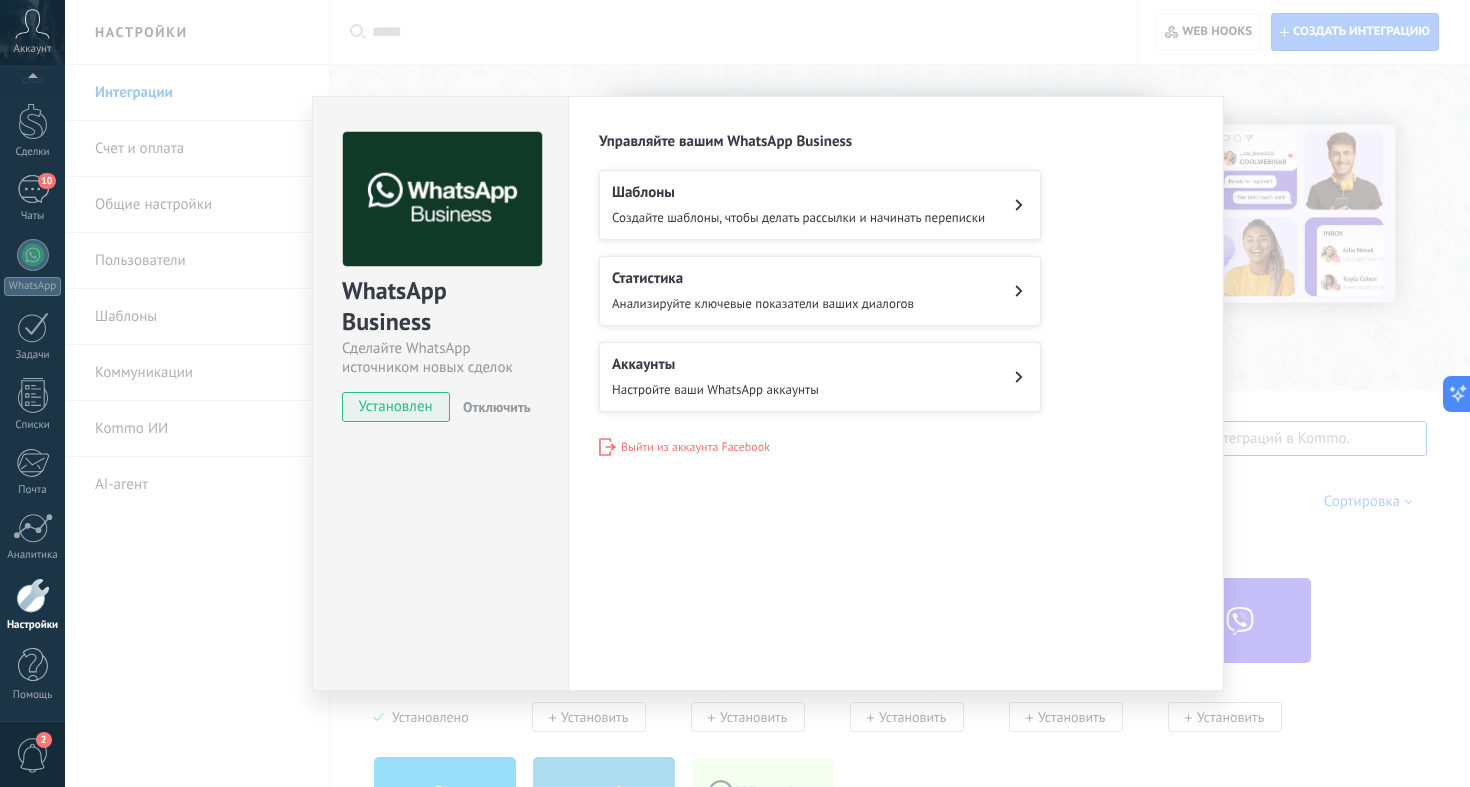 click on "WhatsApp Business Сделайте WhatsApp источником новых сделок Установлен Отключить Описание Выданные доступы На этой вкладке отображается кто и когда выдал доступ интеграции к этому аккаунту. Если вы хотите, чтобы пользователь не мог больше отправлять никакие запросы в аккаунт от имени интеграции, вы можете отозвать у него доступ. Если отозвать все выданные доступы, интеграция перестанет работать. Нет пользователей, которые предоставили доступ данному приложению. WhatsApp Cloud API показать полностью _: Сохранить Управляйте вашим WhatsApp Business Шаблоны Статистика Аккаунты" at bounding box center (767, 393) 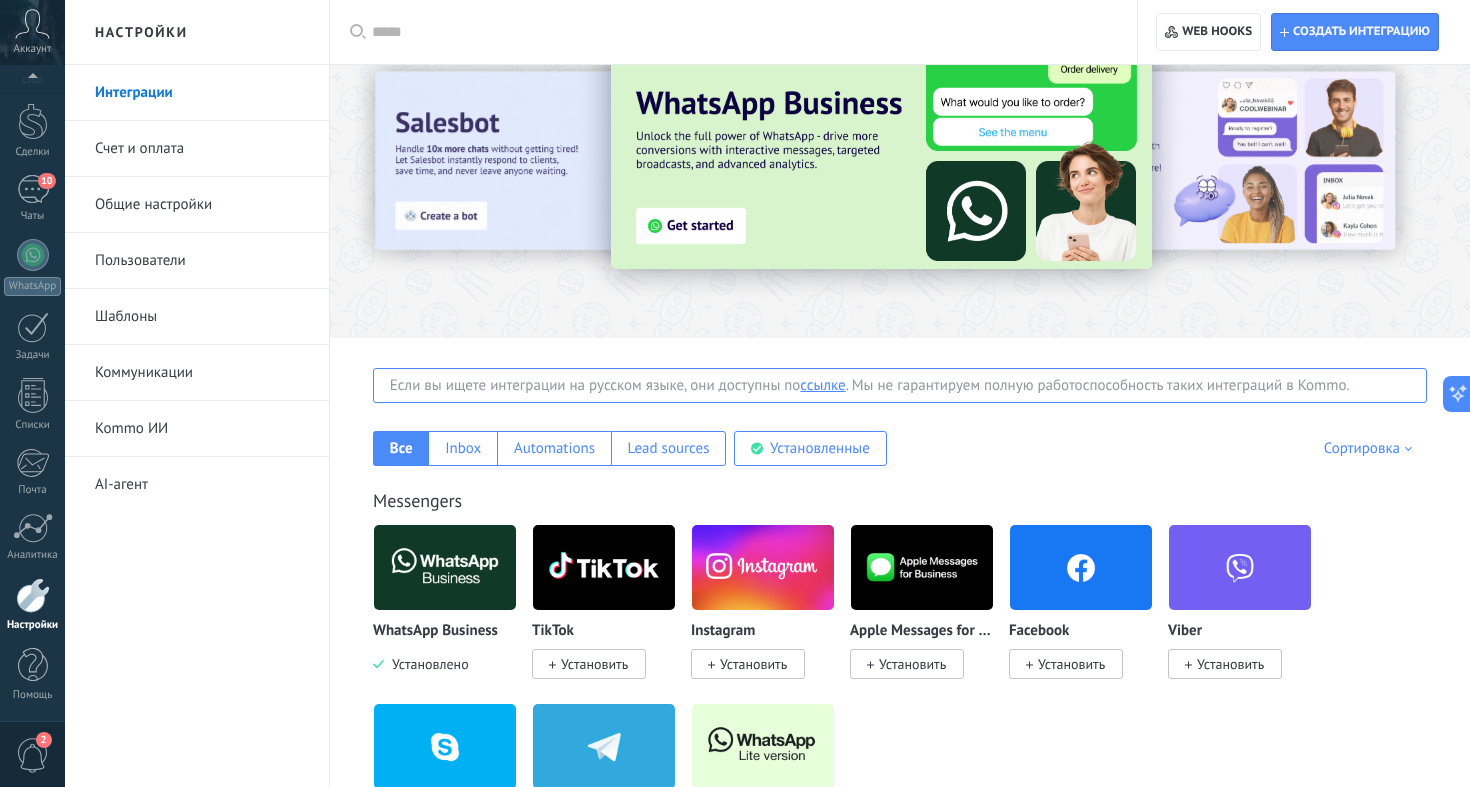 scroll, scrollTop: 140, scrollLeft: 0, axis: vertical 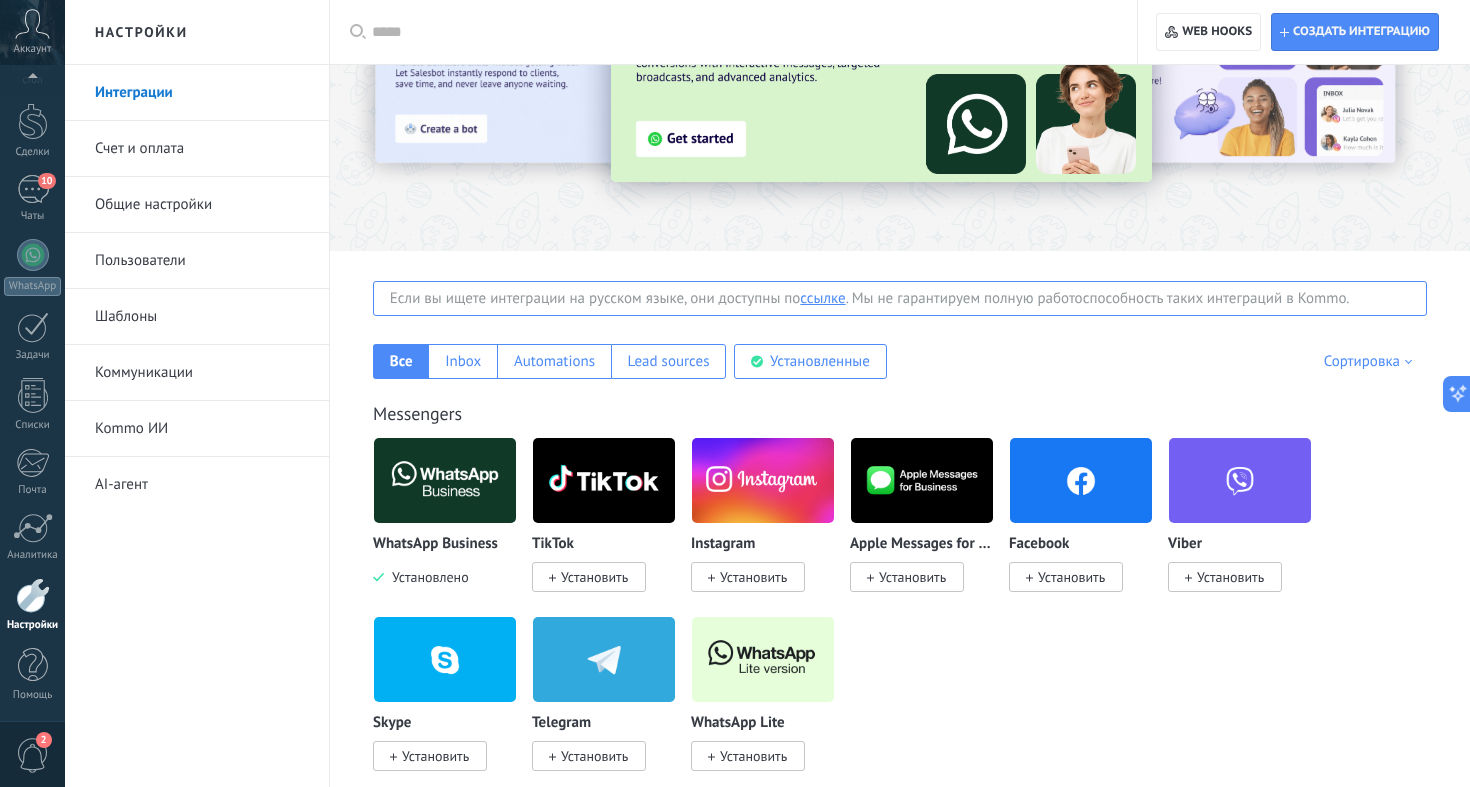 click on "Установить" at bounding box center [753, 577] 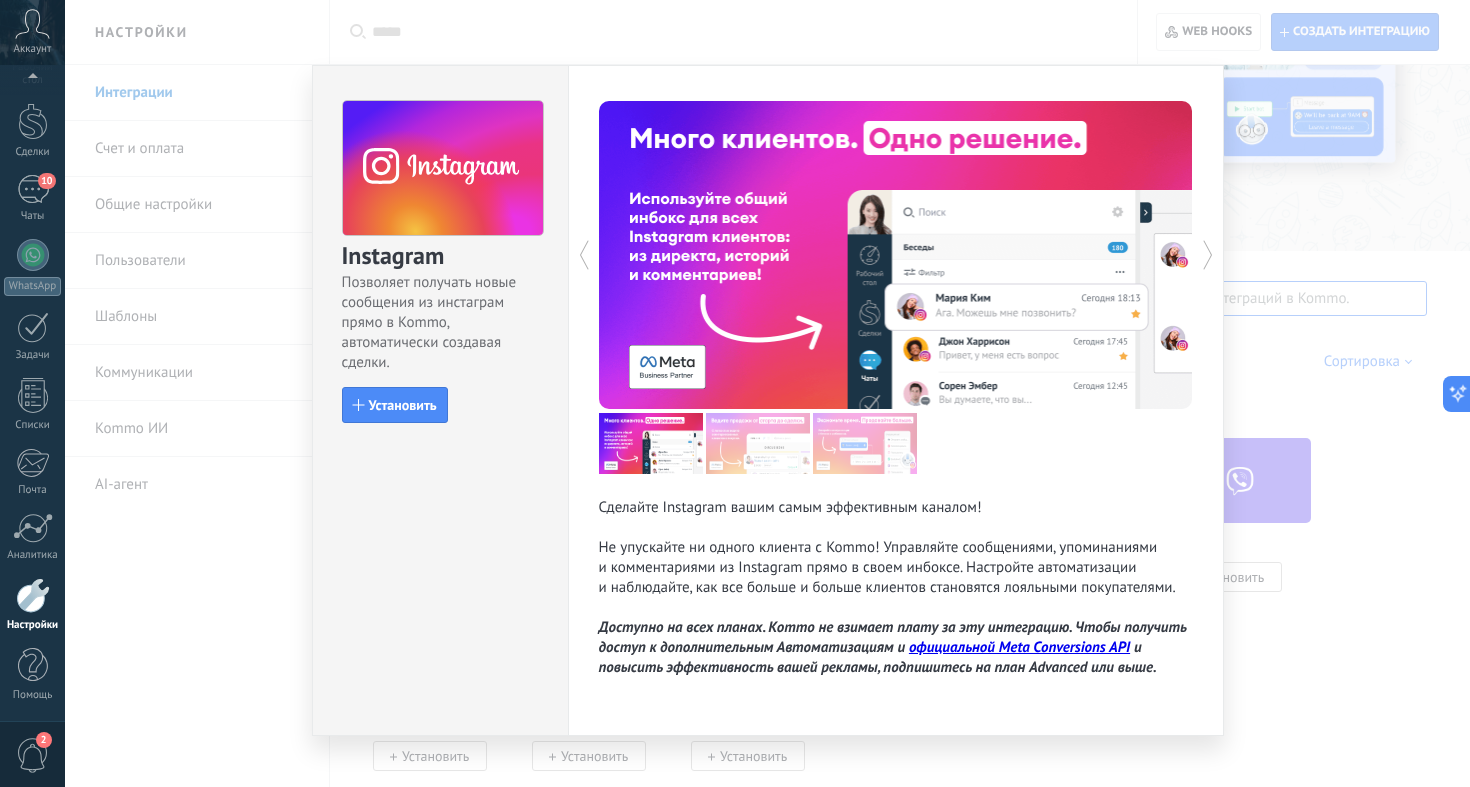 click on "Instagram Позволяет получать новые сообщения из инстаграм прямо в Kommo, автоматически создавая сделки. Установить Сделайте Instagram вашим самым эффективным каналом! Не упускайте ни одного клиента с Kommo! Управляйте сообщениями, упоминаниями и комментариями из Instagram прямо в своем инбоксе. Настройте автоматизации и наблюдайте, как все больше и больше клиентов становятся лояльными покупателями. Доступно на всех планах. Kommo не взимает плату за эту интеграцию. Чтобы получить доступ к дополнительным Автоматизациям и официальной Meta Conversions API" at bounding box center [767, 393] 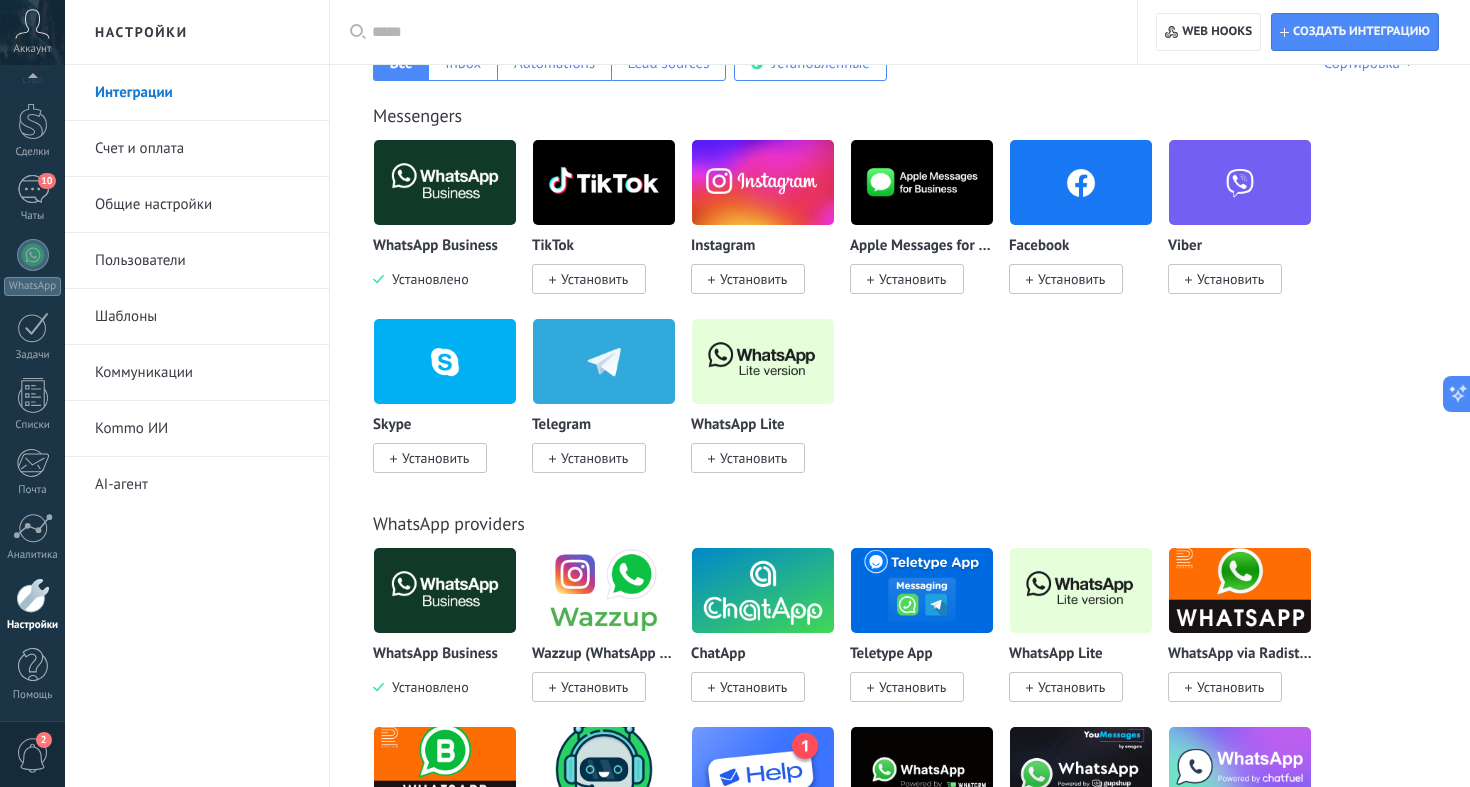 scroll, scrollTop: 124, scrollLeft: 0, axis: vertical 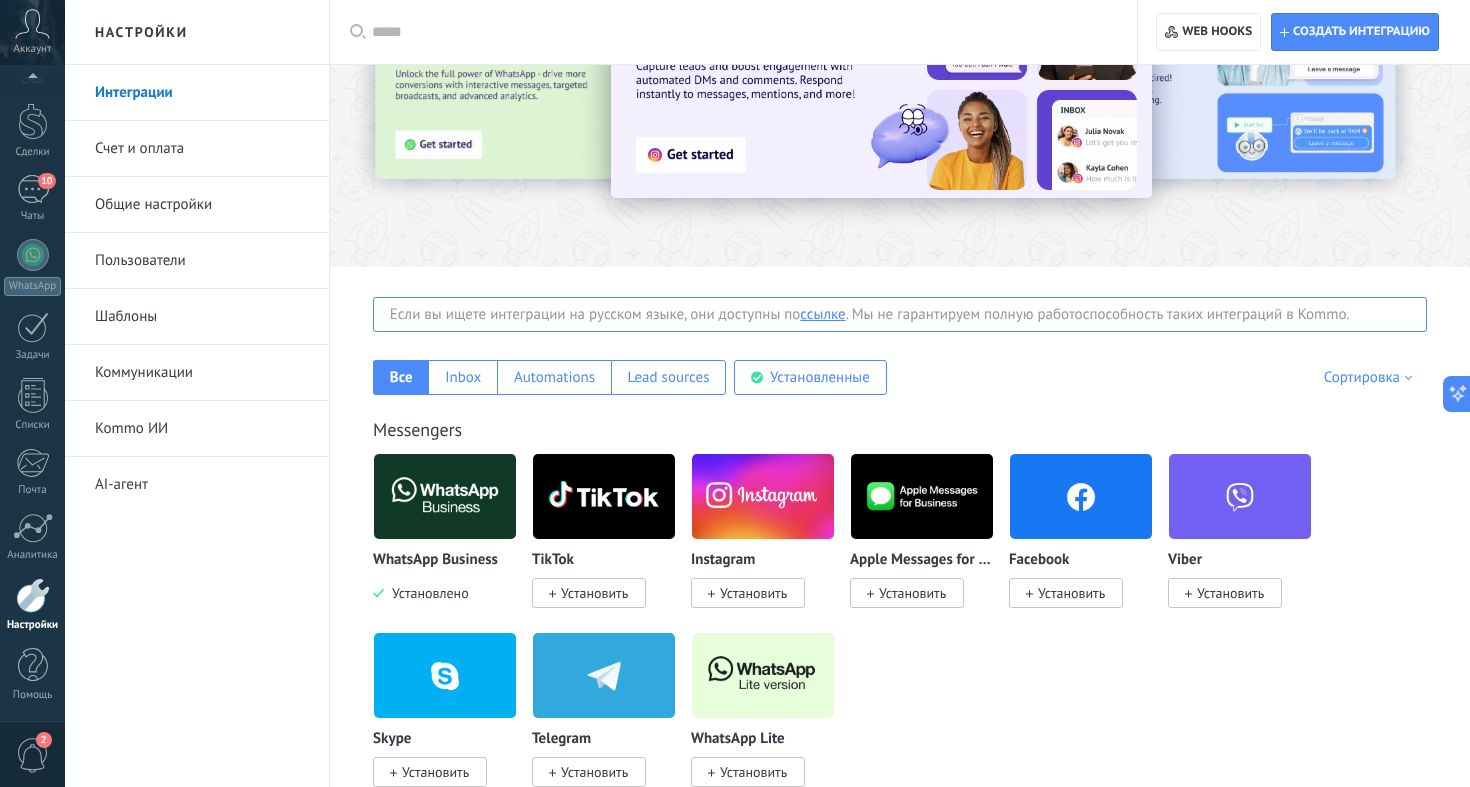 click on "Установить" at bounding box center [1071, 593] 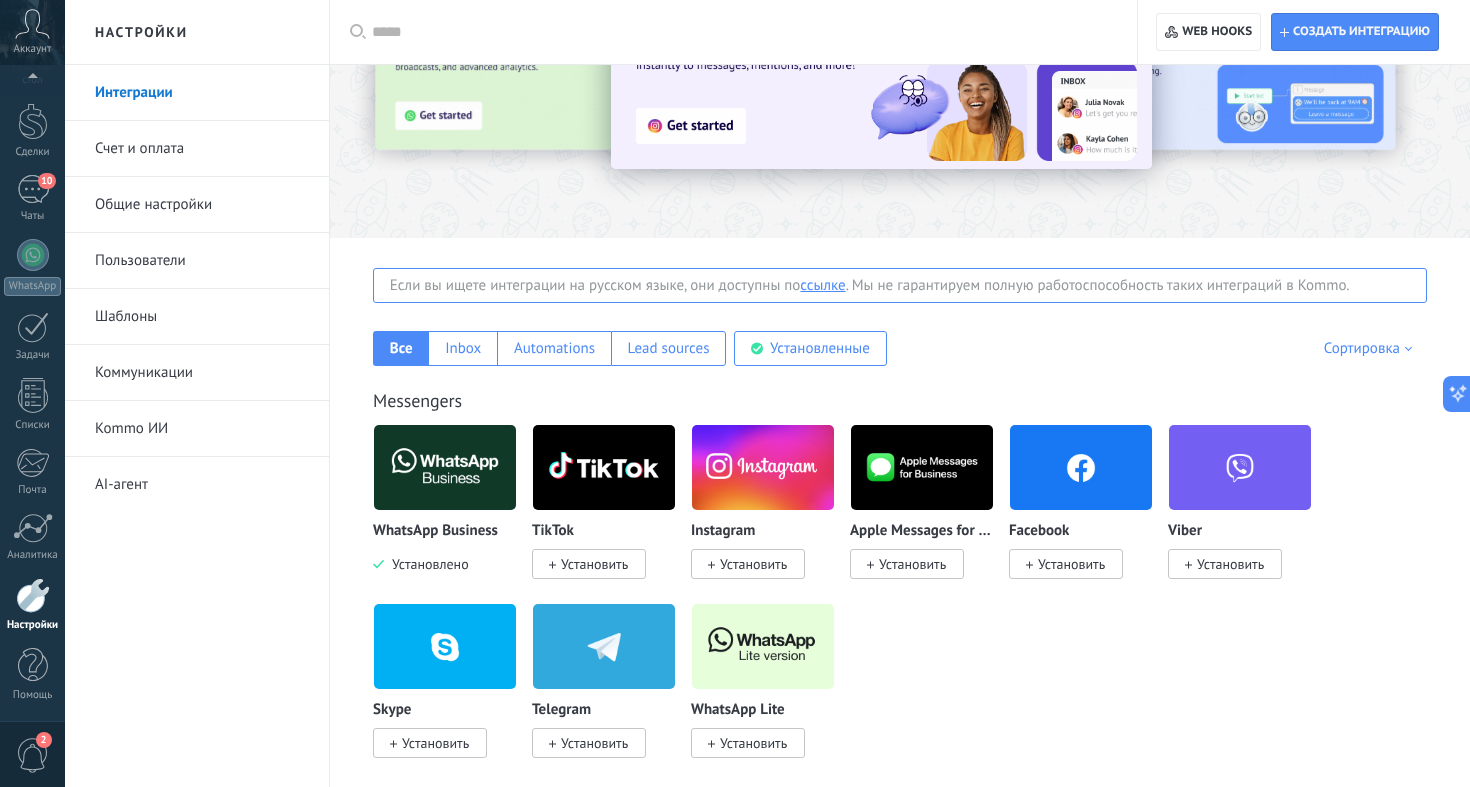 scroll, scrollTop: 160, scrollLeft: 0, axis: vertical 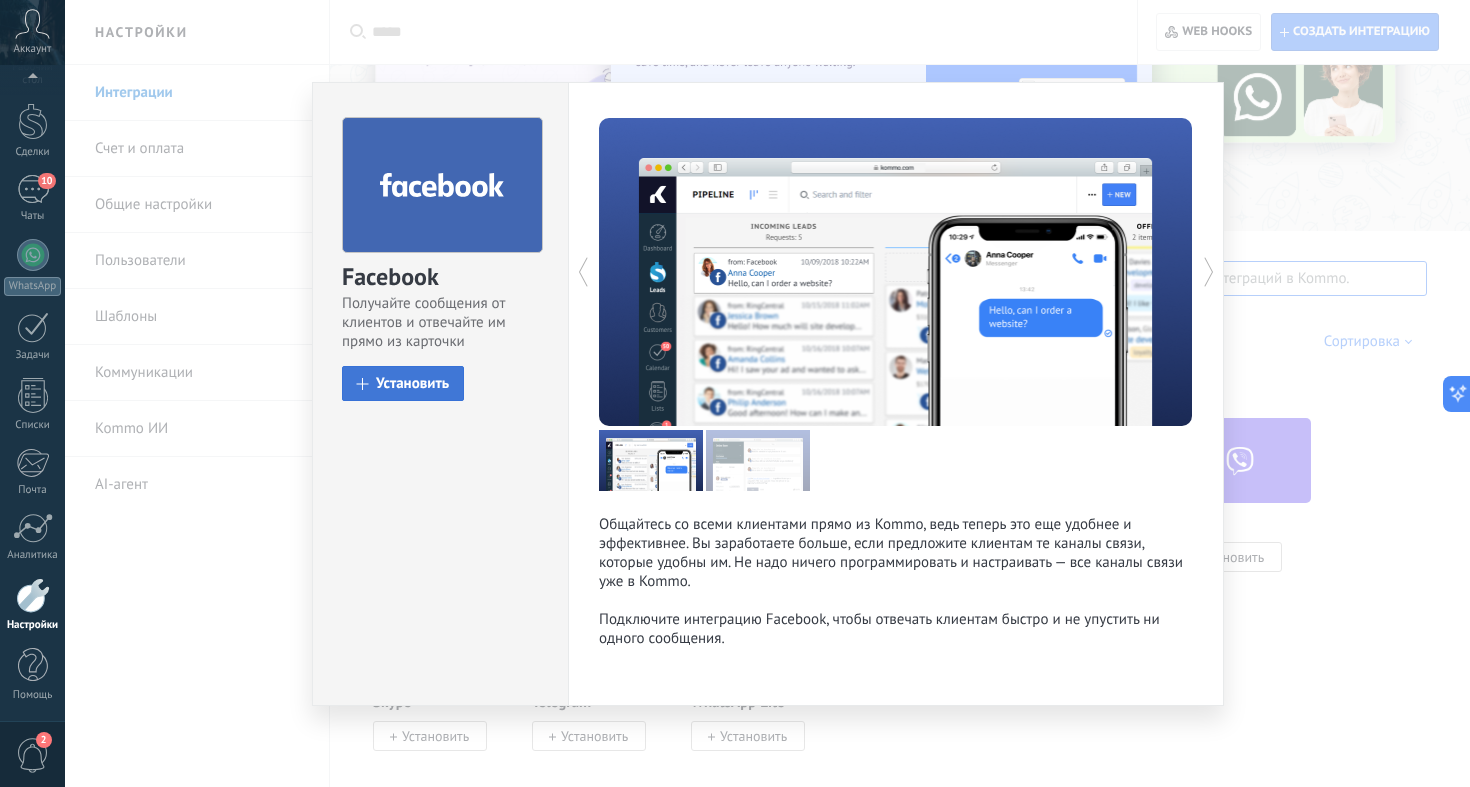 click on "Установить" at bounding box center [412, 383] 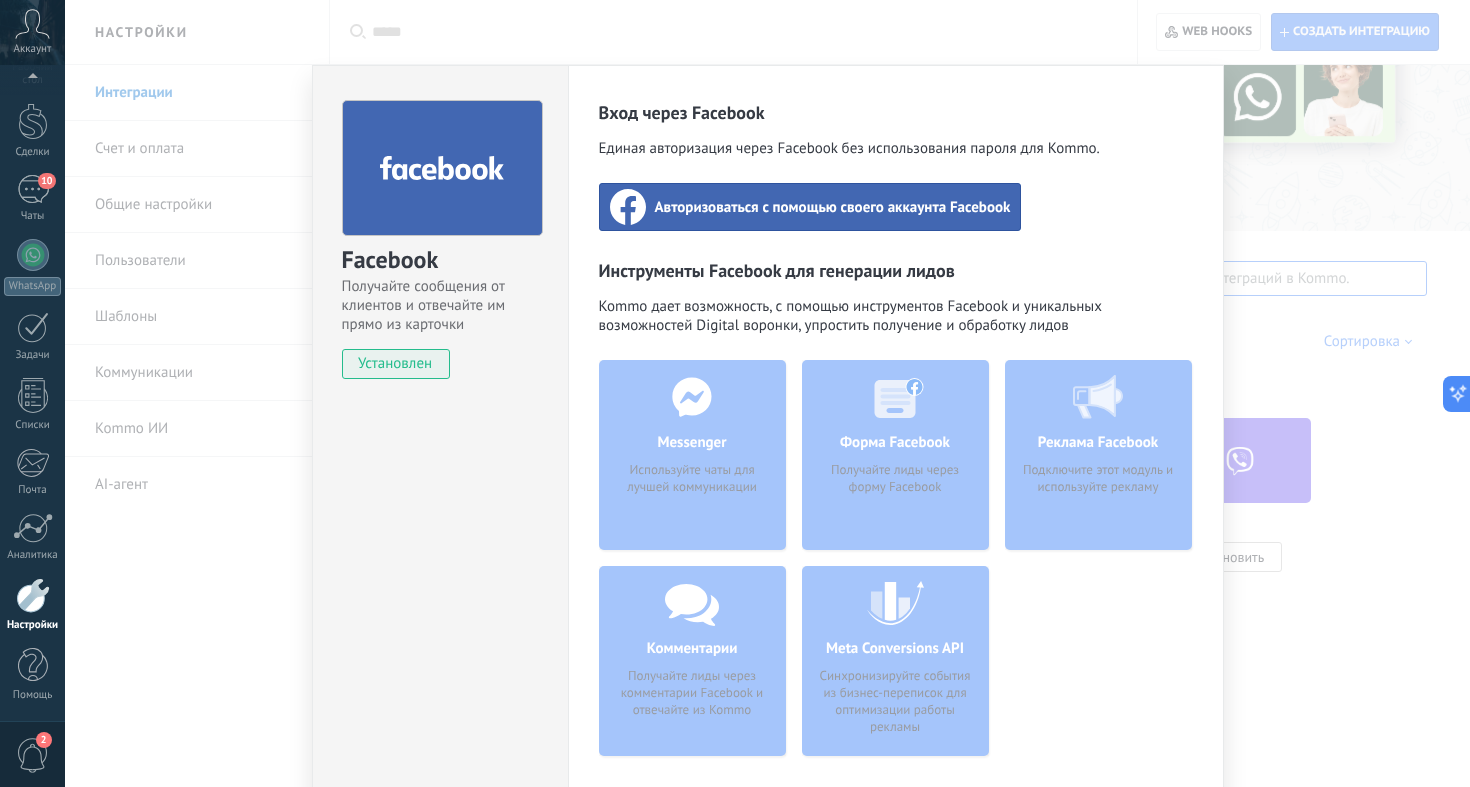 click on "Facebook Получайте сообщения от клиентов и отвечайте им прямо из карточки Установлен Отключить Вход через Facebook Единая авторизация через Facebook без использования пароля для Kommo. Авторизоваться с помощью своего аккаунта Facebook Инструменты Facebook для генерации лидов Kommo дает возможность, с помощью инструментов Facebook и уникальных возможностей Digital воронки, упростить получение и обработку лидов Messenger Используйте чаты для лучшей коммуникации Комментарии Получайте лиды через комментарии Facebook и отвечайте из Kommo Форма Facebook Получайте лиды через форму Facebook Meta Conversions API" at bounding box center [767, 393] 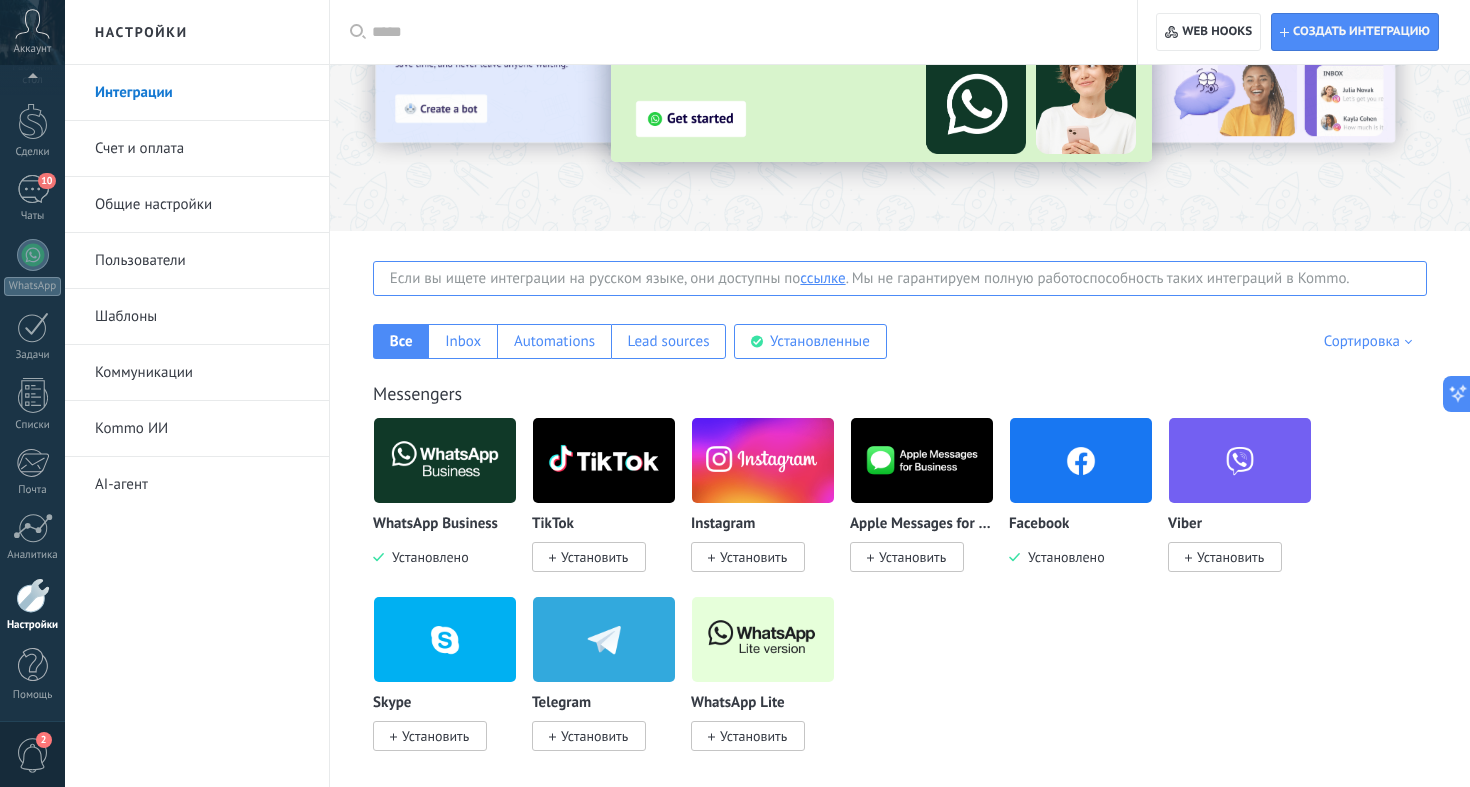 click at bounding box center (763, 460) 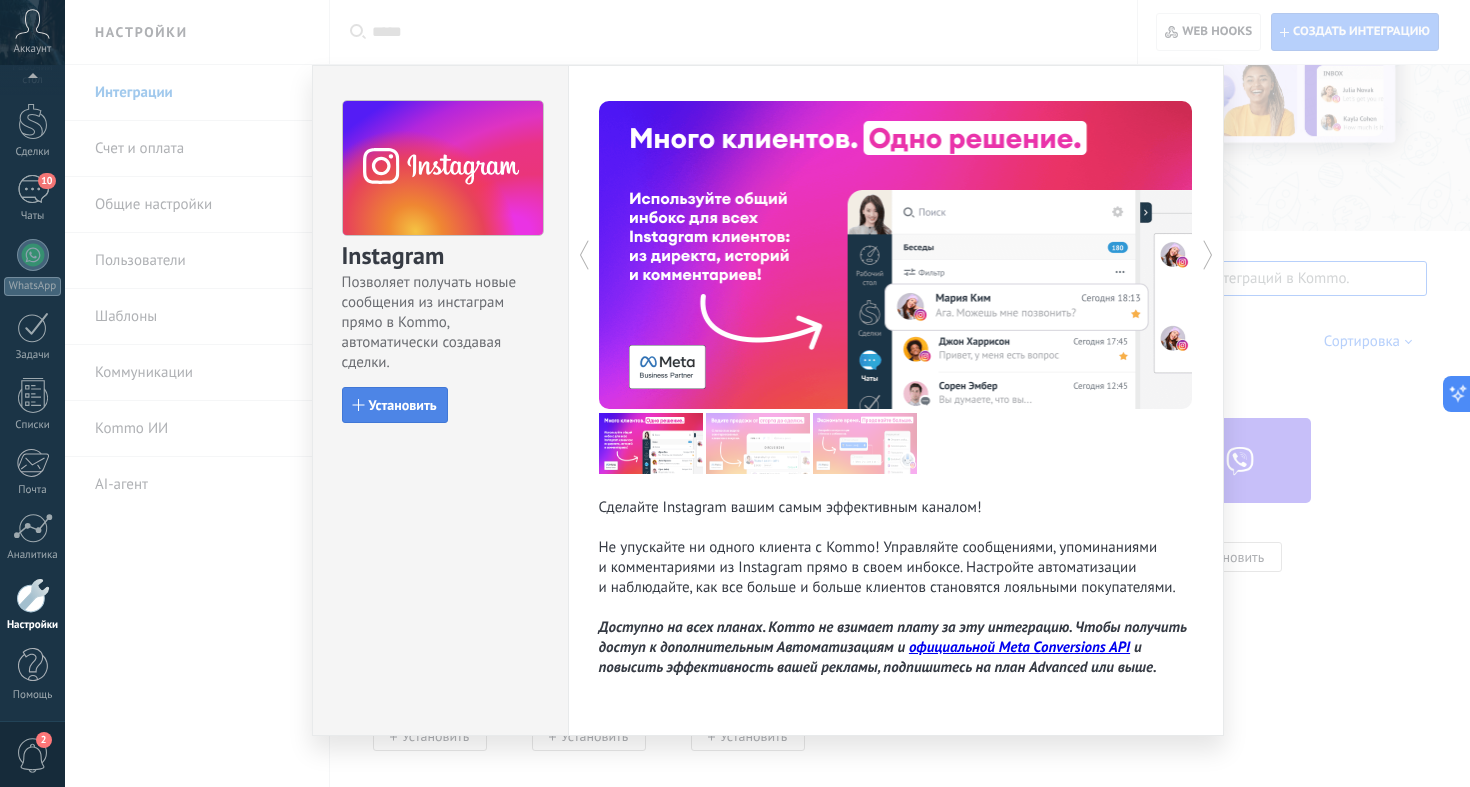 click on "Установить" at bounding box center (395, 405) 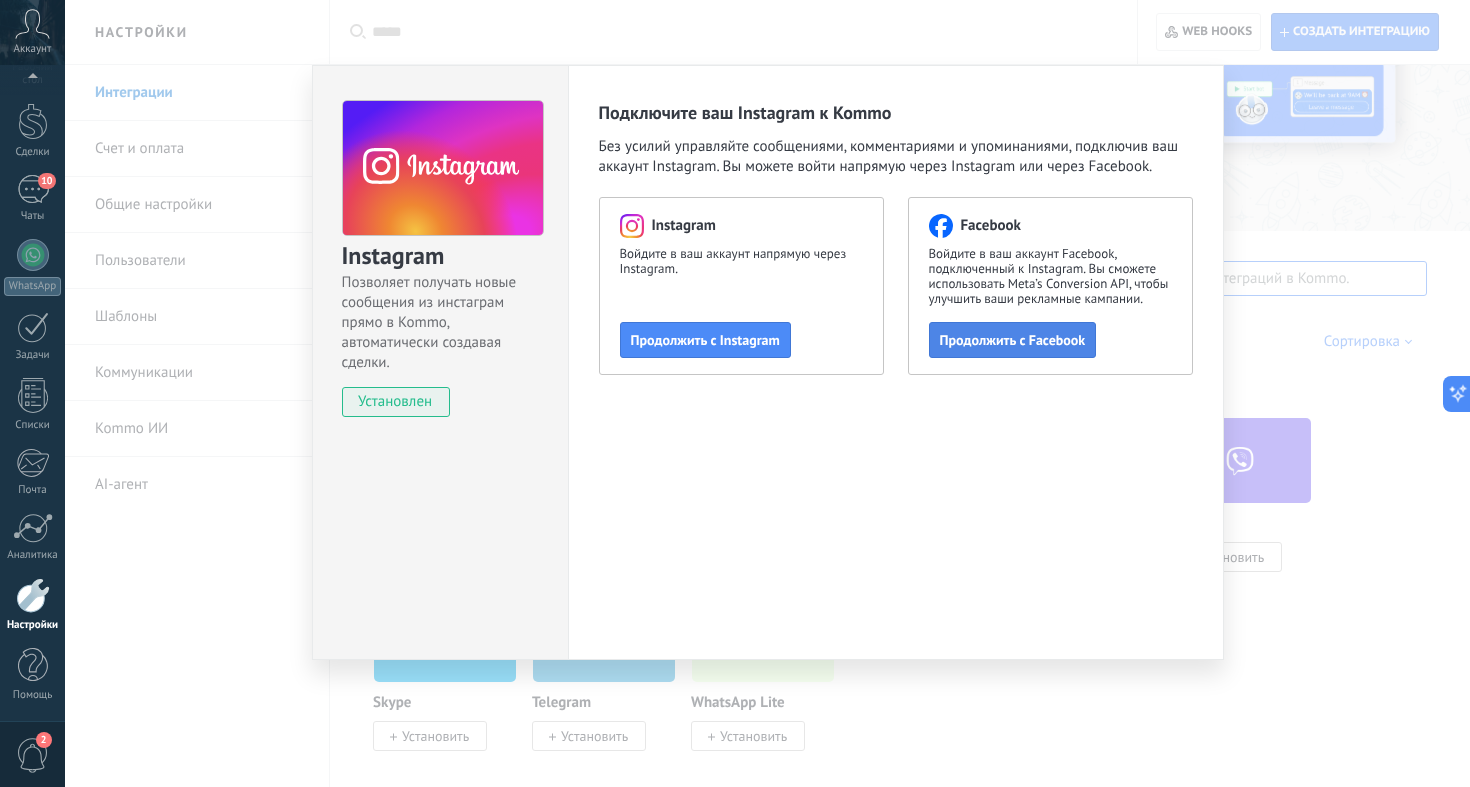 click on "Продолжить с Facebook" at bounding box center (1013, 340) 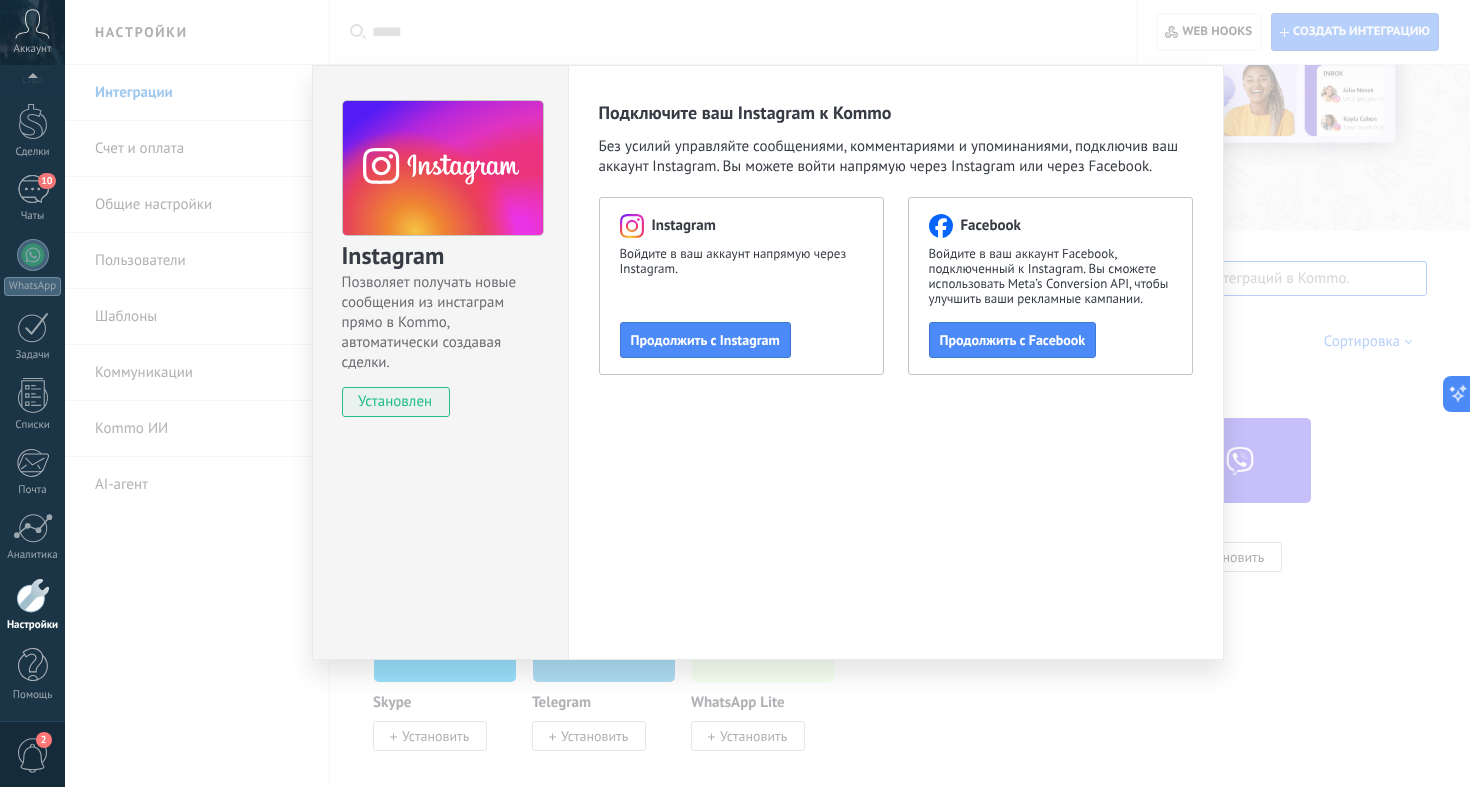 click on "Instagram Позволяет получать новые сообщения из инстаграм прямо в Kommo, автоматически создавая сделки. Установлен Подключите ваш Instagram к Kommo Без усилий управляйте сообщениями, комментариями и упоминаниями, подключив ваш аккаунт Instagram. Вы можете войти напрямую через Instagram или через Facebook. Instagram Войдите в ваш аккаунт напрямую через Instagram. Продолжить с Instagram Facebook Войдите в ваш аккаунт Facebook, подключенный к Instagram. Вы сможете использовать Meta’s Conversion API, чтобы улучшить ваши рекламные кампании. Продолжить с Facebook" at bounding box center (767, 393) 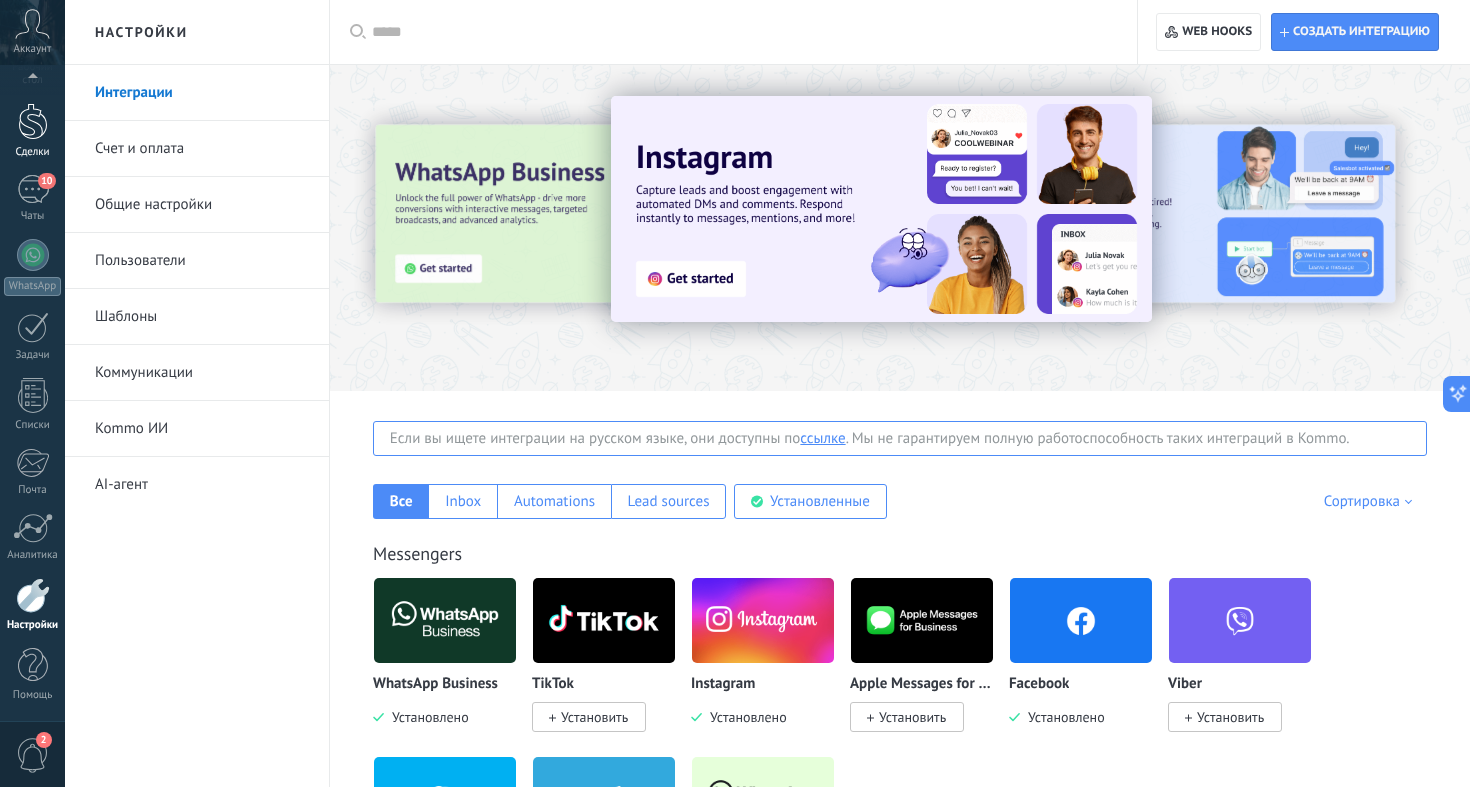 scroll, scrollTop: 0, scrollLeft: 0, axis: both 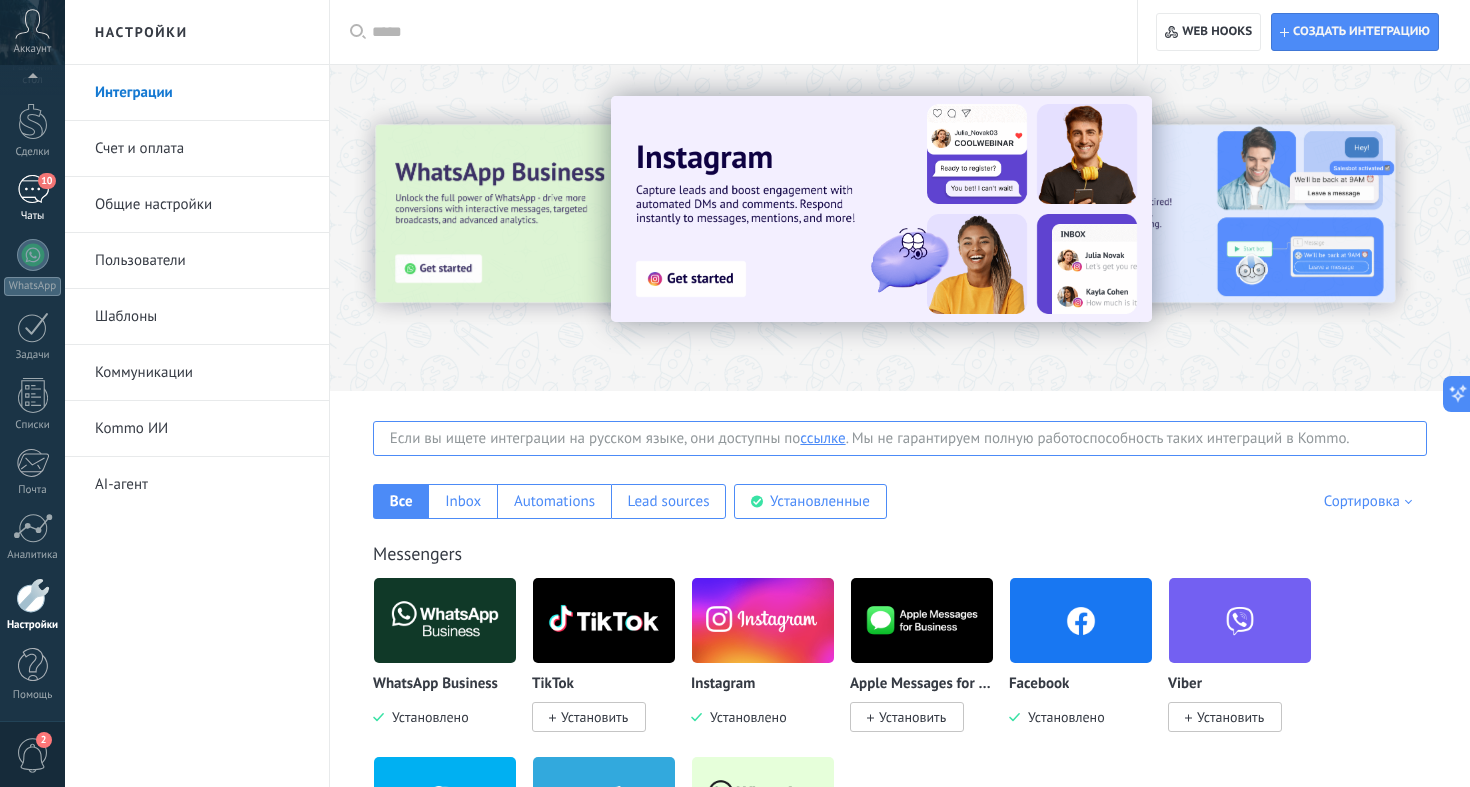 click on "10" at bounding box center (33, 189) 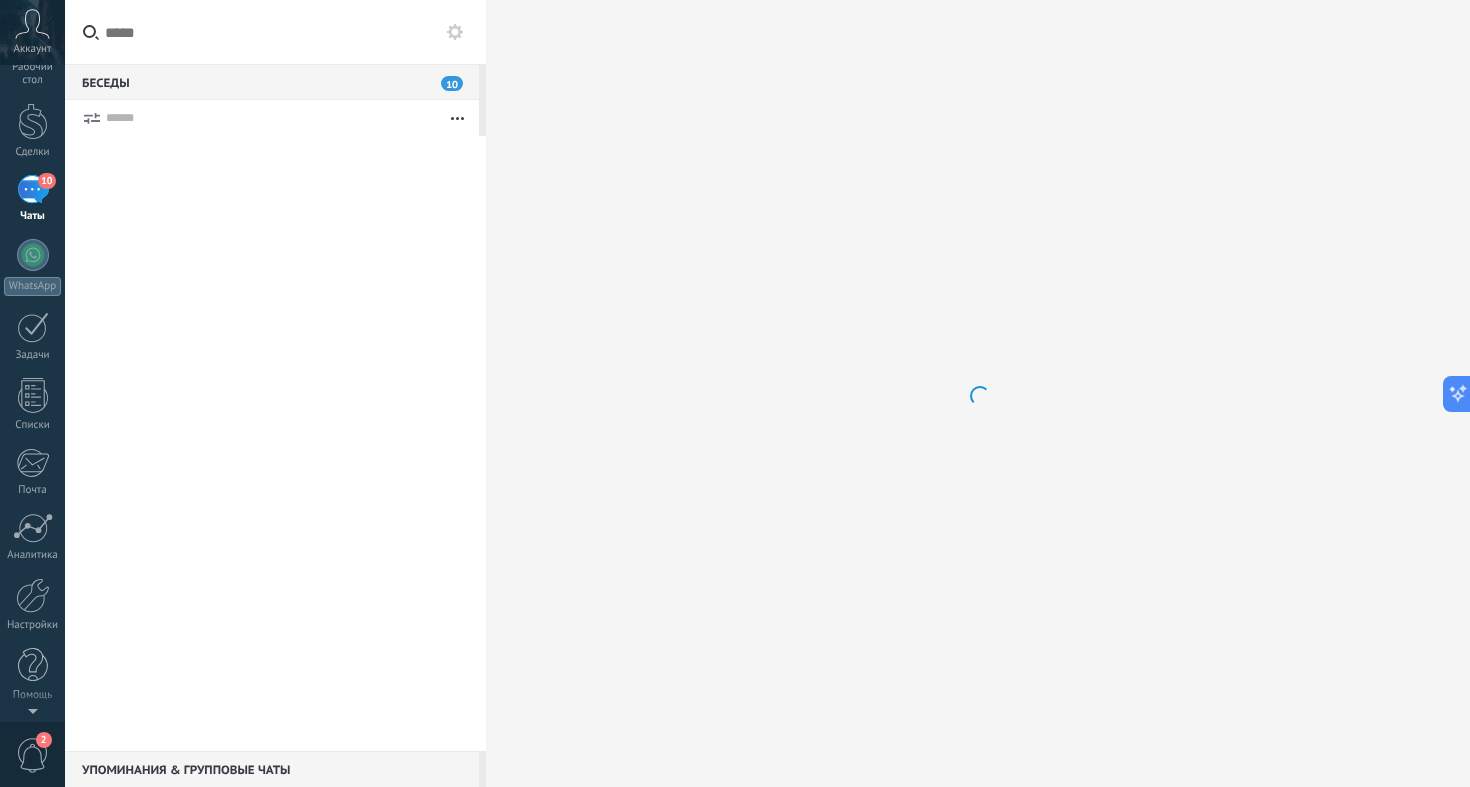 scroll, scrollTop: 0, scrollLeft: 0, axis: both 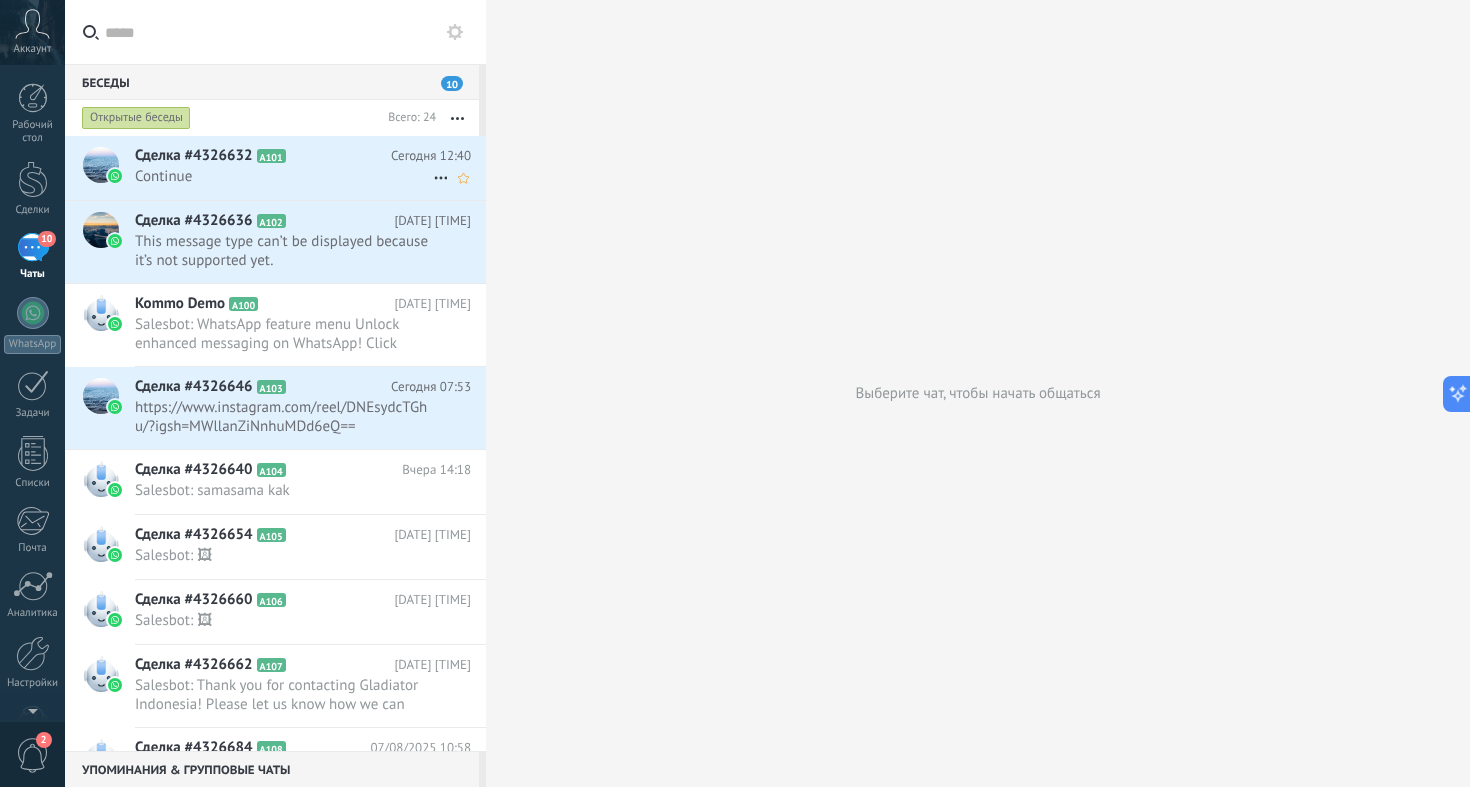 click on "Continue" at bounding box center (284, 176) 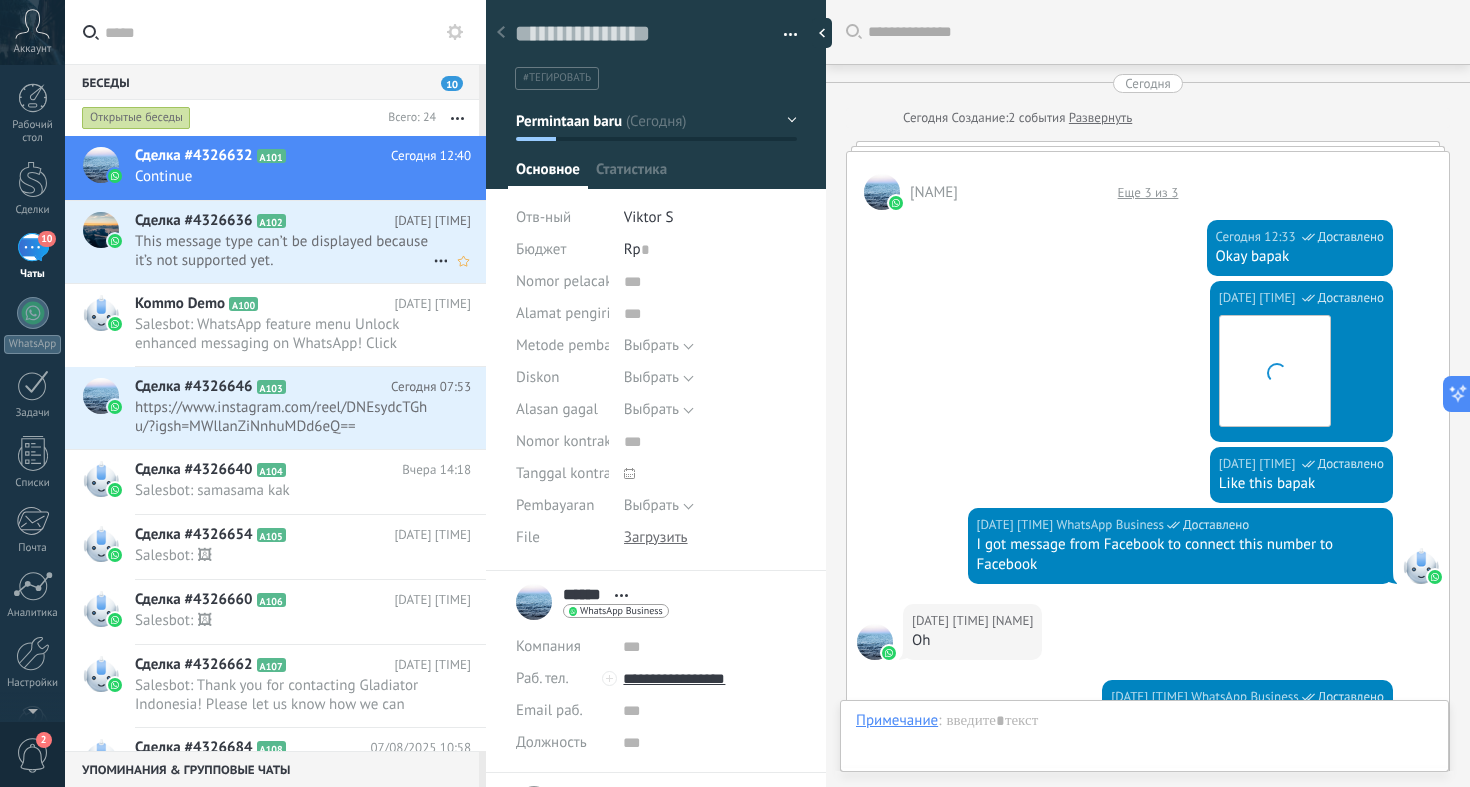 scroll, scrollTop: 693, scrollLeft: 0, axis: vertical 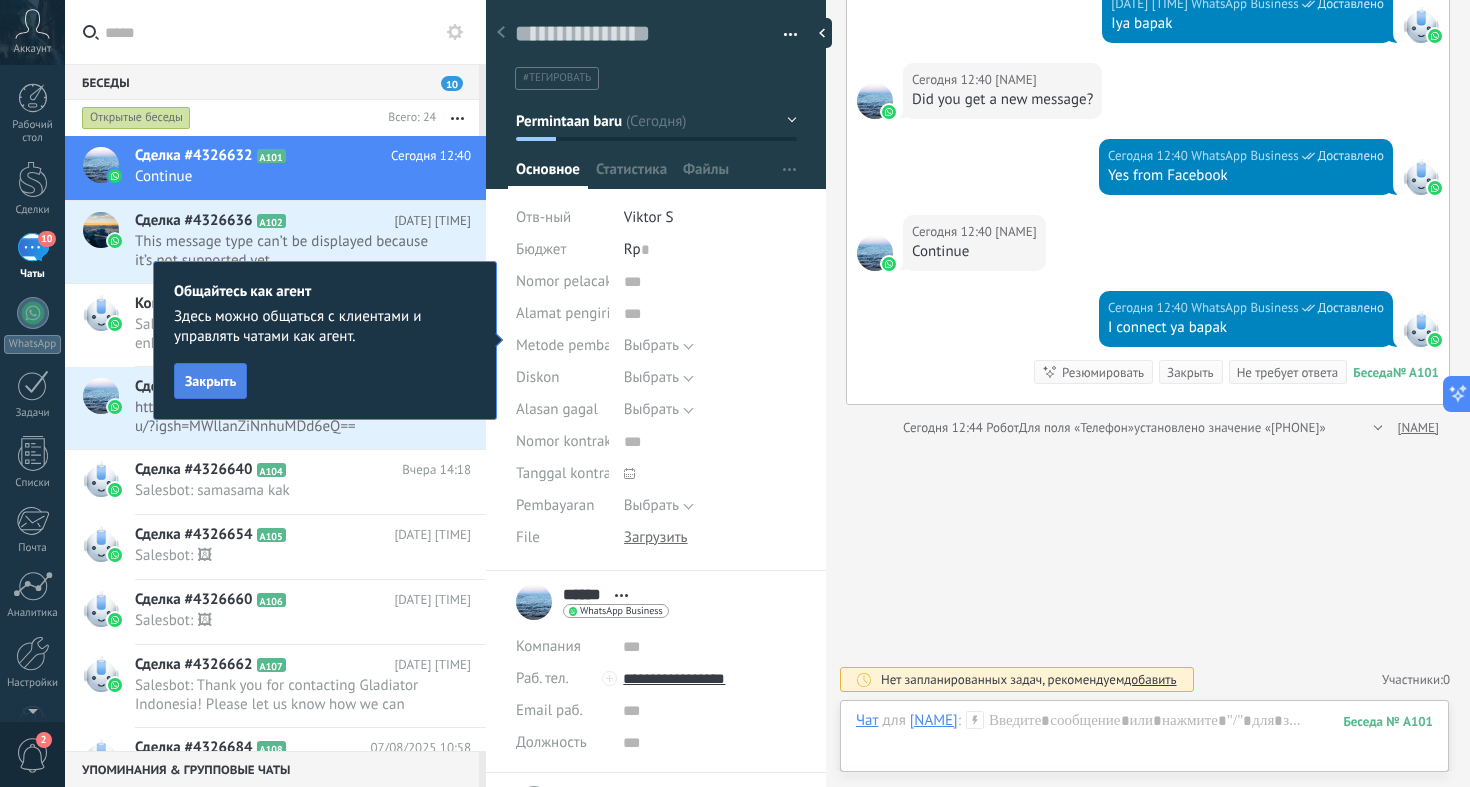click on "Закрыть" at bounding box center [210, 381] 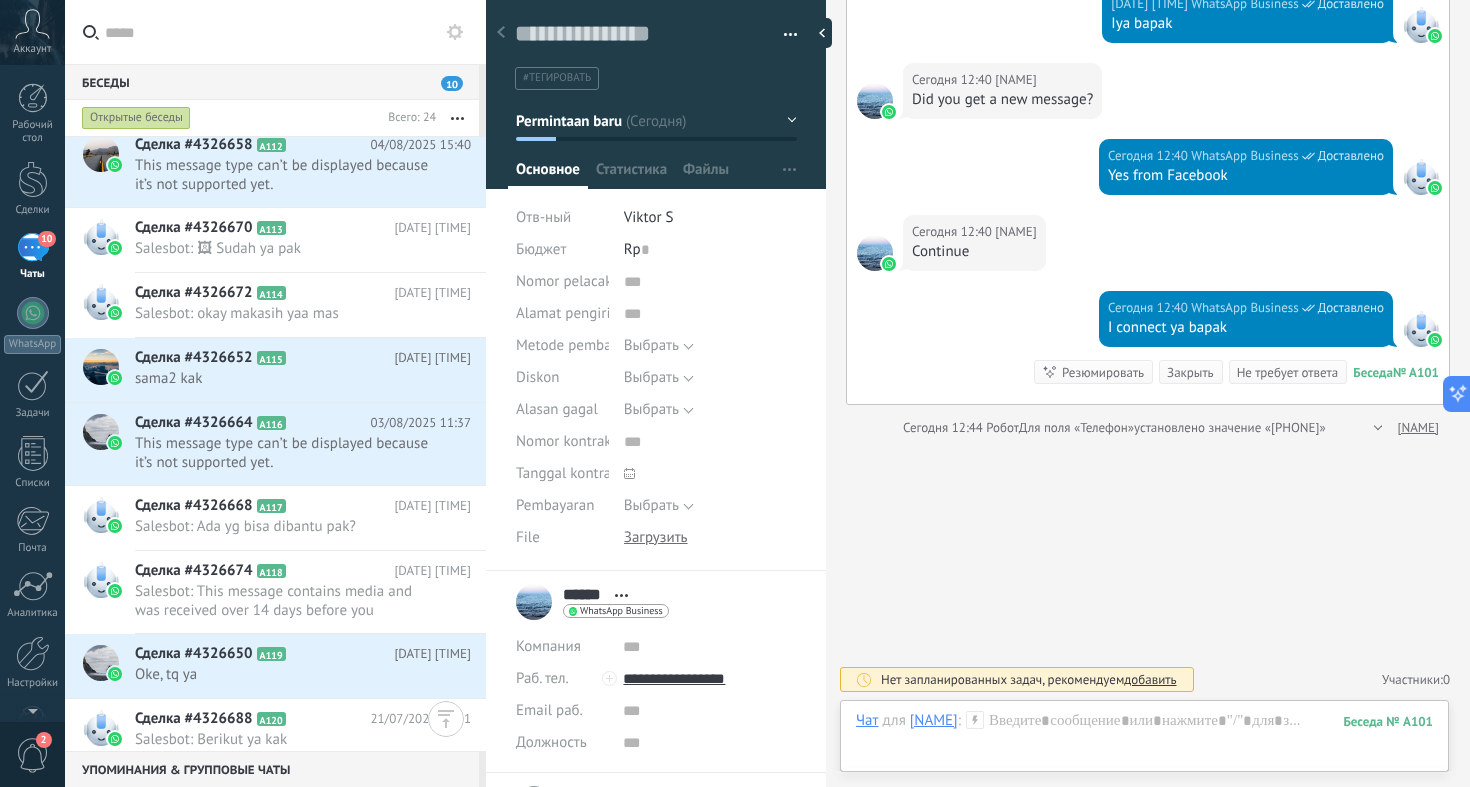 scroll, scrollTop: 627, scrollLeft: 0, axis: vertical 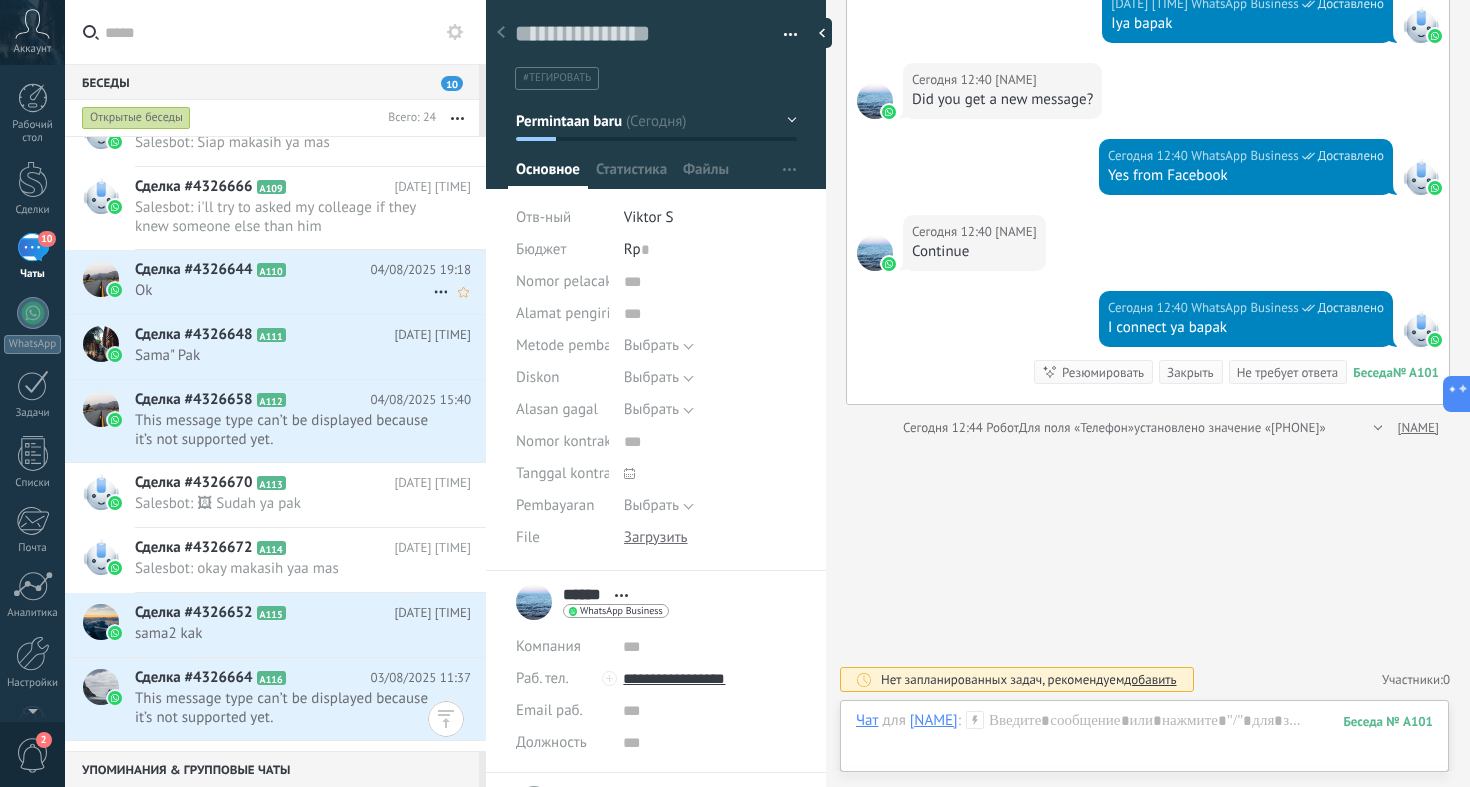 click on "Ok" at bounding box center (284, 290) 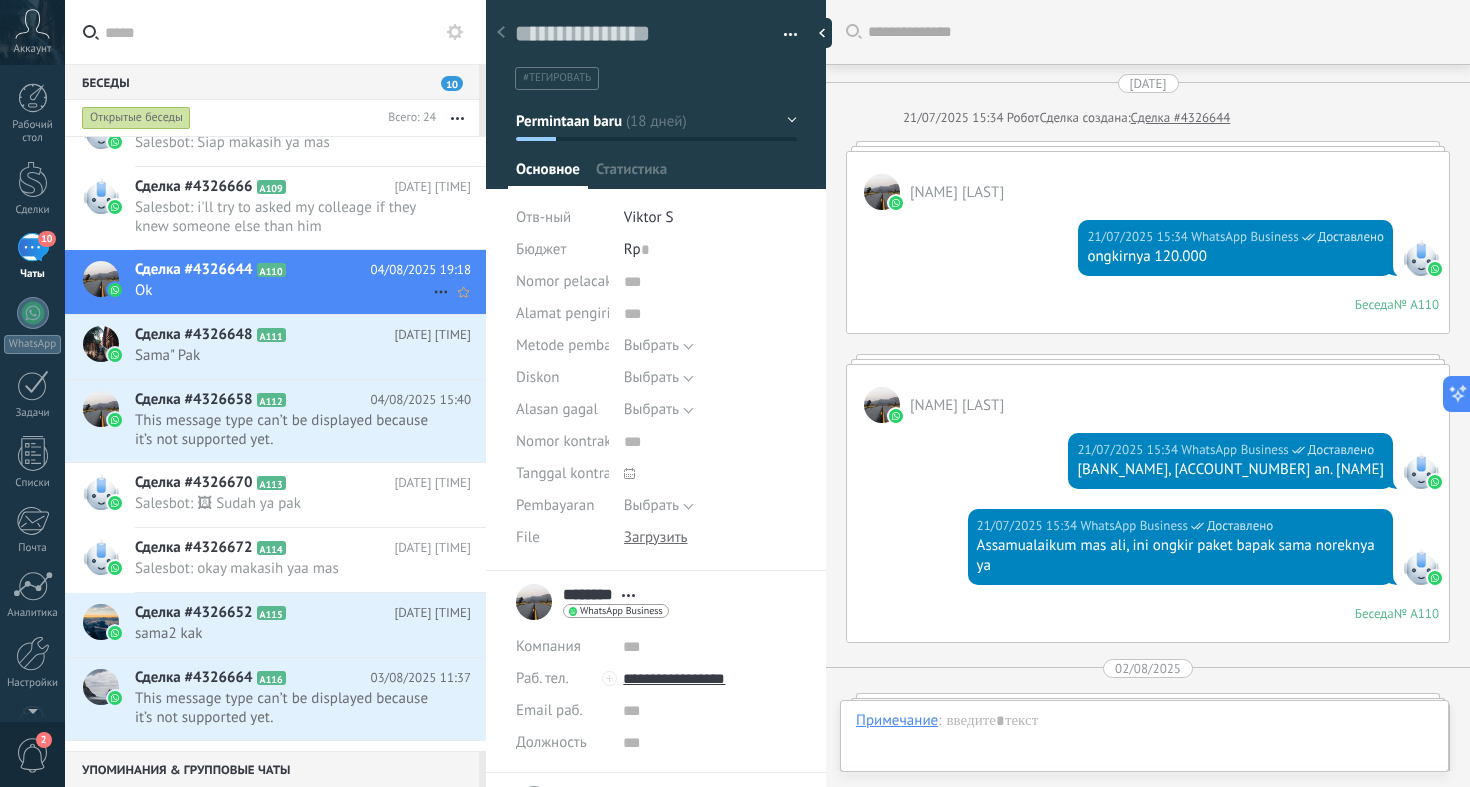scroll, scrollTop: 30, scrollLeft: 0, axis: vertical 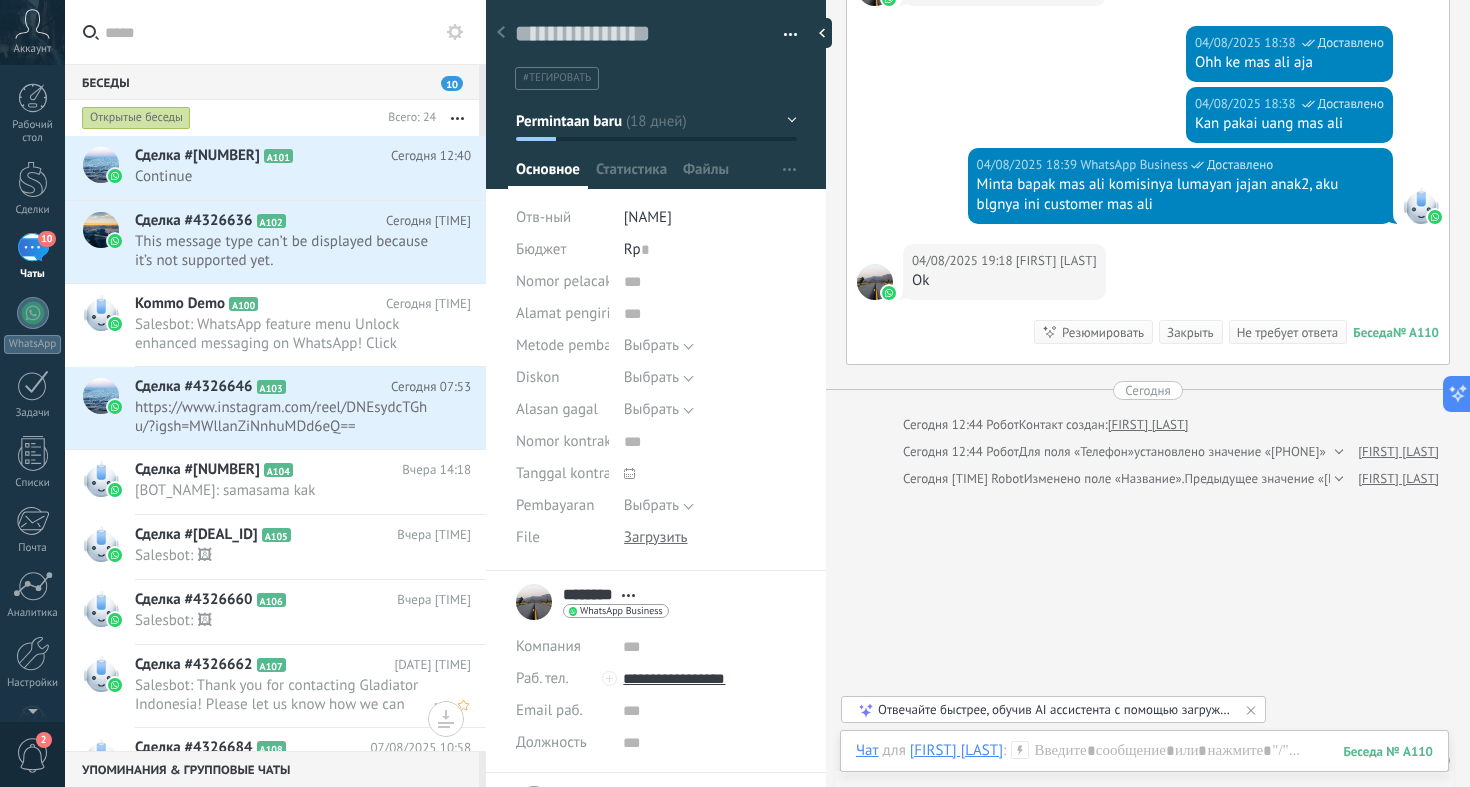 click on "Salesbot: Thank you for contacting Gladiator Indonesia! Please let us know how we can help you." at bounding box center (284, 695) 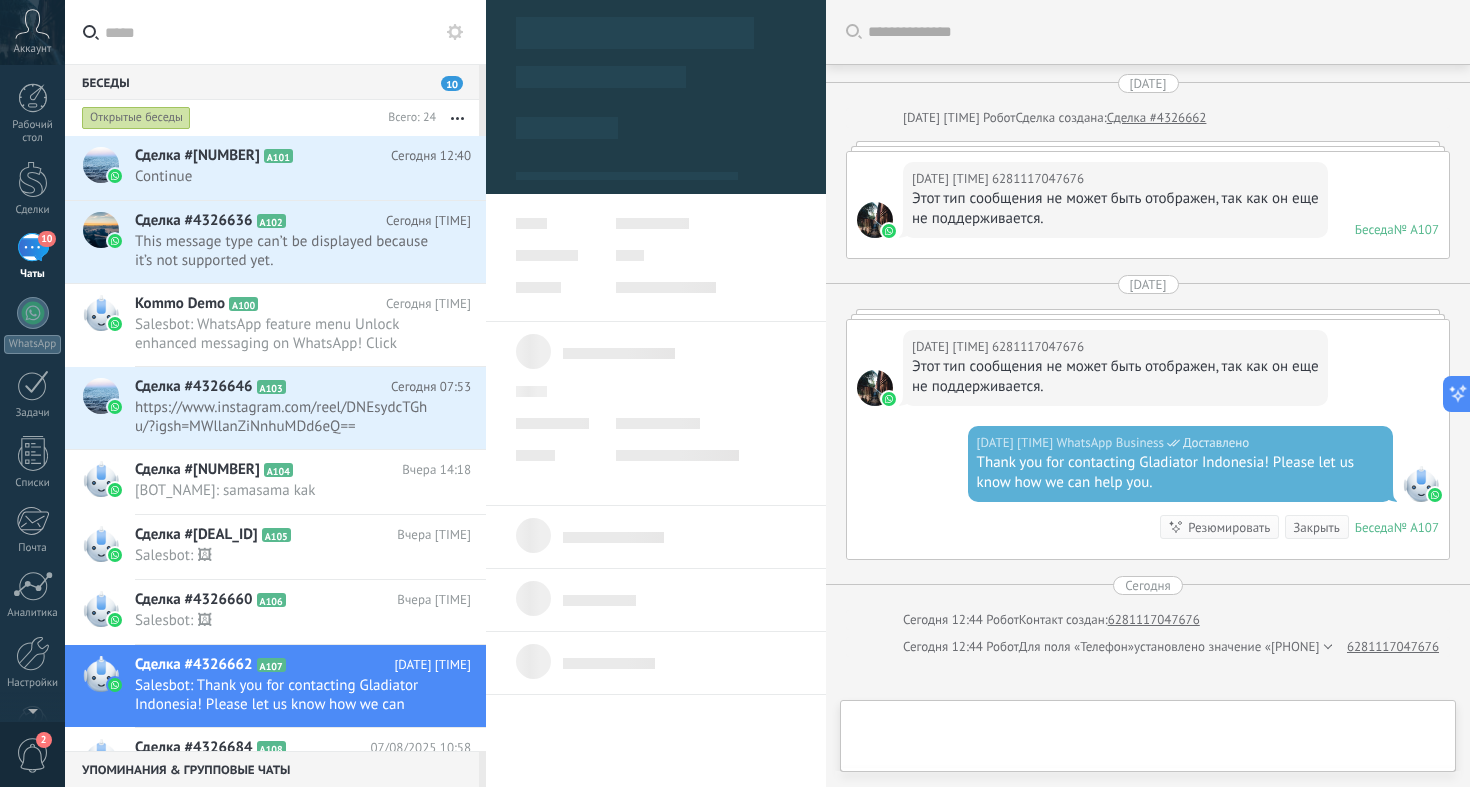 type on "**********" 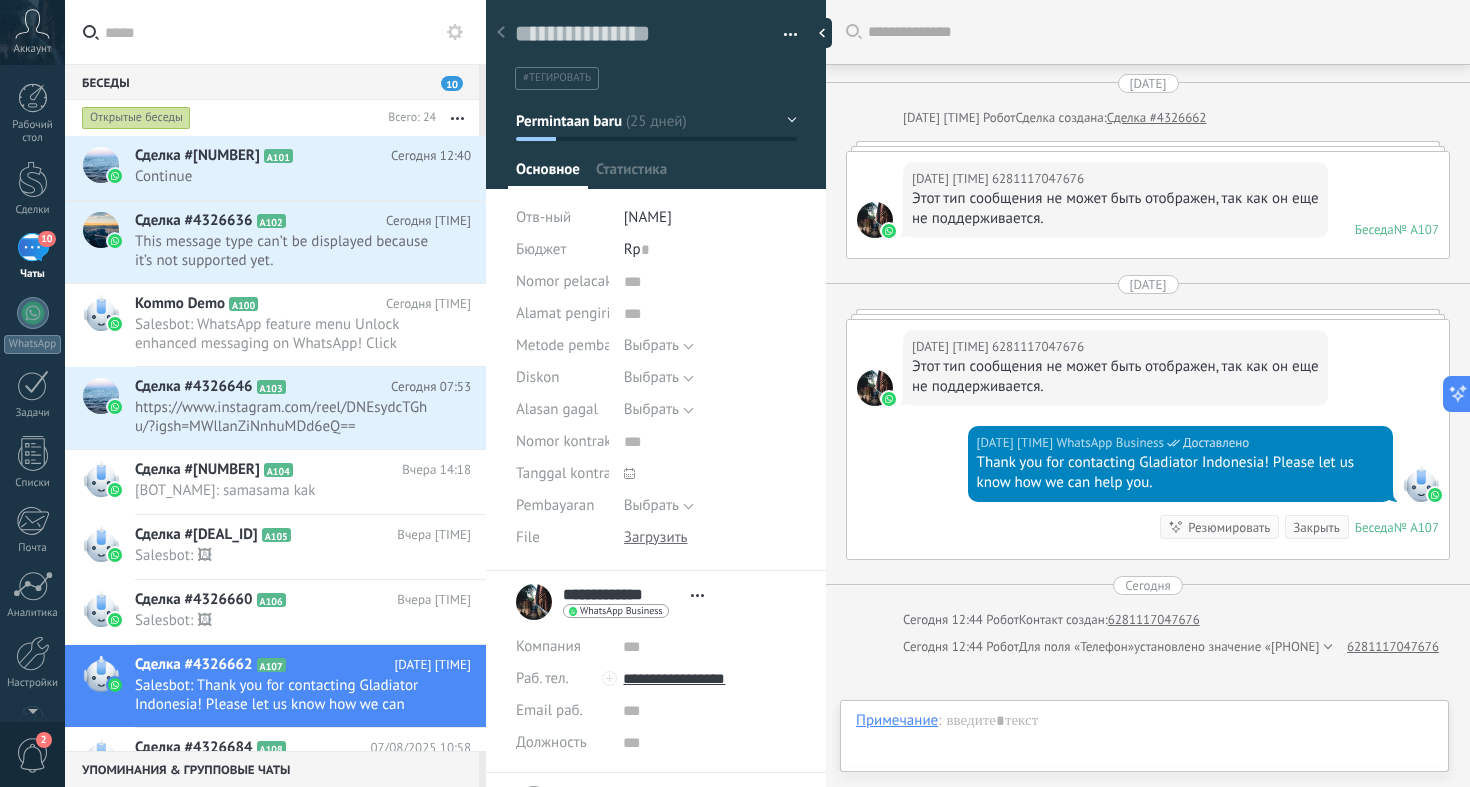scroll, scrollTop: 219, scrollLeft: 0, axis: vertical 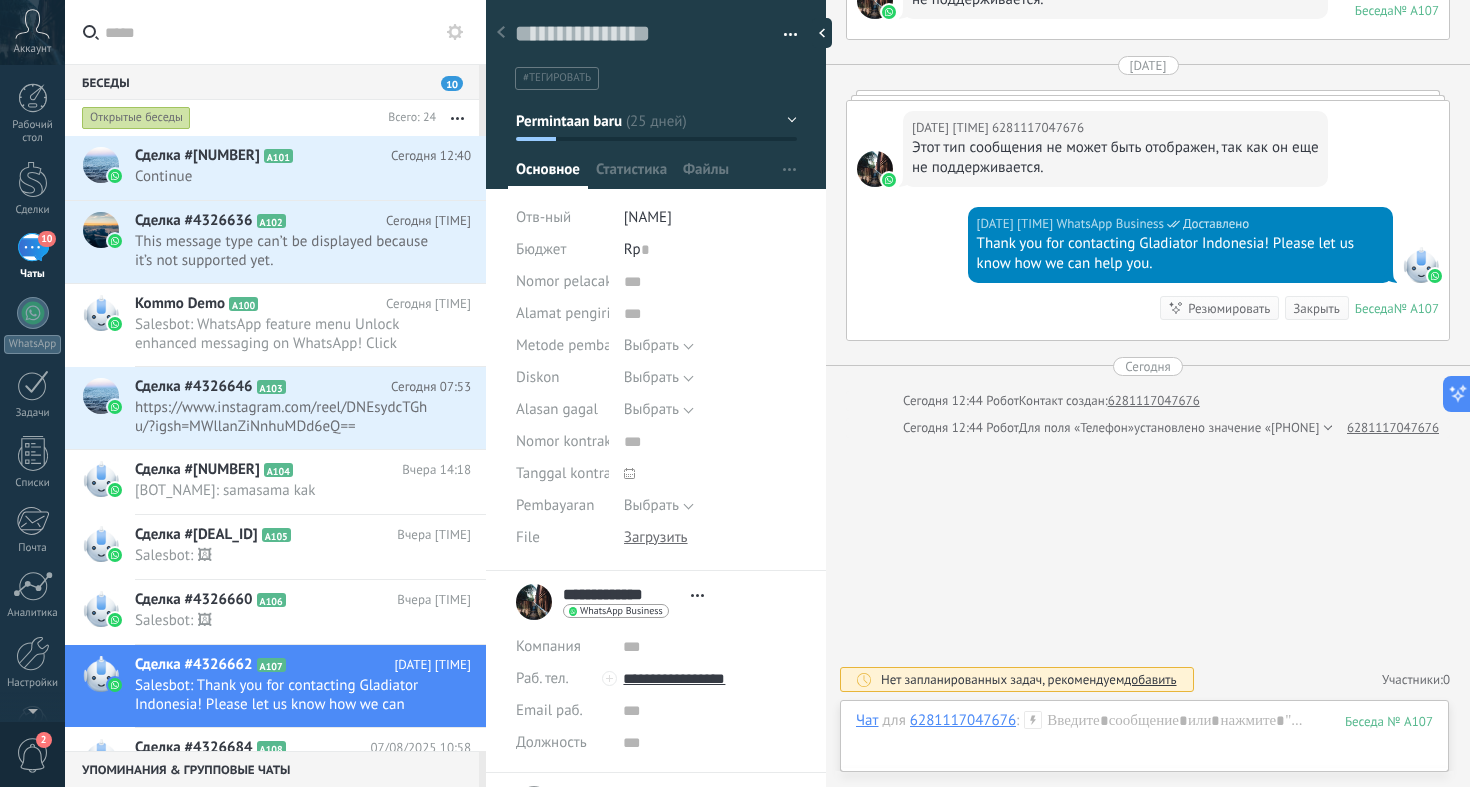click on "Аккаунт" at bounding box center [33, 49] 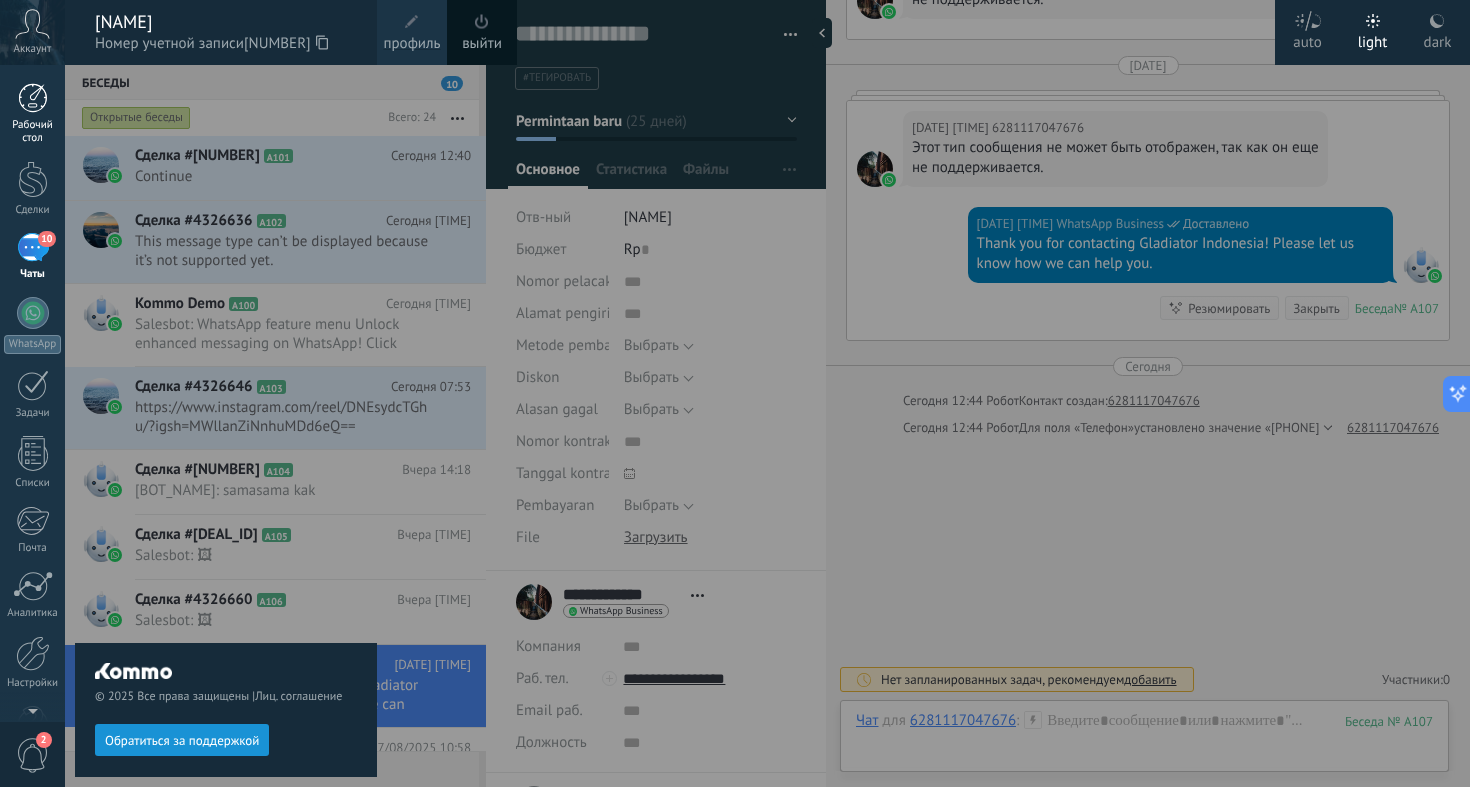 click on "Рабочий стол" at bounding box center (33, 132) 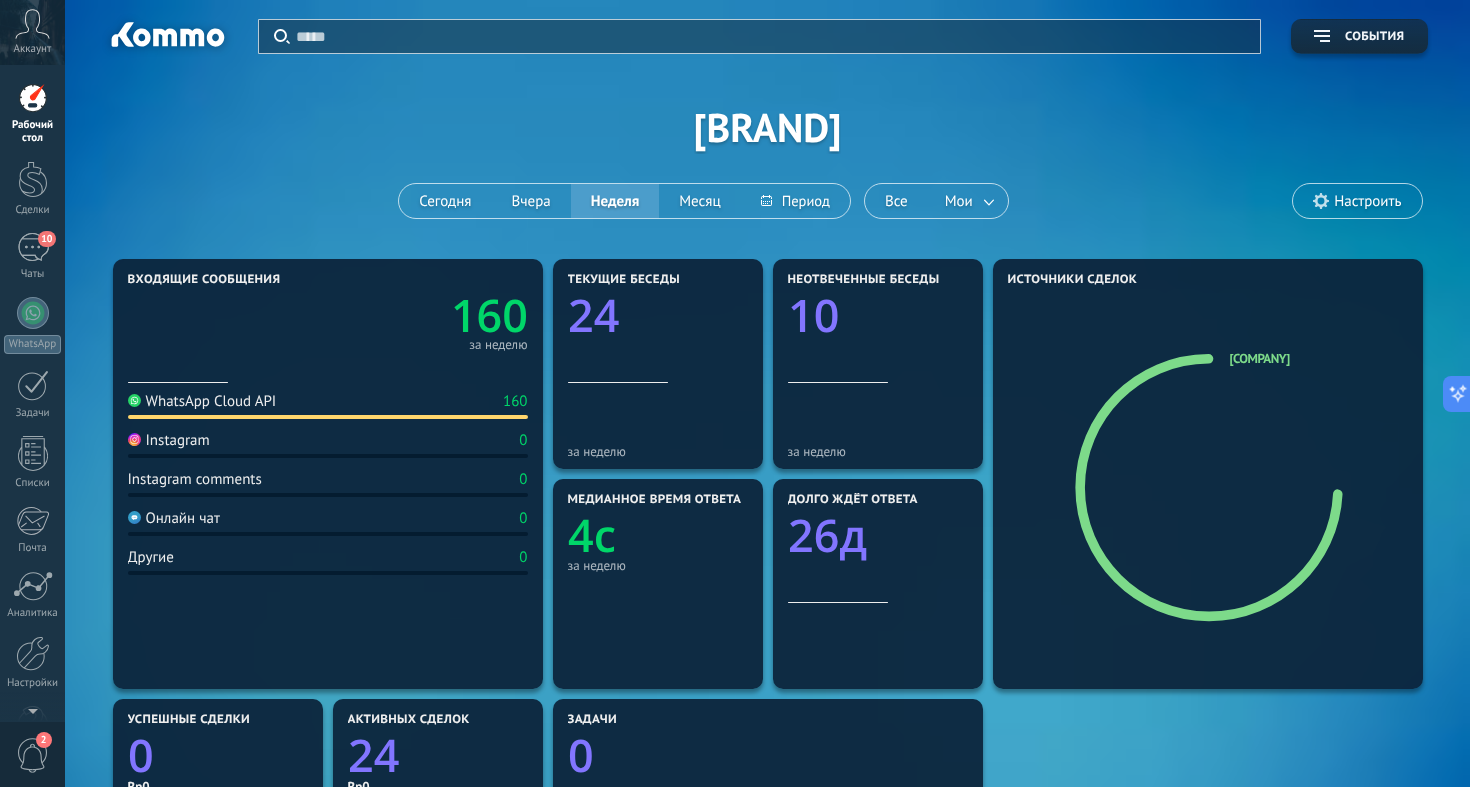 click on "Instagram" at bounding box center (169, 440) 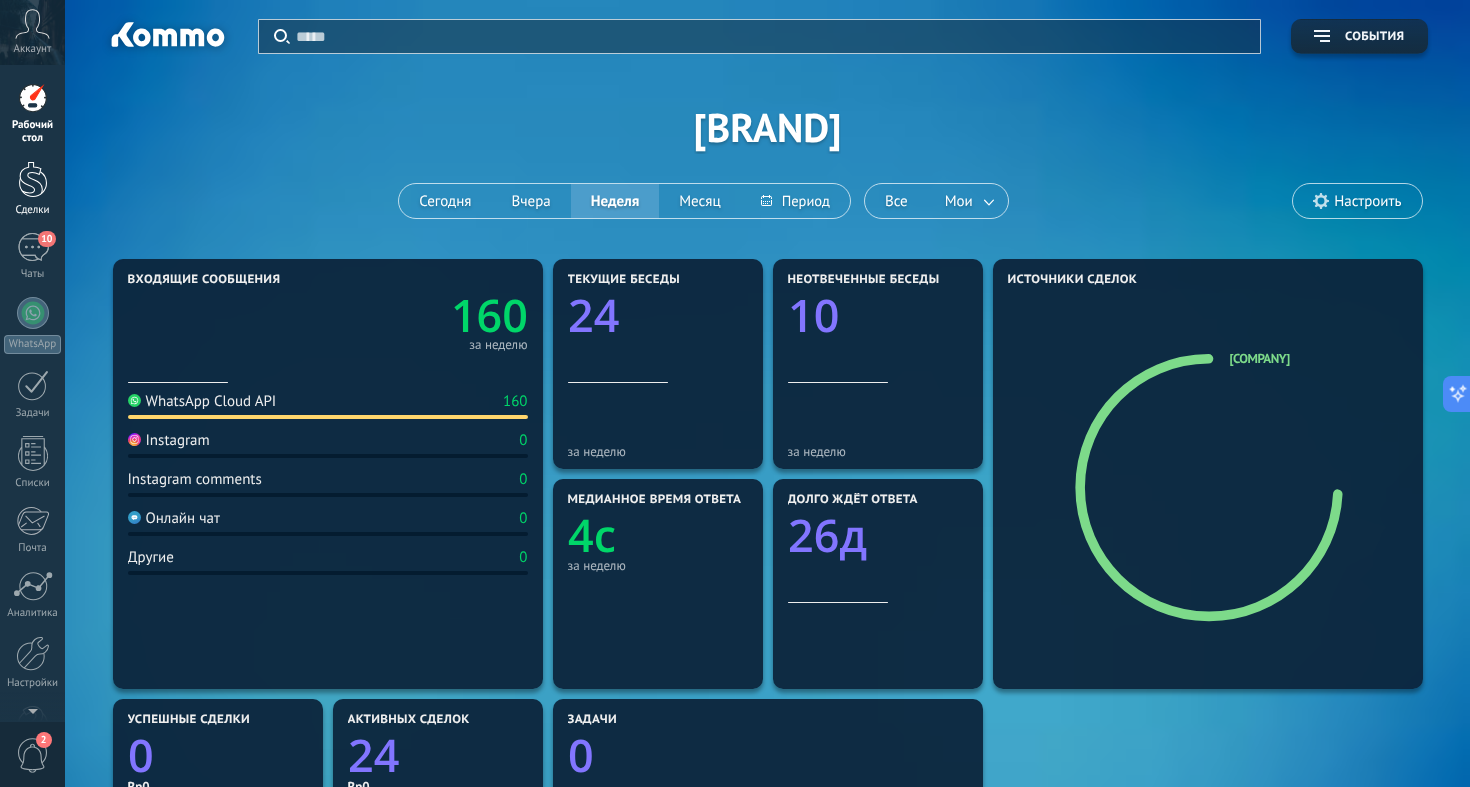 click at bounding box center [33, 179] 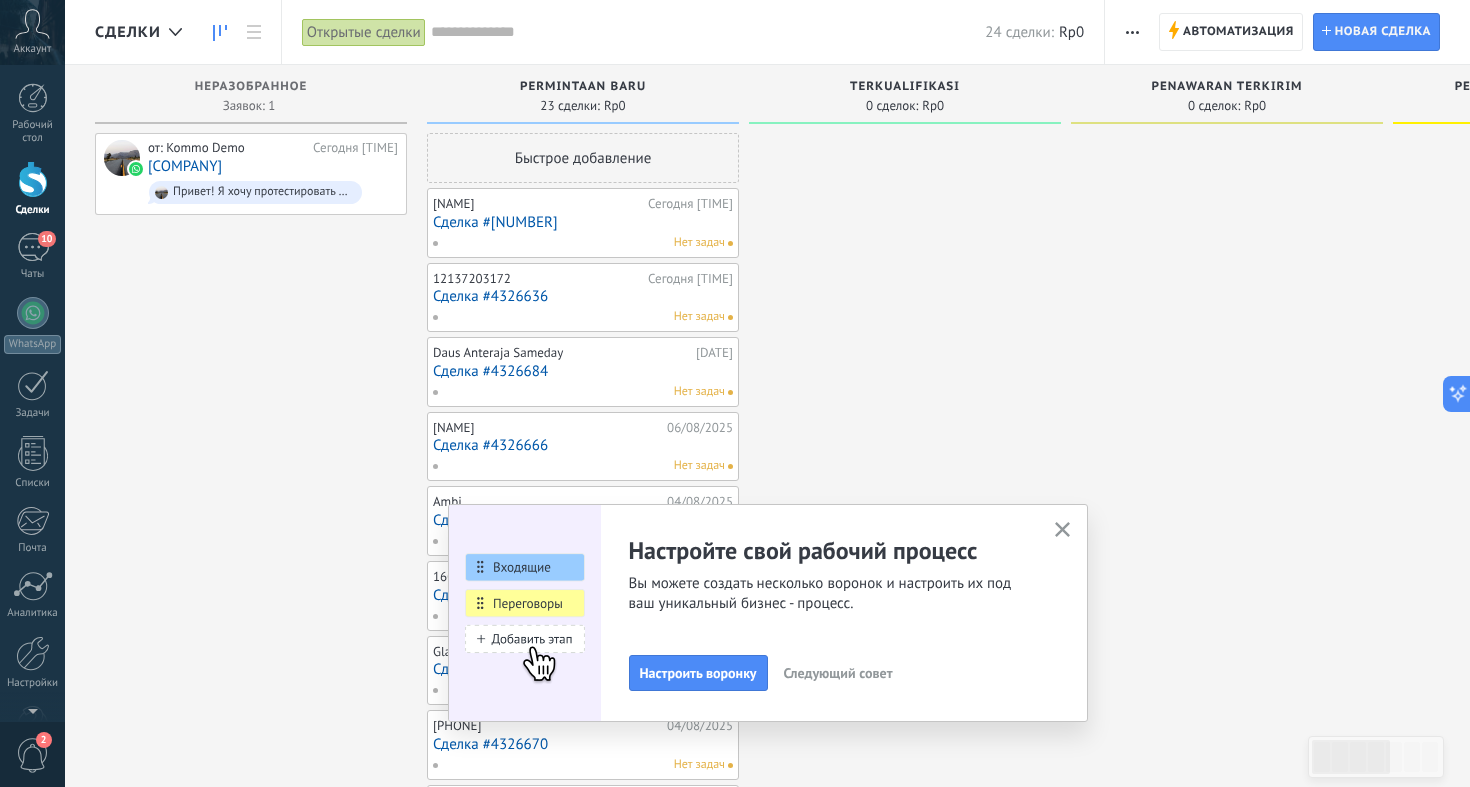 click 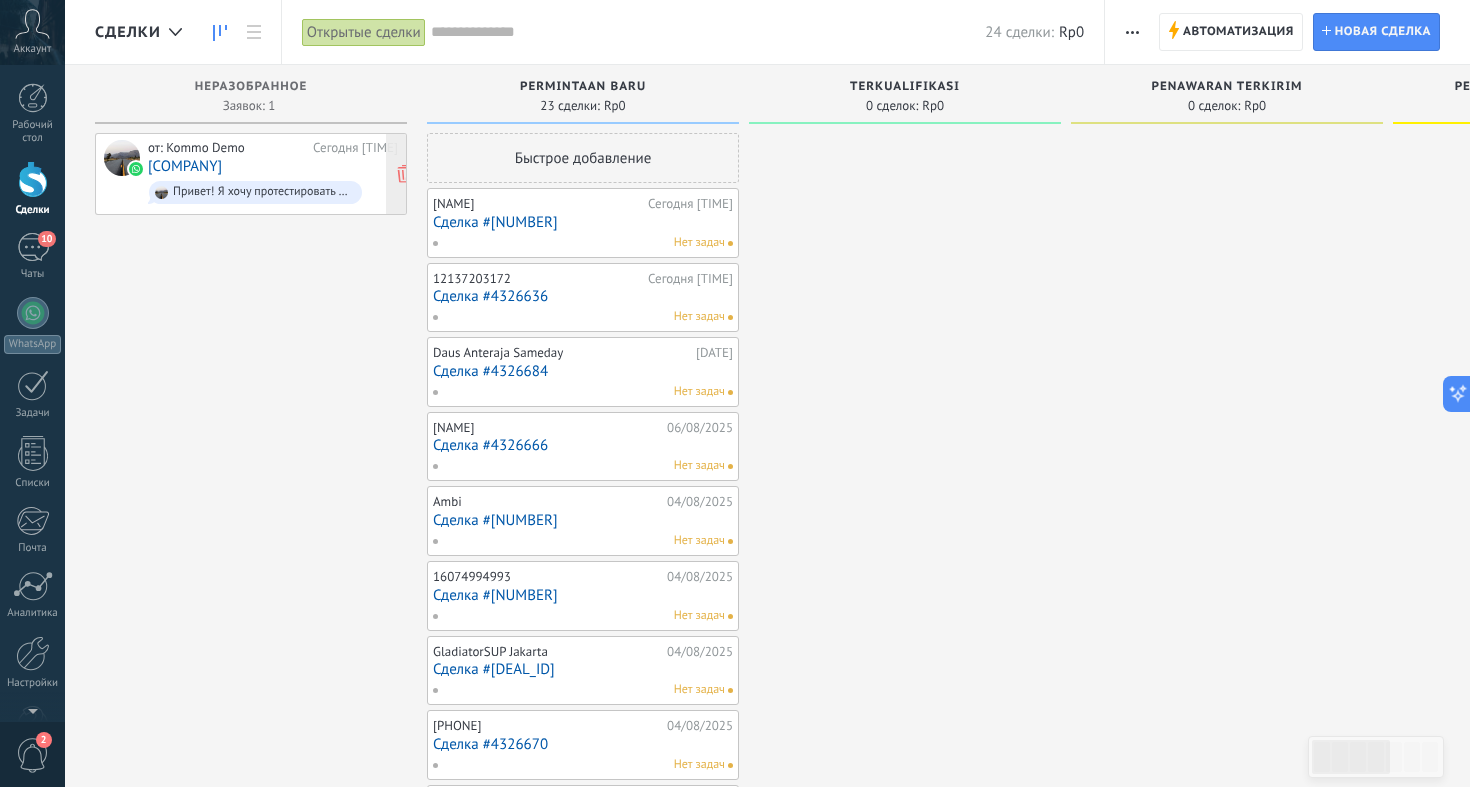 scroll, scrollTop: 0, scrollLeft: 0, axis: both 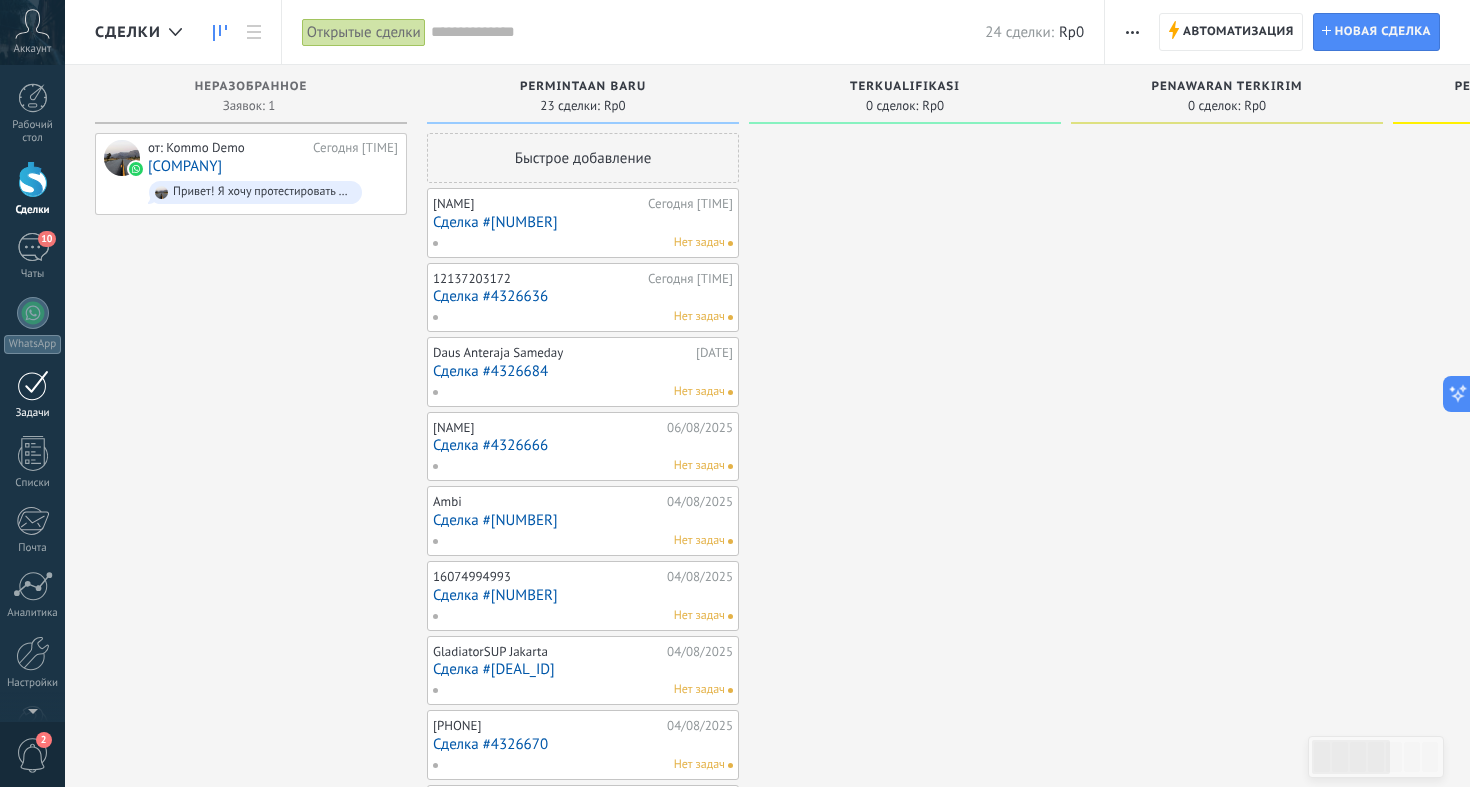 click at bounding box center [33, 385] 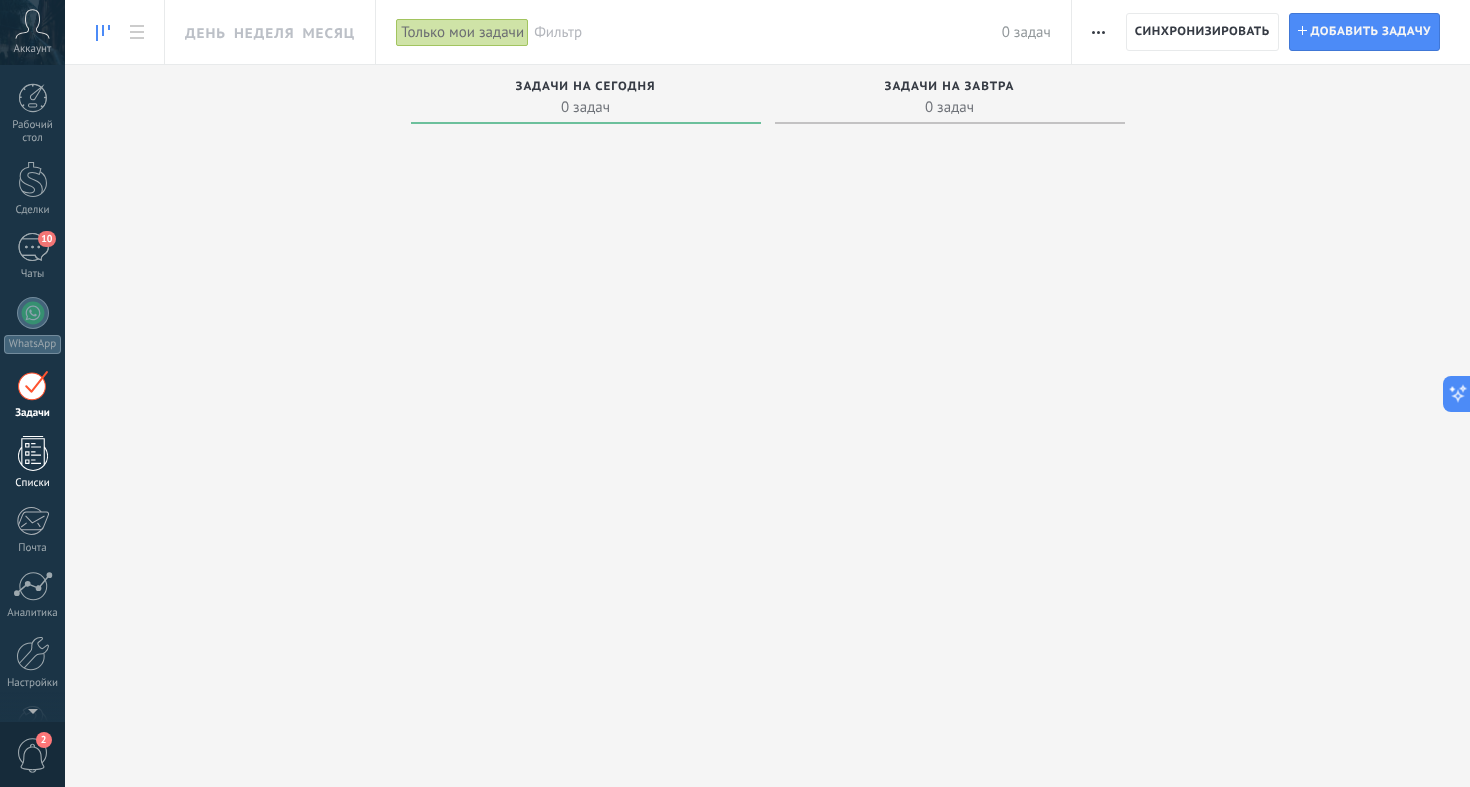 click on "Списки" at bounding box center (32, 463) 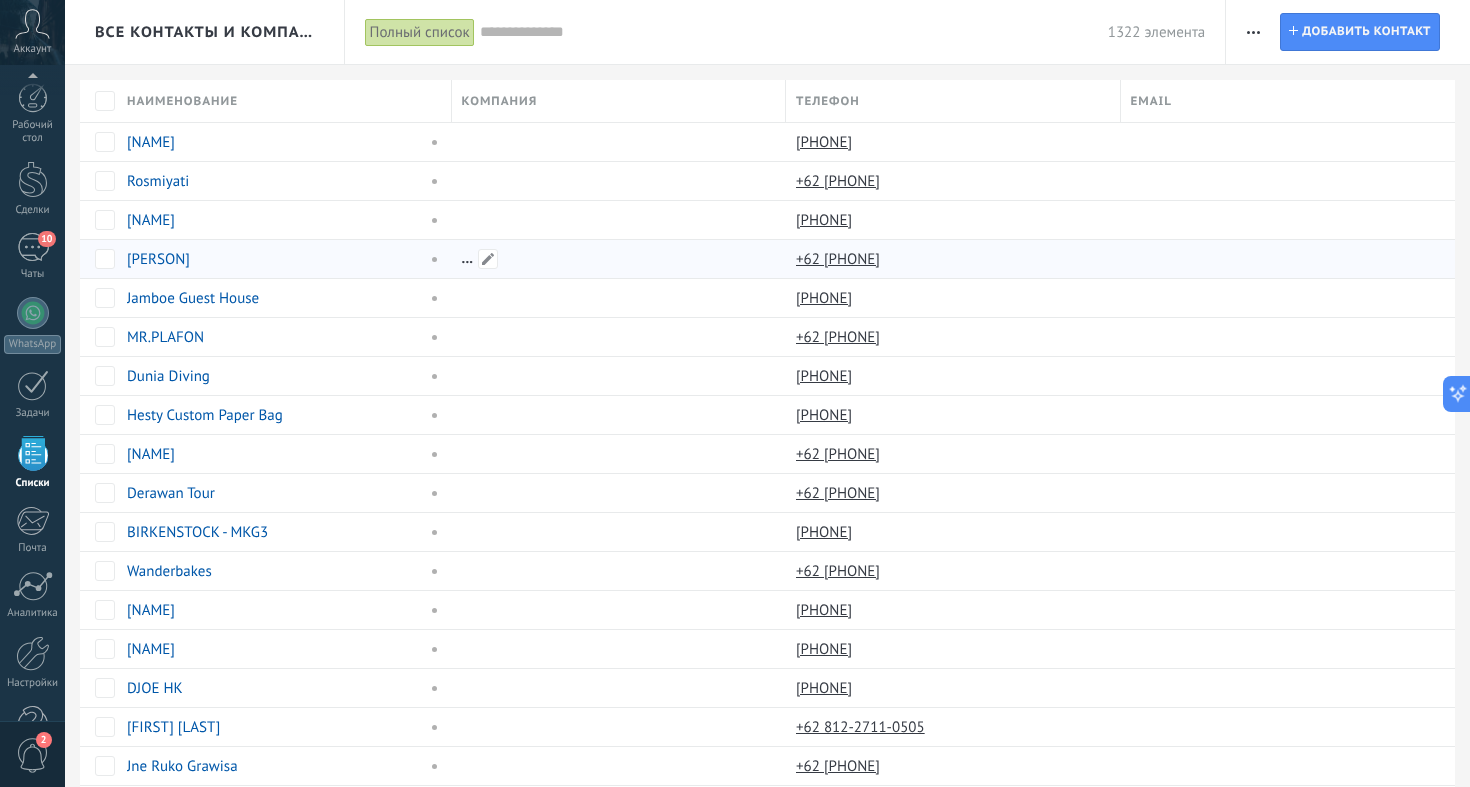 scroll, scrollTop: 58, scrollLeft: 0, axis: vertical 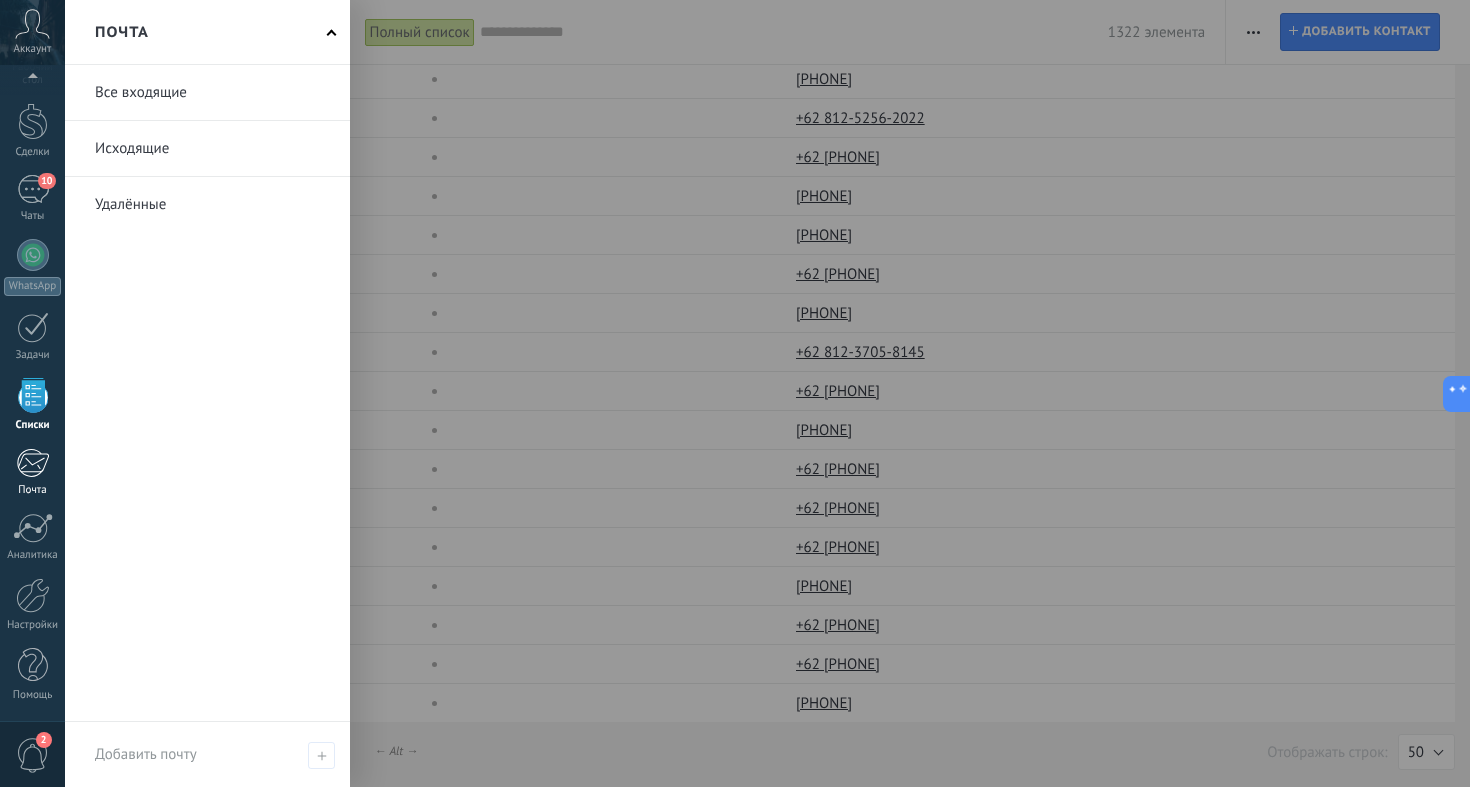 click at bounding box center (32, 463) 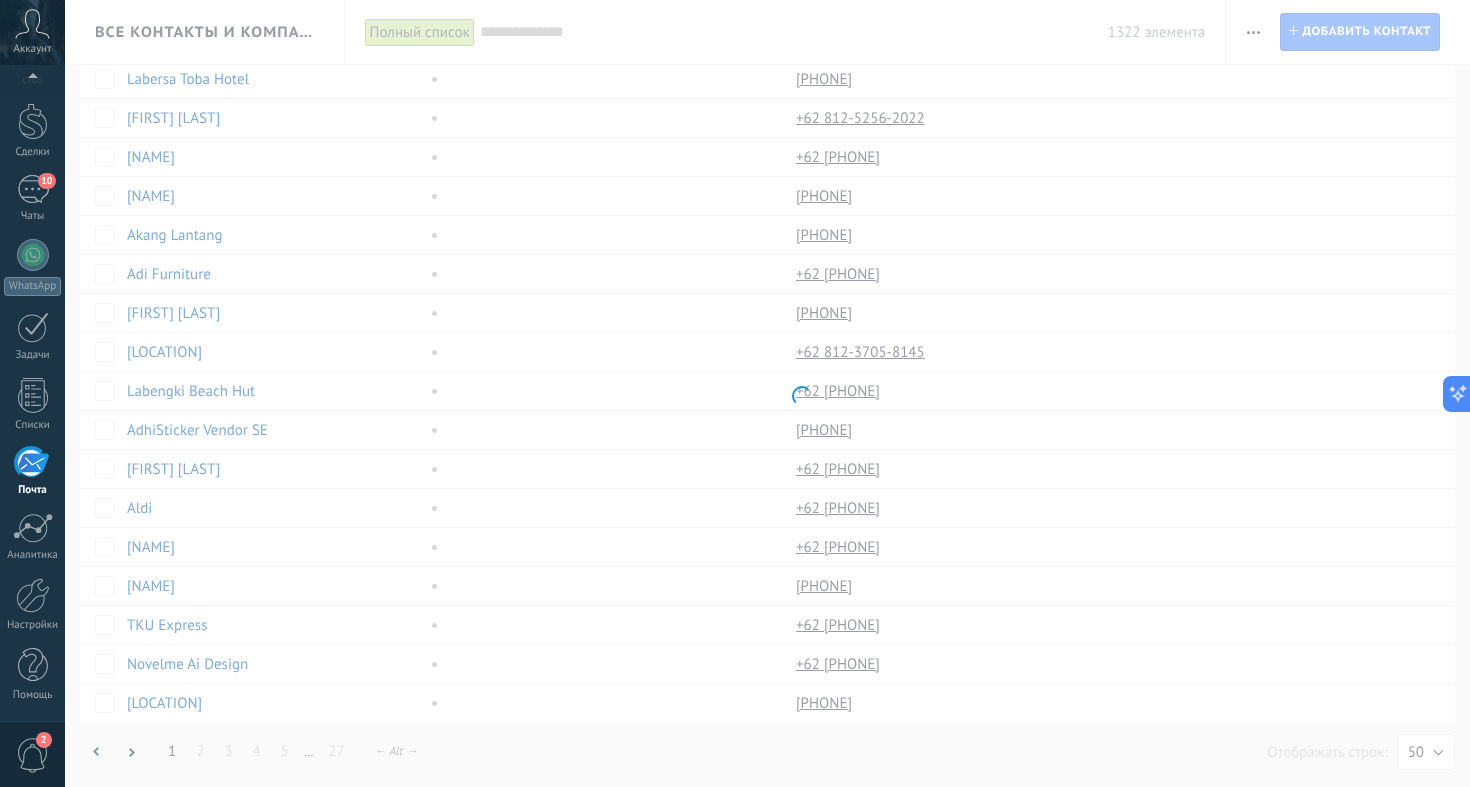 scroll, scrollTop: 0, scrollLeft: 0, axis: both 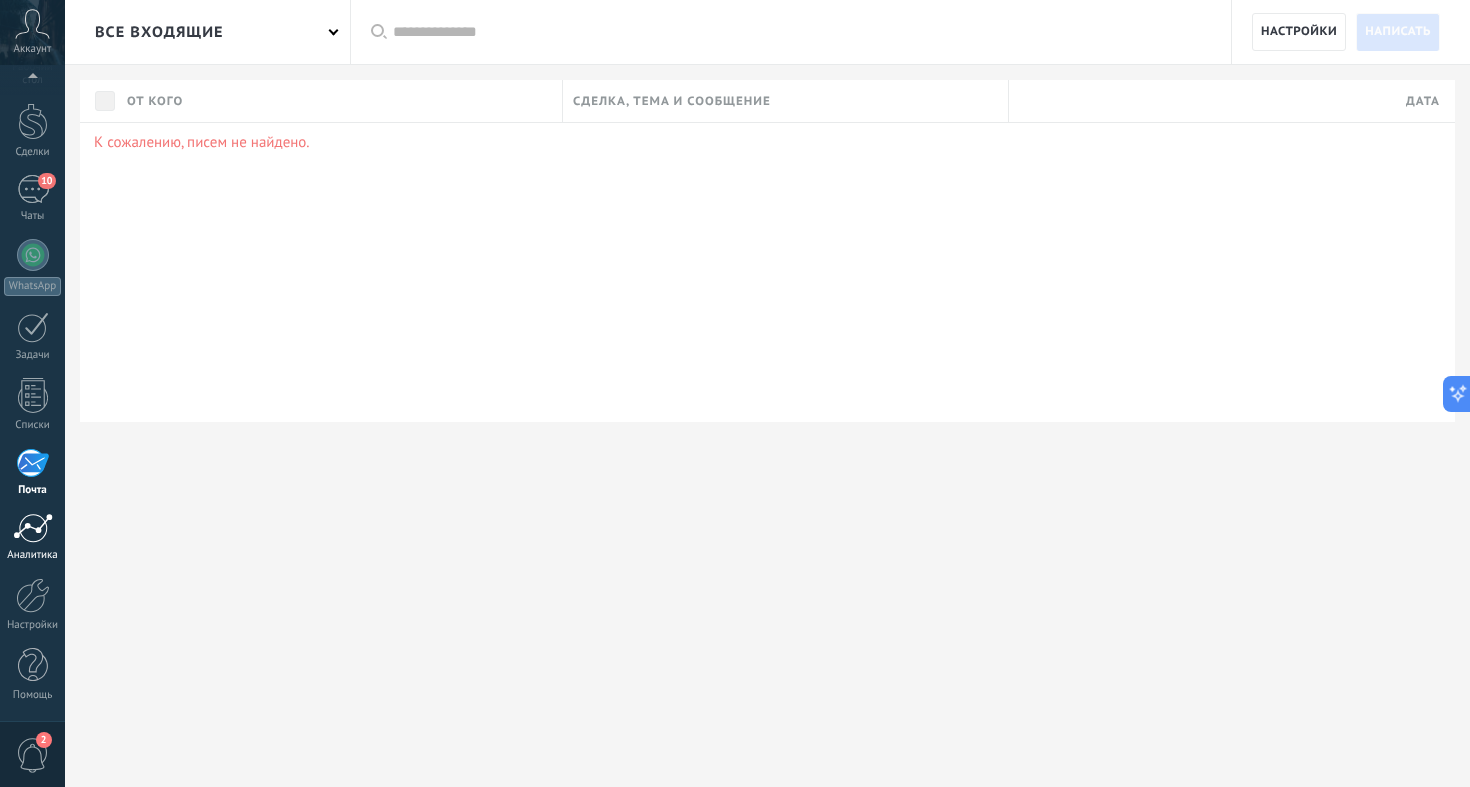 click at bounding box center (33, 528) 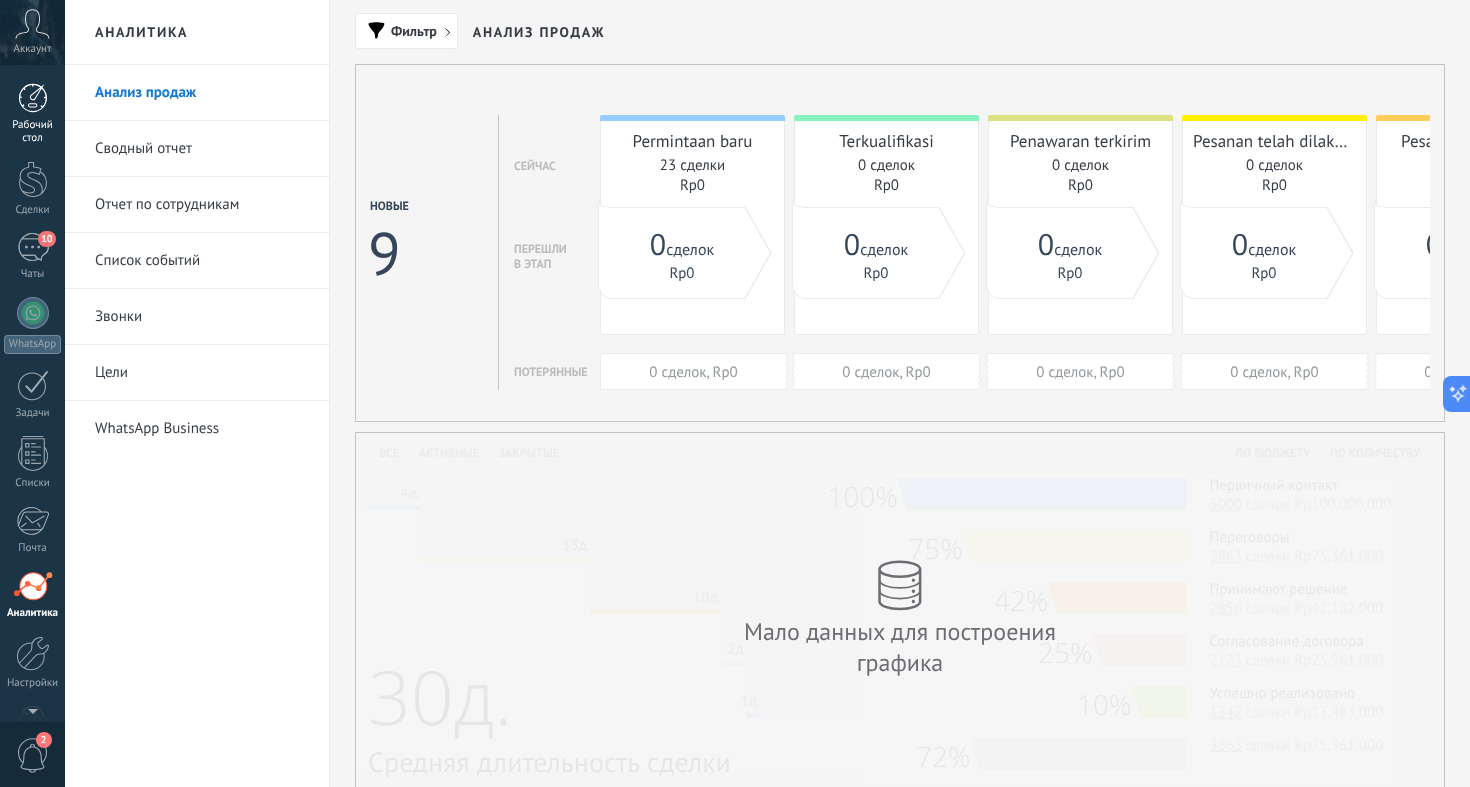 scroll, scrollTop: 0, scrollLeft: 0, axis: both 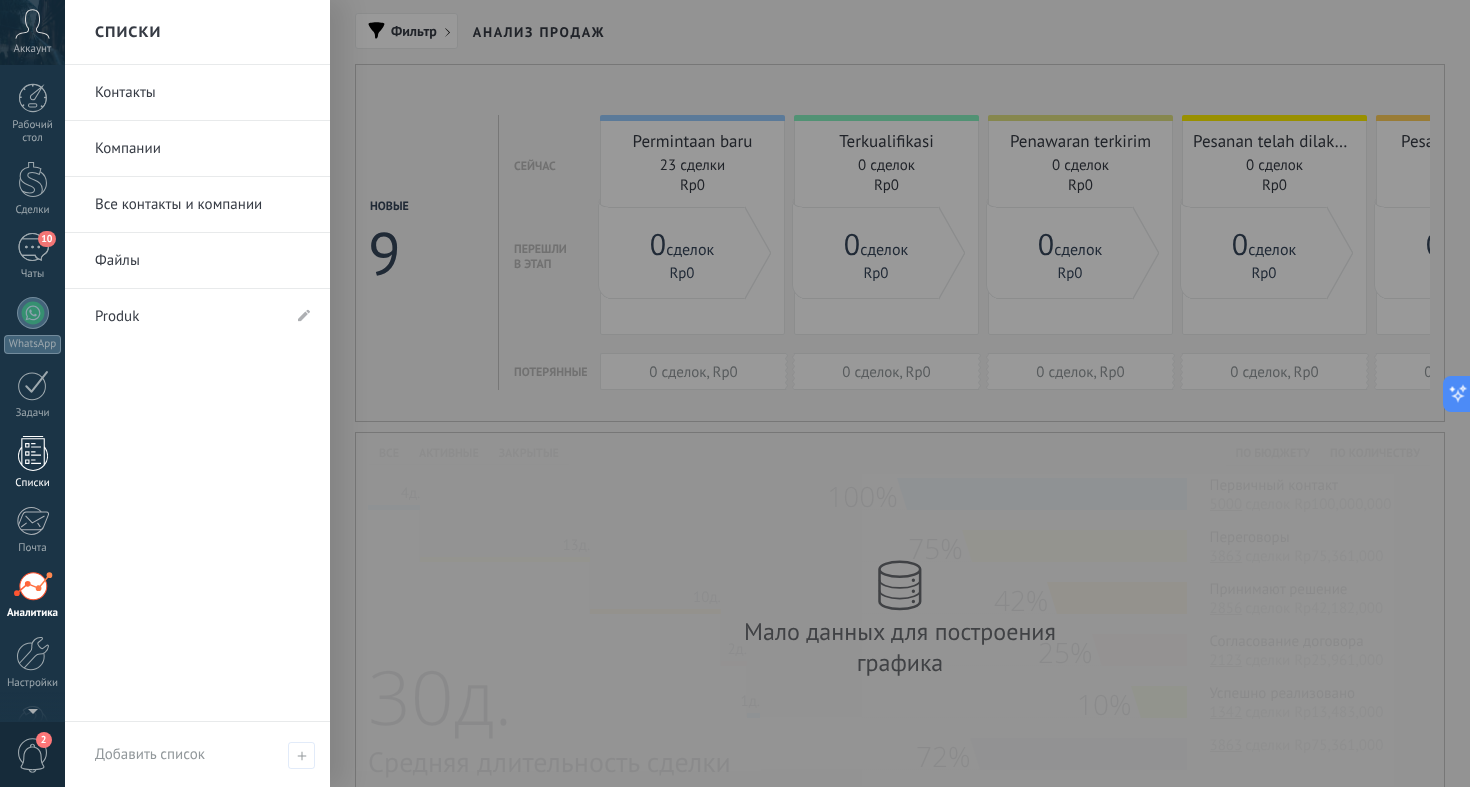 click at bounding box center (33, 453) 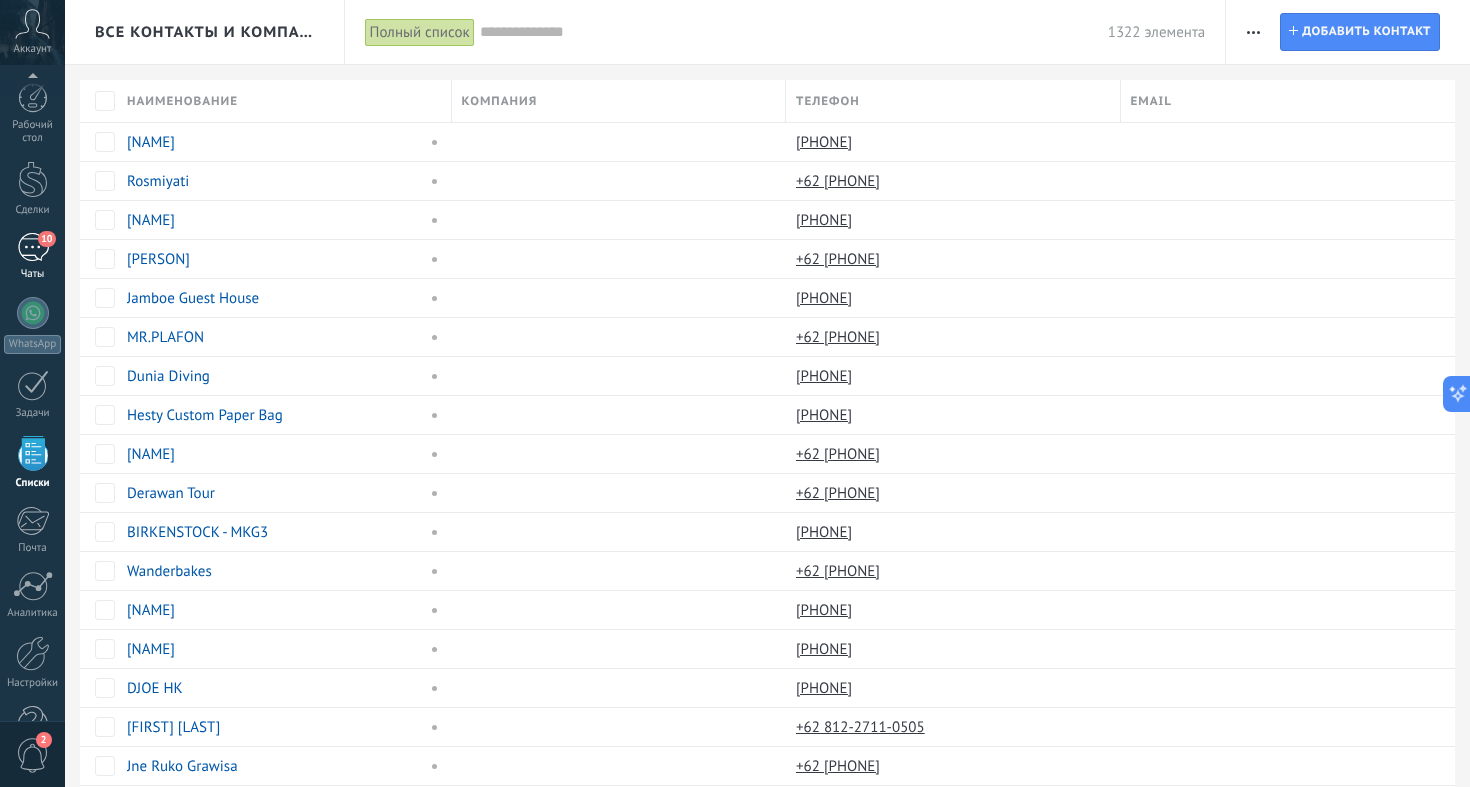 scroll, scrollTop: 58, scrollLeft: 0, axis: vertical 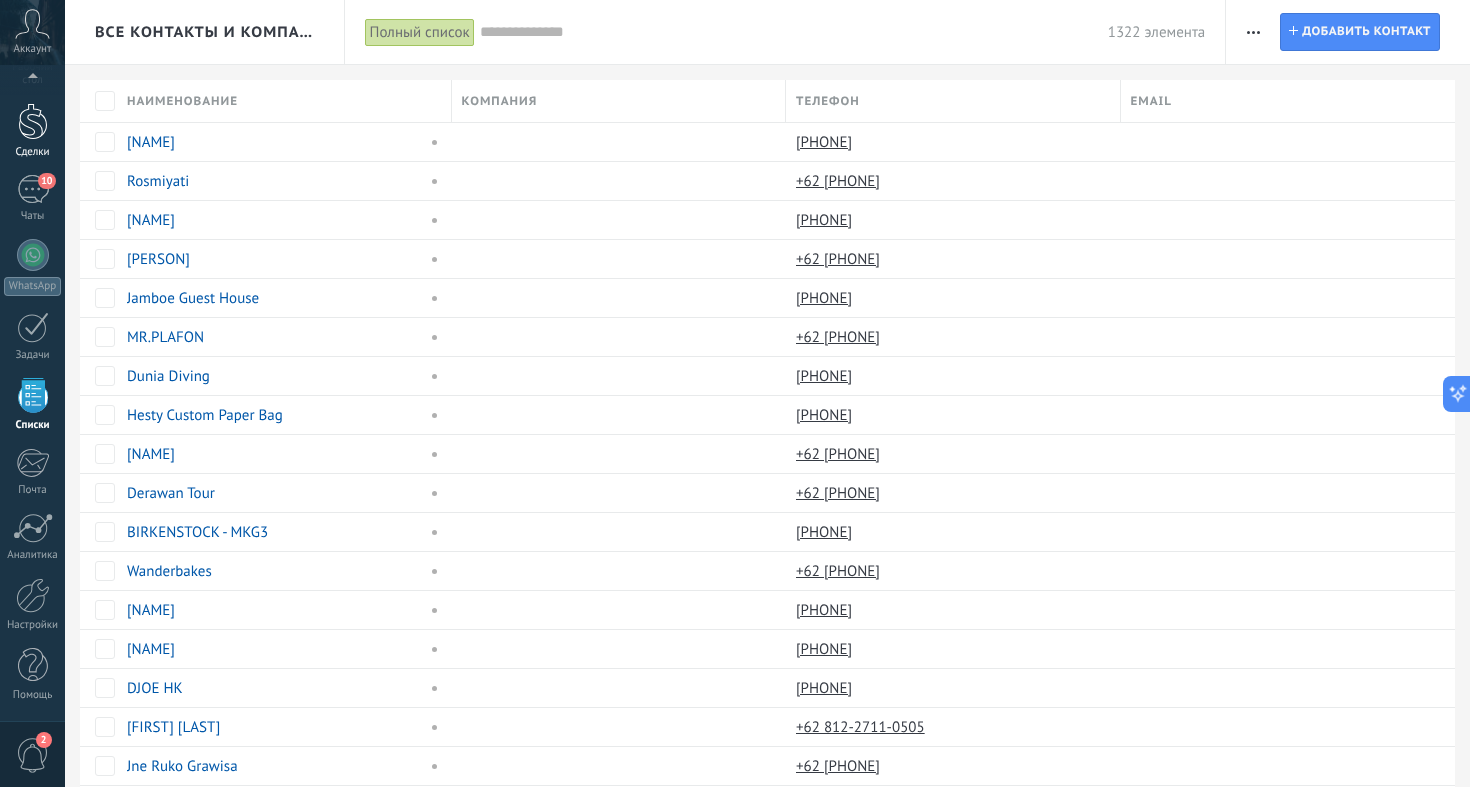 click at bounding box center [33, 121] 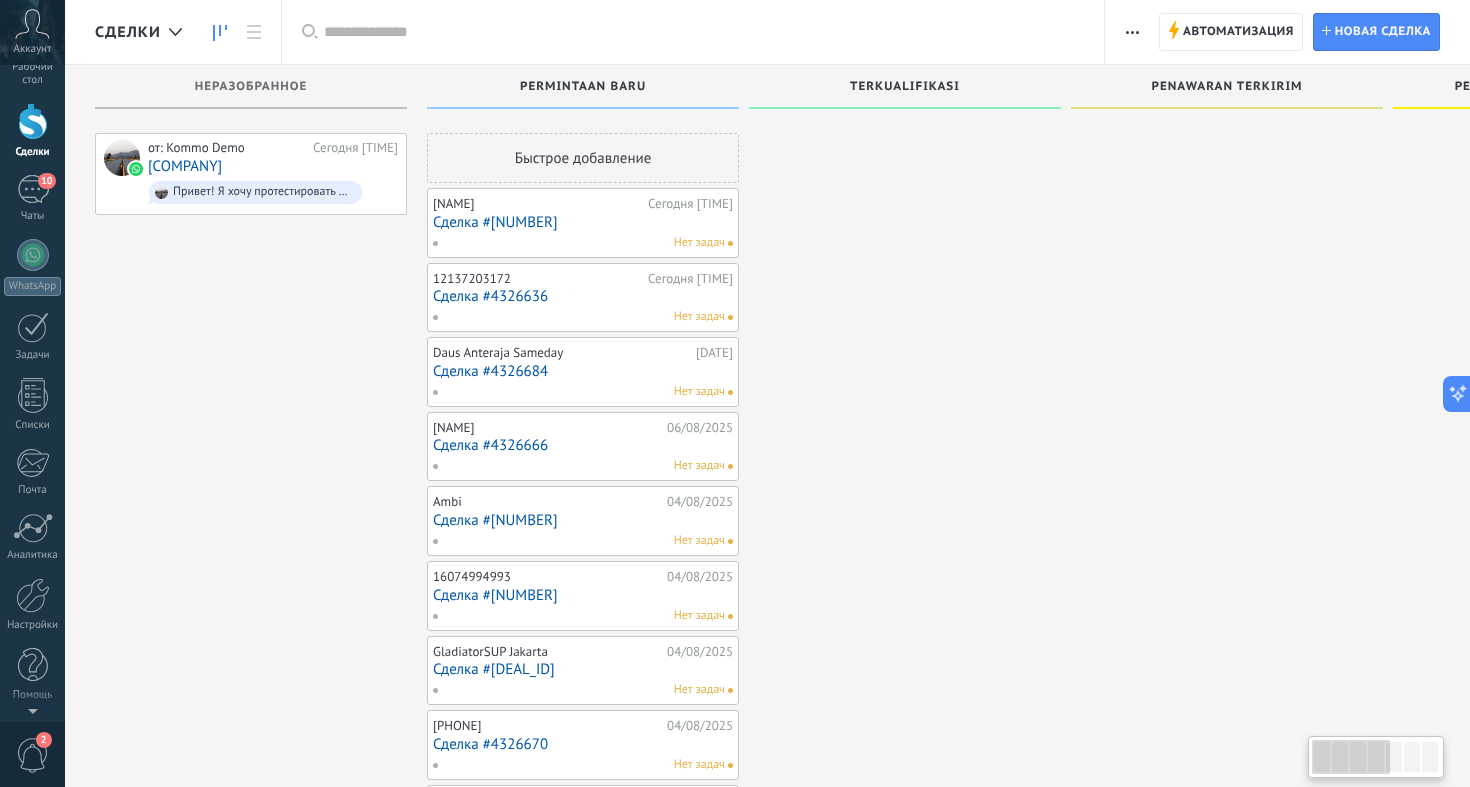 scroll, scrollTop: 0, scrollLeft: 0, axis: both 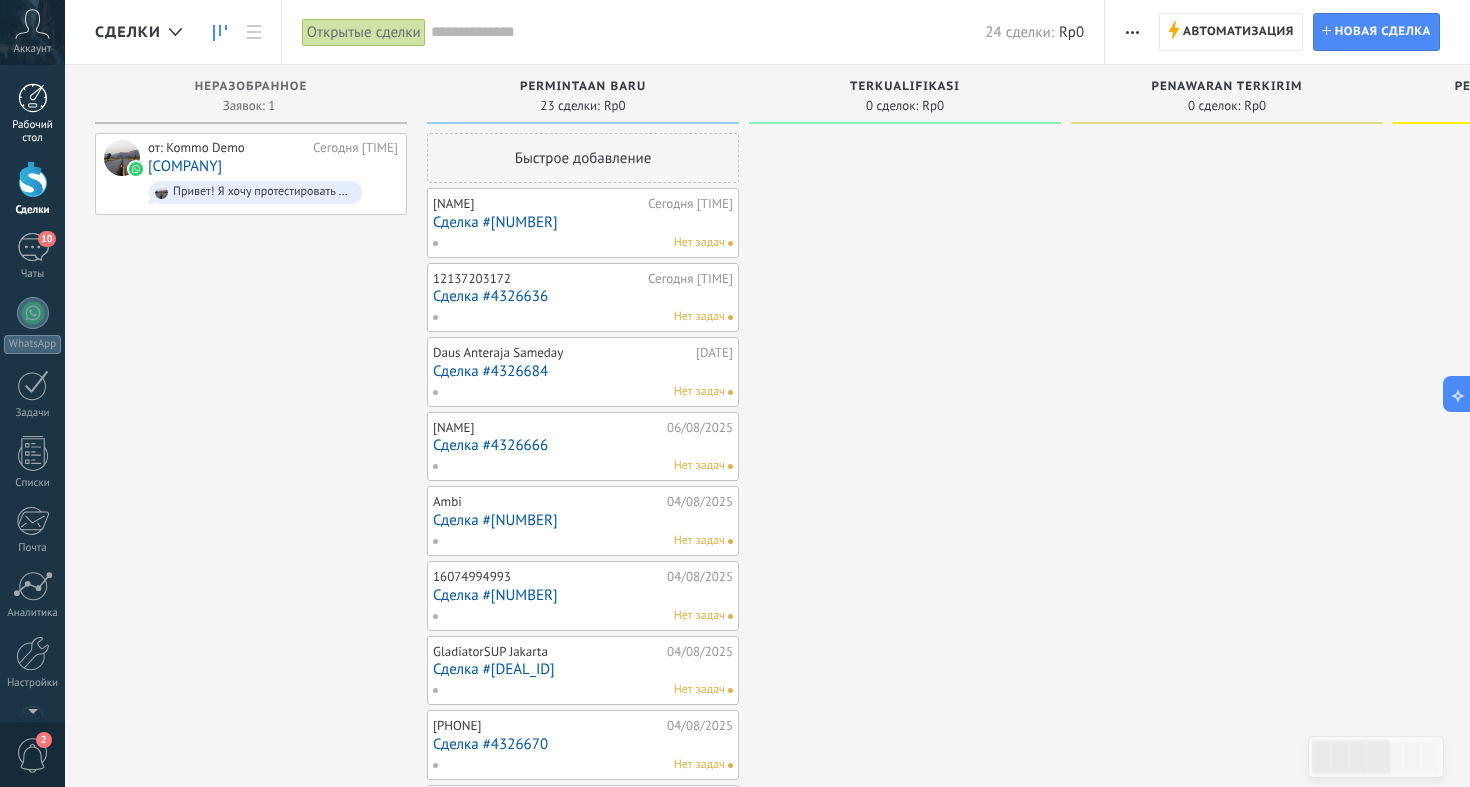 click on "Рабочий стол" at bounding box center [33, 132] 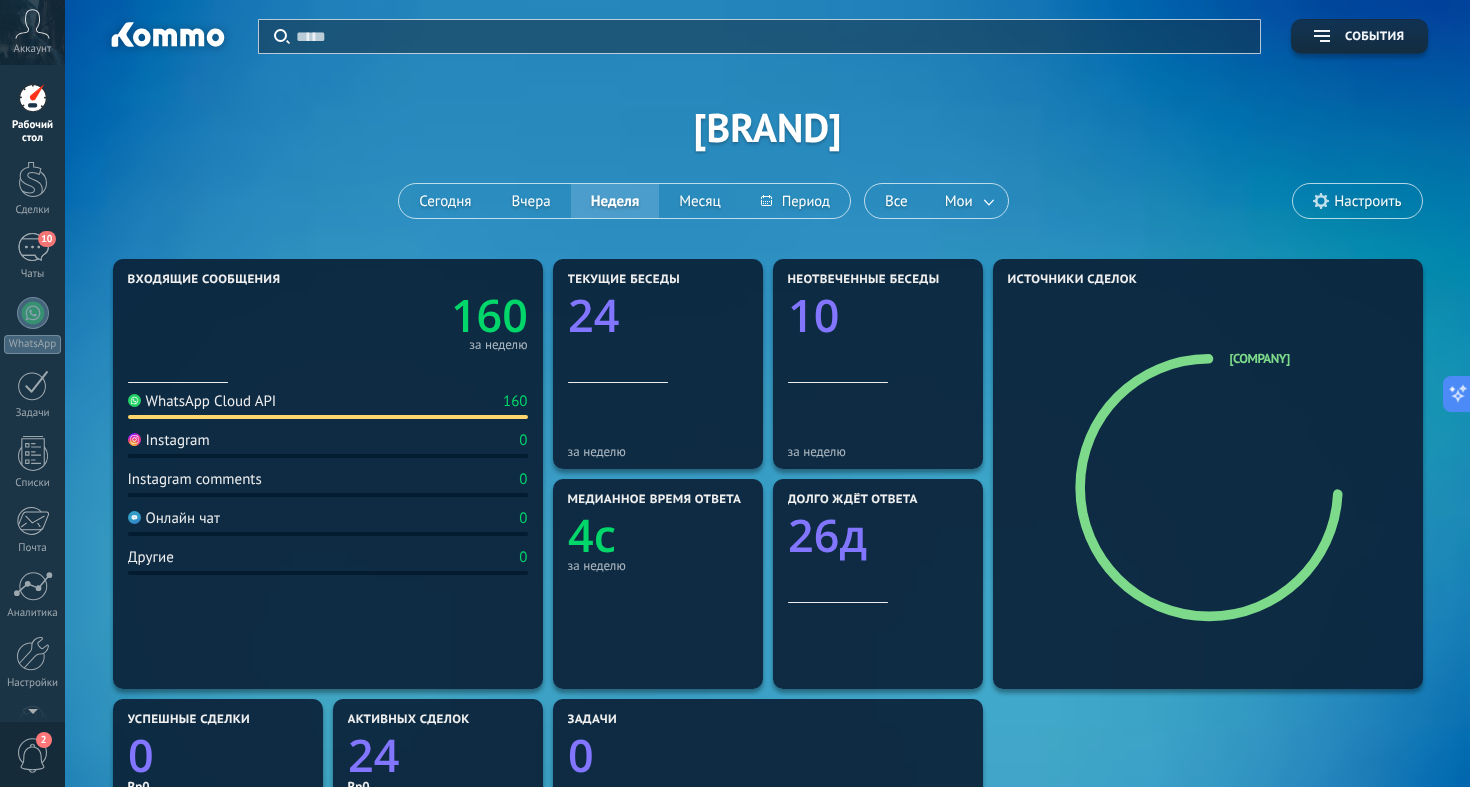 scroll, scrollTop: 0, scrollLeft: 0, axis: both 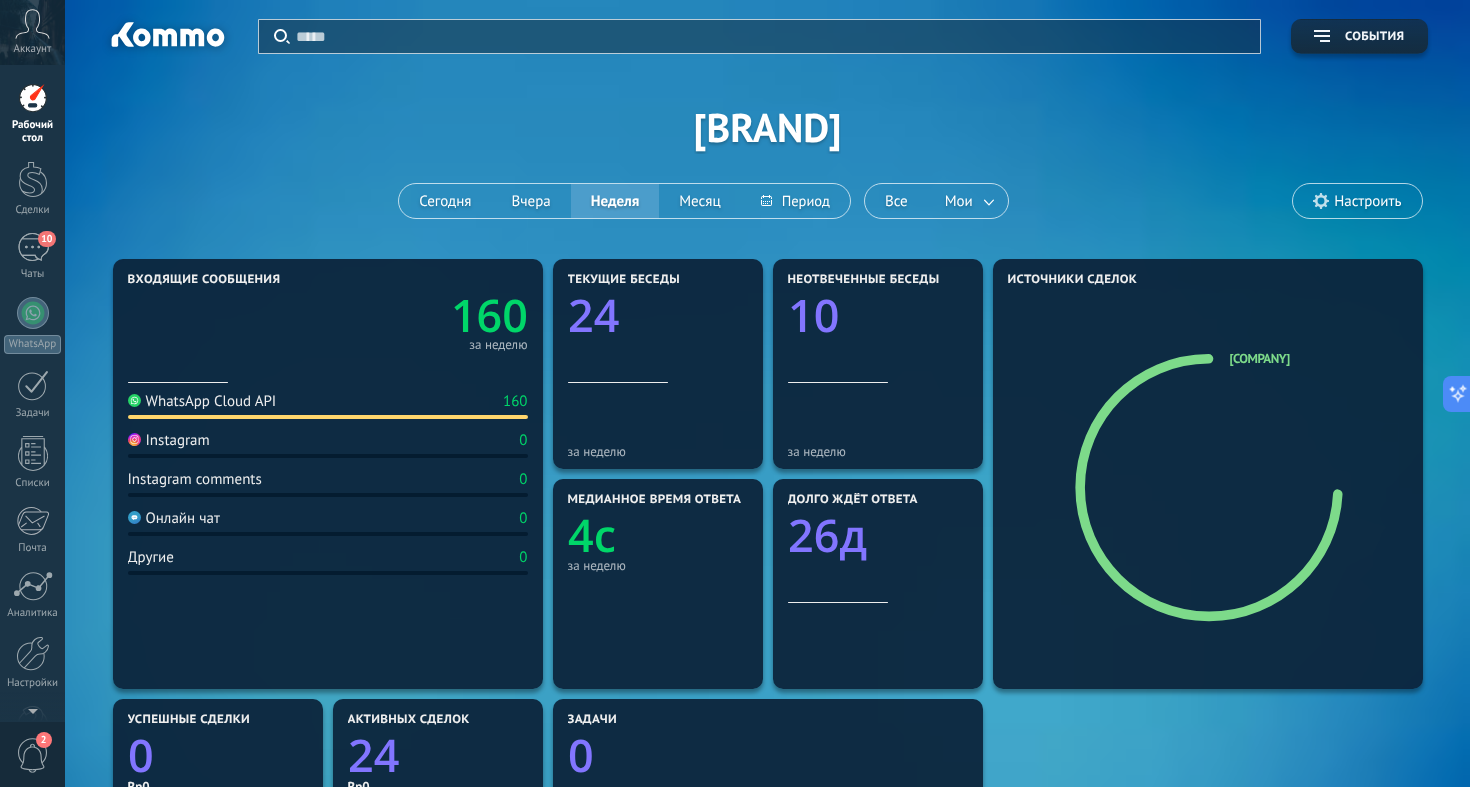 click on "Настроить" at bounding box center [1367, 201] 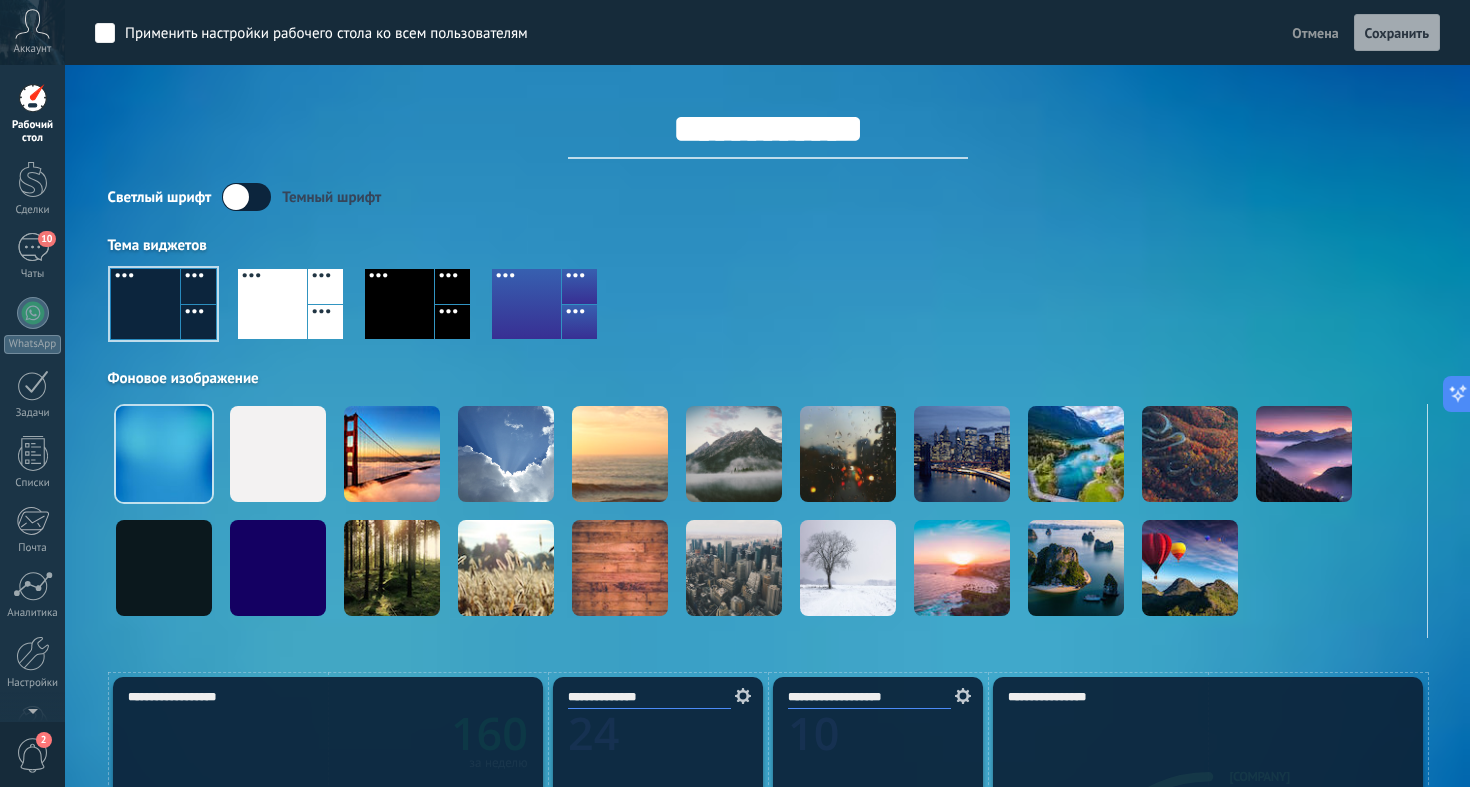 click on "Тема виджетов" at bounding box center (768, 245) 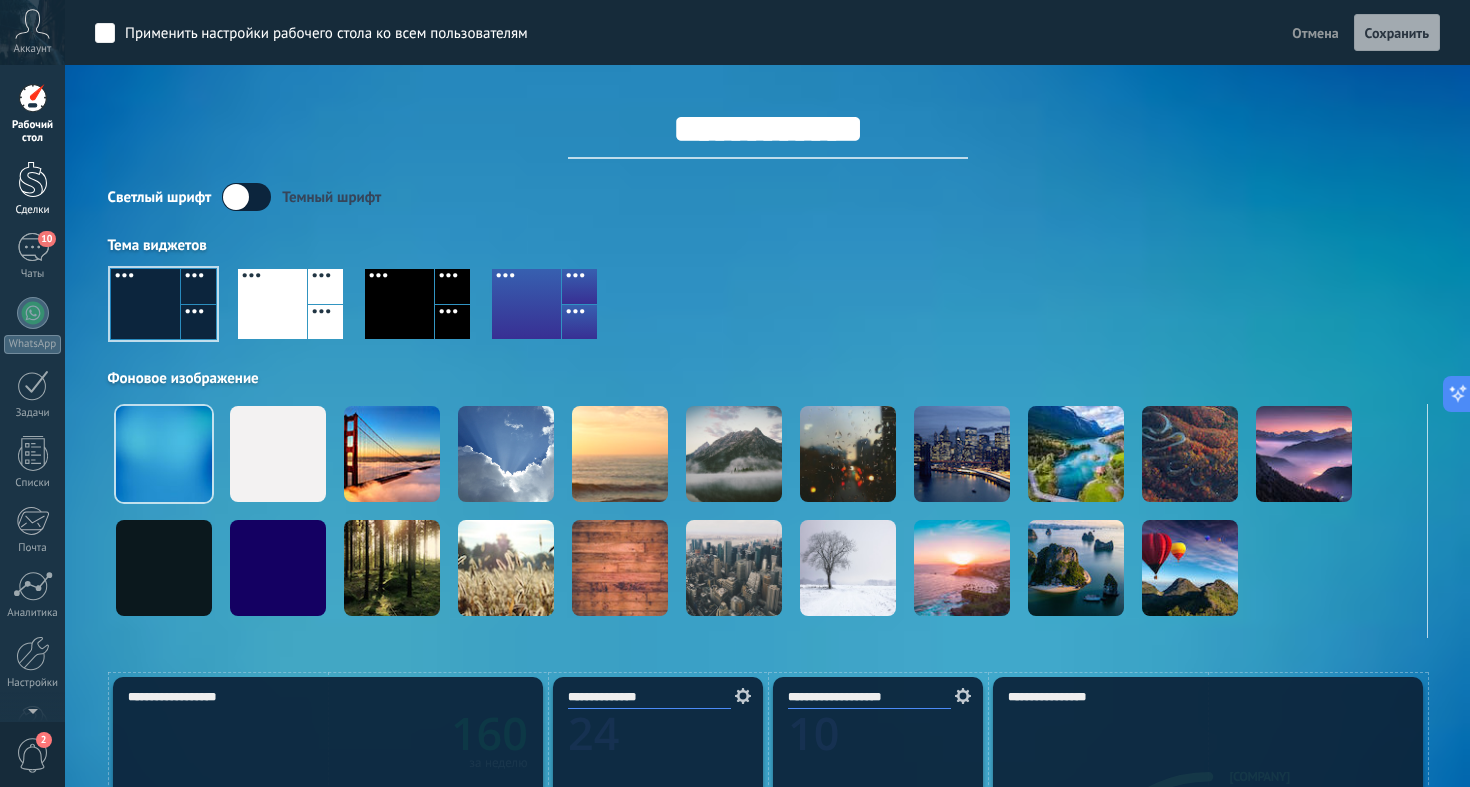 click at bounding box center [33, 179] 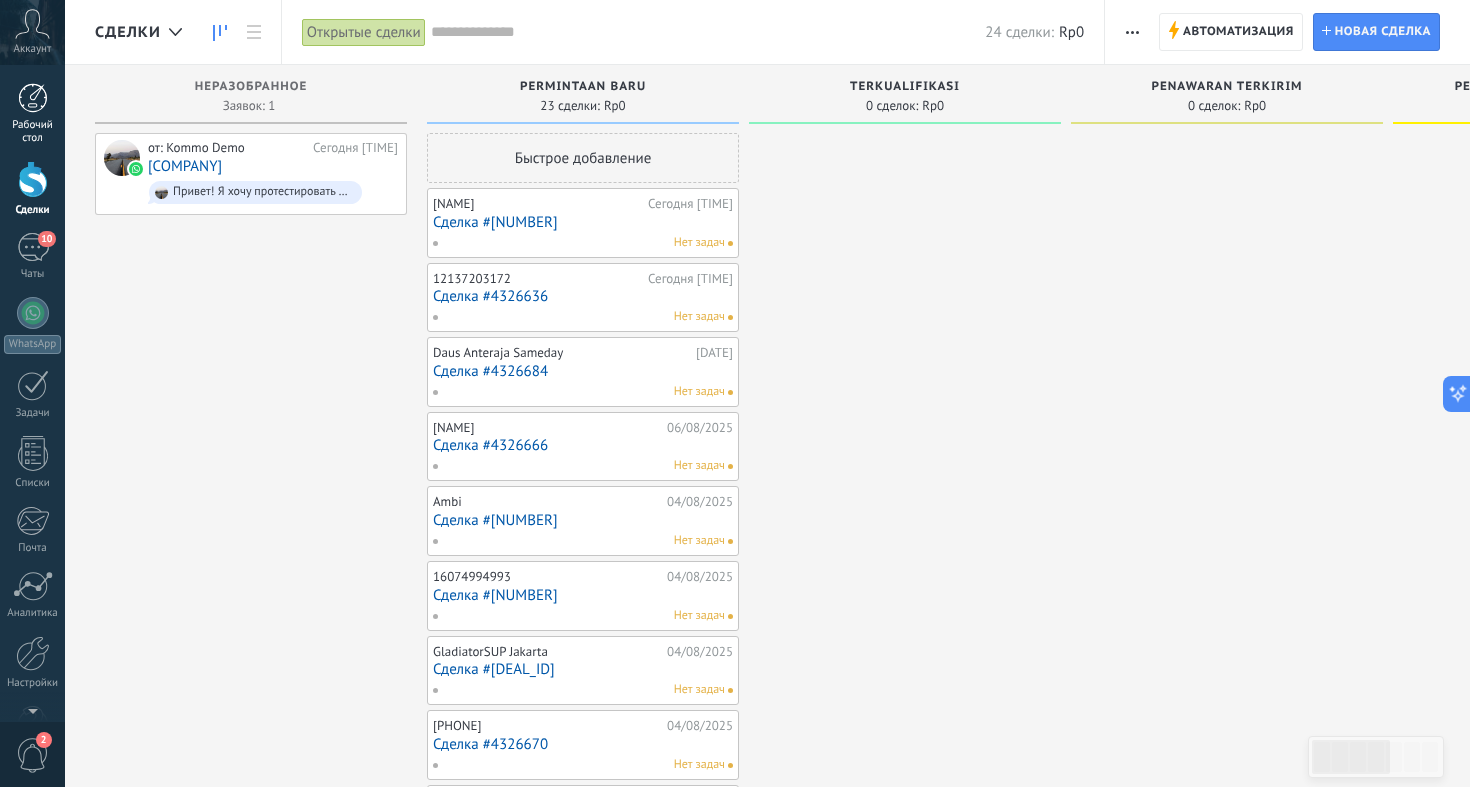 click on "Рабочий стол" at bounding box center [32, 114] 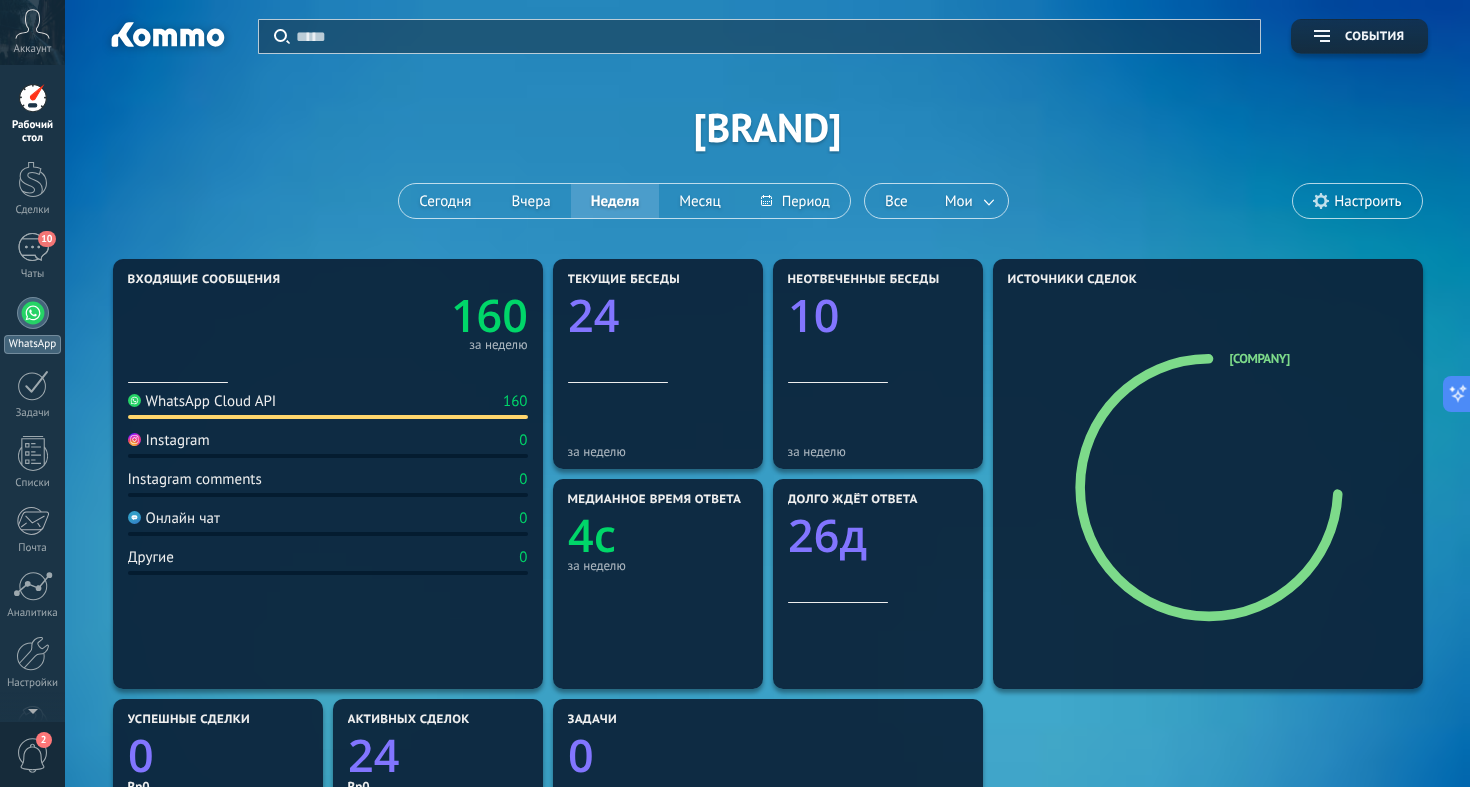 click at bounding box center [33, 313] 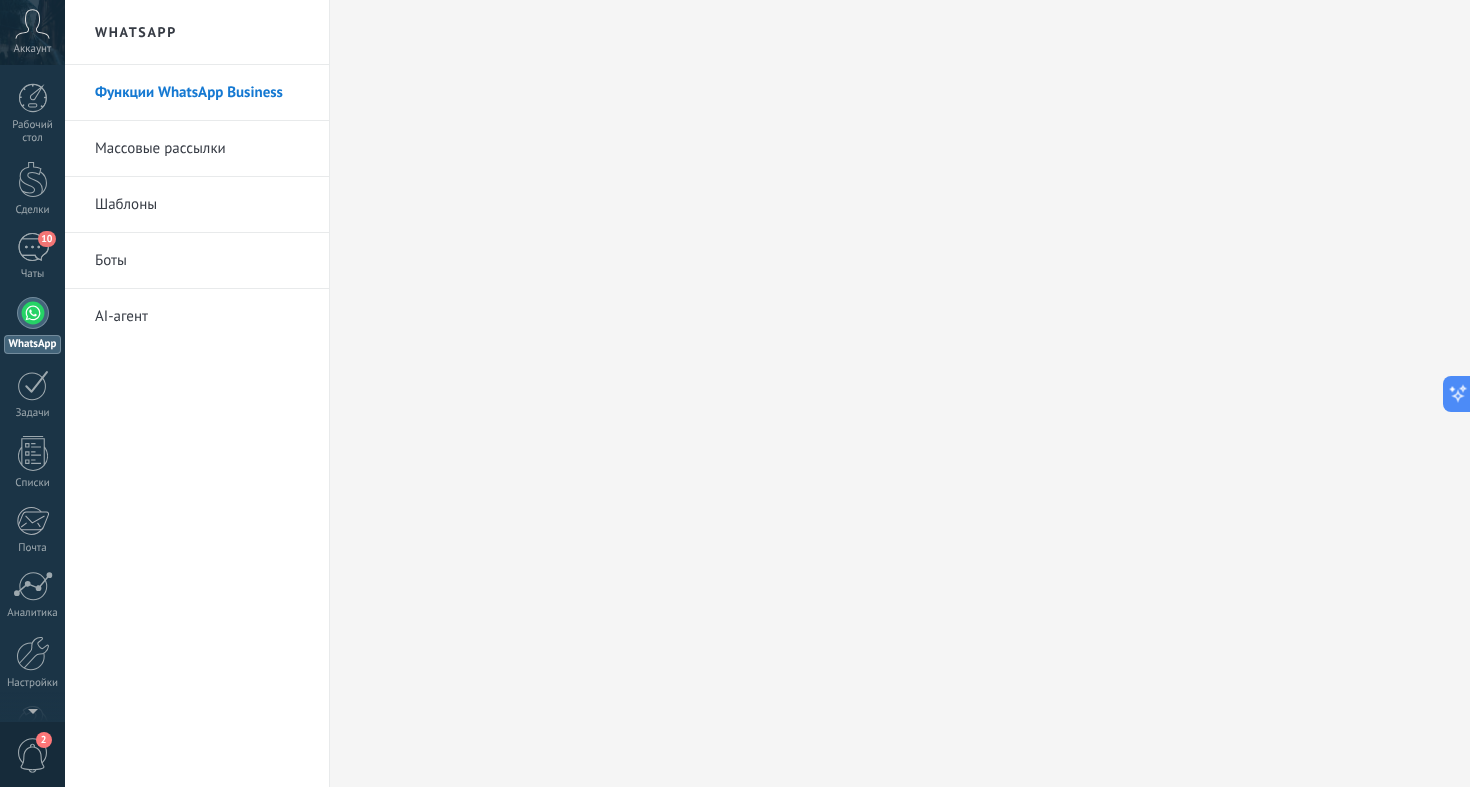 click on "AI-агент" at bounding box center (202, 317) 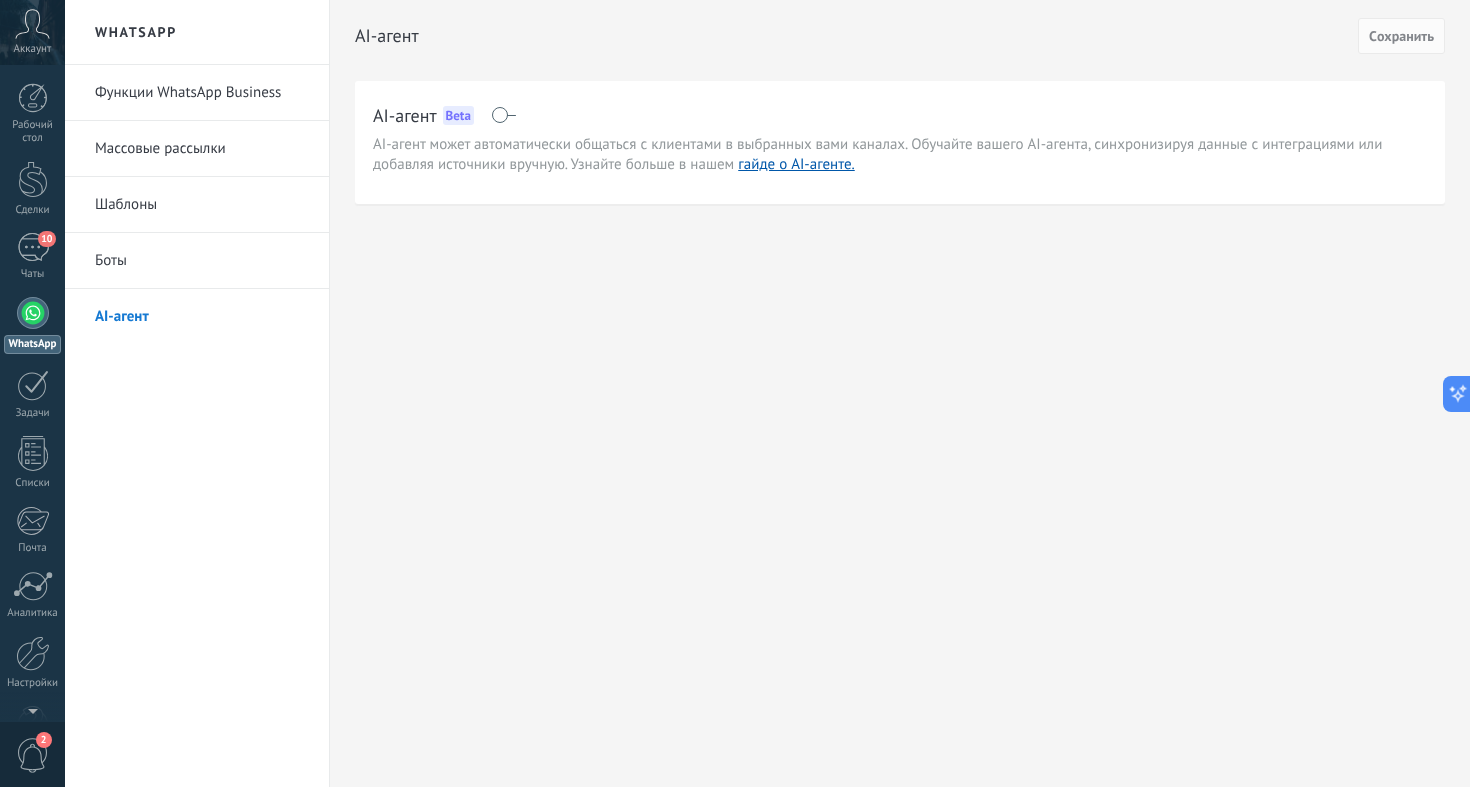 click at bounding box center [503, 115] 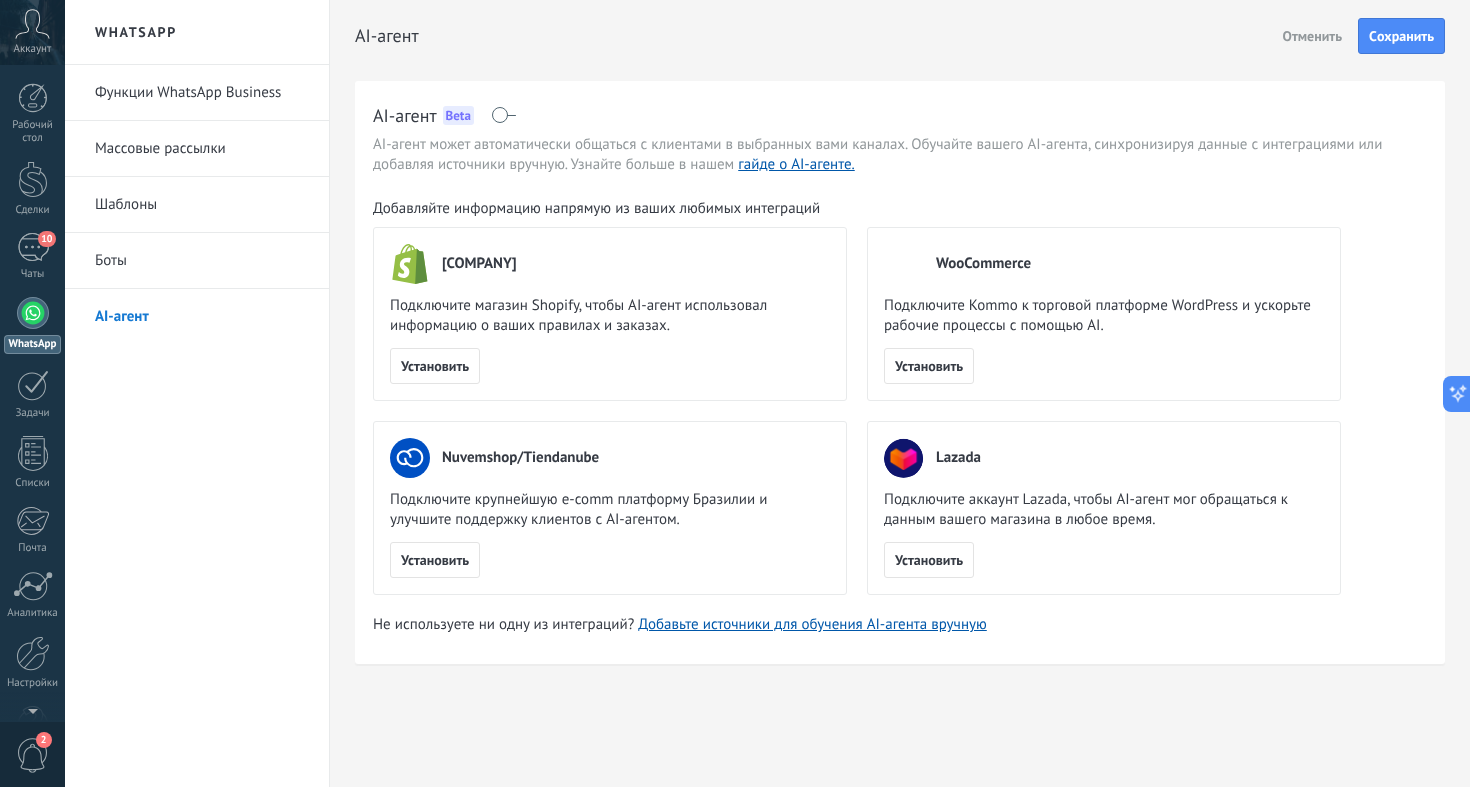 click at bounding box center (503, 115) 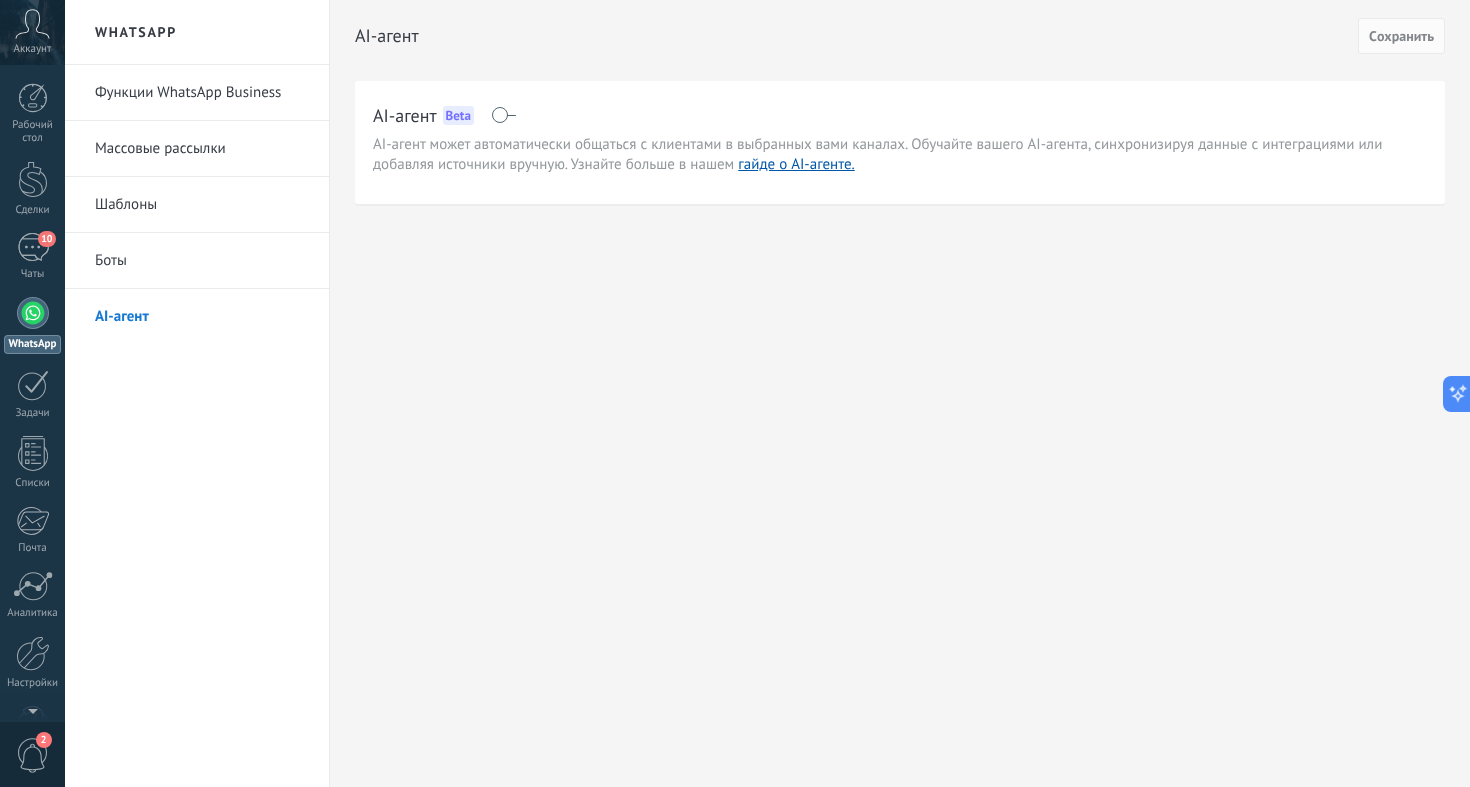click at bounding box center [503, 115] 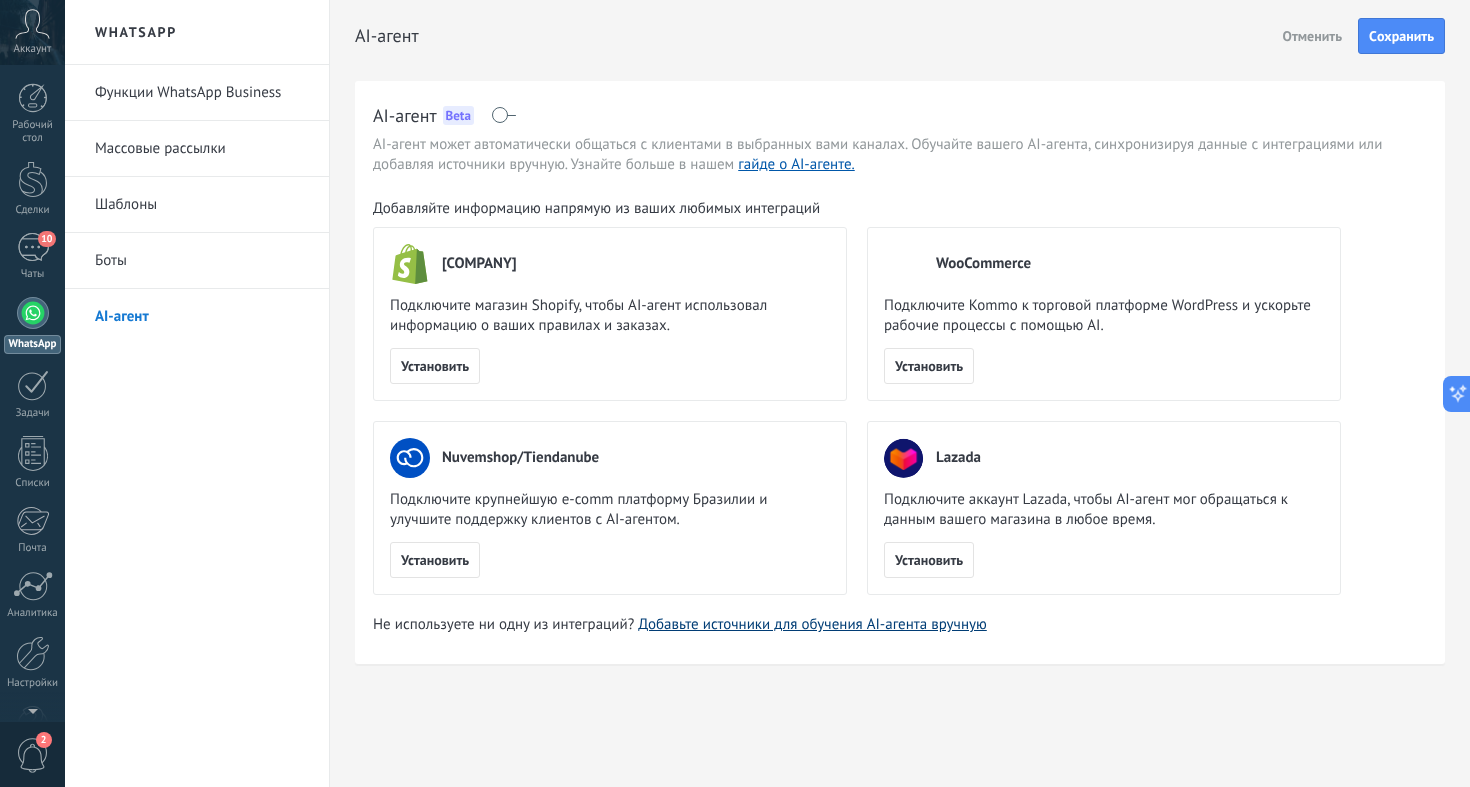 click on "Добавьте источники для обучения AI-агента вручную" at bounding box center (812, 624) 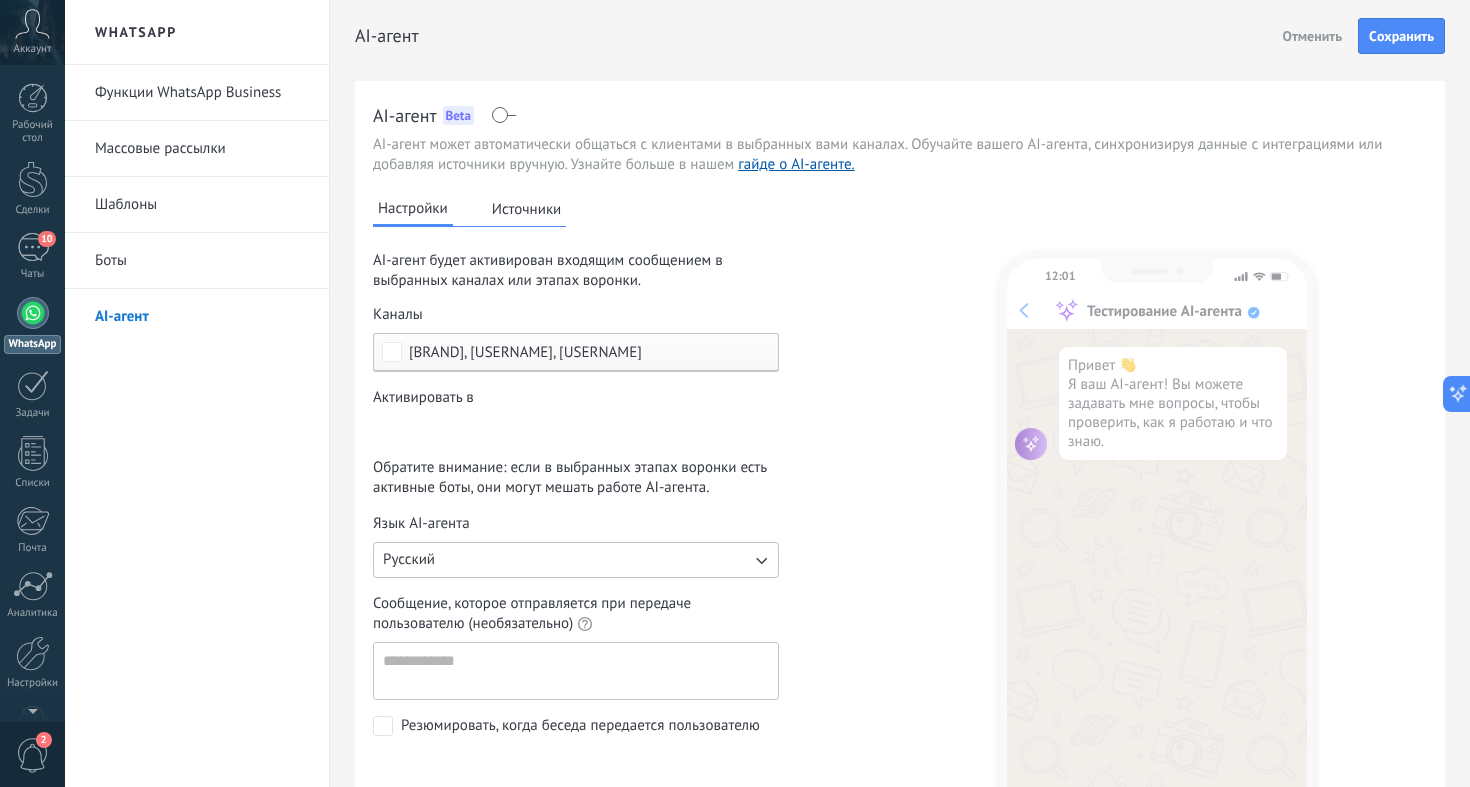 click on "lead masuk Permintaan baru Terkualifikasi Penawaran terkirim Pesanan telah dilakukan Pesanan terpenuhi Pesanan dikirim Pesanan terkirim - berhasil Pesanan dibatalkan - gagal" at bounding box center (0, 0) 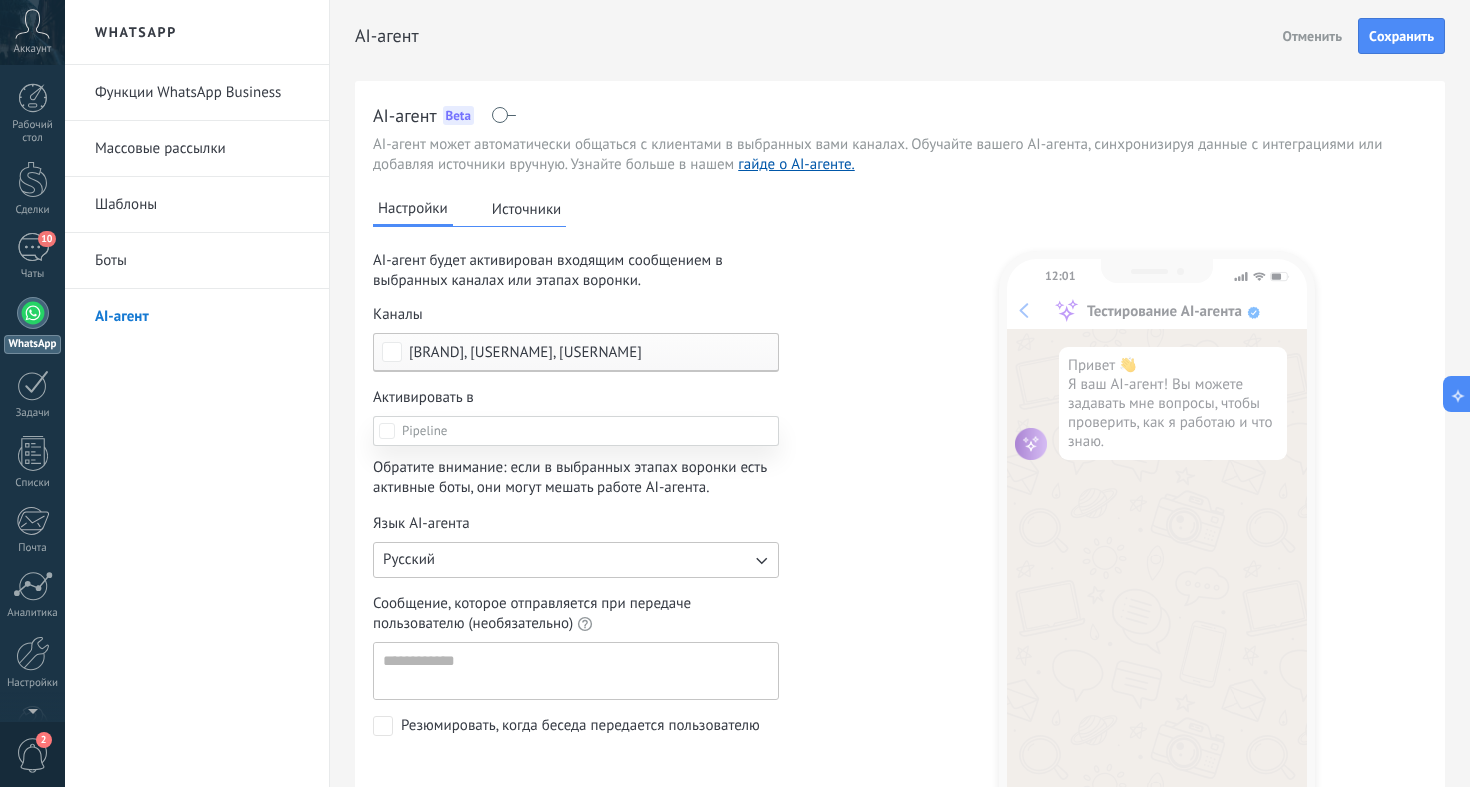 click at bounding box center [767, 393] 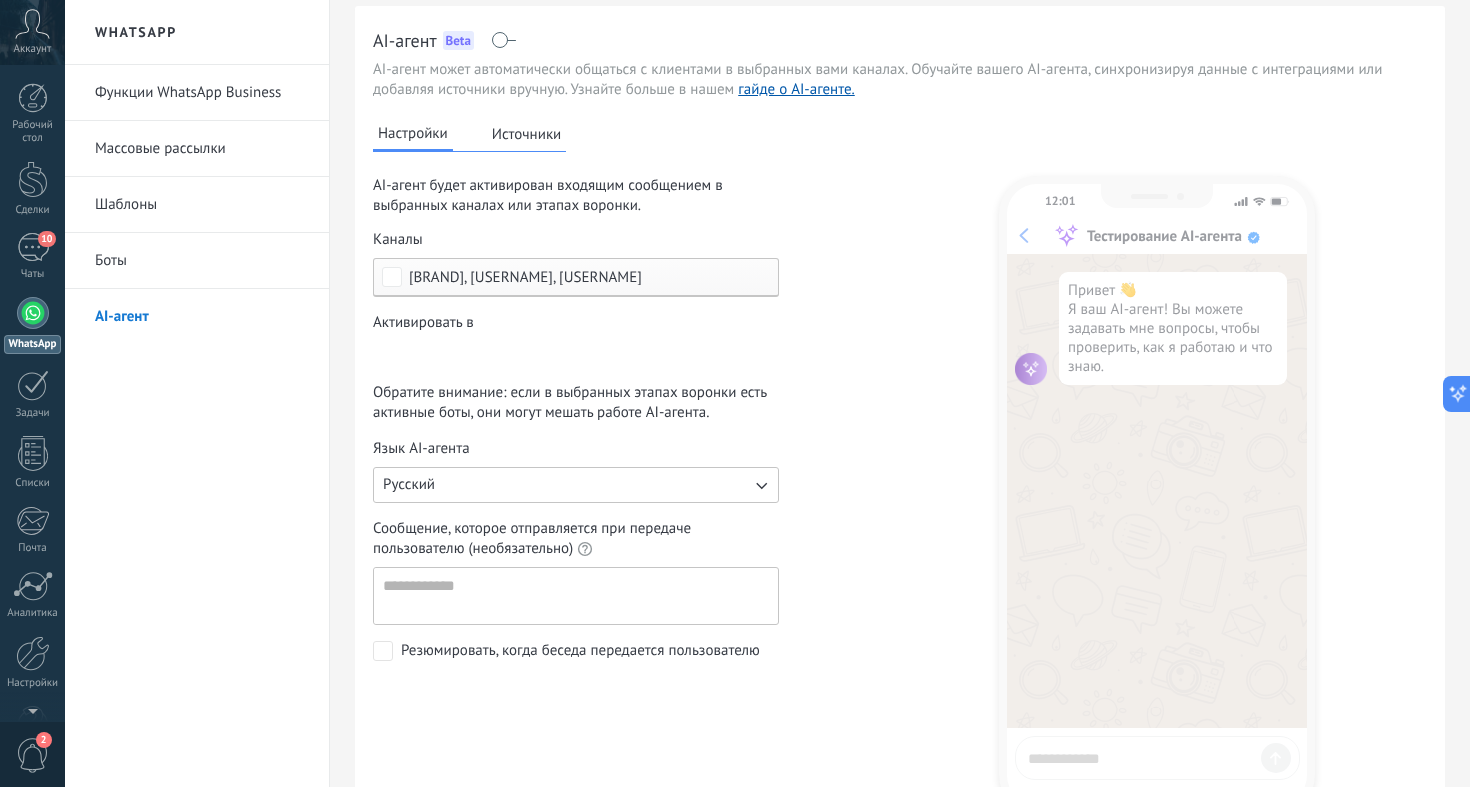 scroll, scrollTop: 112, scrollLeft: 0, axis: vertical 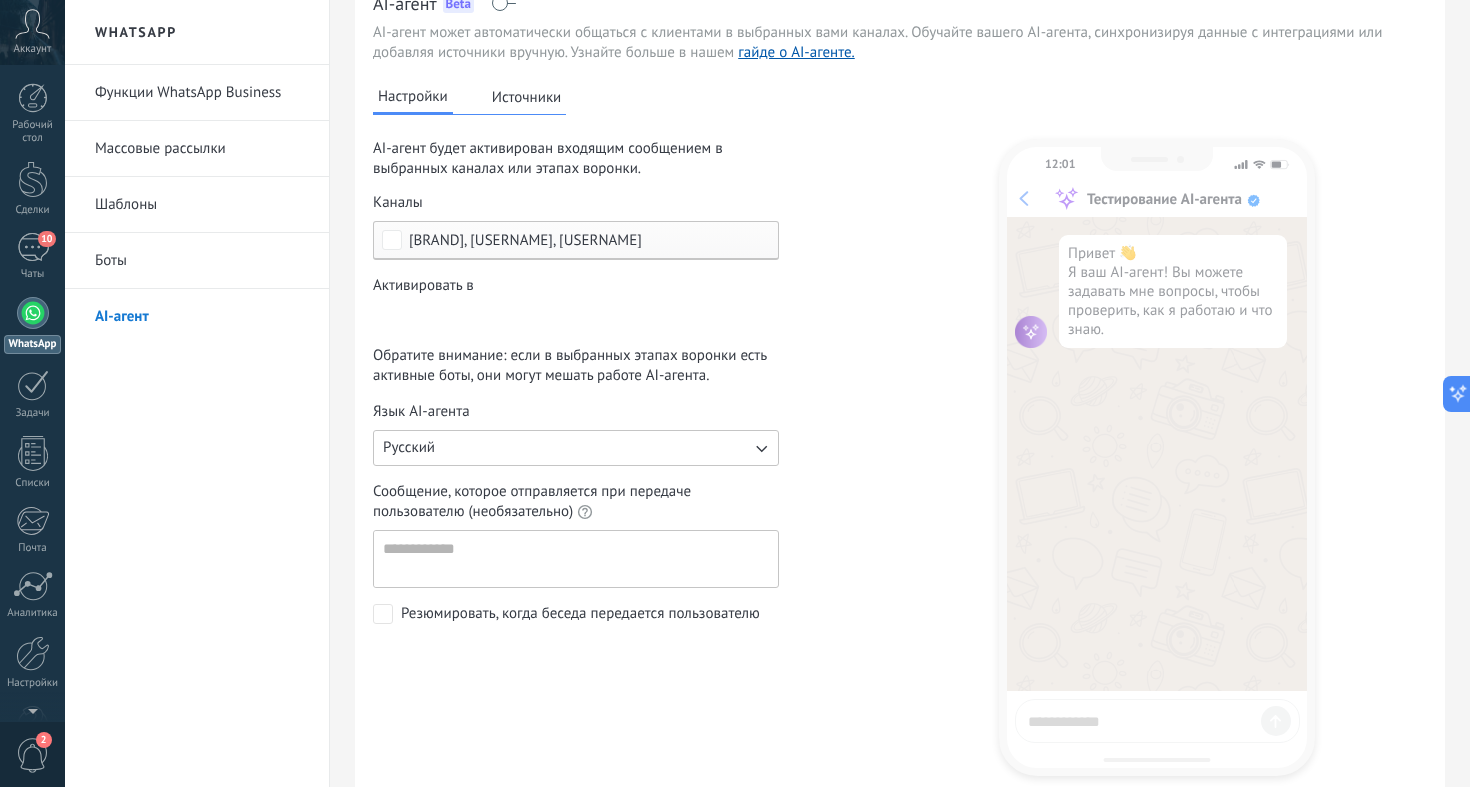 click on "lead masuk Permintaan baru Terkualifikasi Penawaran terkirim Pesanan telah dilakukan Pesanan terpenuhi Pesanan dikirim Pesanan terkirim - berhasil Pesanan dibatalkan - gagal" at bounding box center (0, 0) 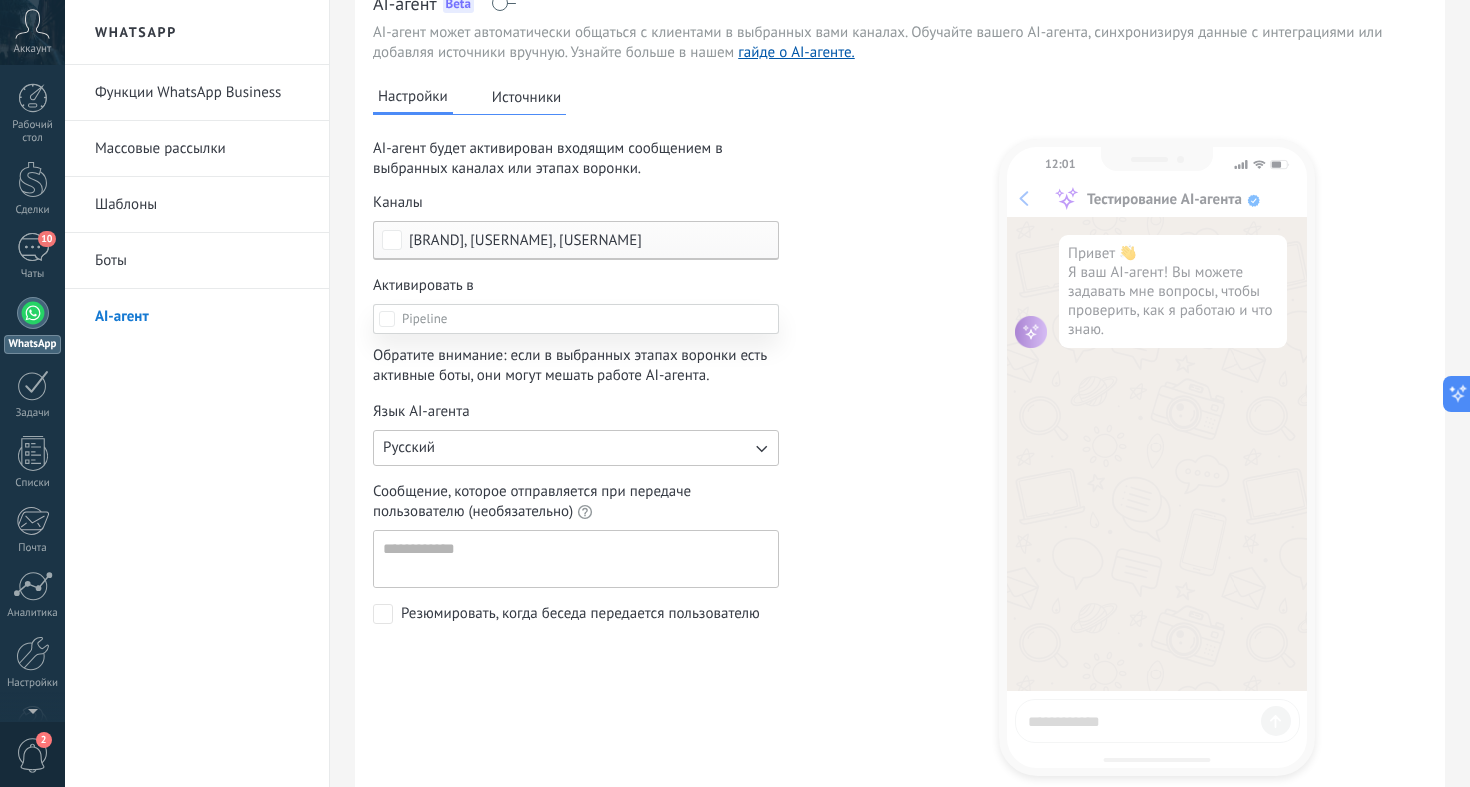 scroll, scrollTop: 153, scrollLeft: 0, axis: vertical 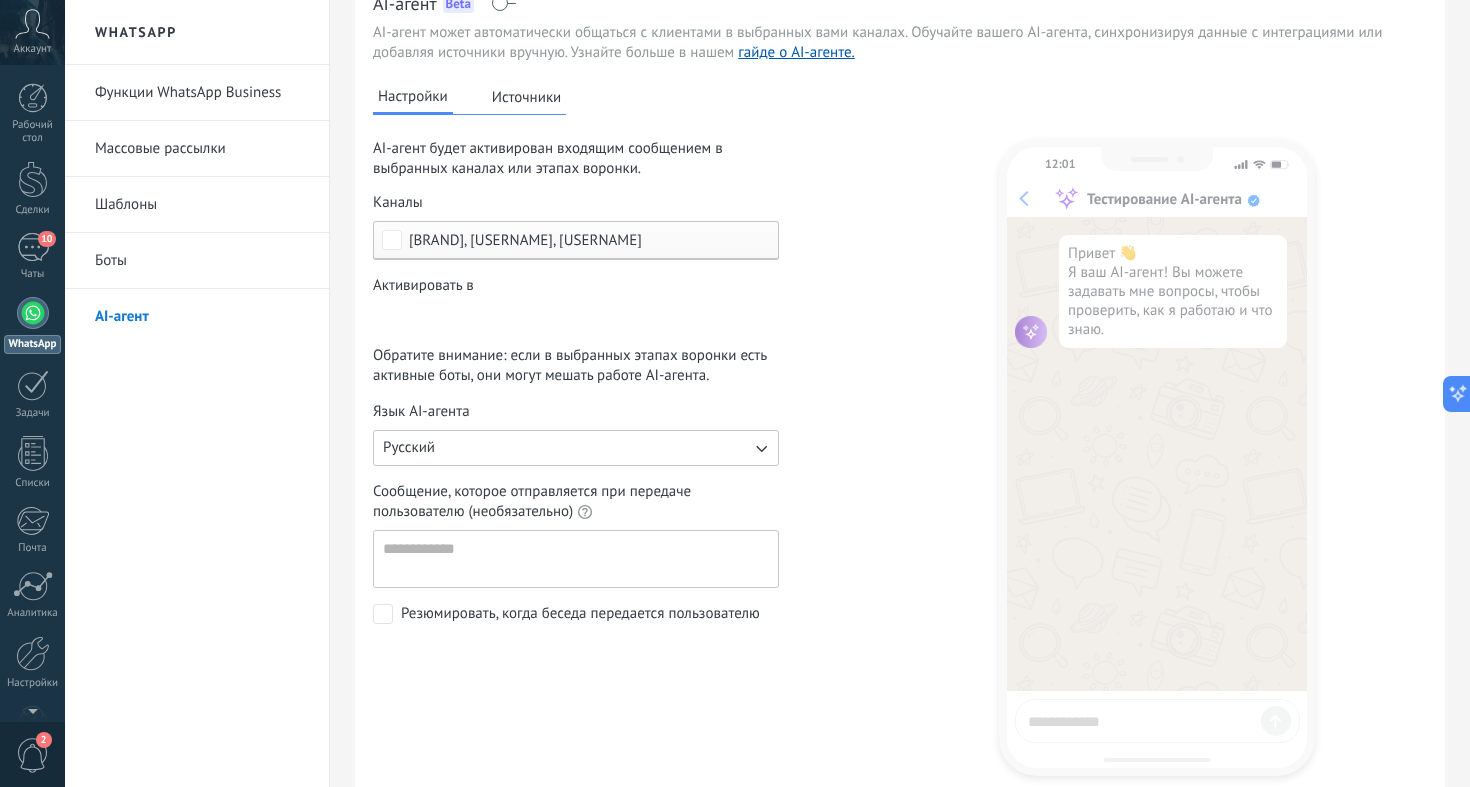 click on "lead masuk Permintaan baru Terkualifikasi Penawaran terkirim Pesanan telah dilakukan Pesanan terpenuhi Pesanan dikirim Pesanan terkirim - berhasil Pesanan dibatalkan - gagal" at bounding box center (0, 0) 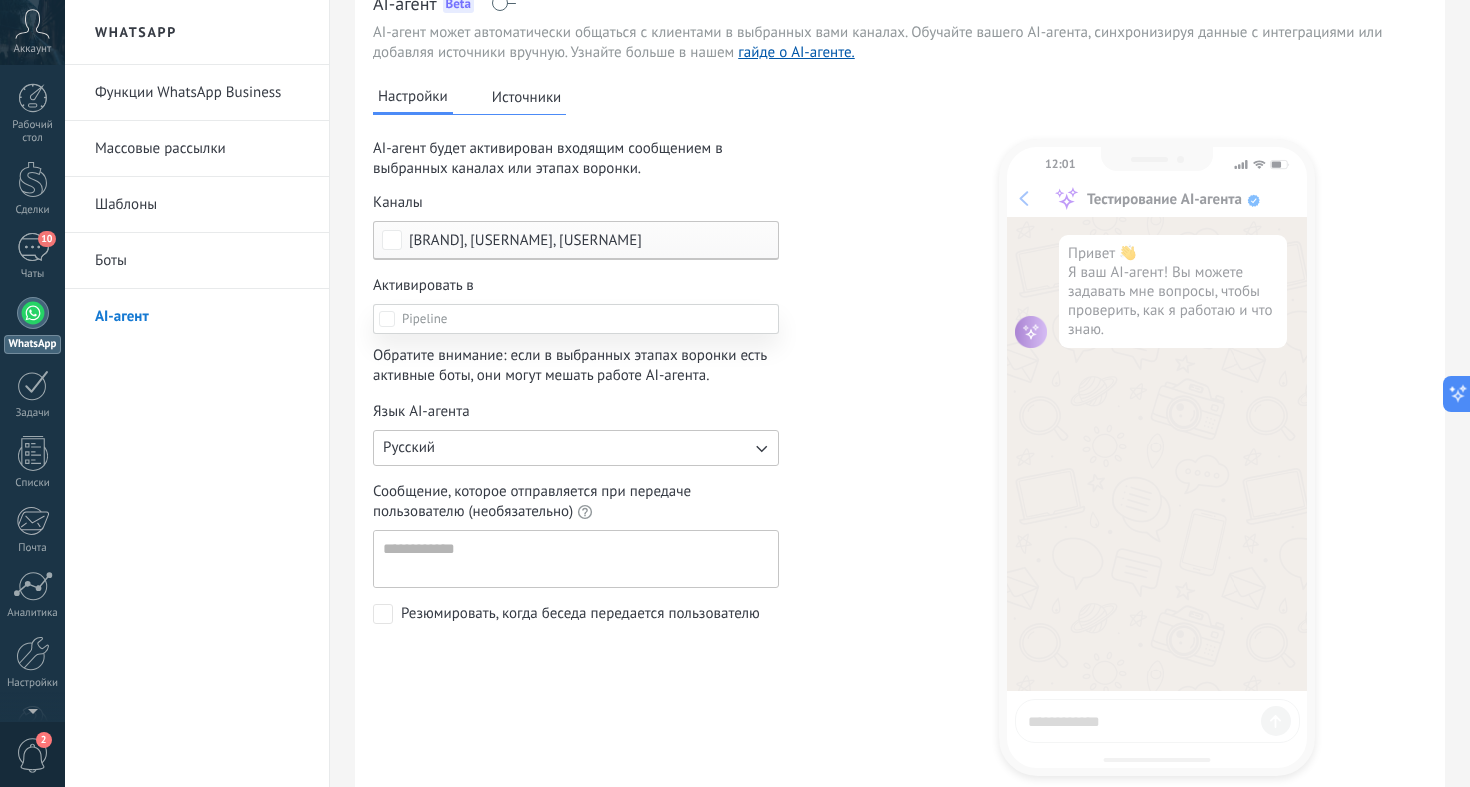 click at bounding box center [767, 393] 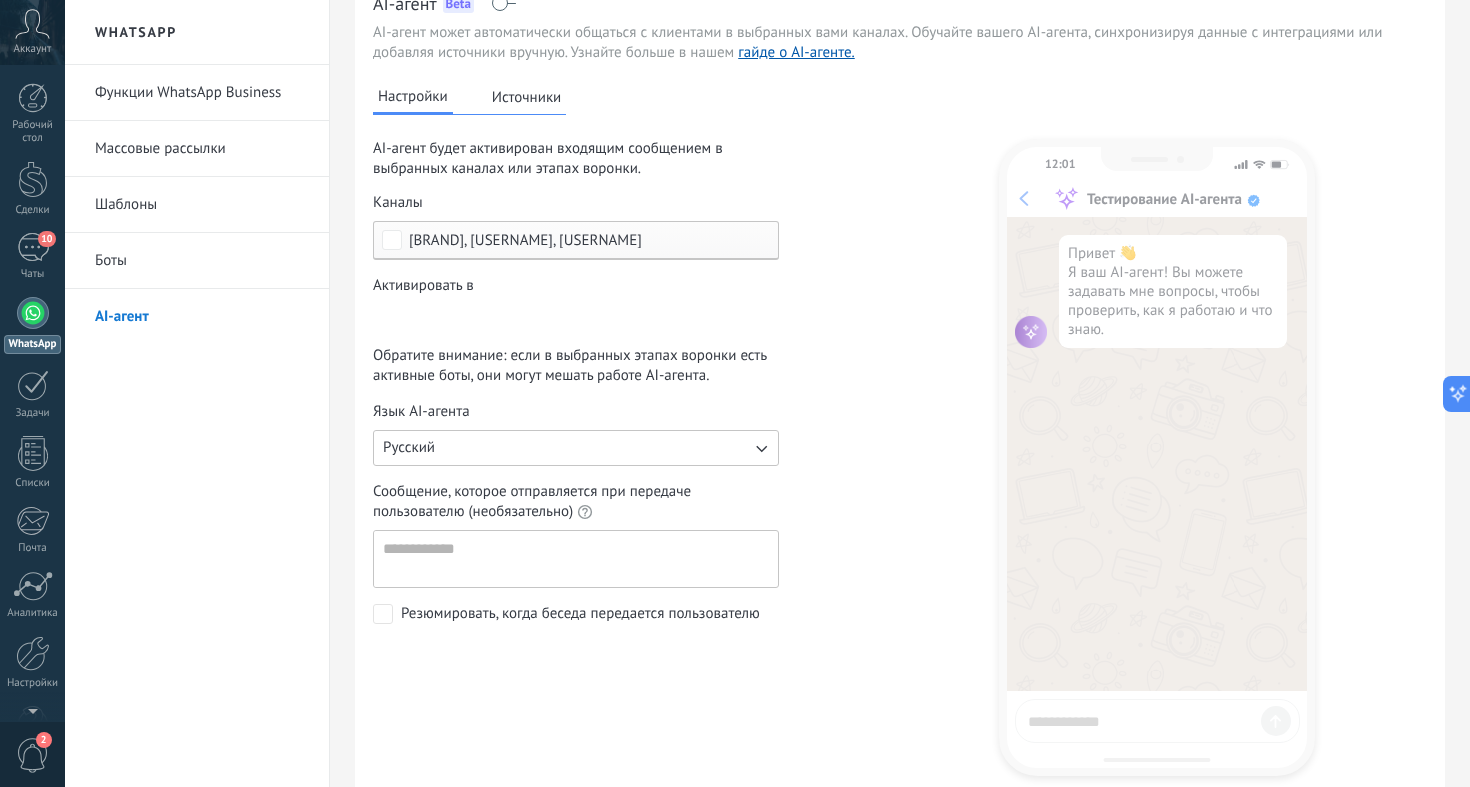 click on "Русский" at bounding box center [576, 448] 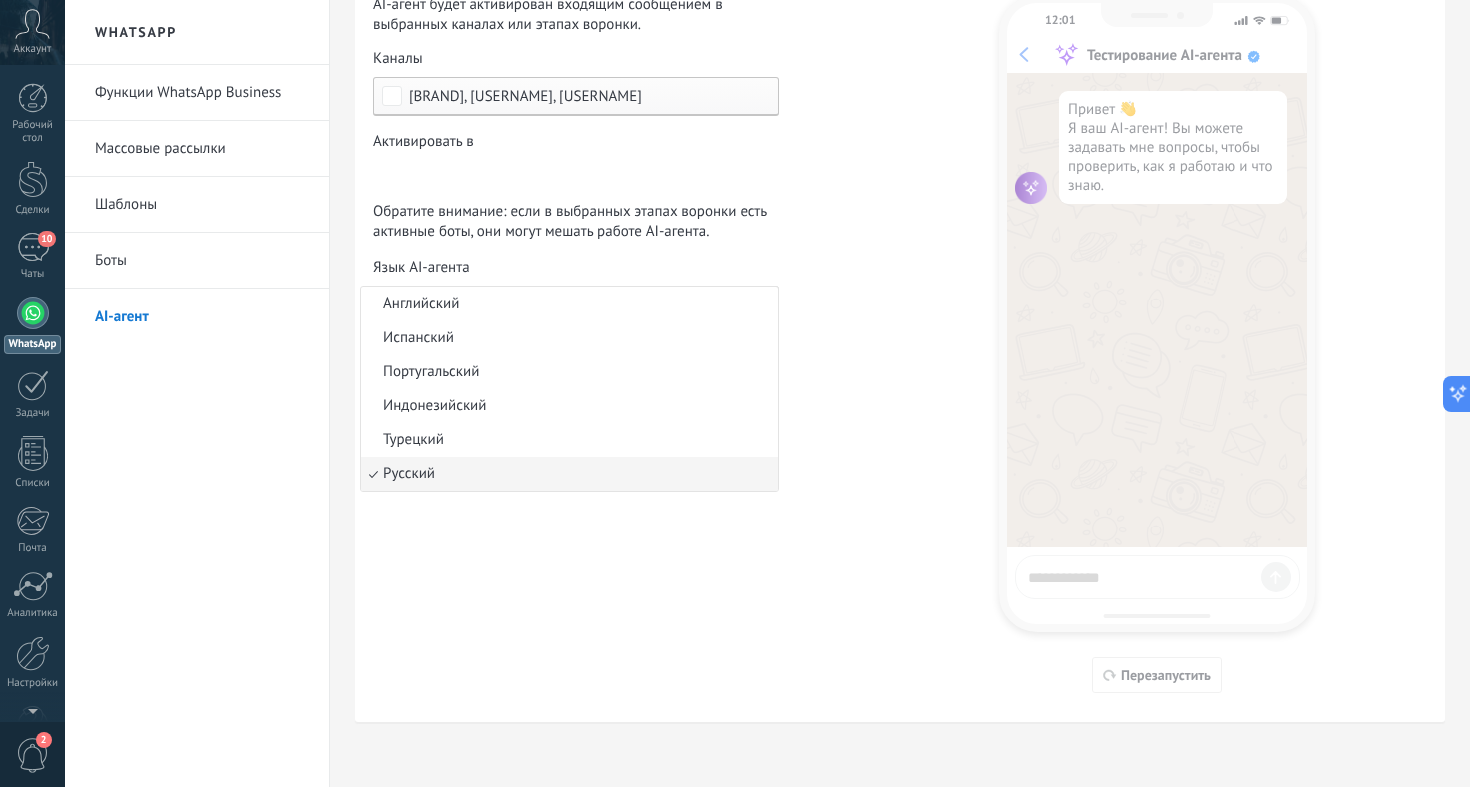 scroll, scrollTop: 256, scrollLeft: 0, axis: vertical 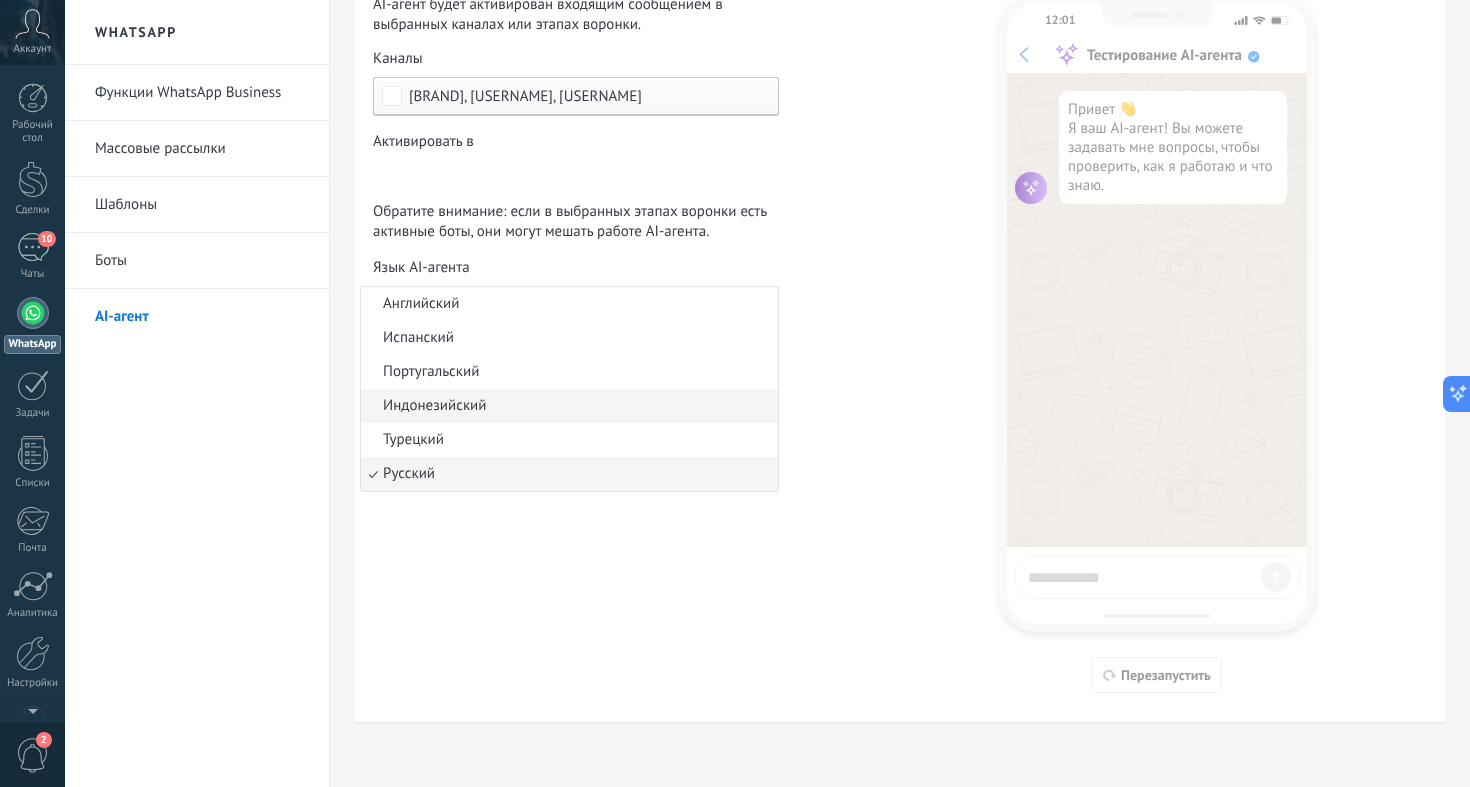 click on "Индонезийский" at bounding box center (569, 406) 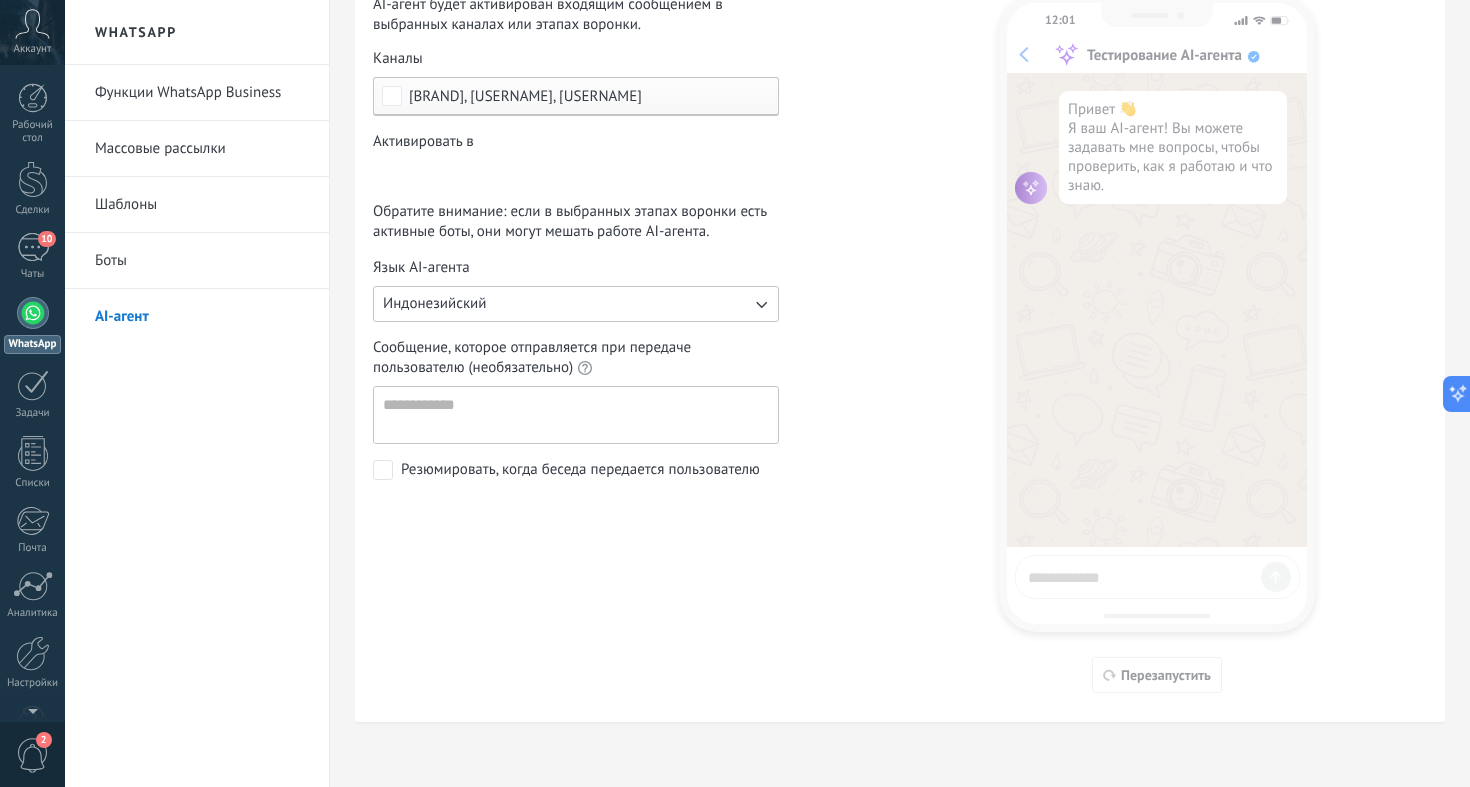 click on "Настройки Источники AI-агент будет активирован входящим сообщением в выбранных каналах или этапах воронки. Каналы Gladiator Indonesia, gladiatorsup_indonesia, gladiatorsup_indonesia Активировать в lead masuk Permintaan baru Terkualifikasi Penawaran terkirim Pesanan telah dilakukan Pesanan terpenuhi Pesanan dikirim Pesanan terkirim - berhasil Pesanan dibatalkan - gagal Обратите внимание: если в выбранных этапах воронки есть активные боты, они могут мешать работе AI-агента. Язык AI-агента Индонезийский Сообщение, которое отправляется при передаче пользователю (необязательно) Резюмировать, когда беседа передается пользователю" at bounding box center [610, 318] 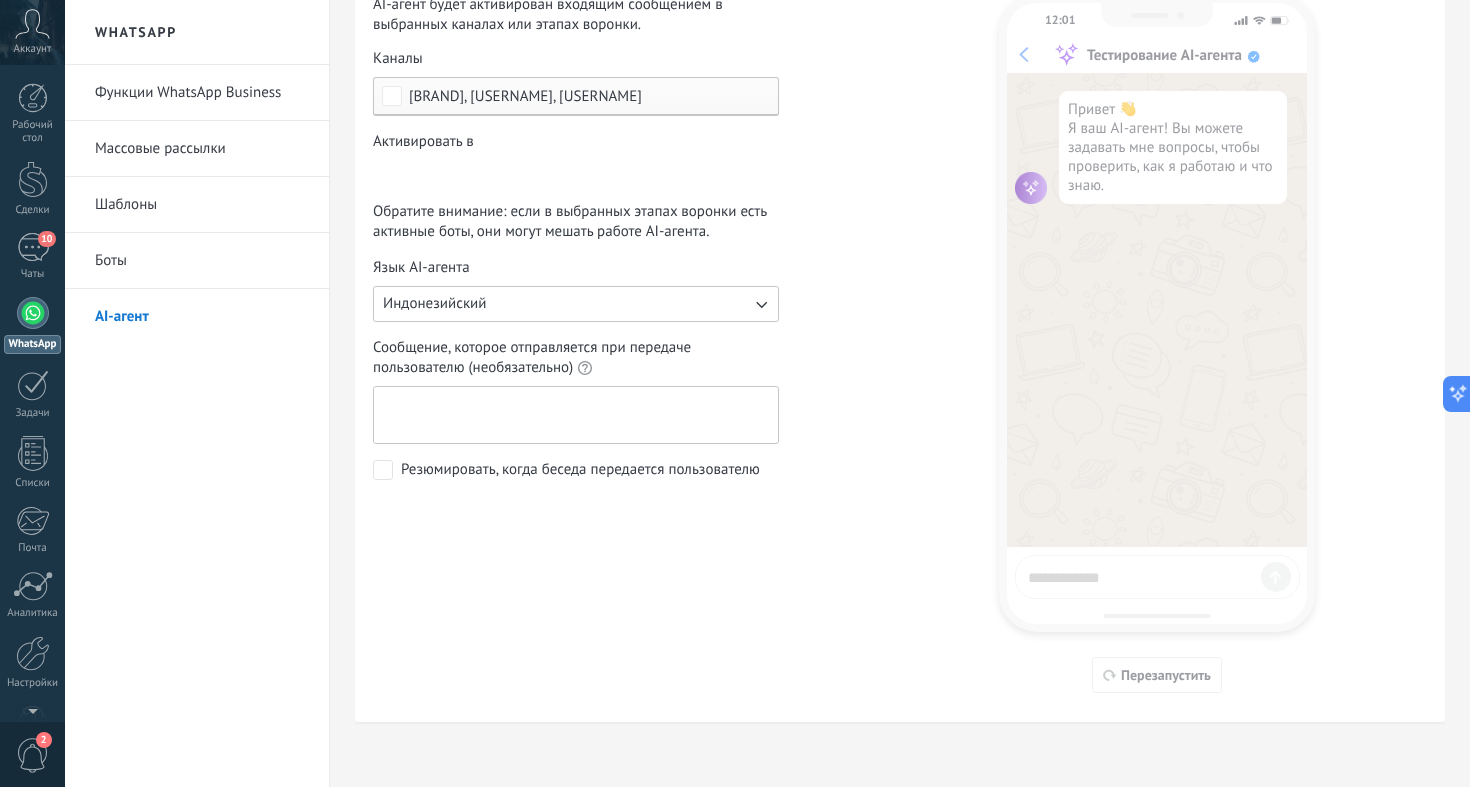 click on "Сообщение, которое отправляется при передаче пользователю (необязательно)" at bounding box center (574, 415) 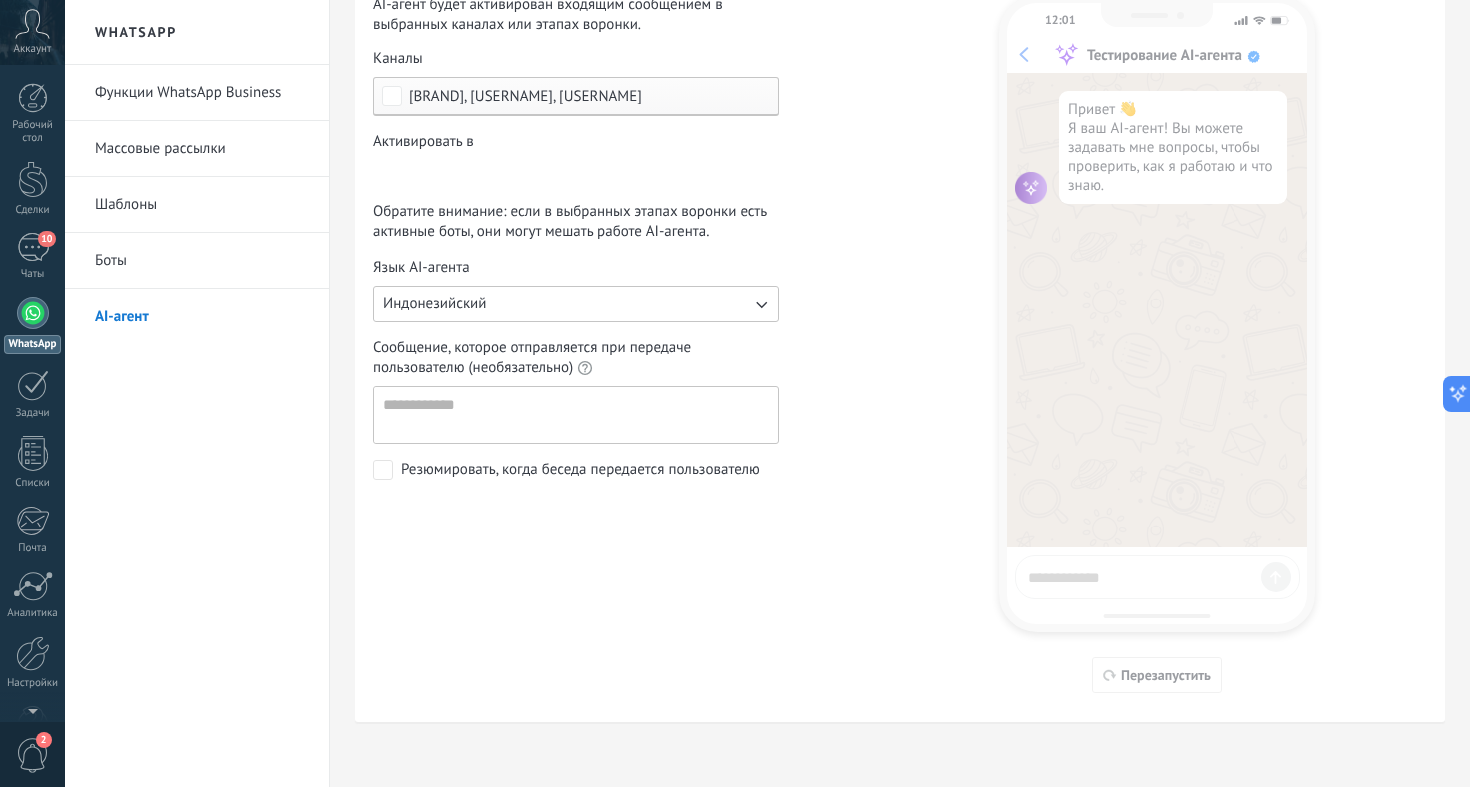 click at bounding box center (383, 470) 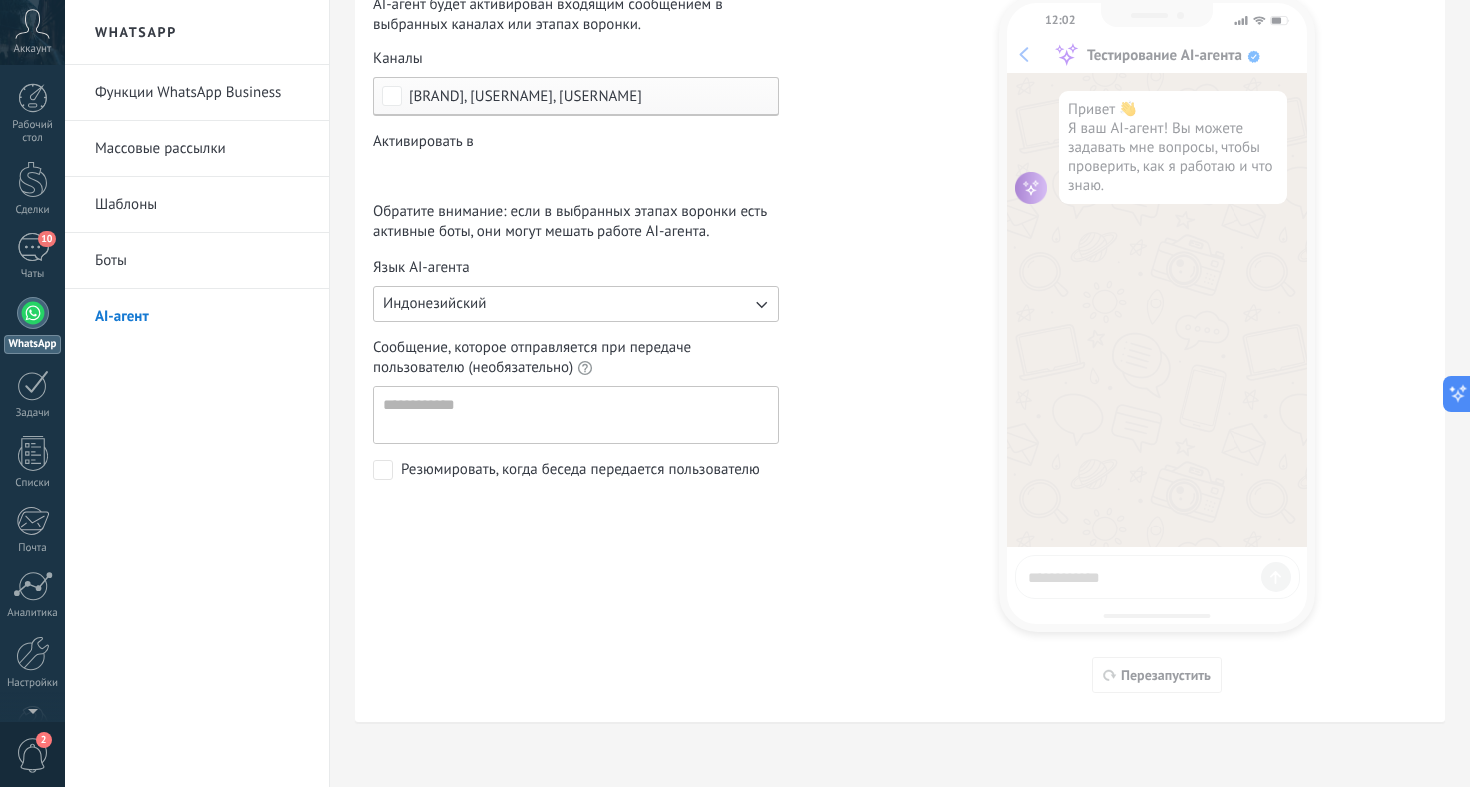 click at bounding box center (383, 470) 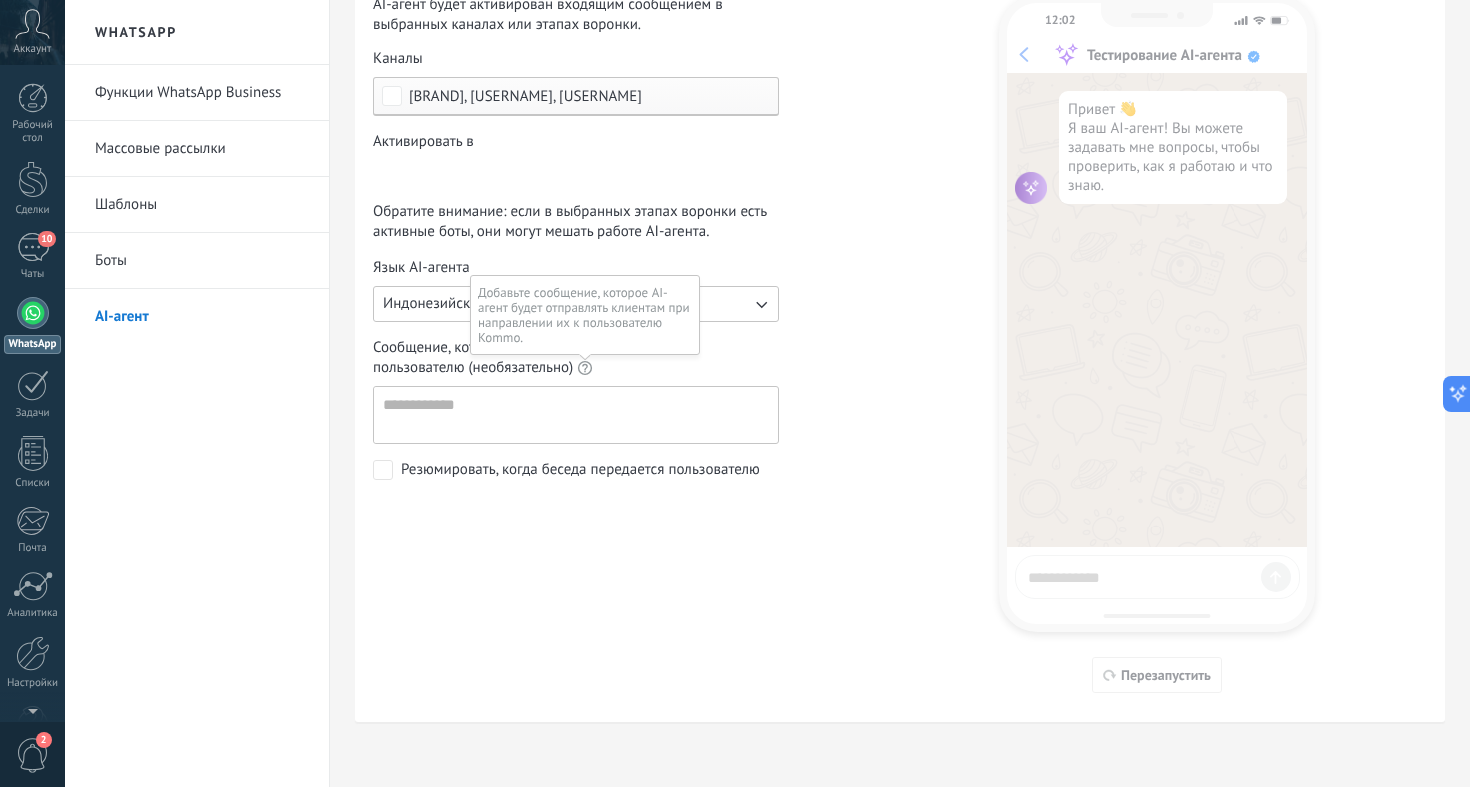 click 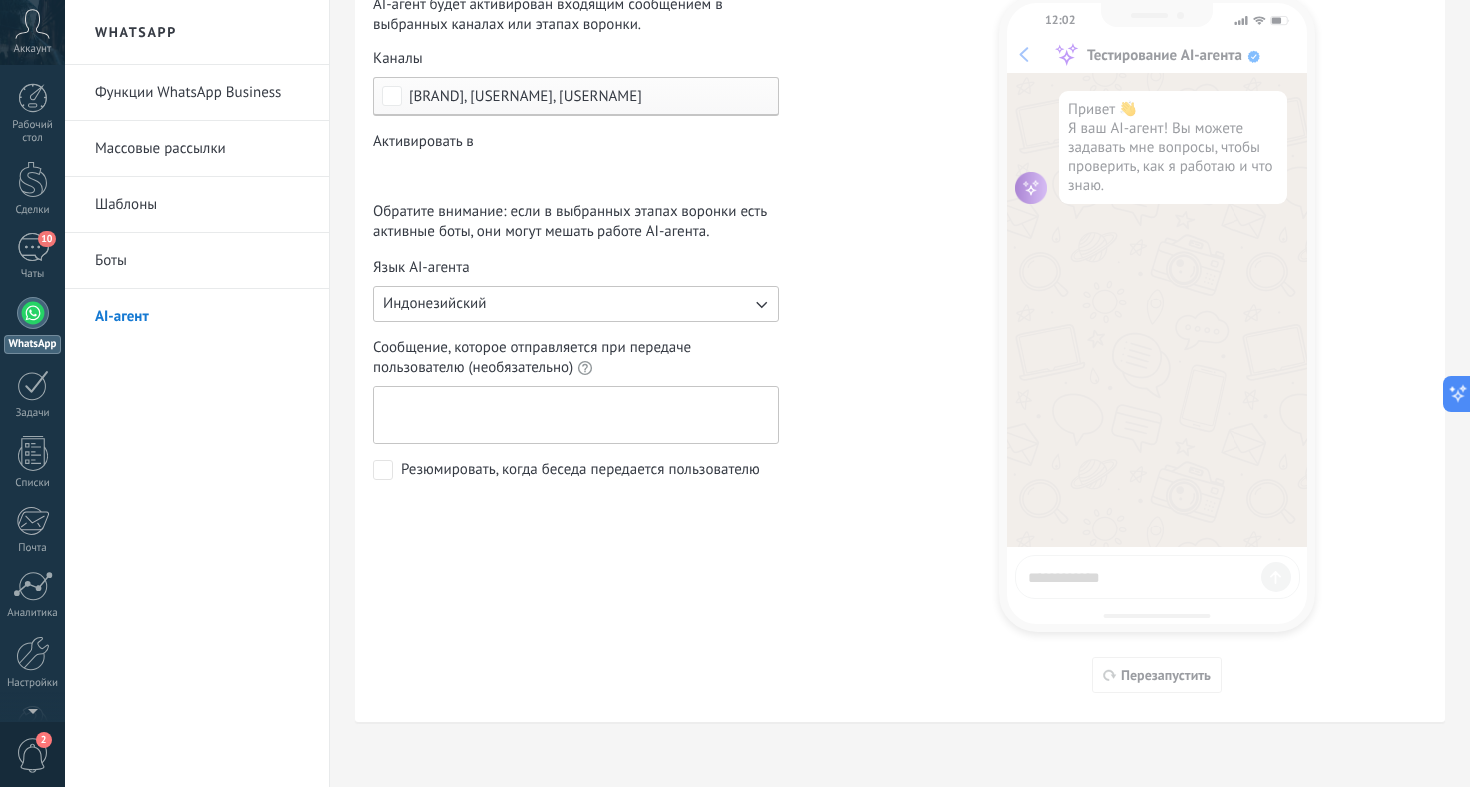 click on "Сообщение, которое отправляется при передаче пользователю (необязательно)" at bounding box center (574, 415) 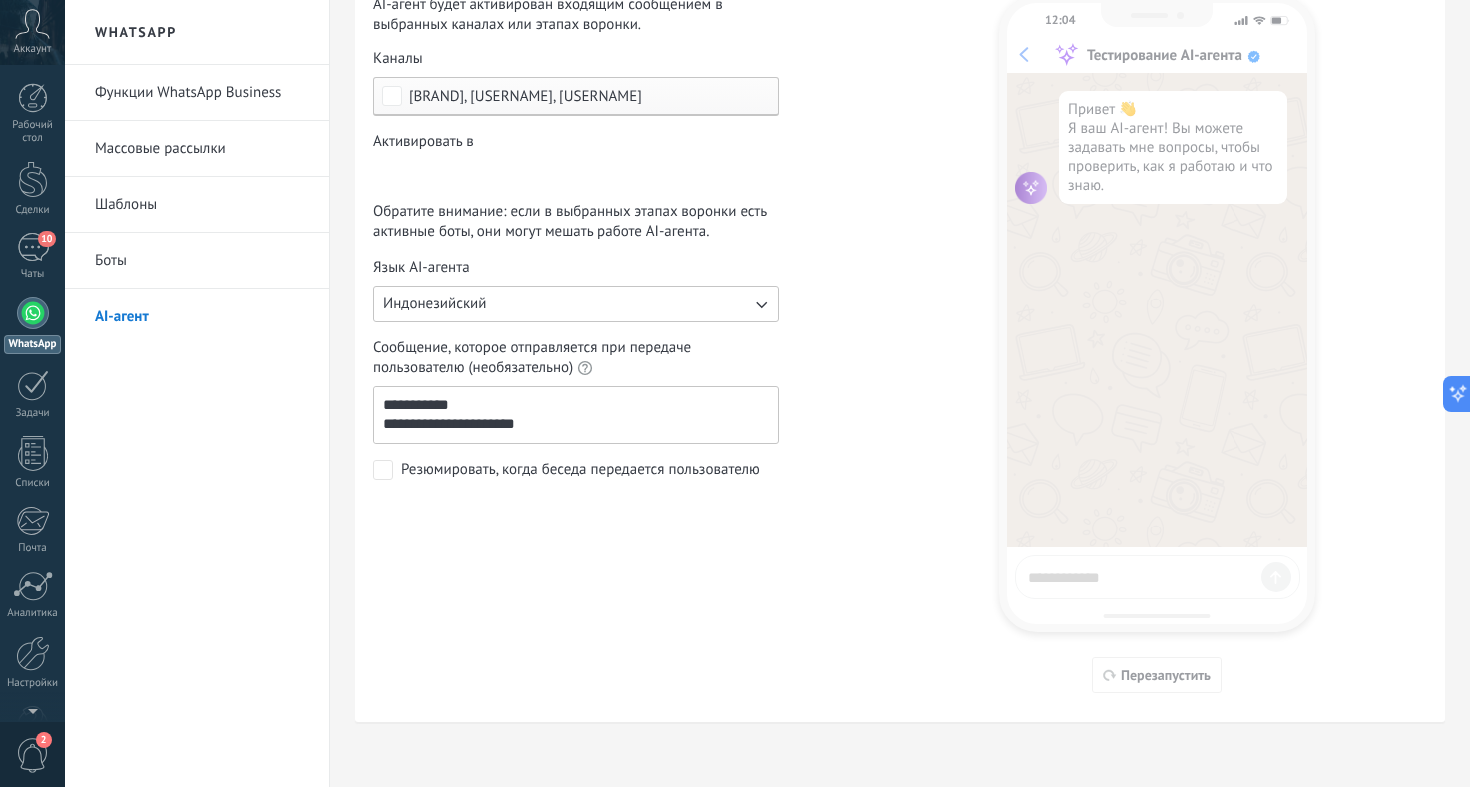 scroll, scrollTop: 92, scrollLeft: 0, axis: vertical 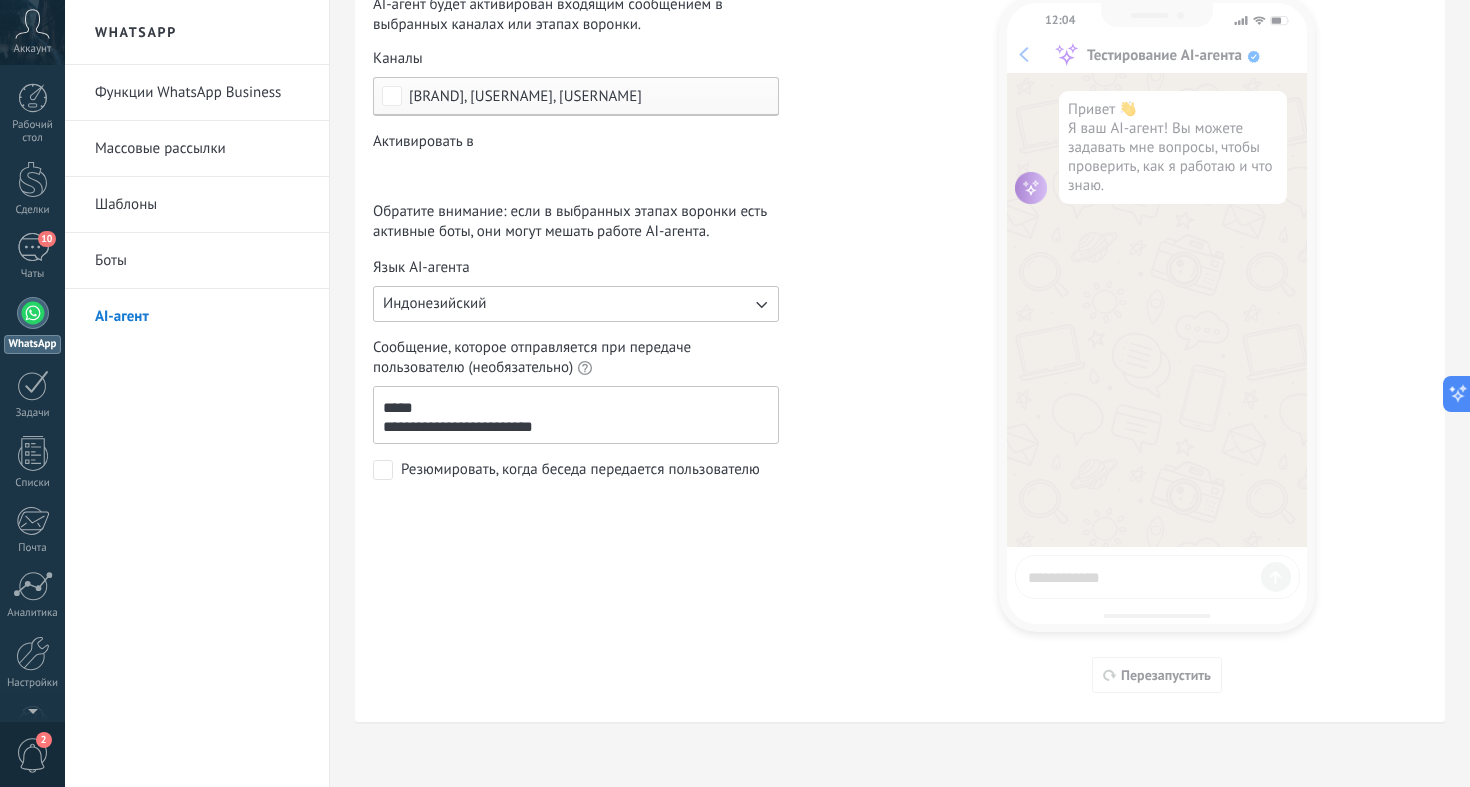 click on "**********" at bounding box center (574, 415) 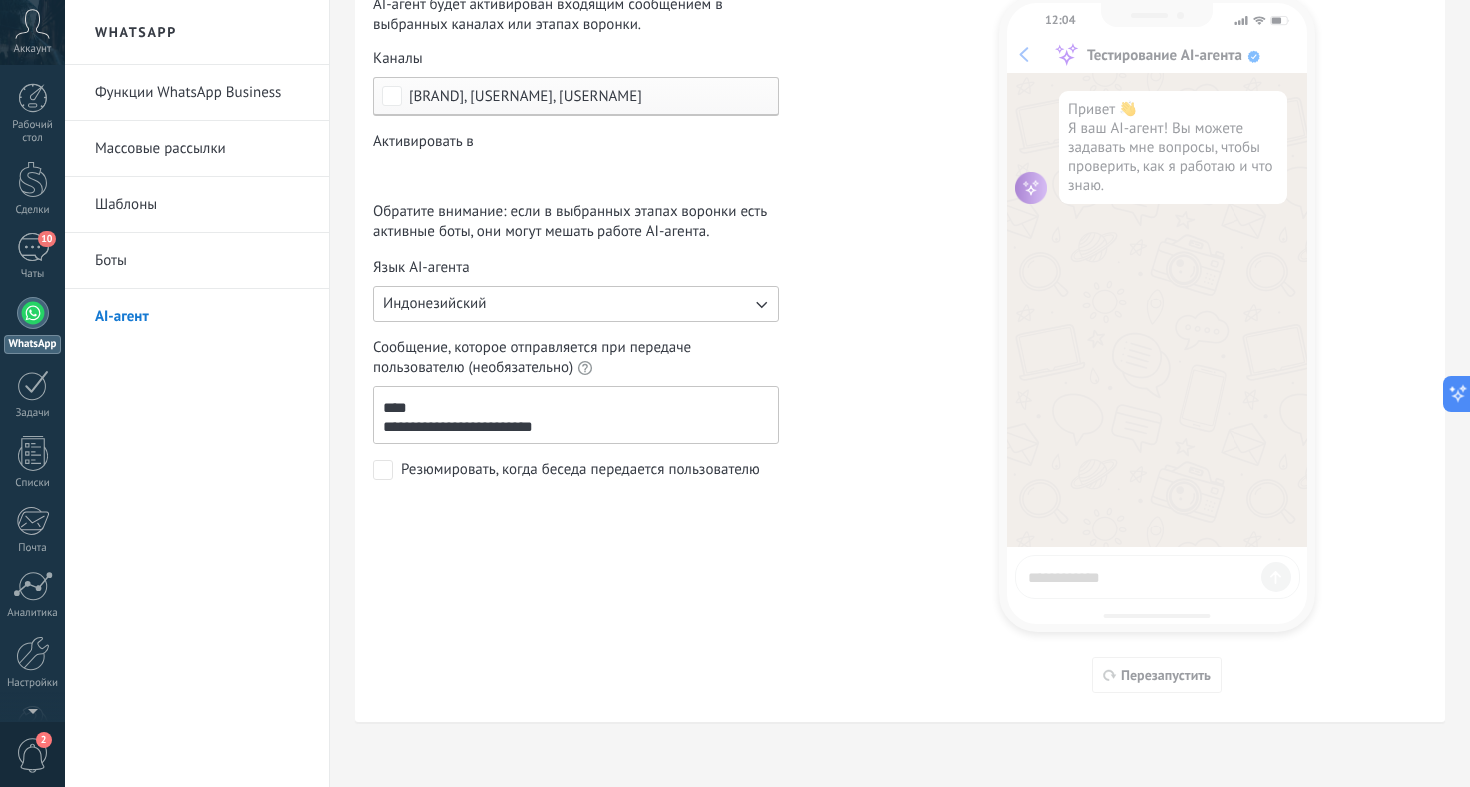 type on "**********" 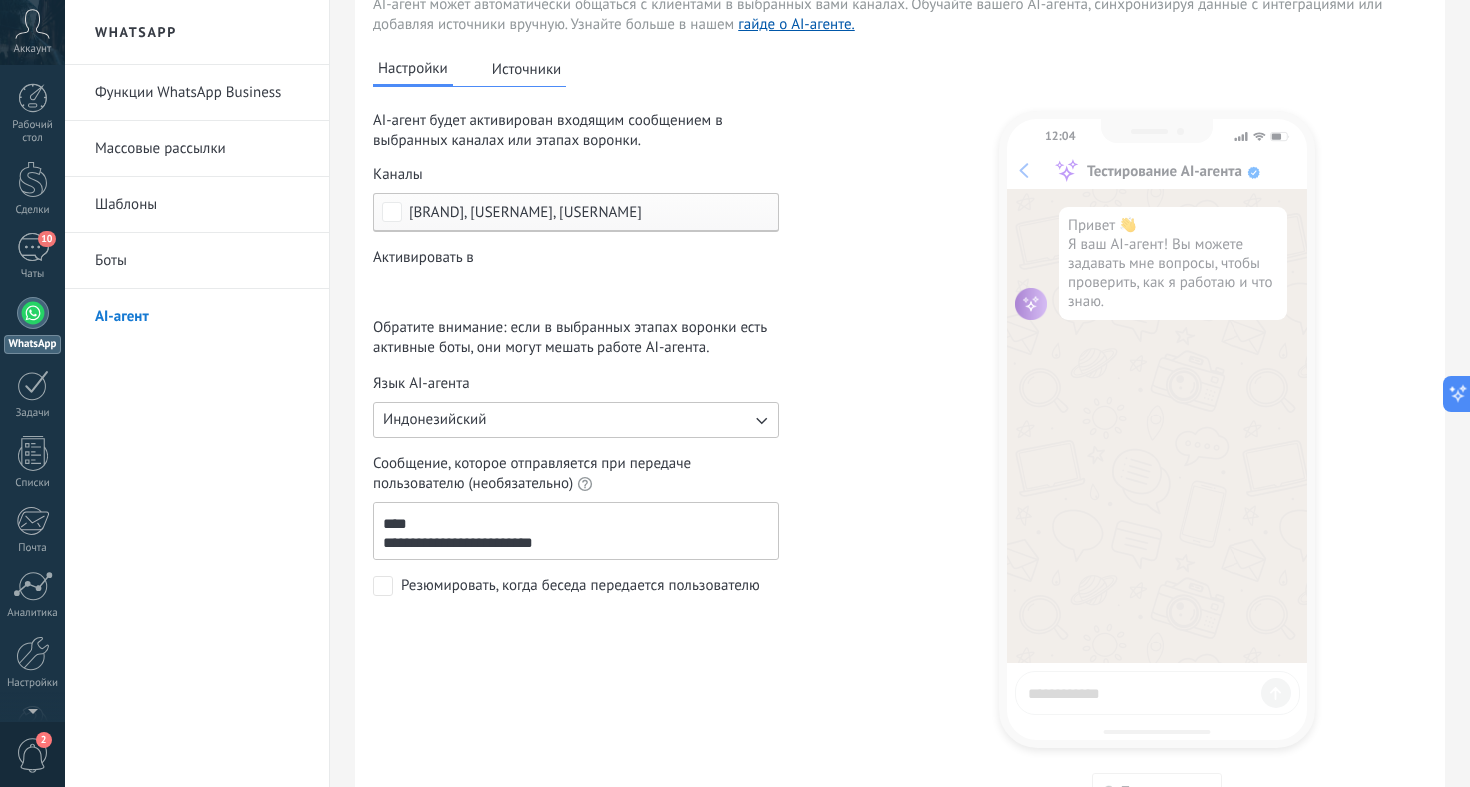 scroll, scrollTop: 80, scrollLeft: 0, axis: vertical 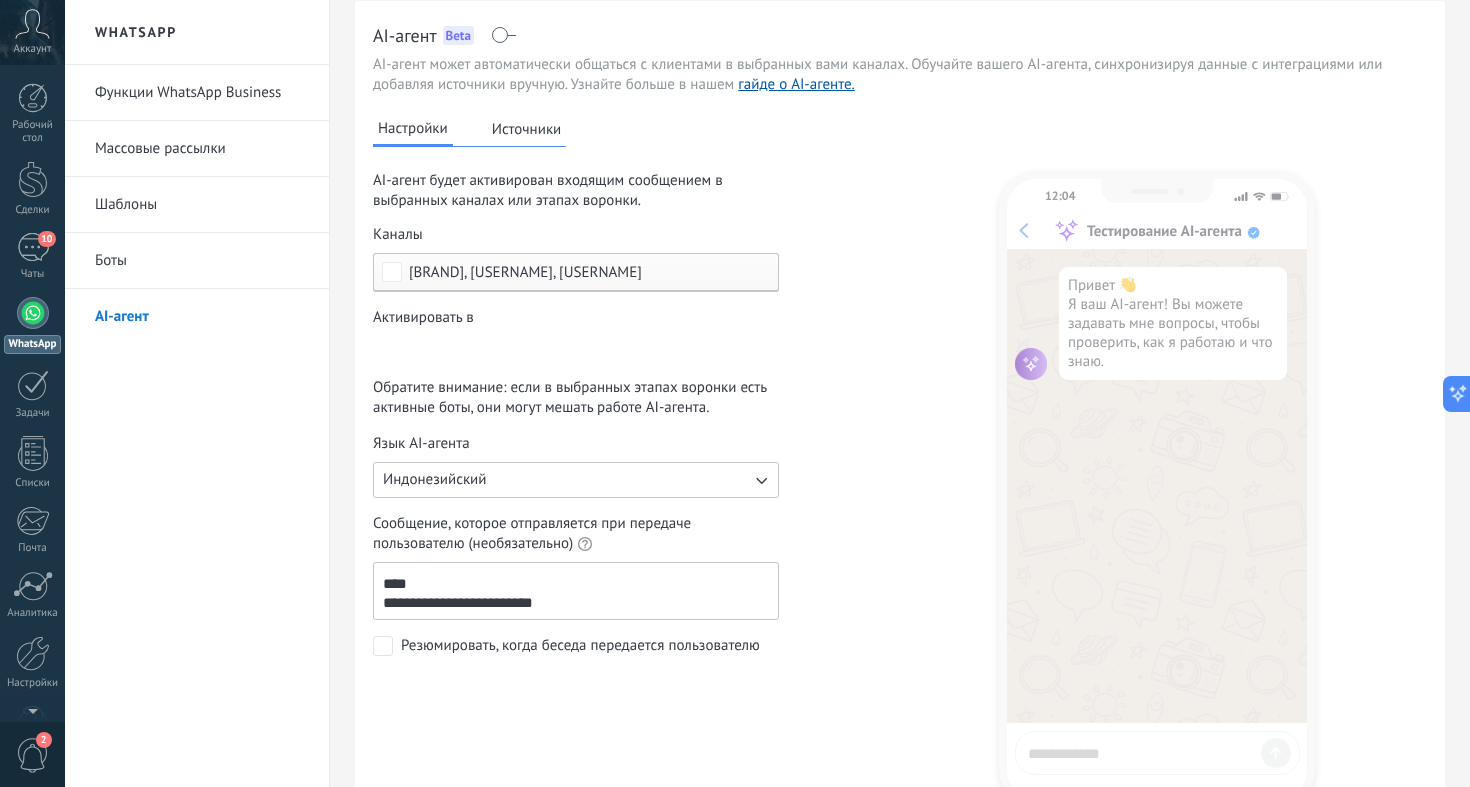 click at bounding box center [383, 646] 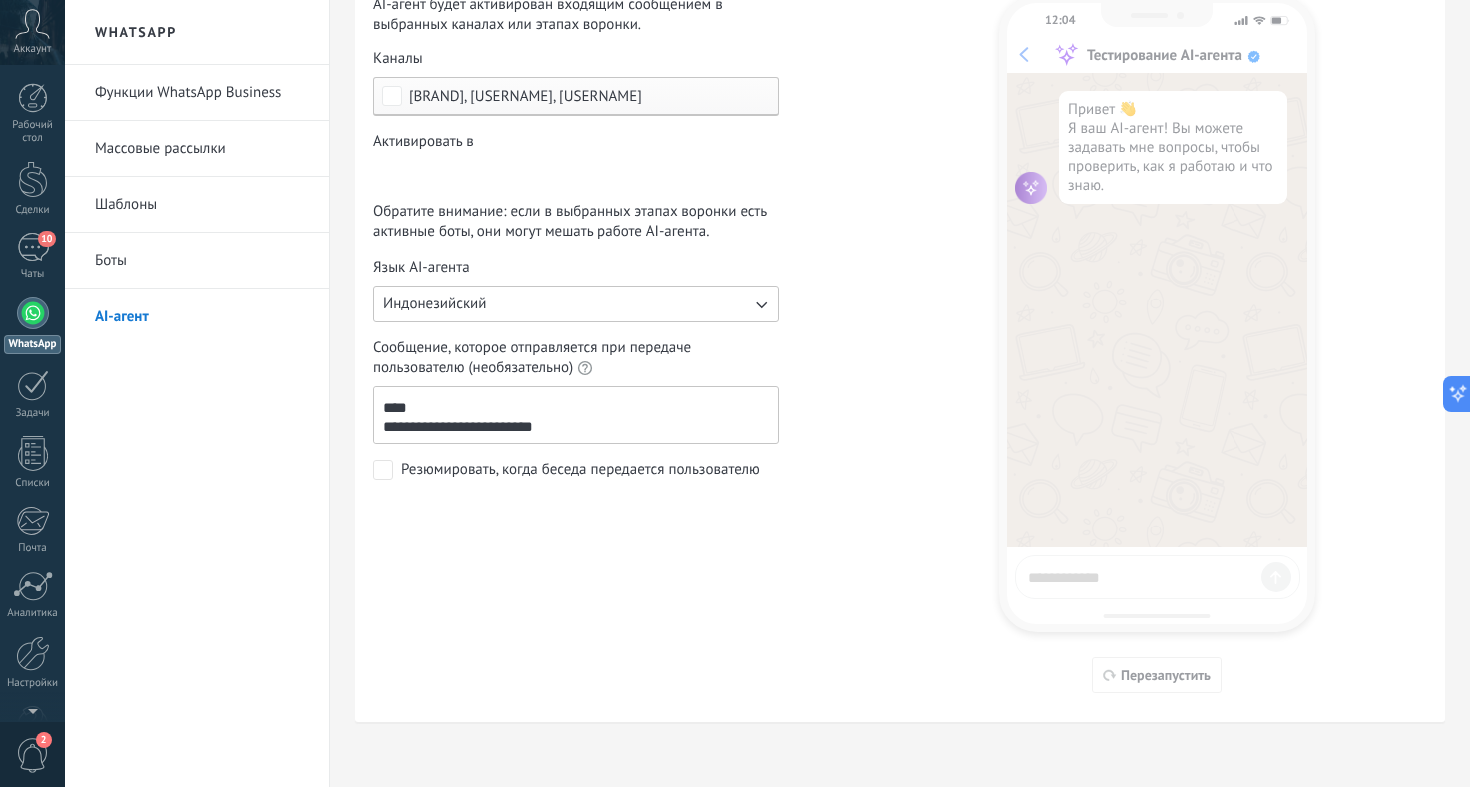 scroll, scrollTop: 256, scrollLeft: 0, axis: vertical 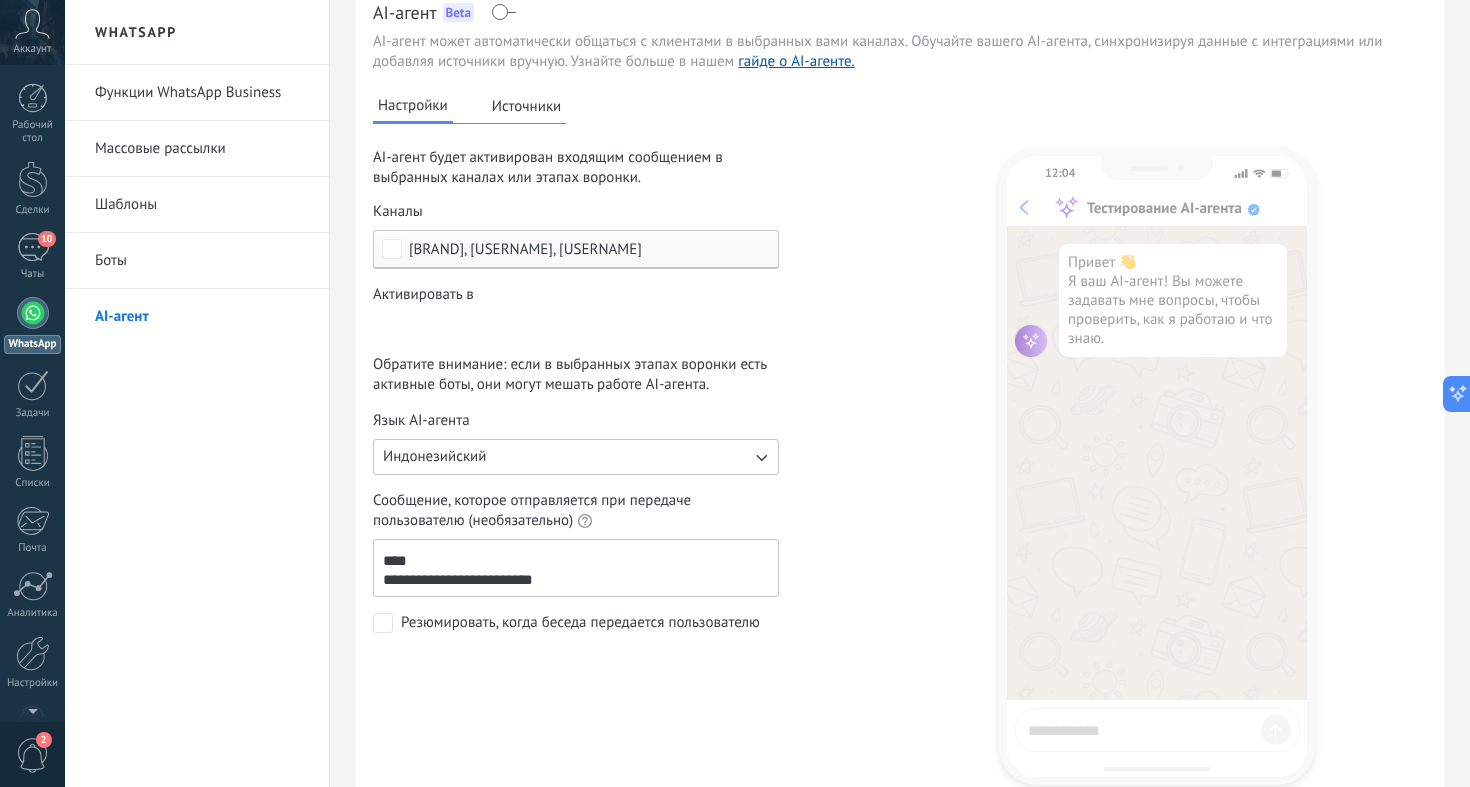 click on "Источники" at bounding box center [527, 106] 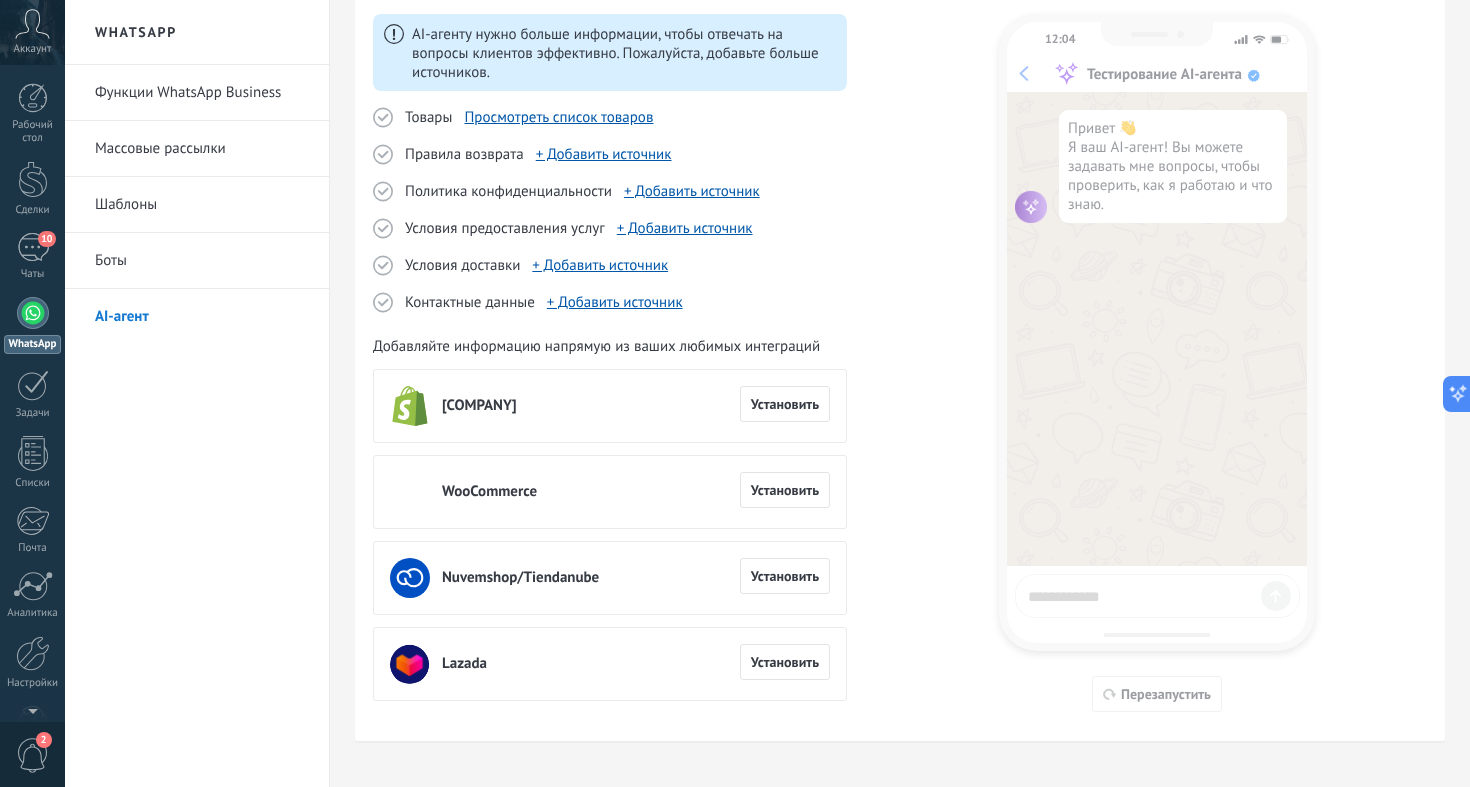 scroll, scrollTop: 99, scrollLeft: 0, axis: vertical 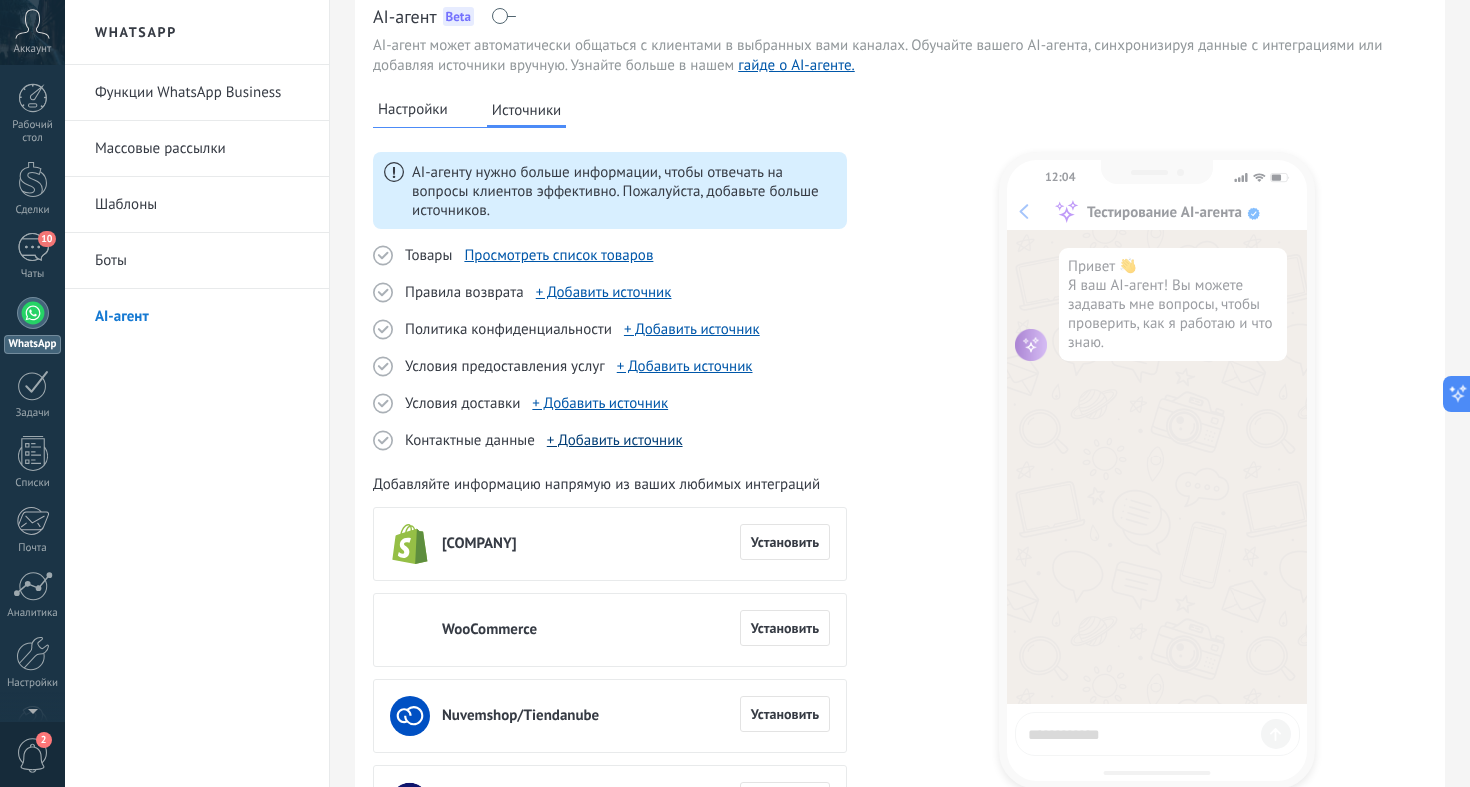 click on "+ Добавить источник" at bounding box center (615, 440) 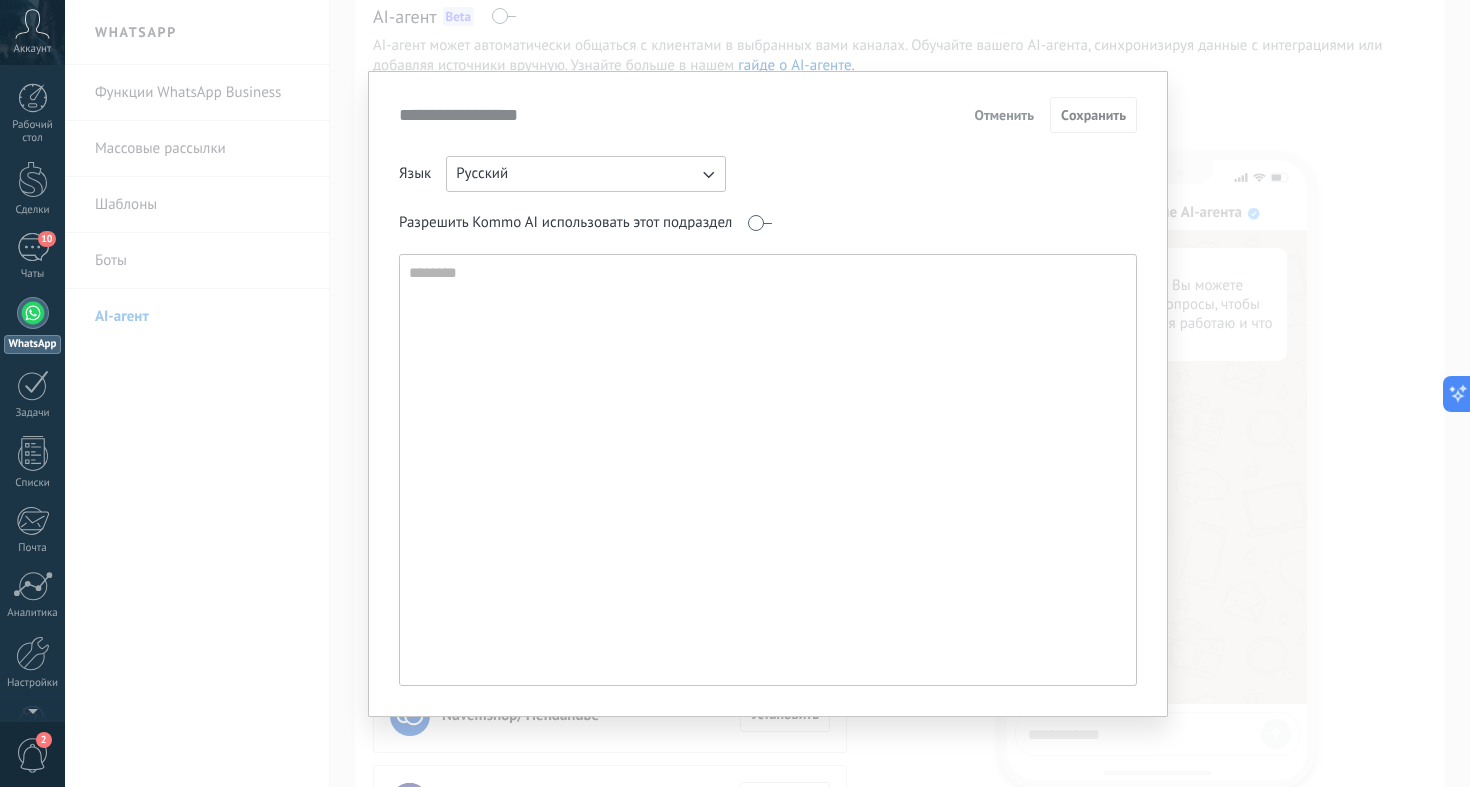 click on "Русский" at bounding box center [586, 174] 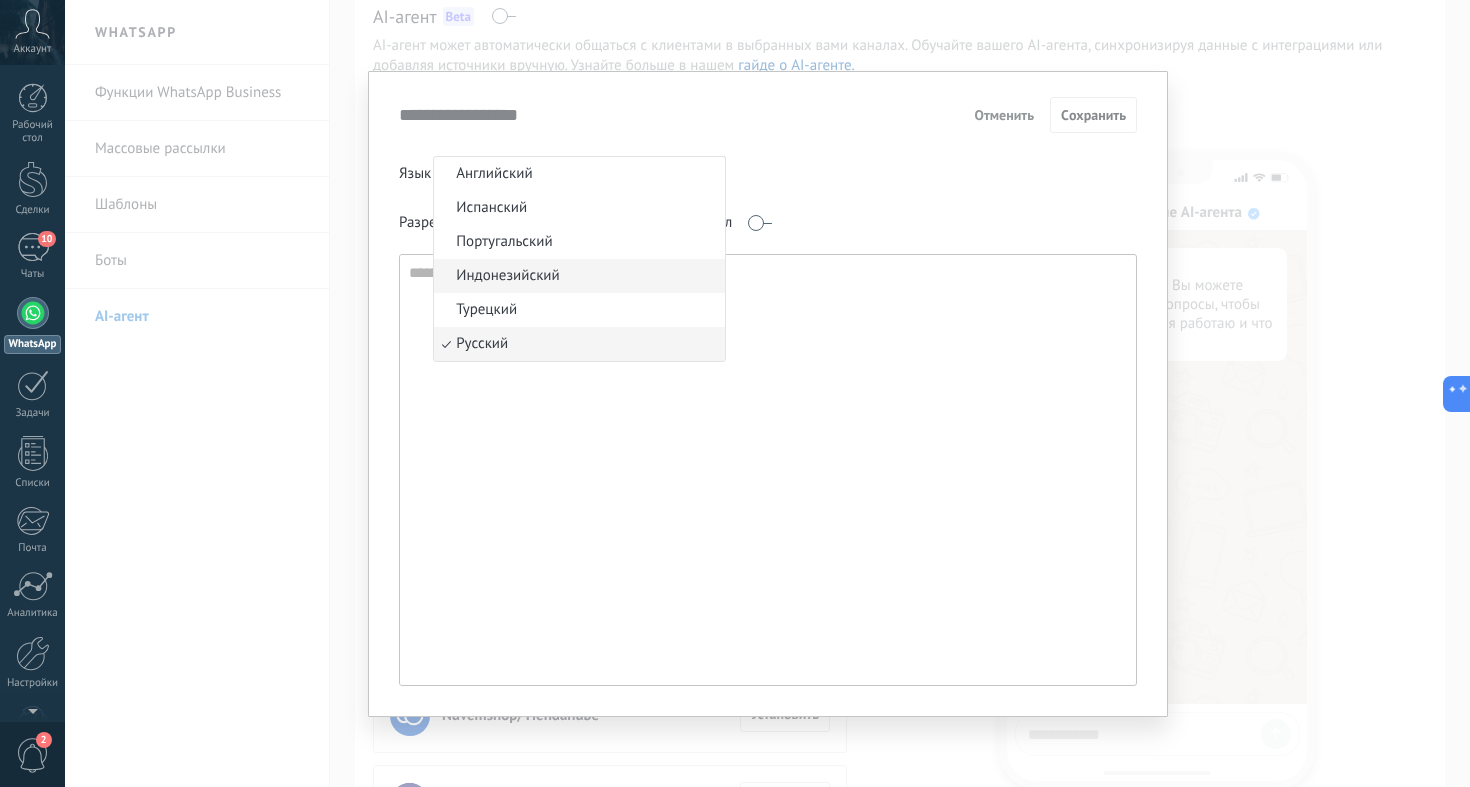 click on "Индонезийский" at bounding box center [579, 276] 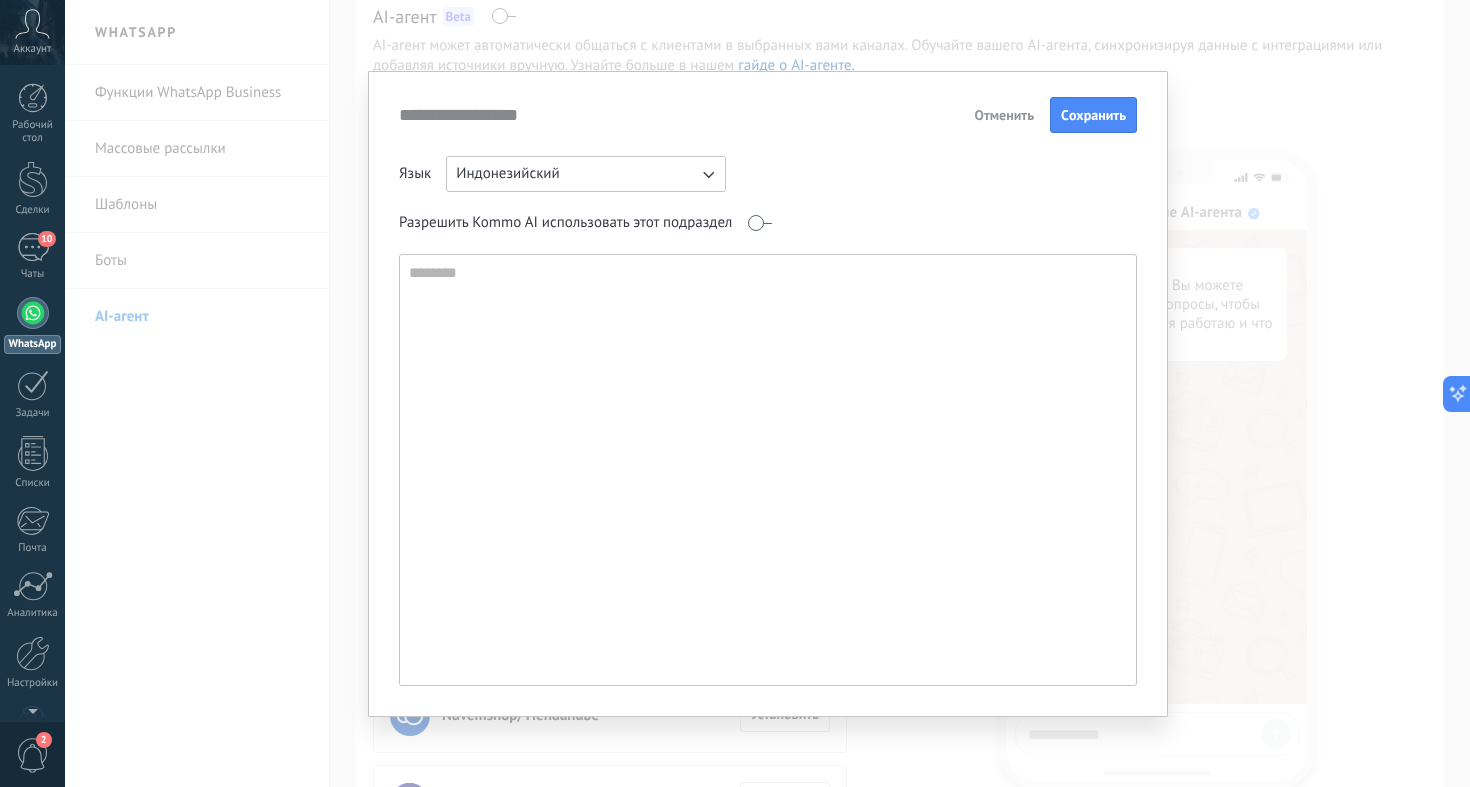 click on "Отменить" at bounding box center [1004, 115] 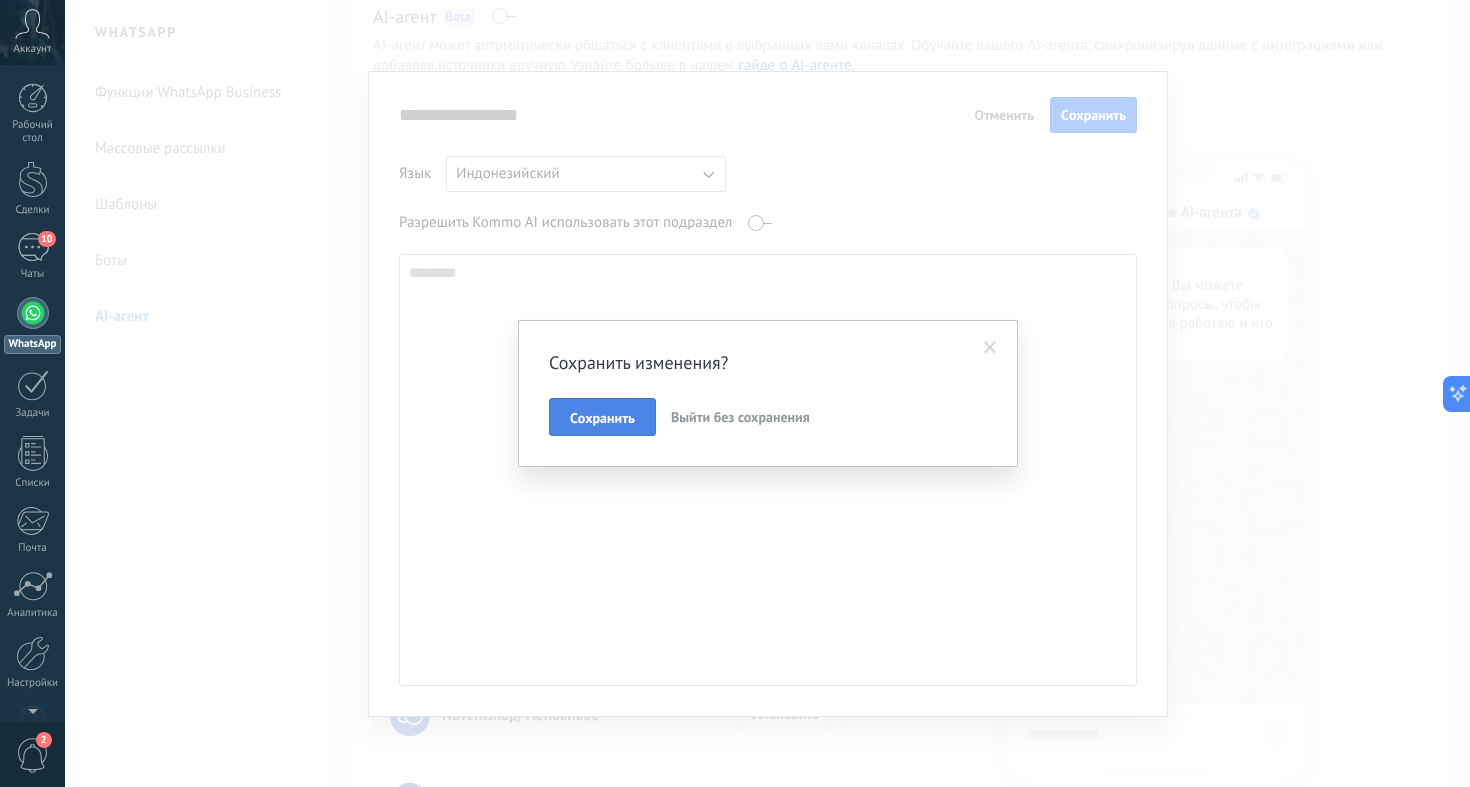 click on "Cохранить" at bounding box center [602, 418] 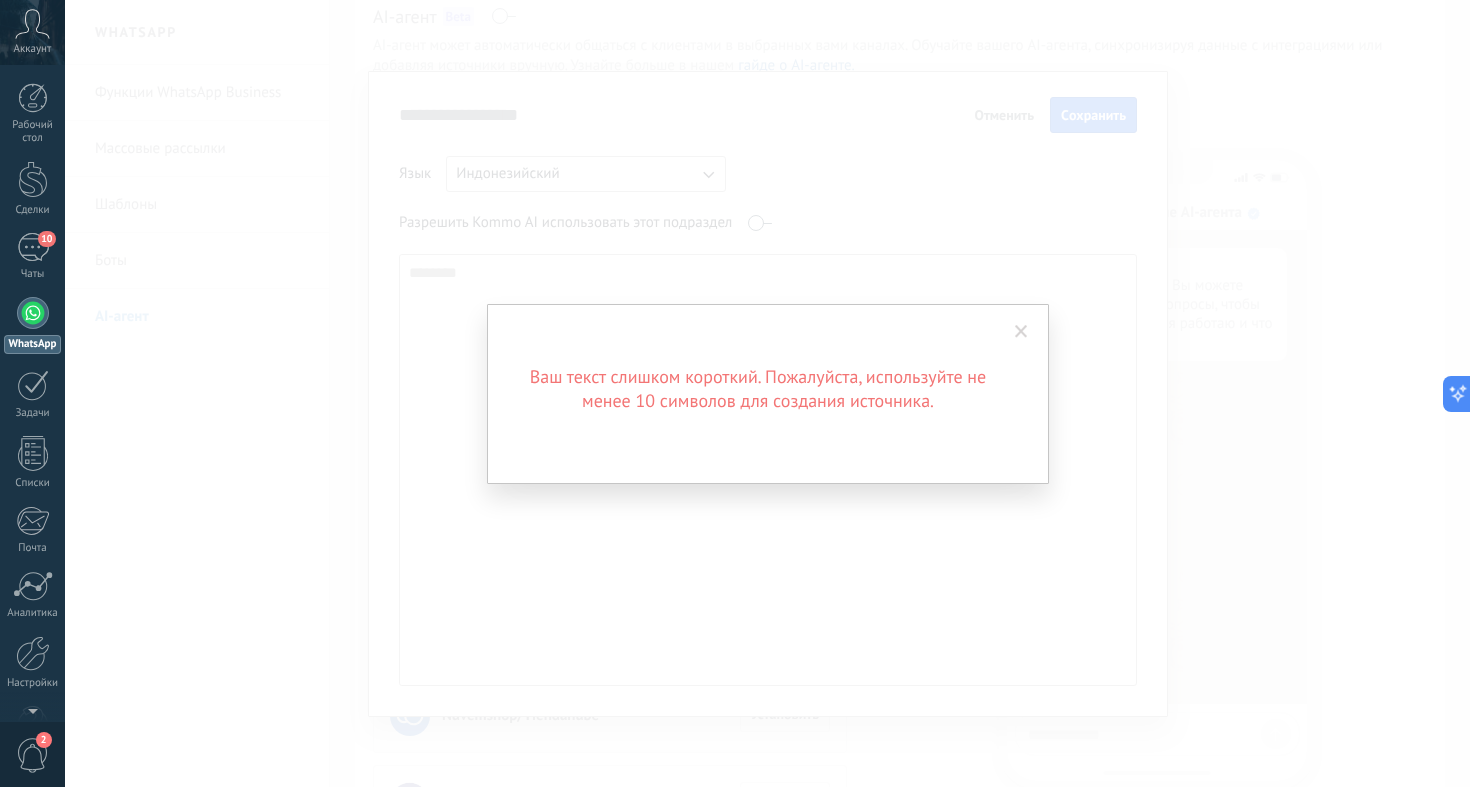 click at bounding box center (1021, 332) 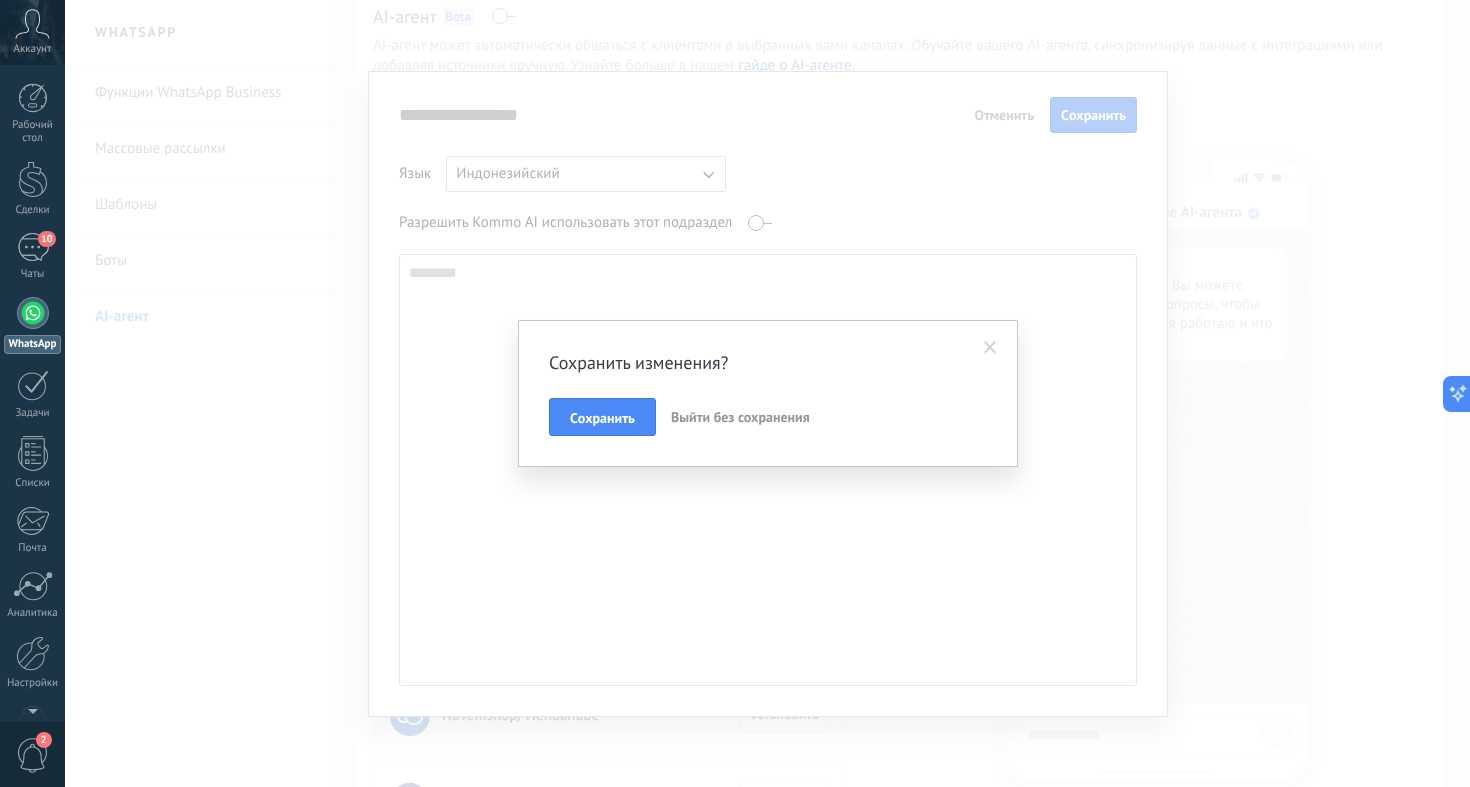click on "Выйти без сохранения" at bounding box center [740, 417] 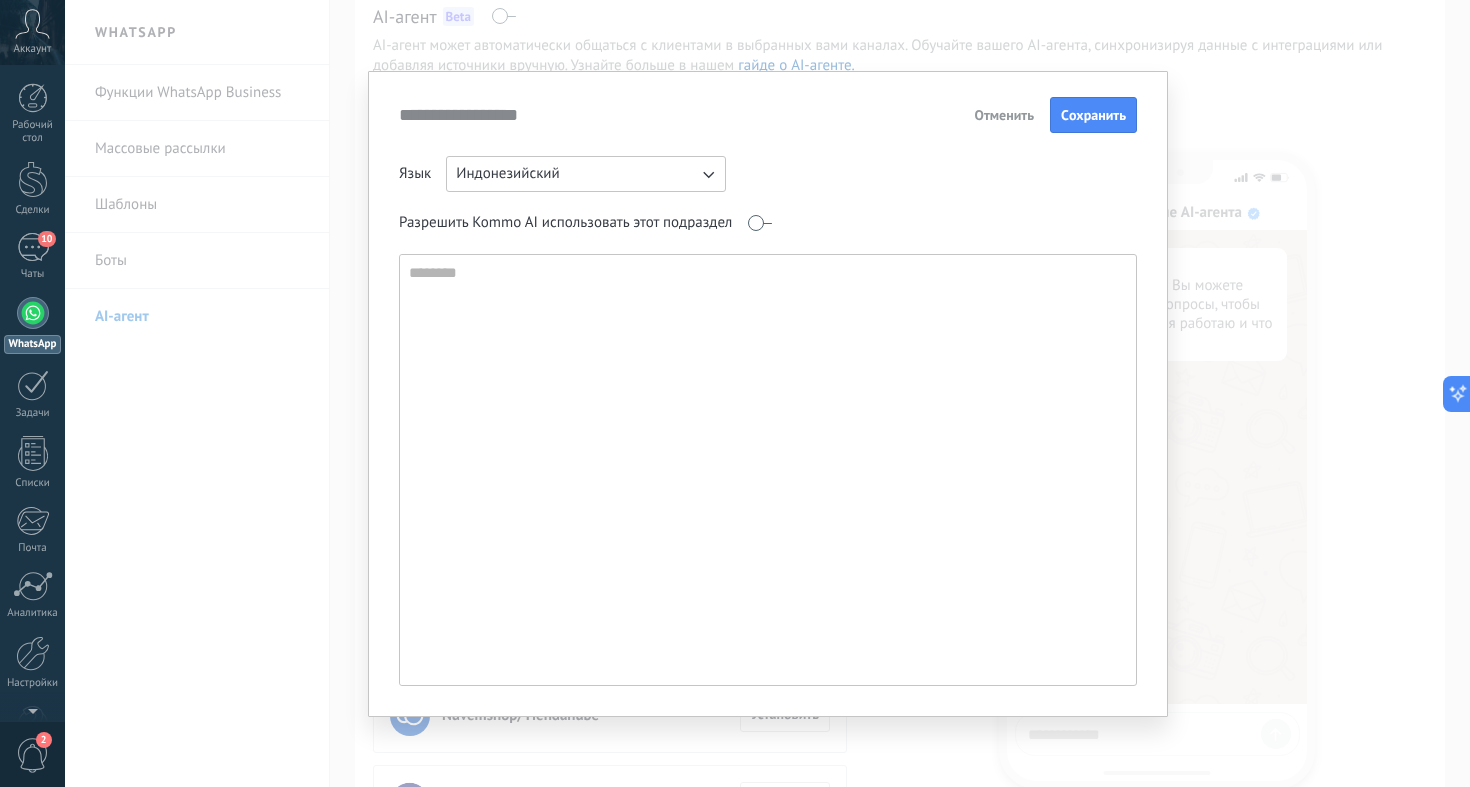 click on "Отменить" at bounding box center (1004, 115) 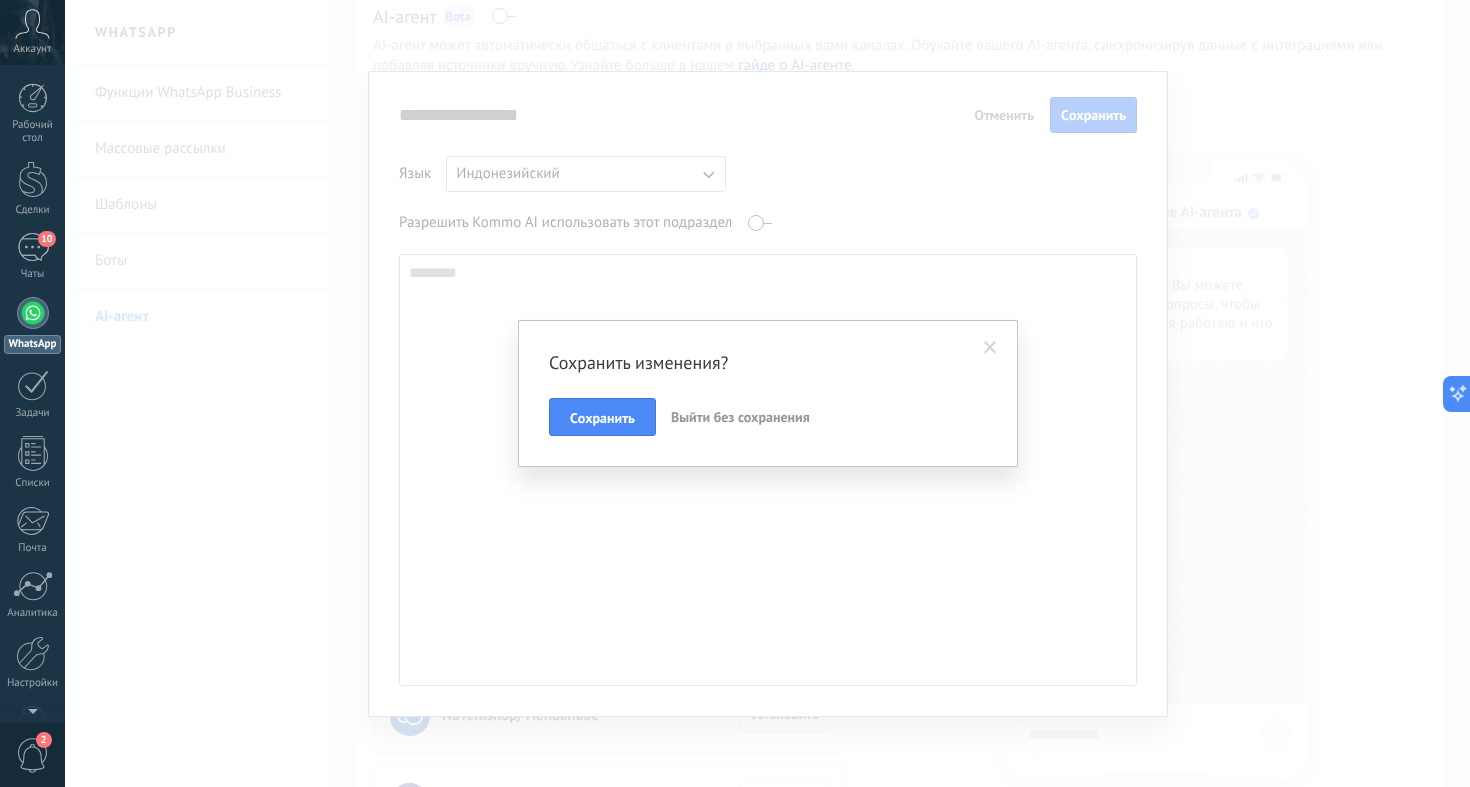 click on "Выйти без сохранения" at bounding box center [740, 417] 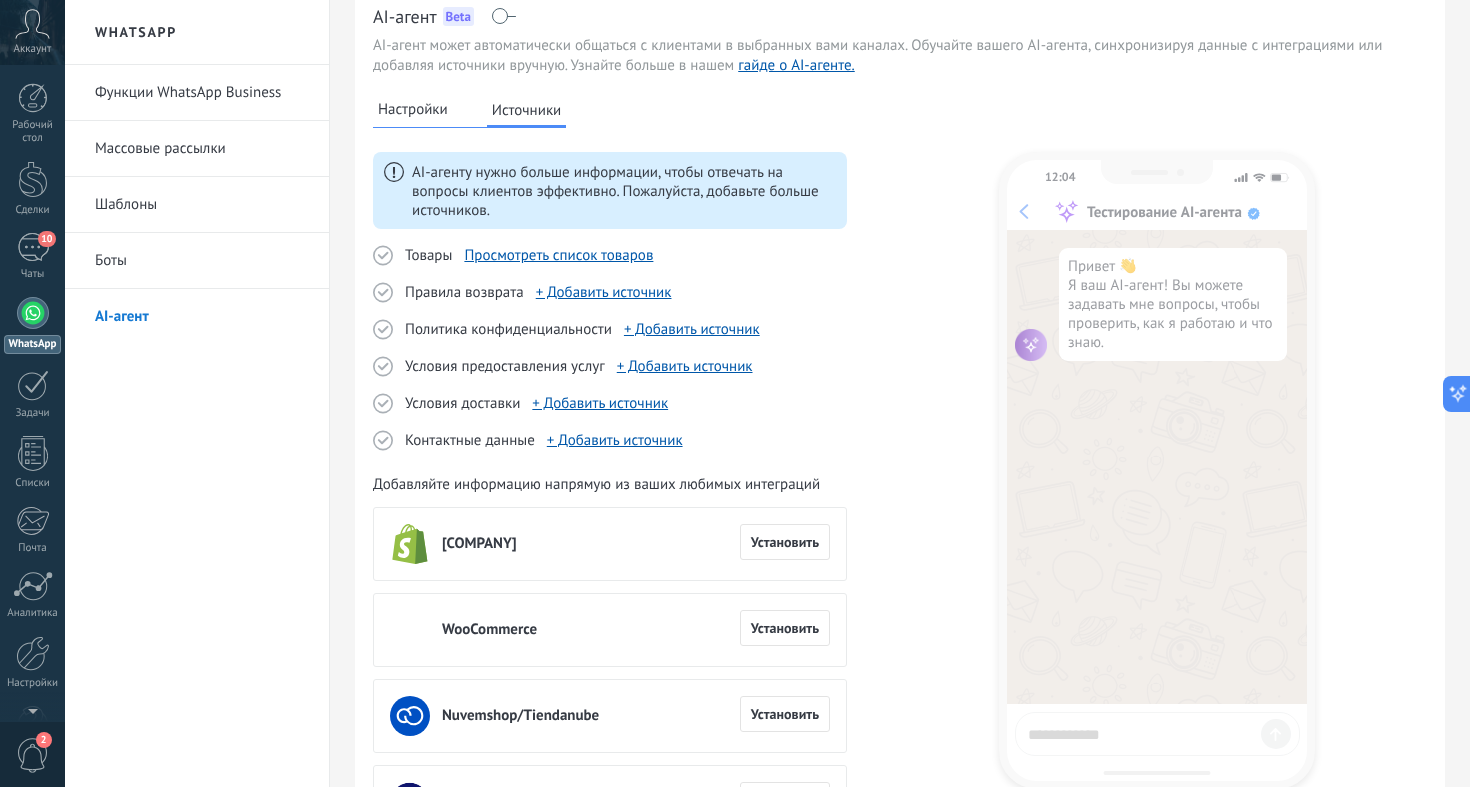 click on "Настройки" at bounding box center [413, 110] 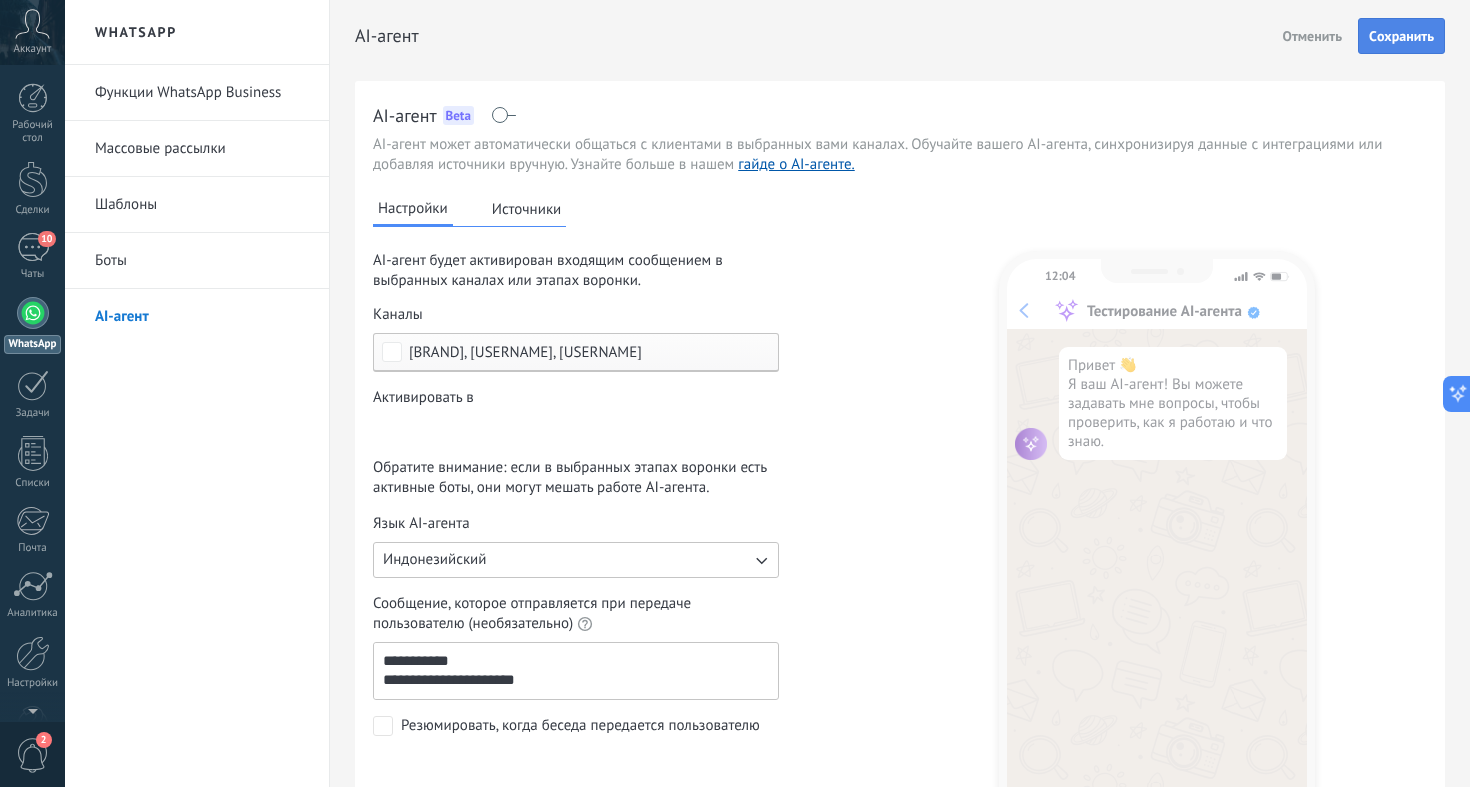 scroll, scrollTop: 0, scrollLeft: 0, axis: both 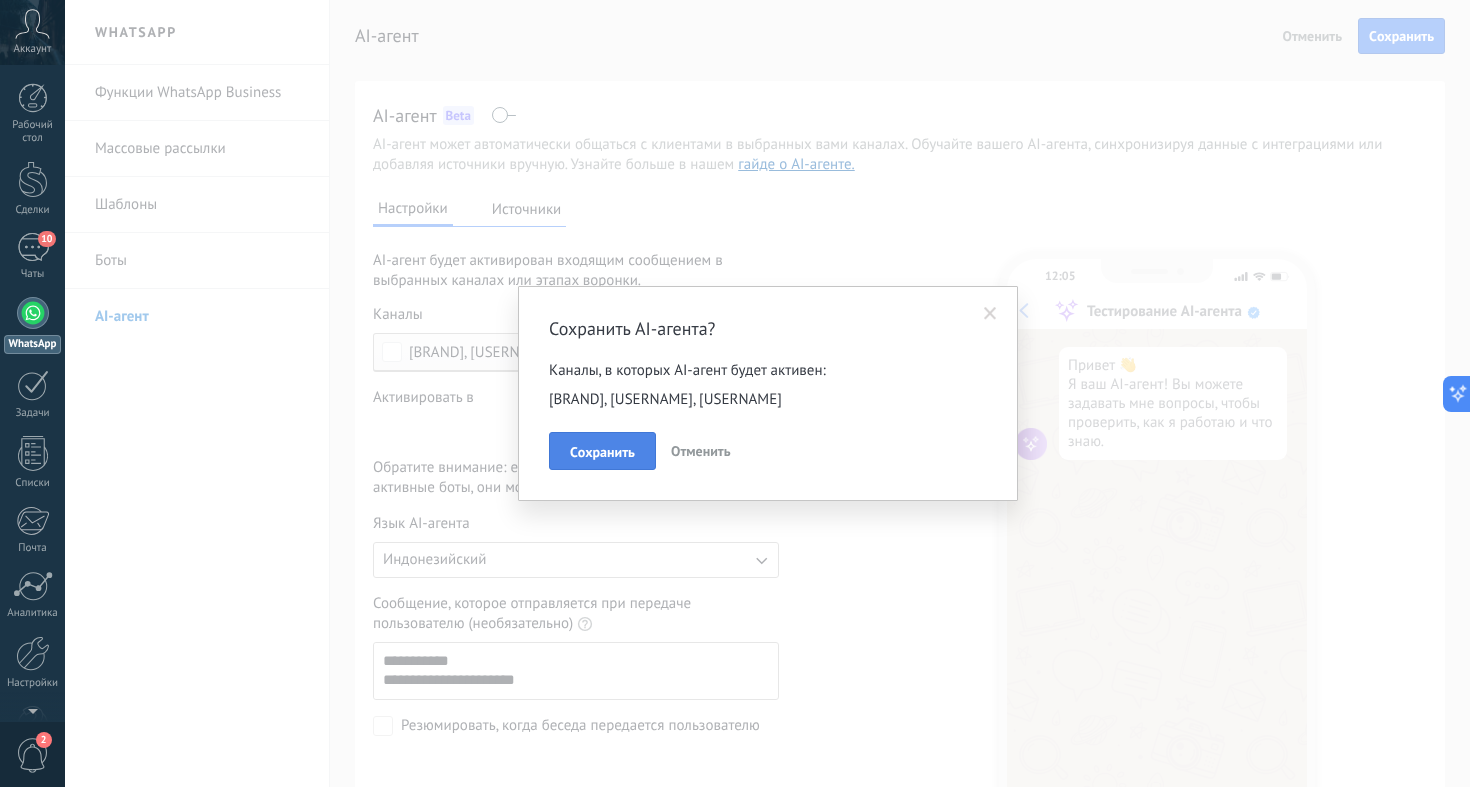 click on "Cохранить" at bounding box center (602, 452) 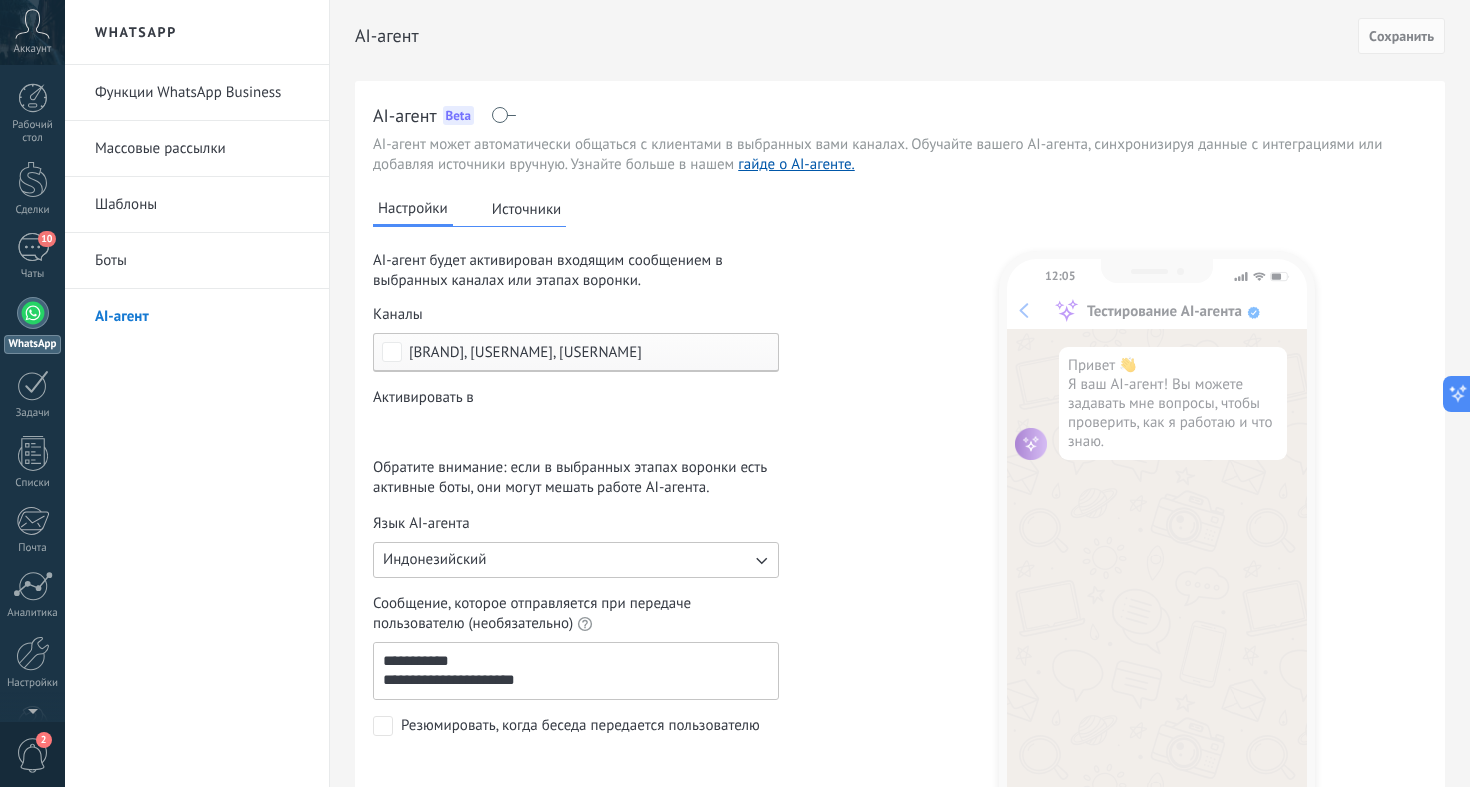 click on "[BRAND], [USERNAME], [USERNAME]" at bounding box center [525, 352] 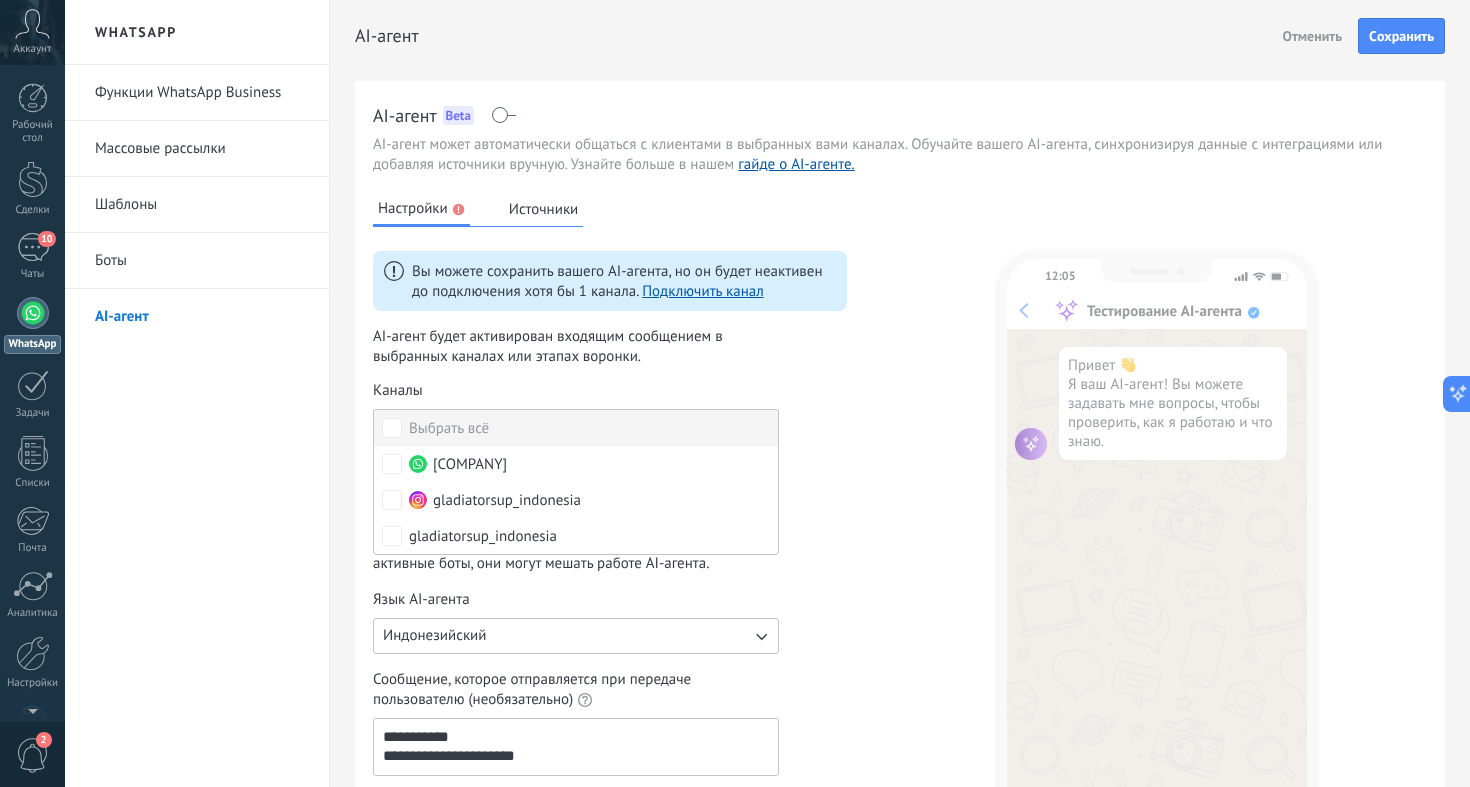 click on "Выбрать всё" at bounding box center (576, 428) 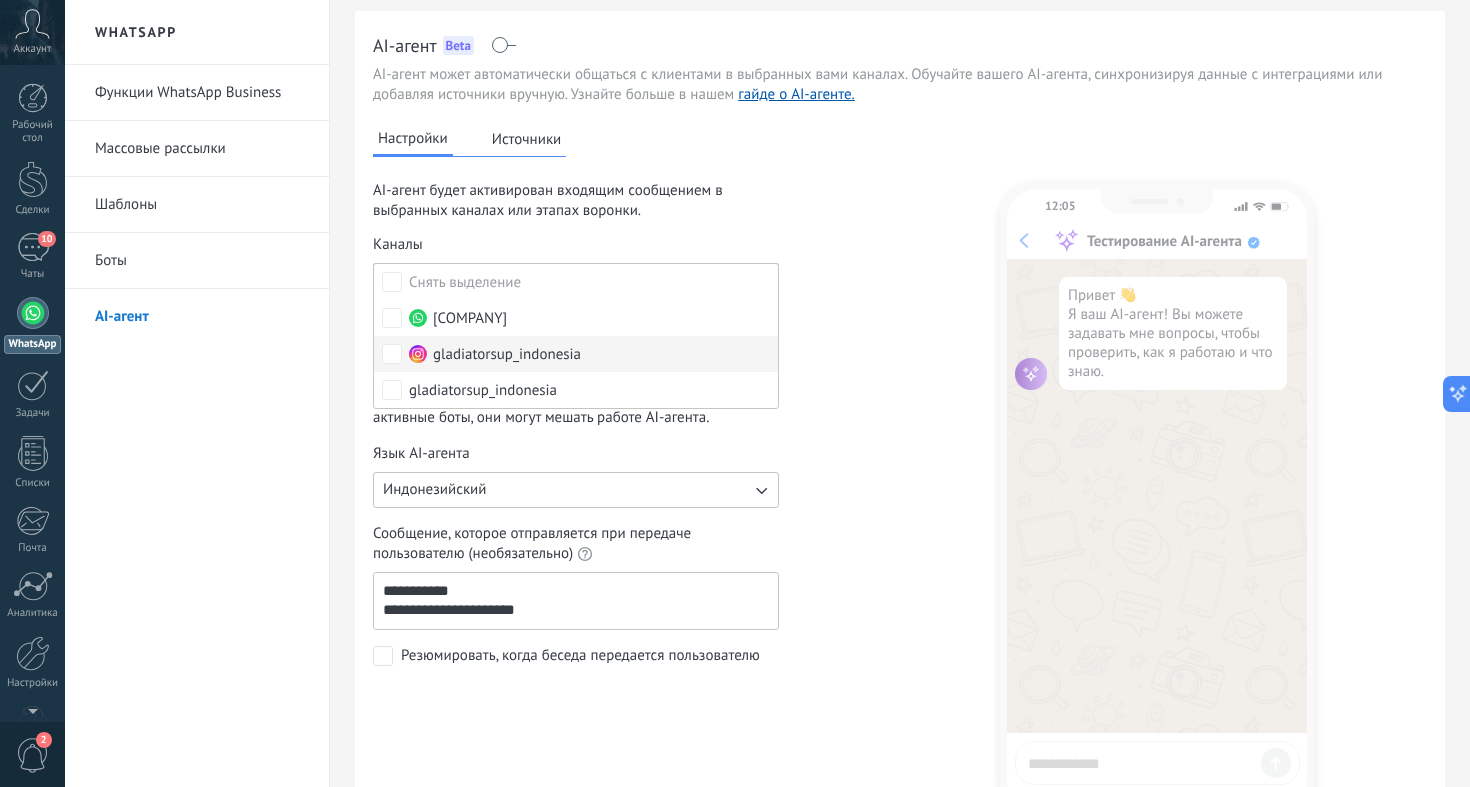 scroll, scrollTop: 73, scrollLeft: 0, axis: vertical 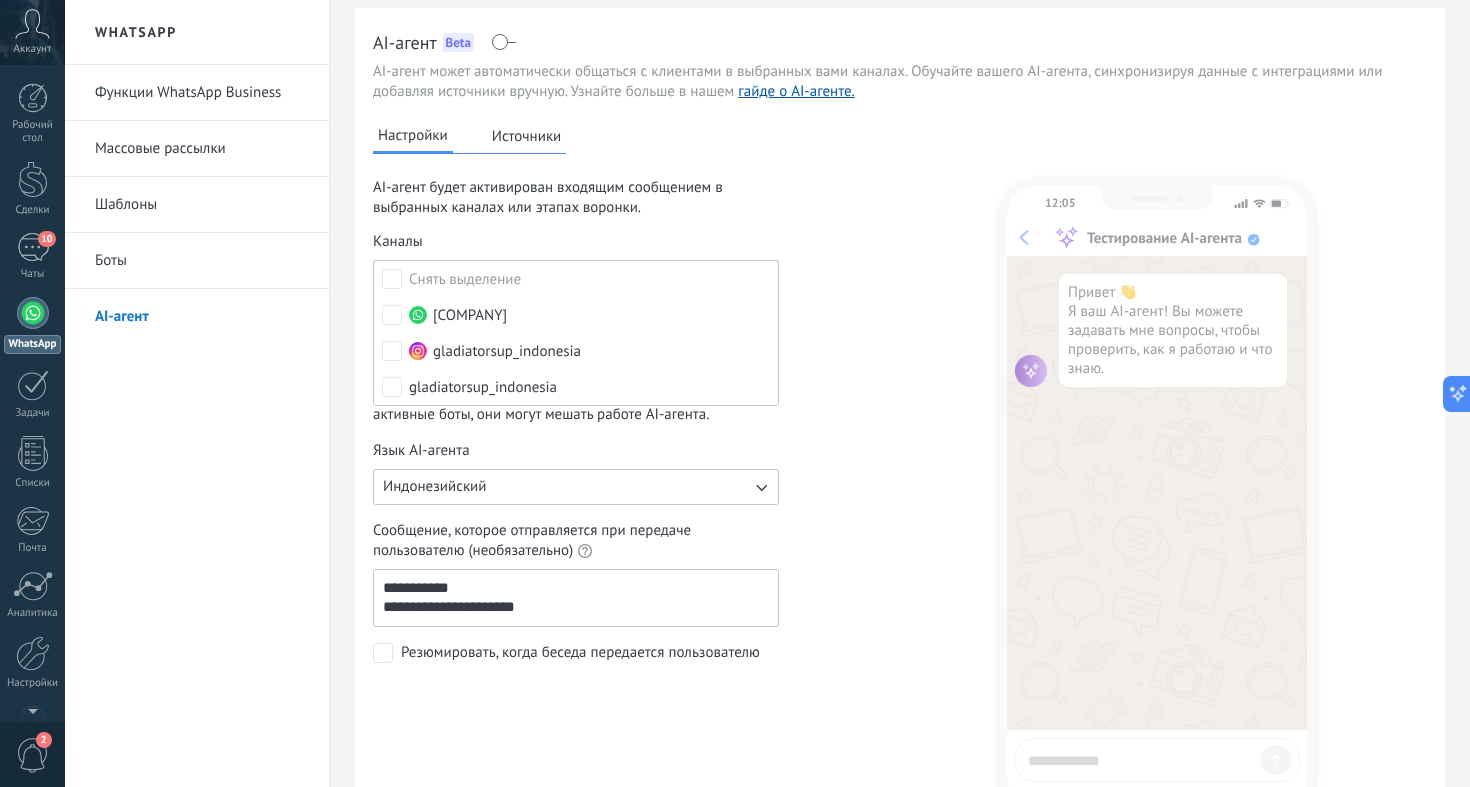 click on "Настройки Источники AI-агент будет активирован входящим сообщением в выбранных каналах или этапах воронки. Каналы Снять выделение   Gladiator Indonesia   gladiatorsup_indonesia   gladiatorsup_indonesia Gladiator Indonesia, gladiatorsup_indonesia, gladiatorsup_indonesia Активировать в lead masuk Permintaan baru Terkualifikasi Penawaran terkirim Pesanan telah dilakukan Pesanan terpenuhi Pesanan dikirim Pesanan terkirim - berhasil Pesanan dibatalkan - gagal Обратите внимание: если в выбранных этапах воронки есть активные боты, они могут мешать работе AI-агента. Язык AI-агента Индонезийский Сообщение, которое отправляется при передаче пользователю (необязательно) 12:05 Тестирование AI-агента" at bounding box center [900, 489] 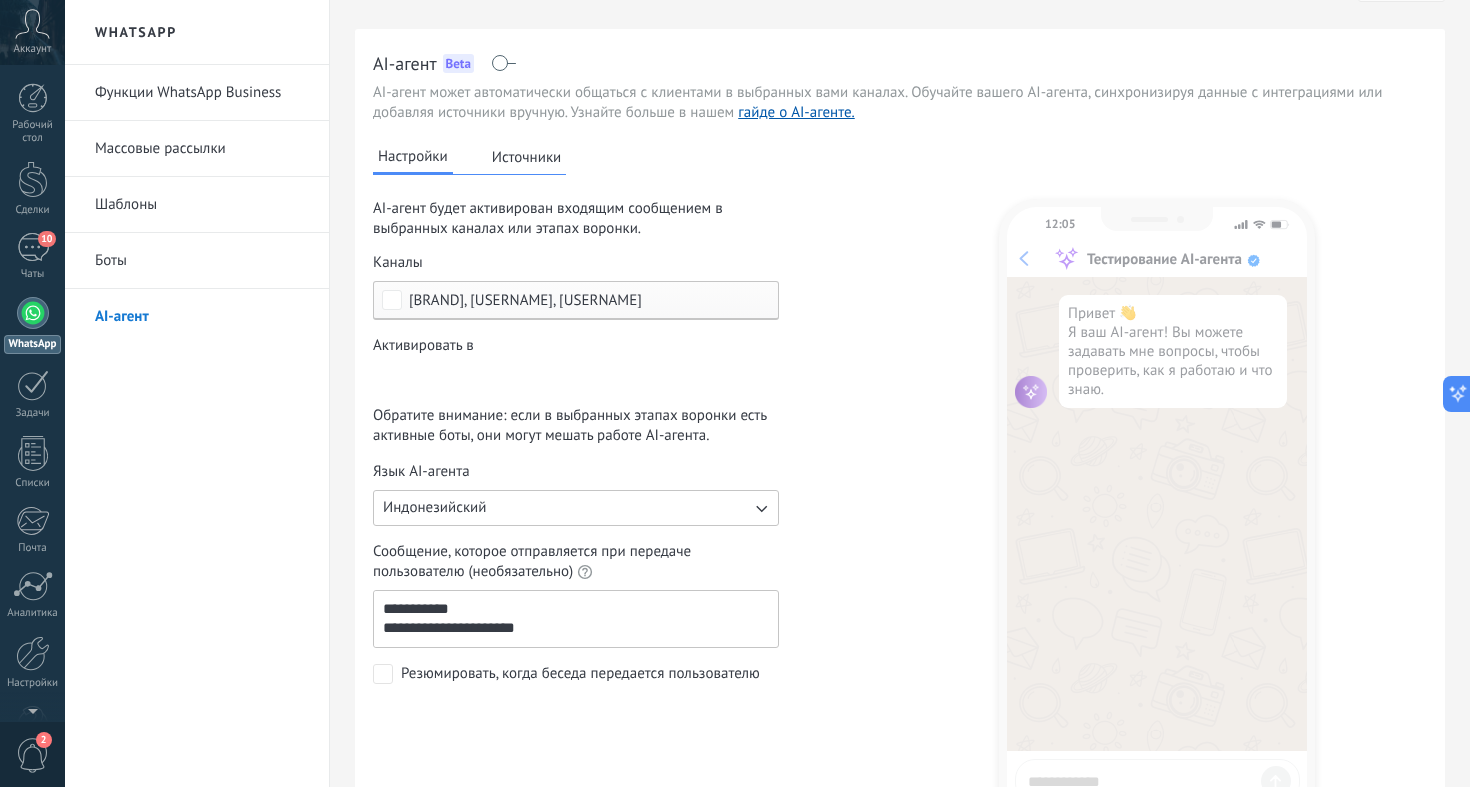 scroll, scrollTop: 51, scrollLeft: 0, axis: vertical 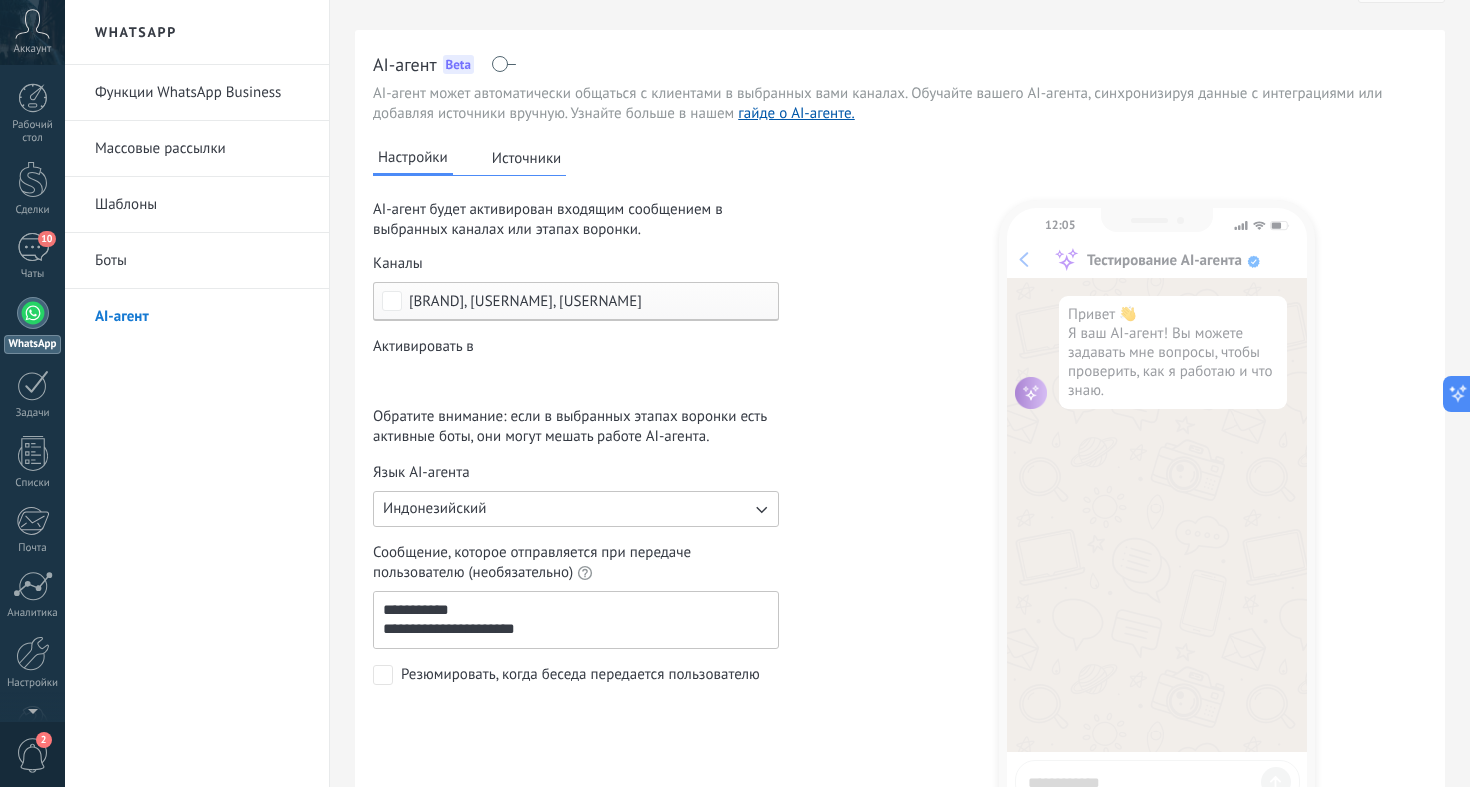 click on "[BRAND], [USERNAME], [USERNAME]" at bounding box center [525, 301] 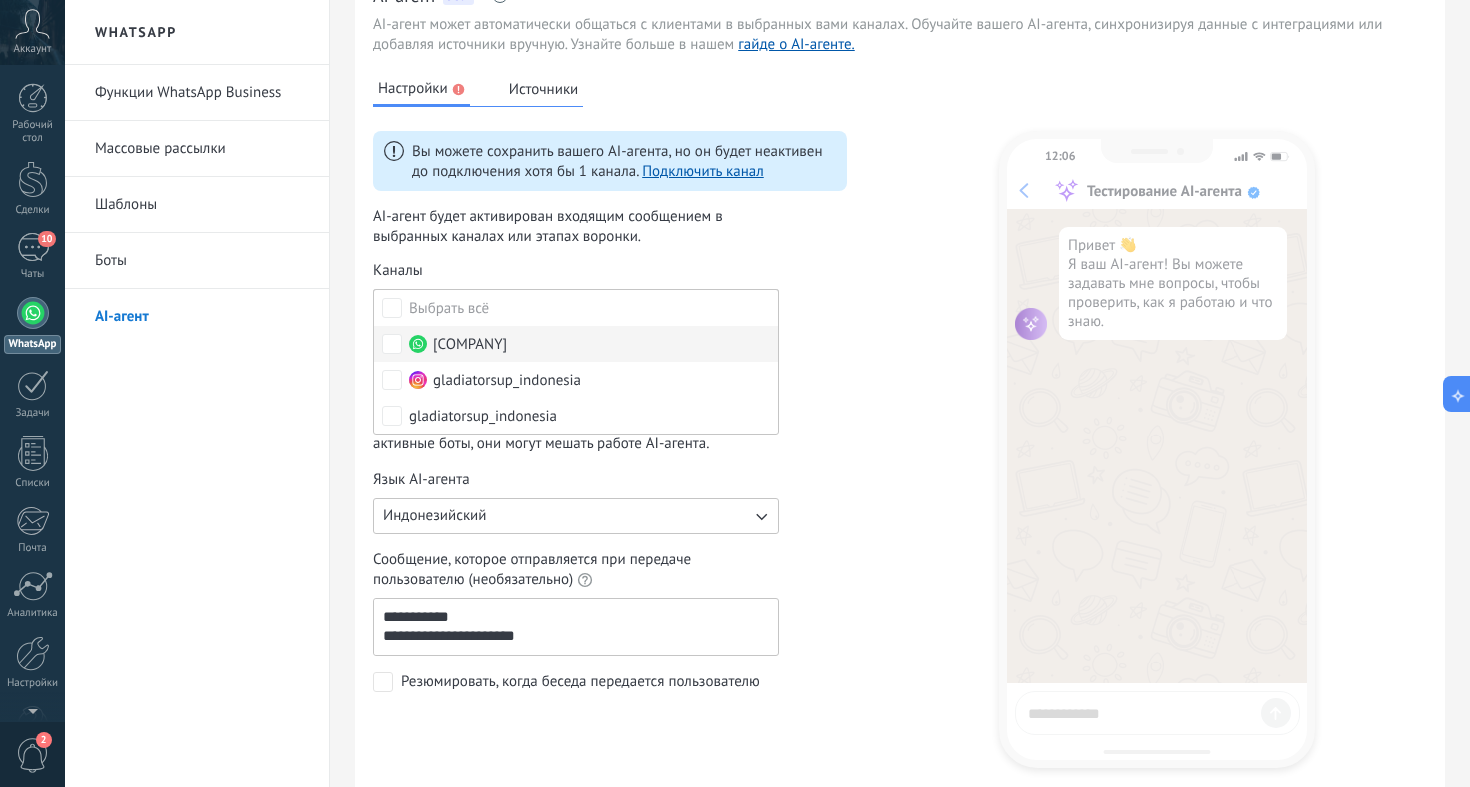 scroll, scrollTop: 124, scrollLeft: 0, axis: vertical 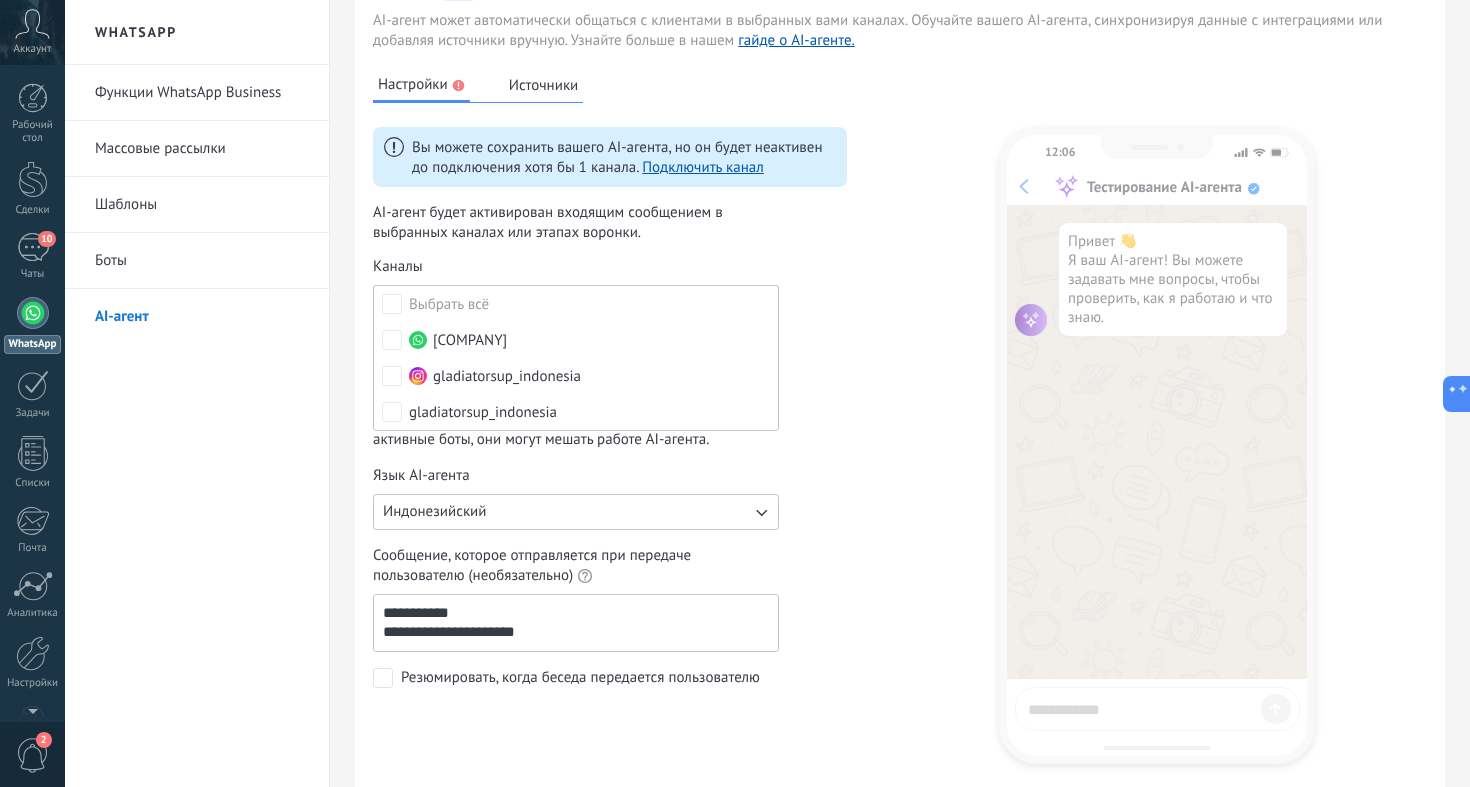 click on "Настройки Источники Вы можете сохранить вашего AI-агента, но он будет неактивен до подключения хотя бы 1 канала. Подключить канал AI-агент будет активирован входящим сообщением в выбранных каналах или этапах воронки. Каналы Выбрать всё Gladiator Indonesia gladiatorsup_indonesia gladiatorsup_indonesia Каналы не выбраны Активировать в lead masuk Permintaan baru Terkualifikasi Penawaran terkirim Pesanan telah dilakukan Pesanan terpenuhi Pesanan dikirim Pesanan terkirim - berhasil Pesanan dibatalkan - gagal Обратите внимание: если в выбранных этапах воронки есть активные боты, они могут мешать работе AI-агента. Язык AI-агента Индонезийский 12:06 Привет 👋" at bounding box center (900, 438) 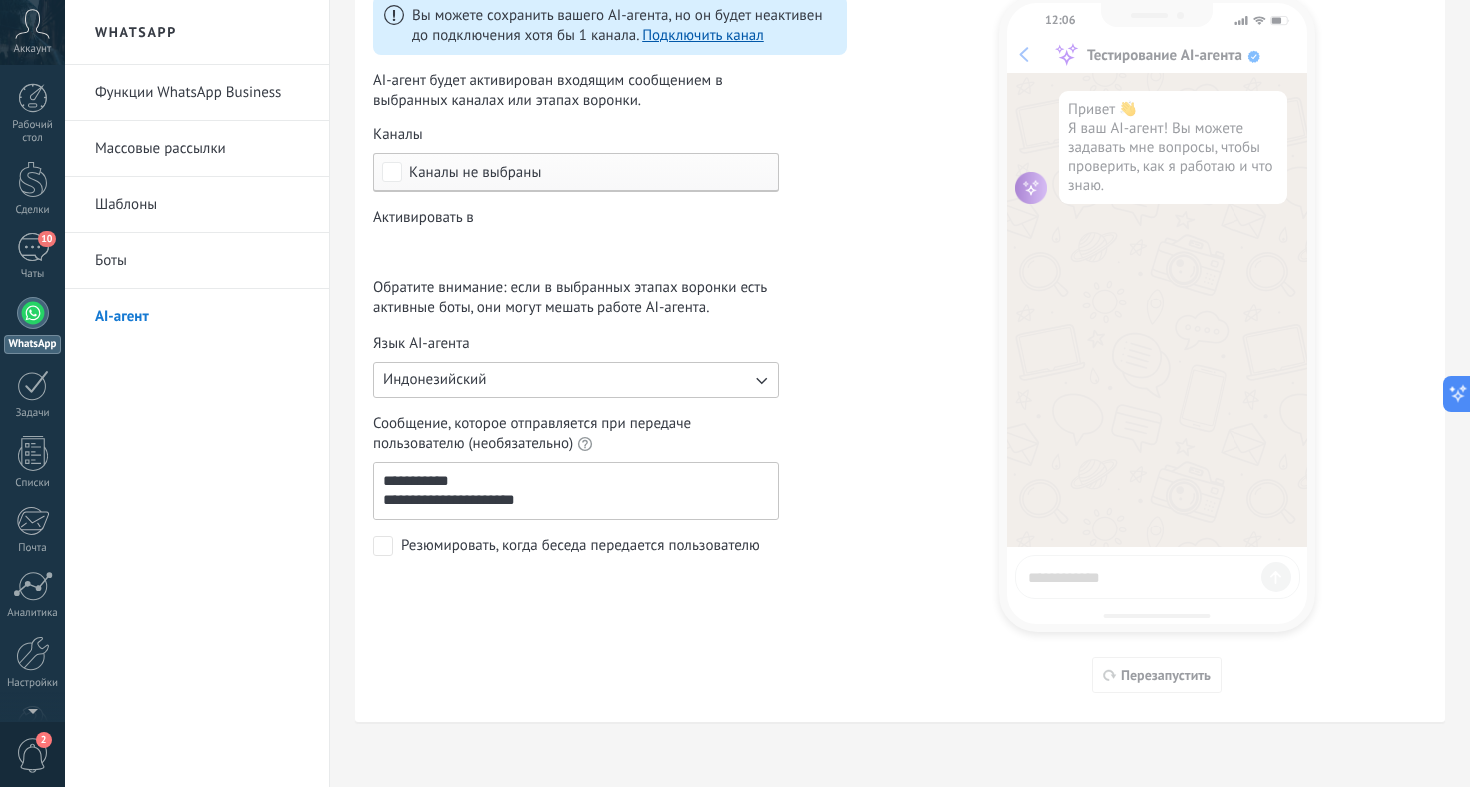 scroll, scrollTop: 256, scrollLeft: 0, axis: vertical 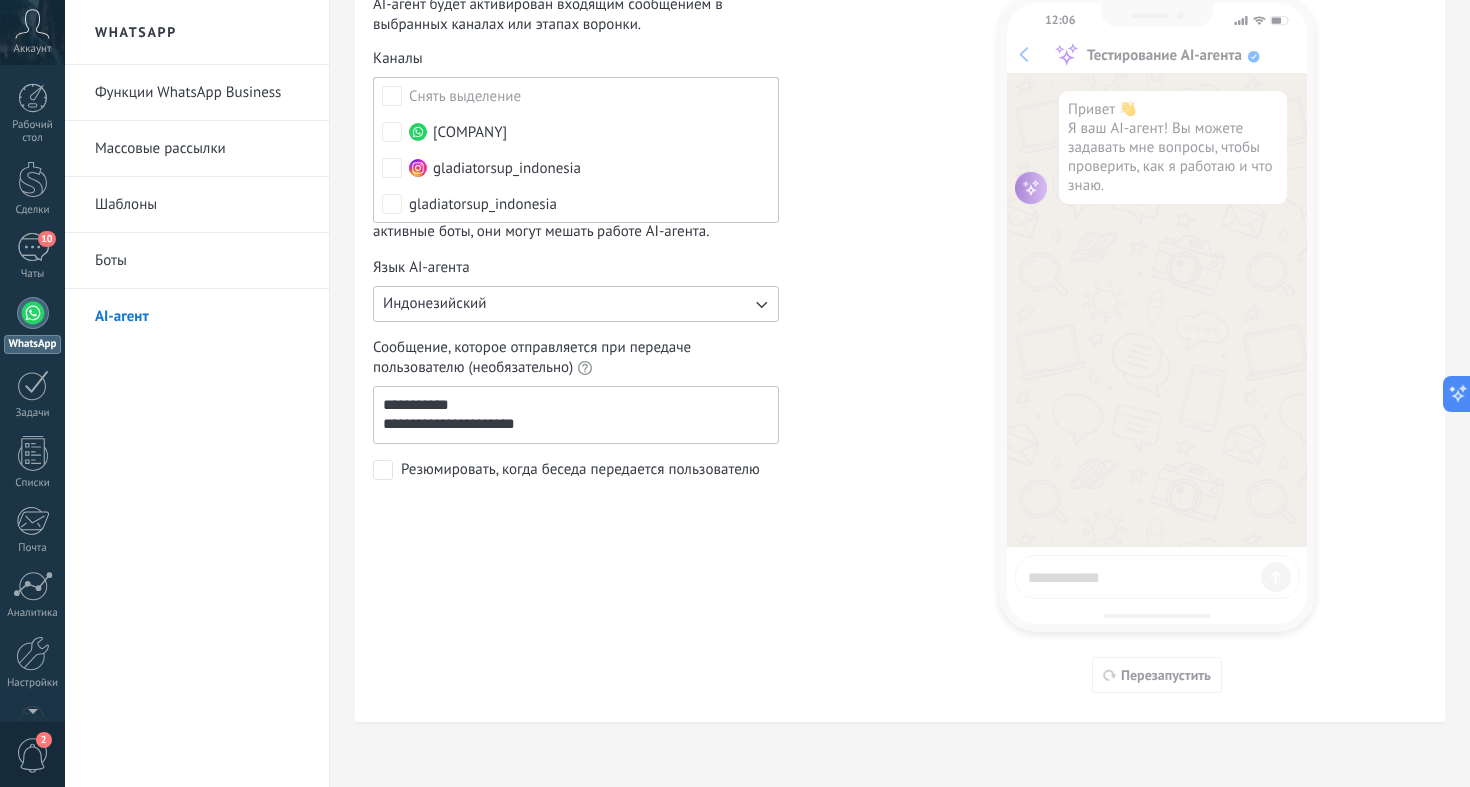 click on "**********" at bounding box center [610, 237] 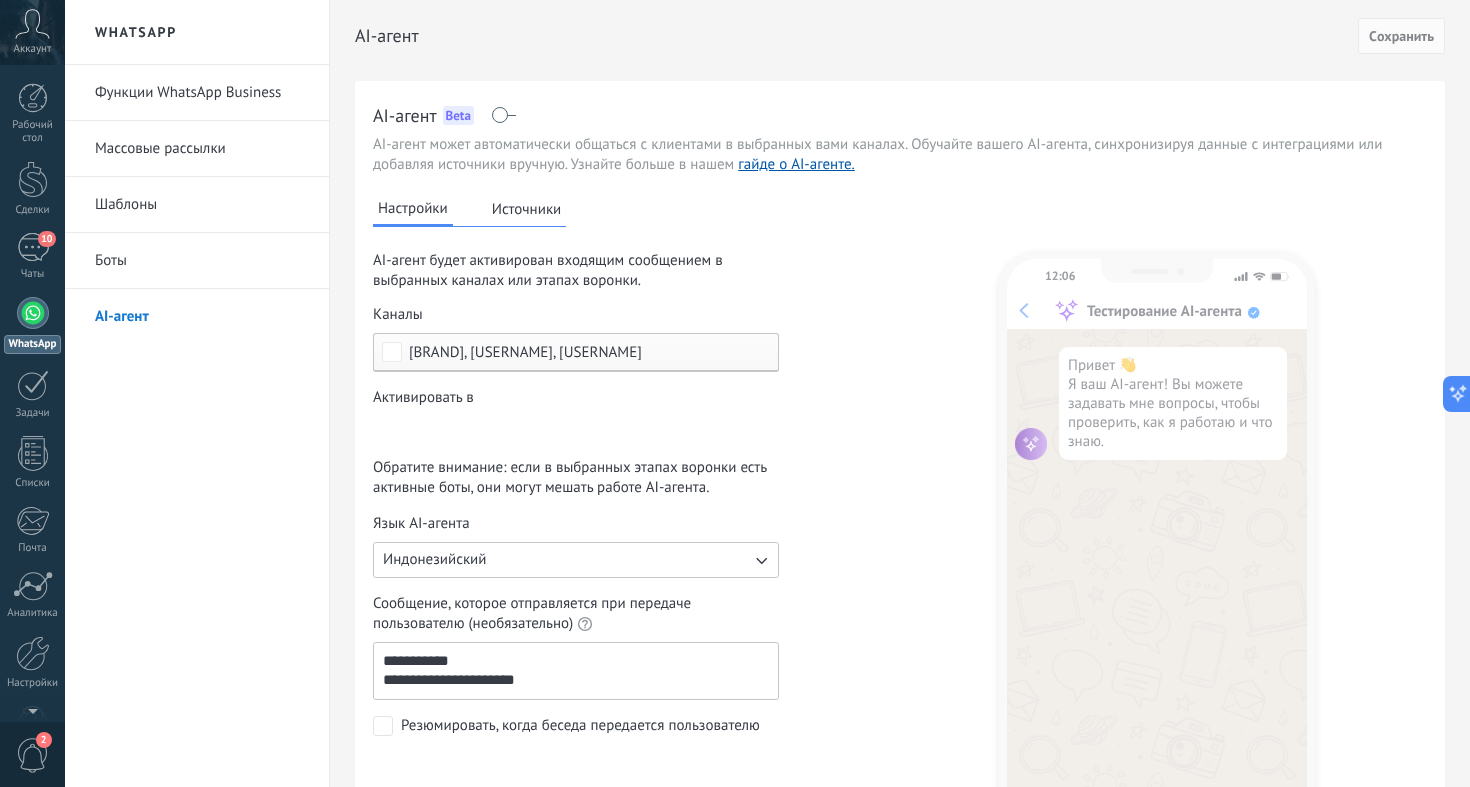 scroll, scrollTop: 0, scrollLeft: 0, axis: both 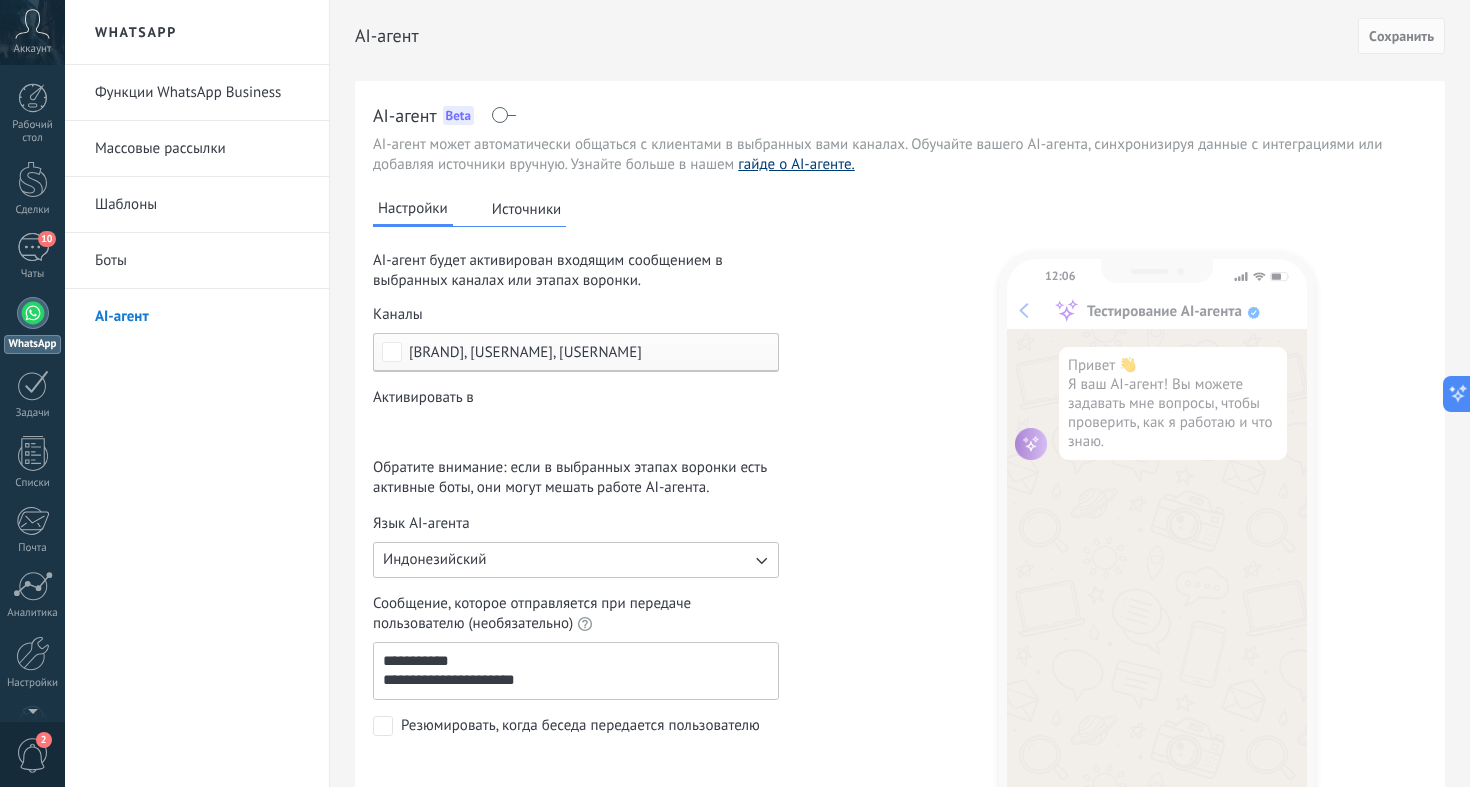 click on "гайде о AI-агенте." at bounding box center (796, 164) 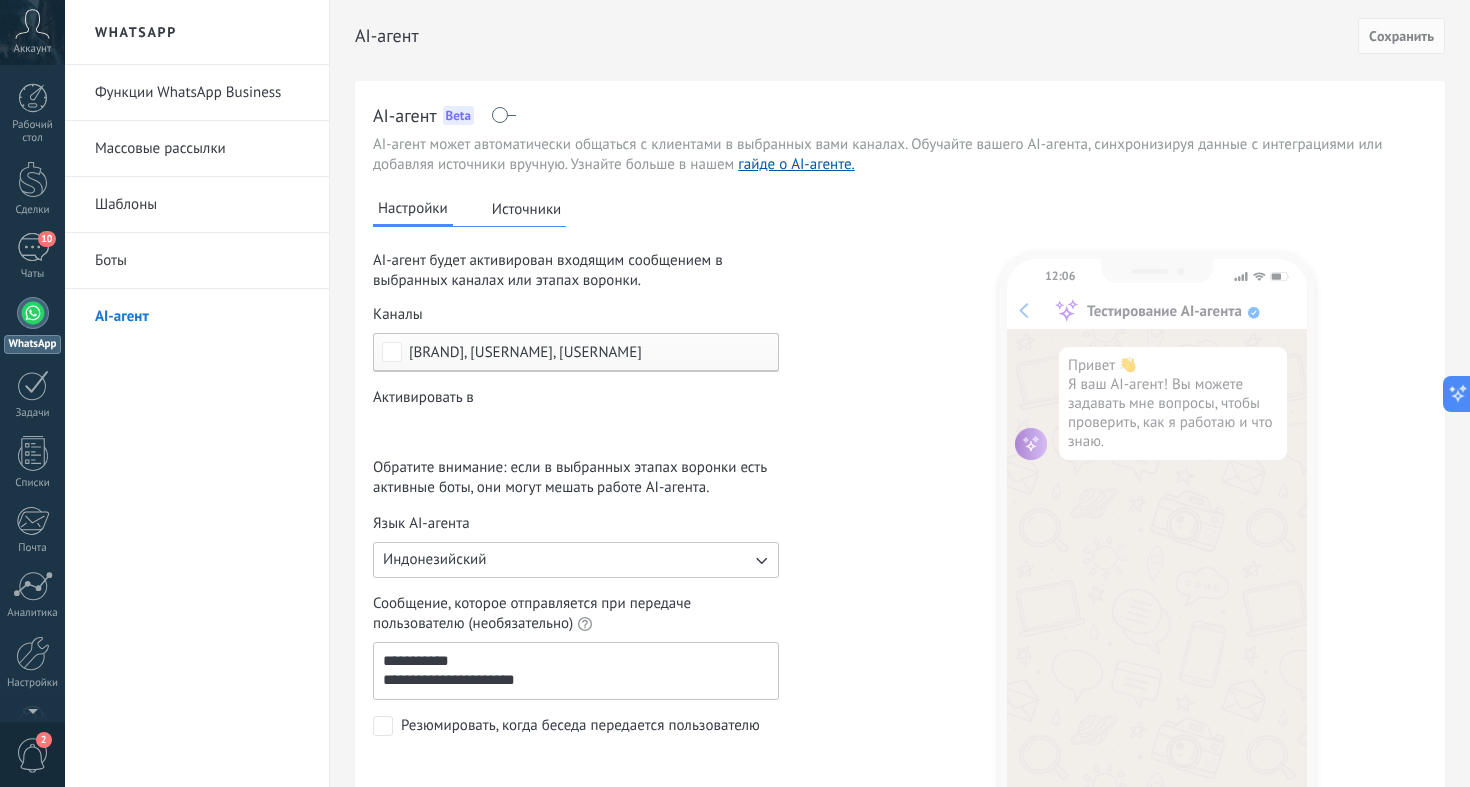 click on "Боты" at bounding box center (202, 261) 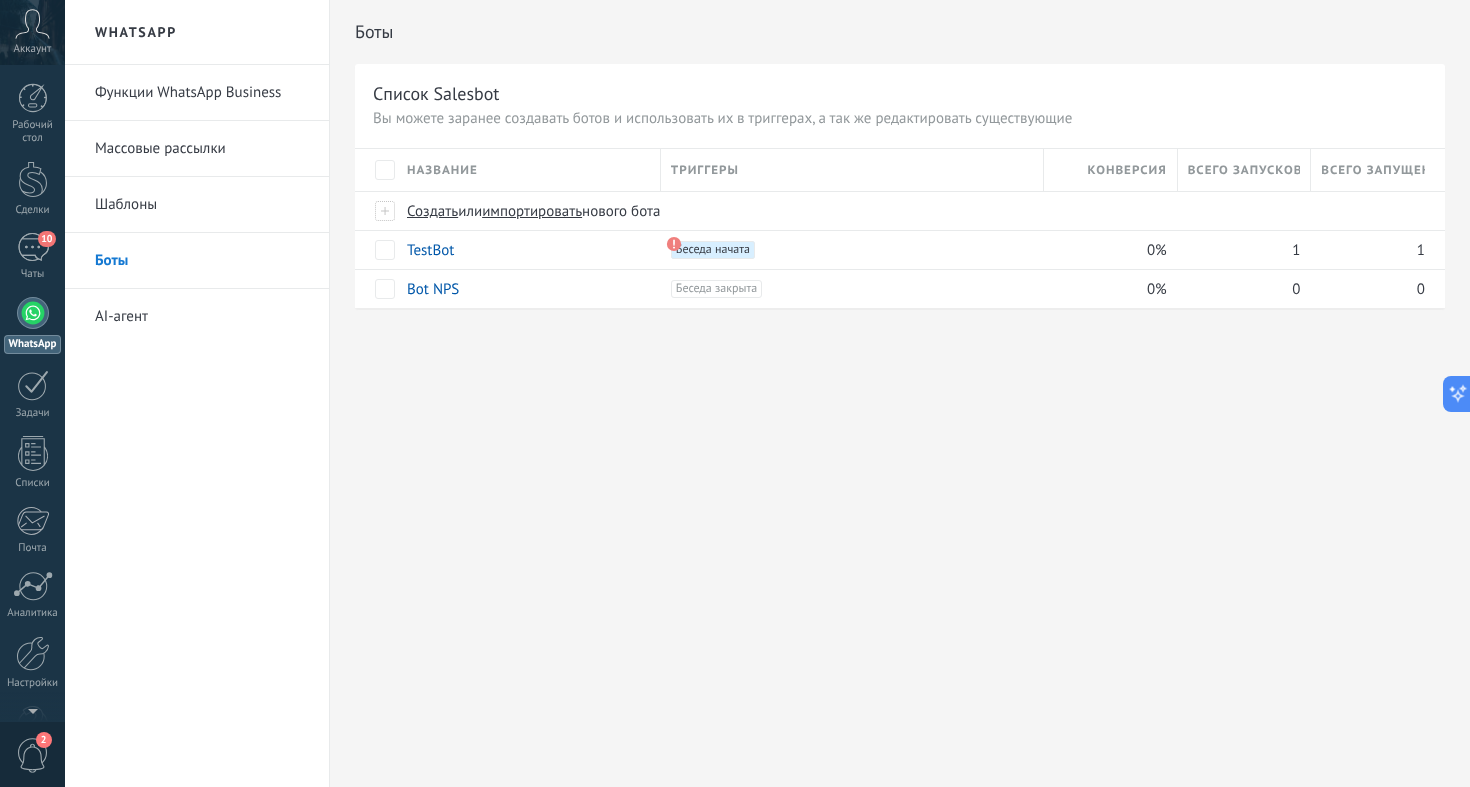 click on "Шаблоны" at bounding box center [202, 205] 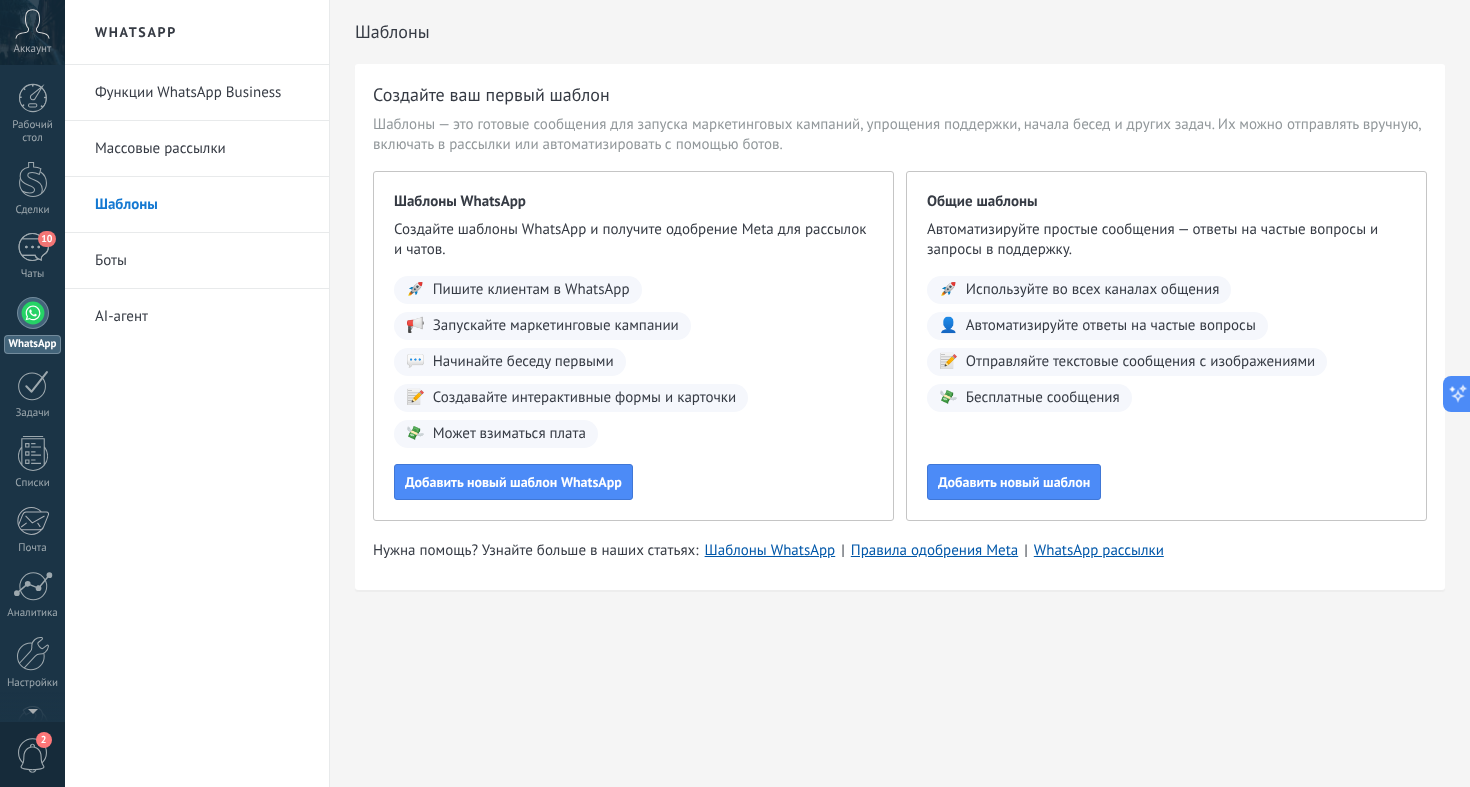 click on "Массовые рассылки" at bounding box center [202, 149] 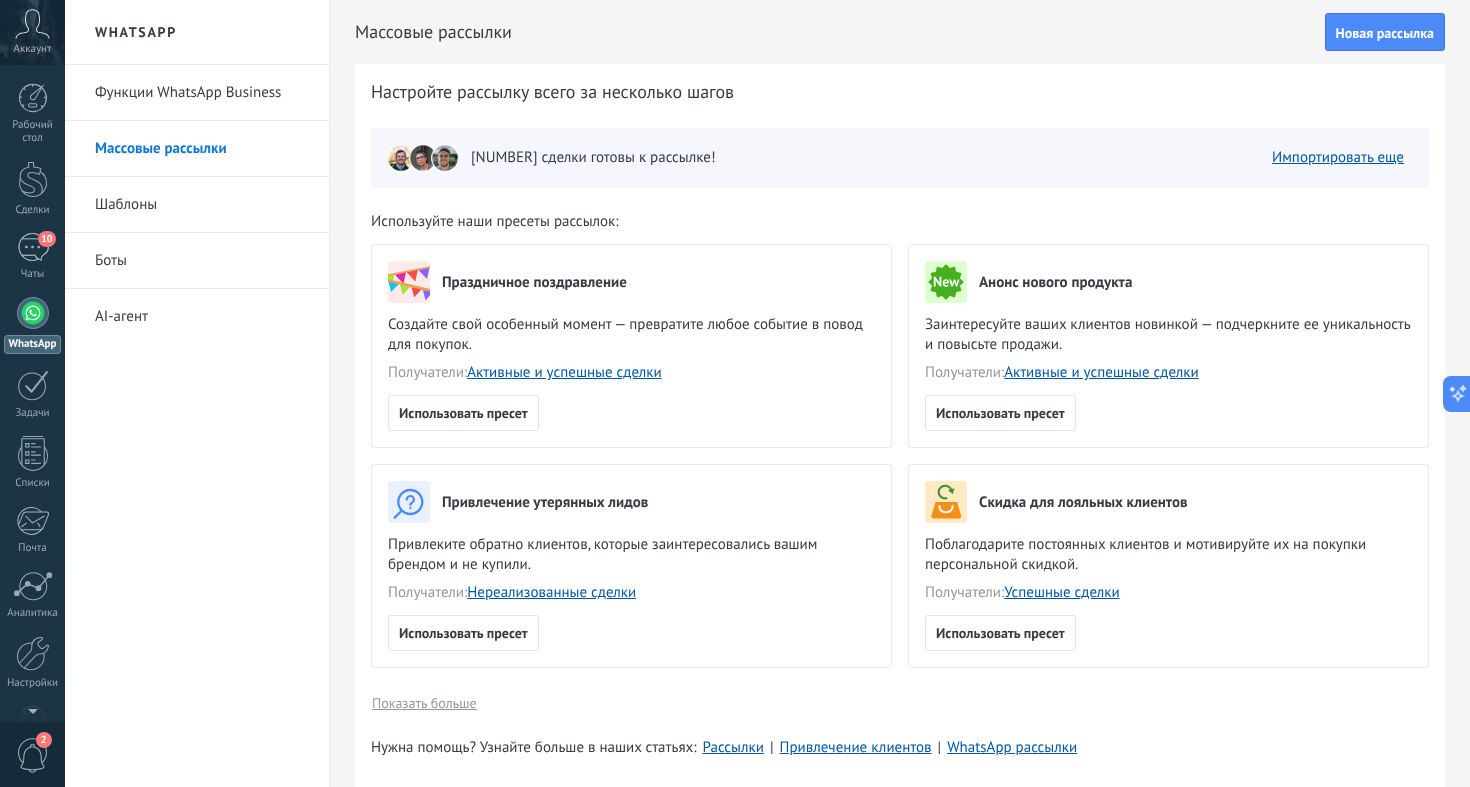 scroll, scrollTop: 0, scrollLeft: 0, axis: both 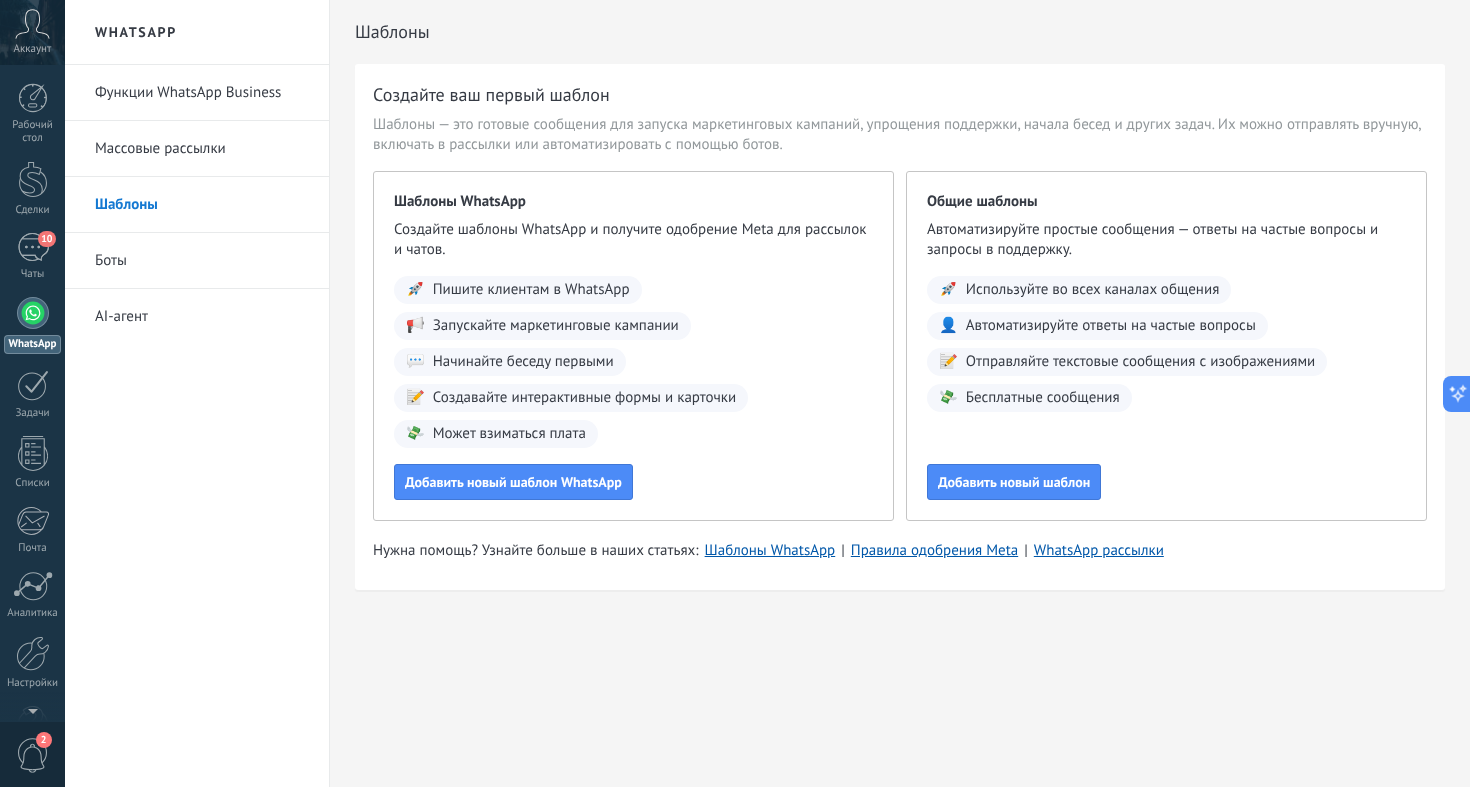 click on "Функции WhatsApp Business" at bounding box center [202, 93] 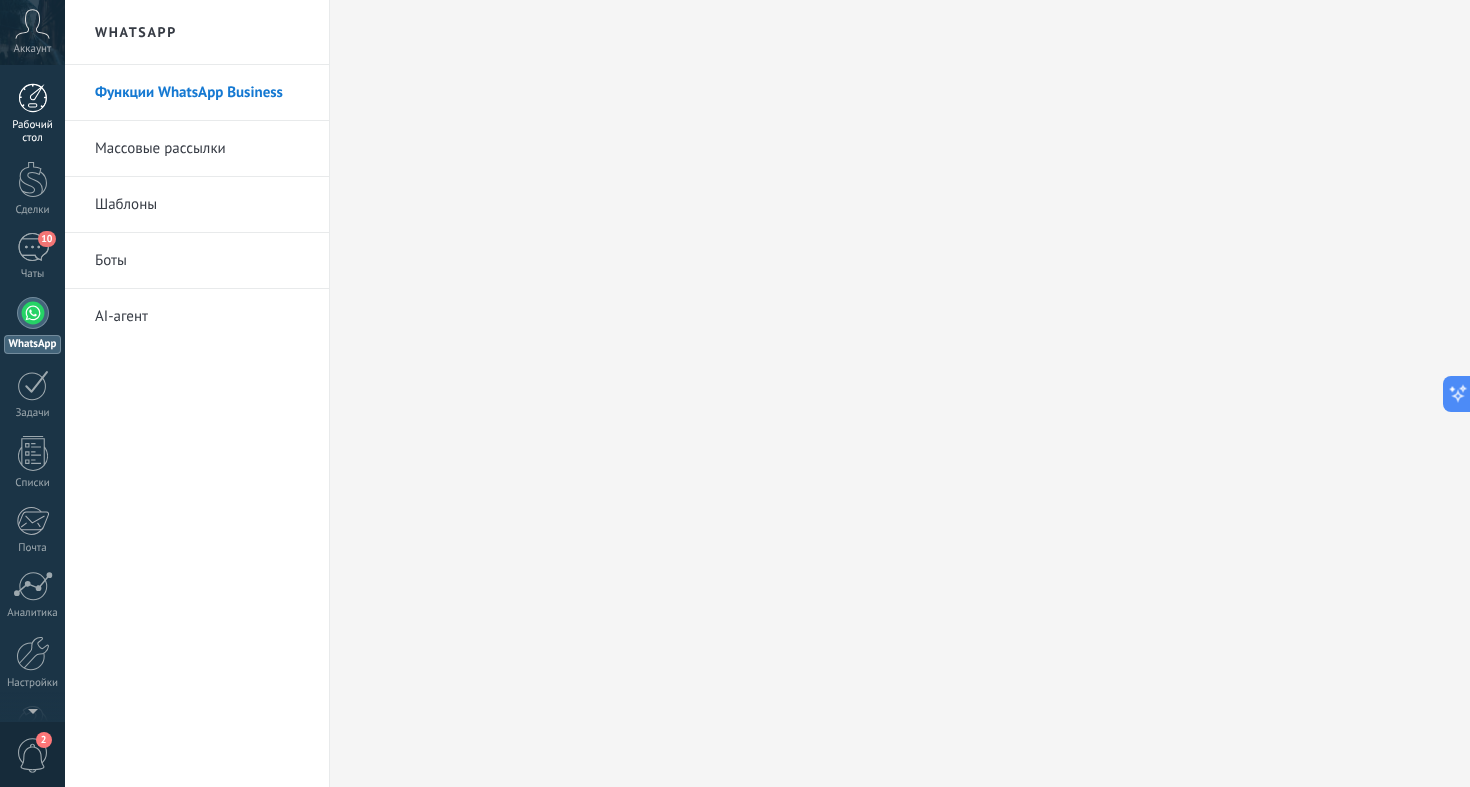 click on "Рабочий стол" at bounding box center (32, 114) 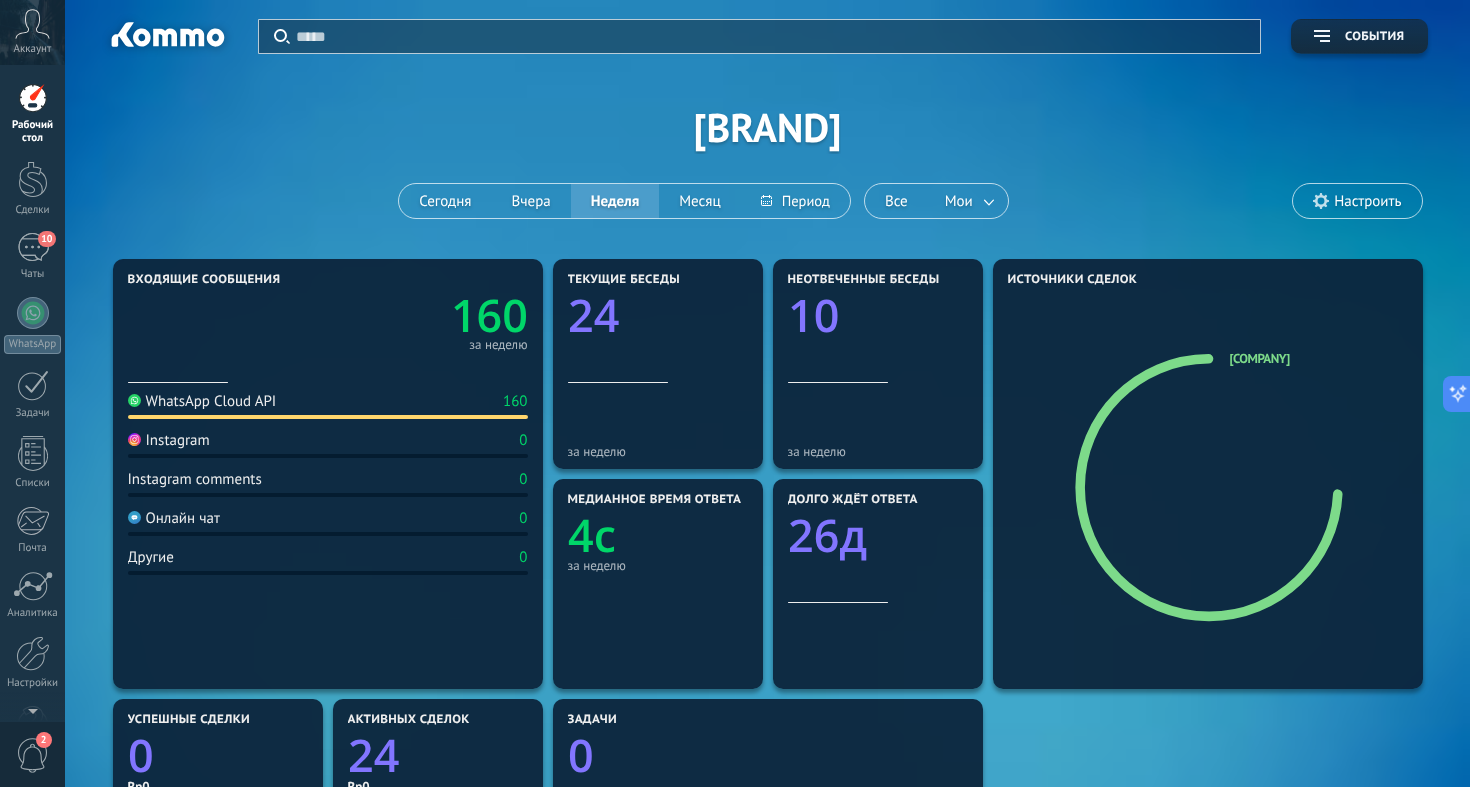 scroll, scrollTop: 0, scrollLeft: 0, axis: both 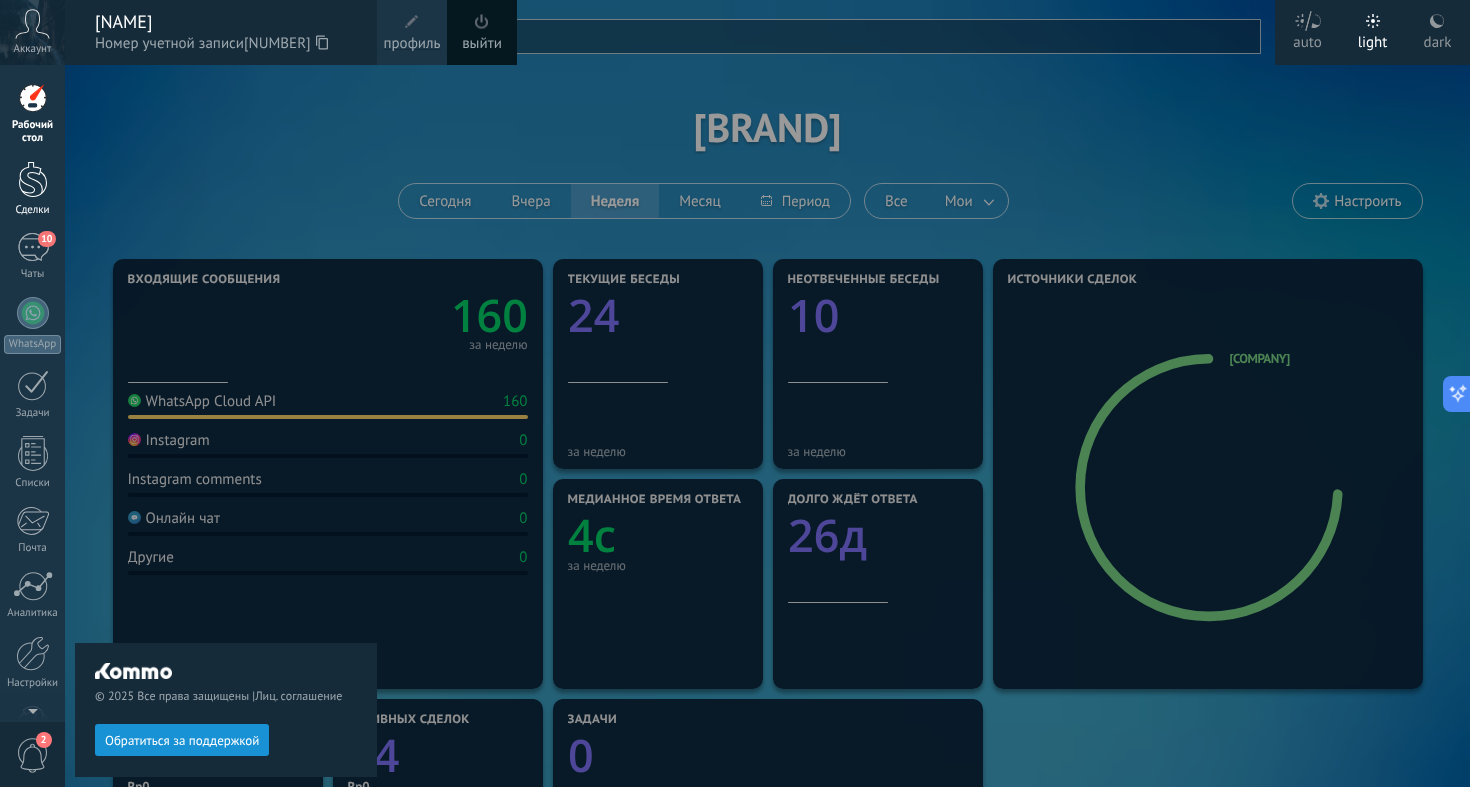 click at bounding box center (33, 179) 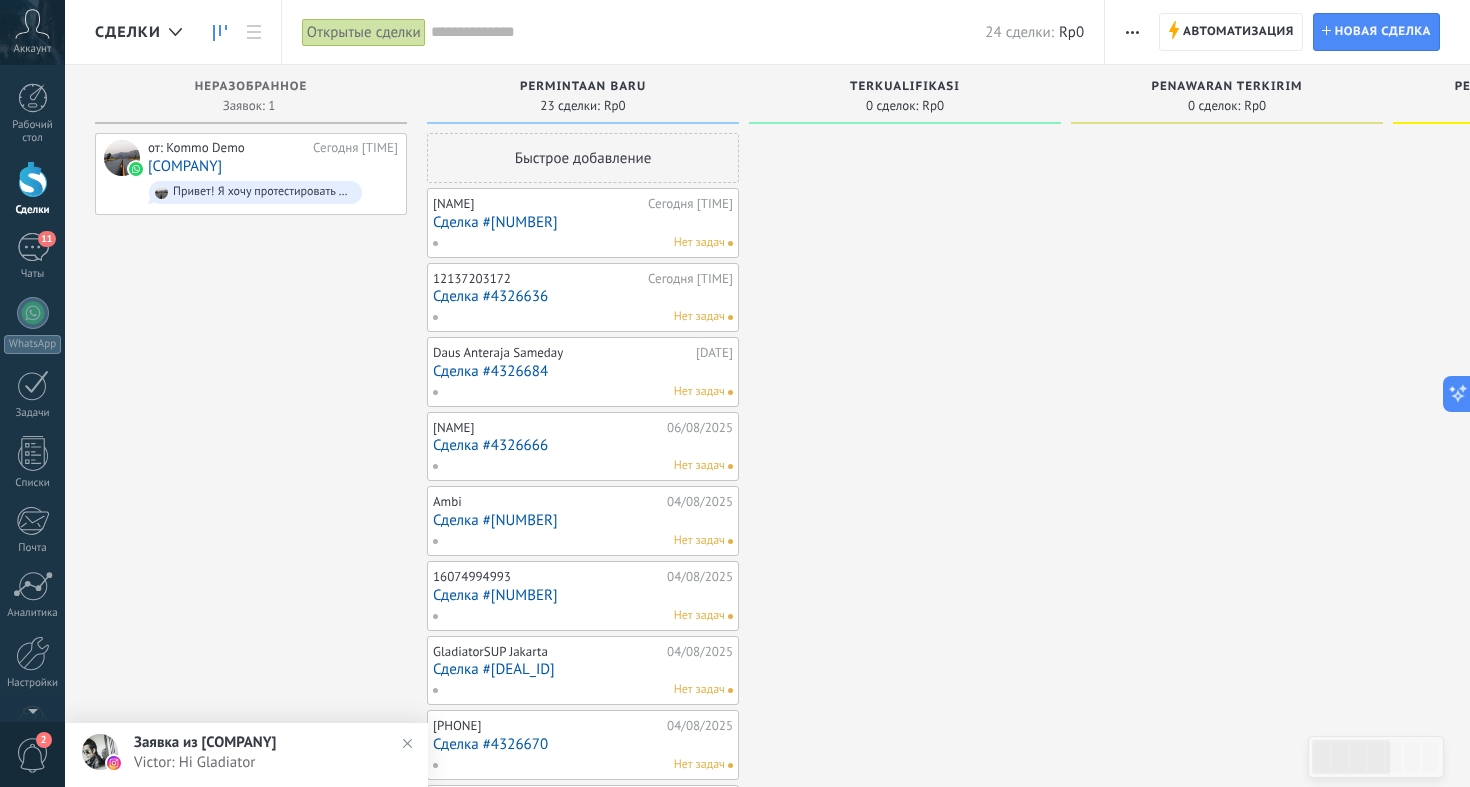 click on "Victor: Hi Gladiator" at bounding box center [266, 762] 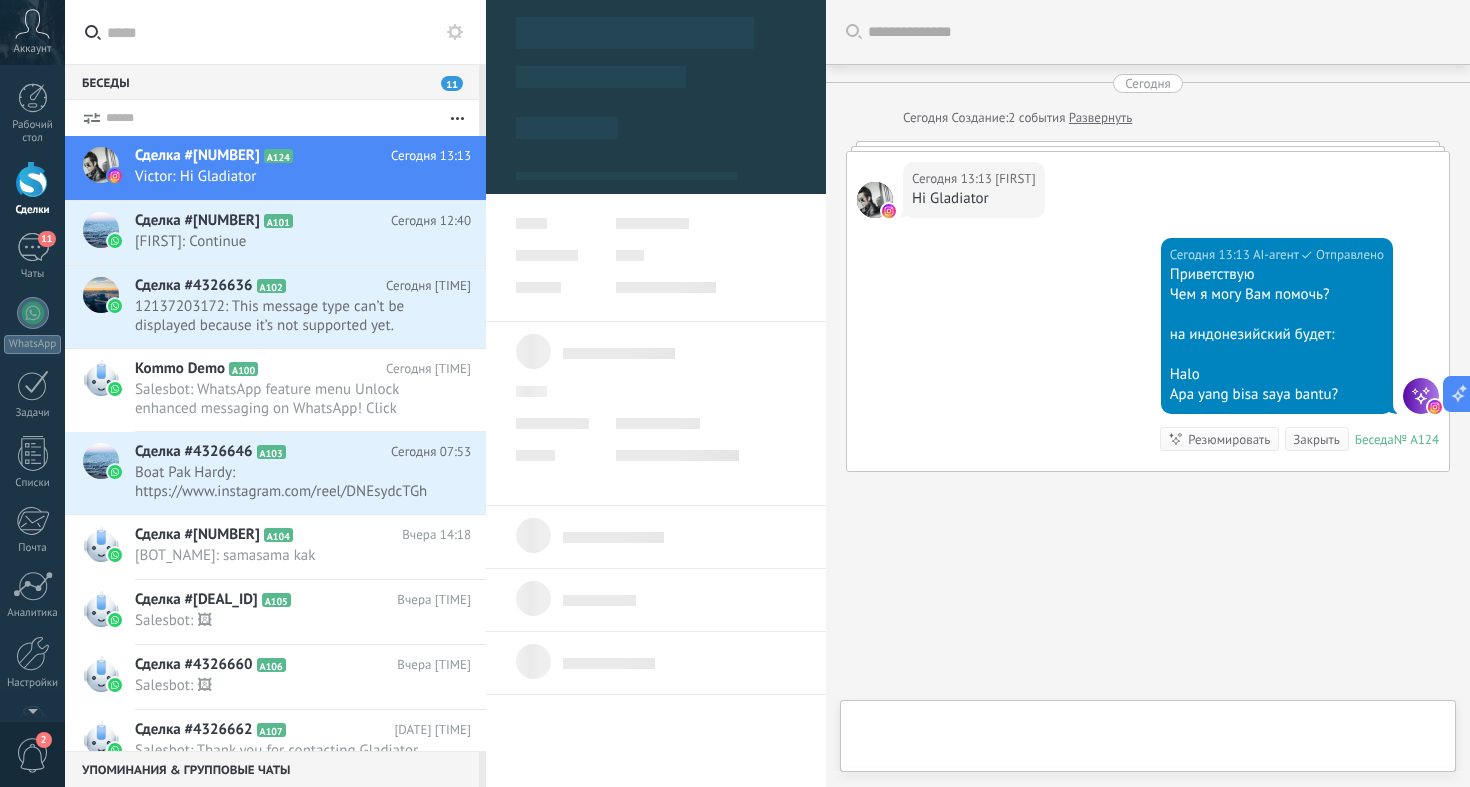 type on "**********" 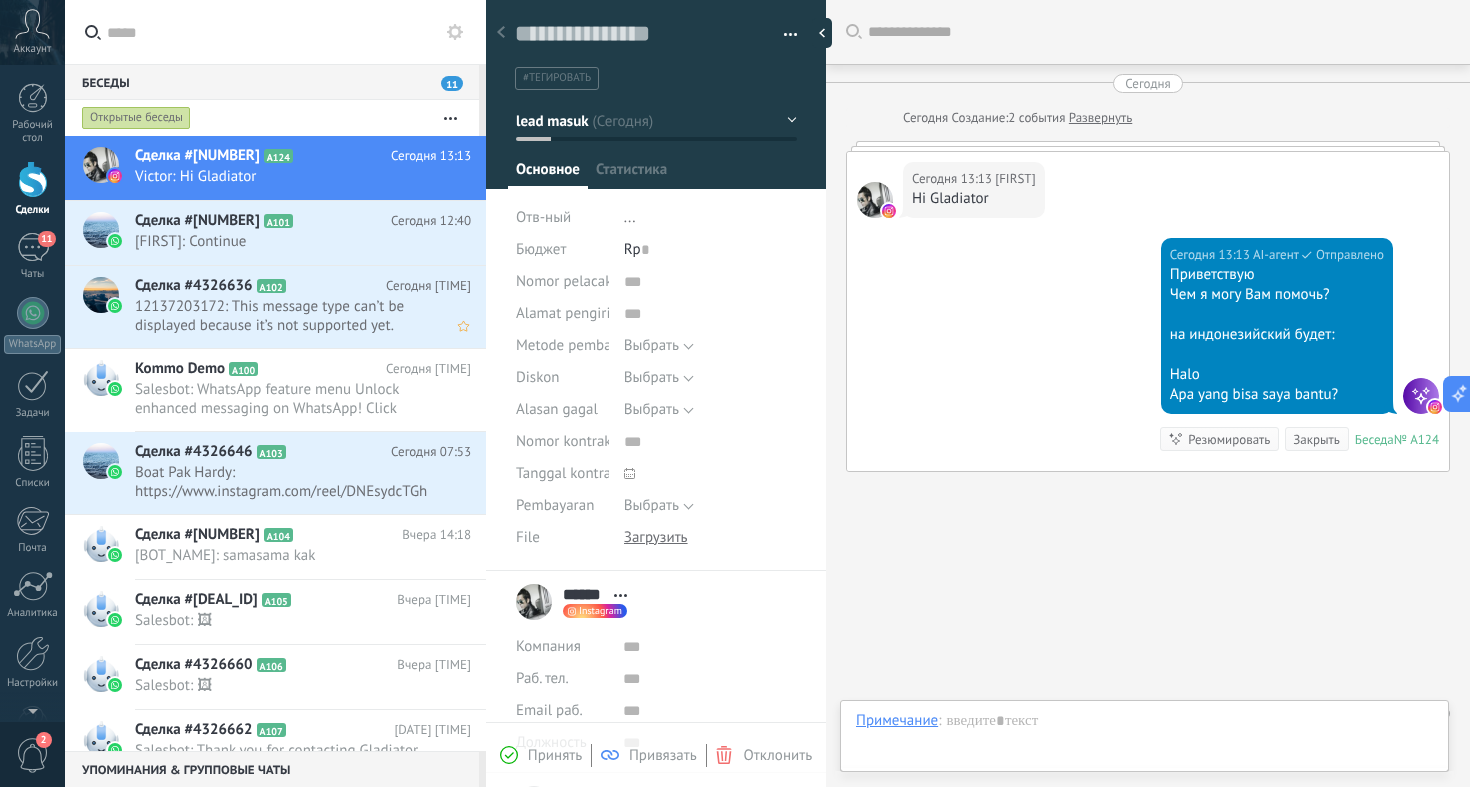scroll, scrollTop: 34, scrollLeft: 0, axis: vertical 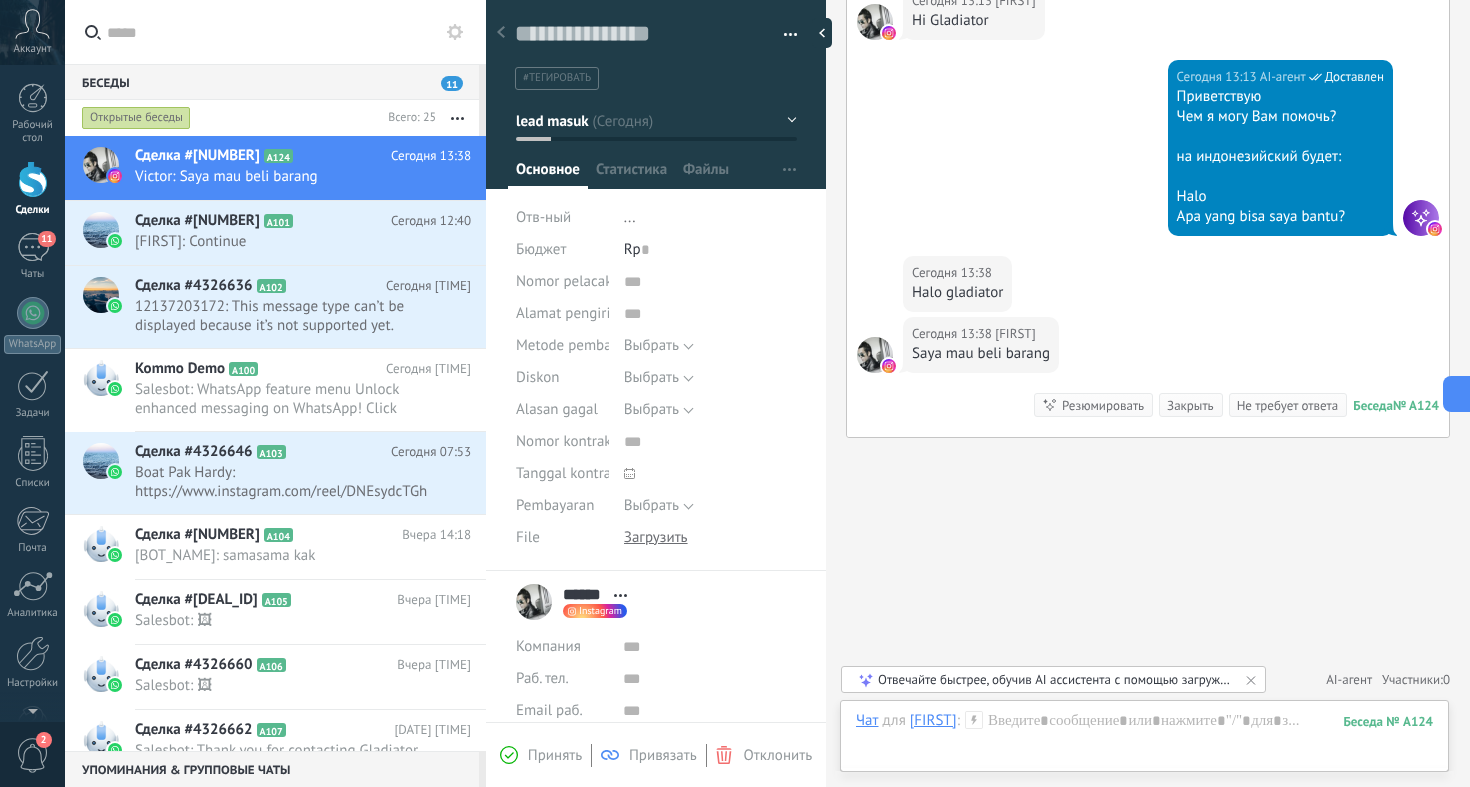 click on "Резюмировать" at bounding box center (1103, 405) 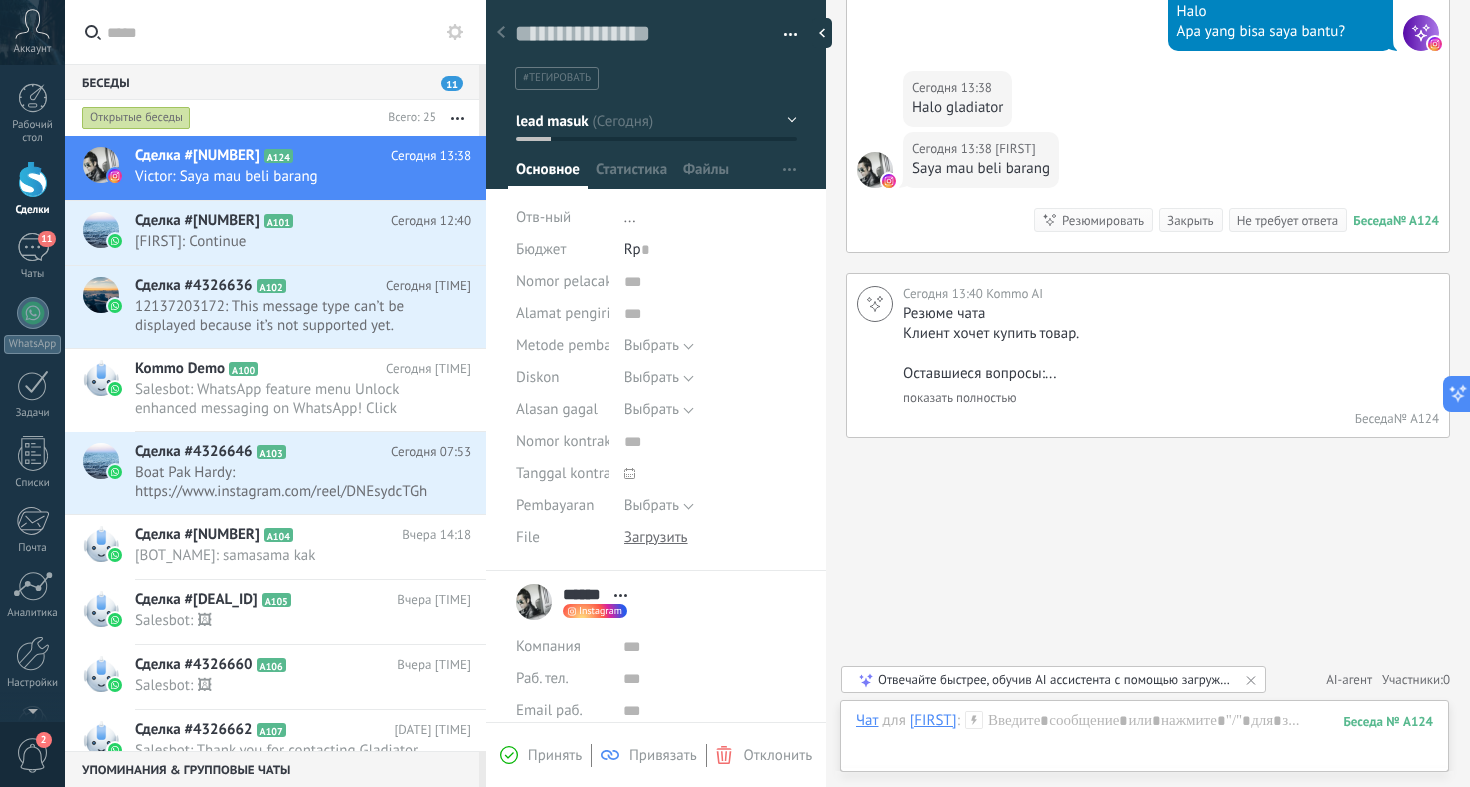 scroll, scrollTop: 362, scrollLeft: 0, axis: vertical 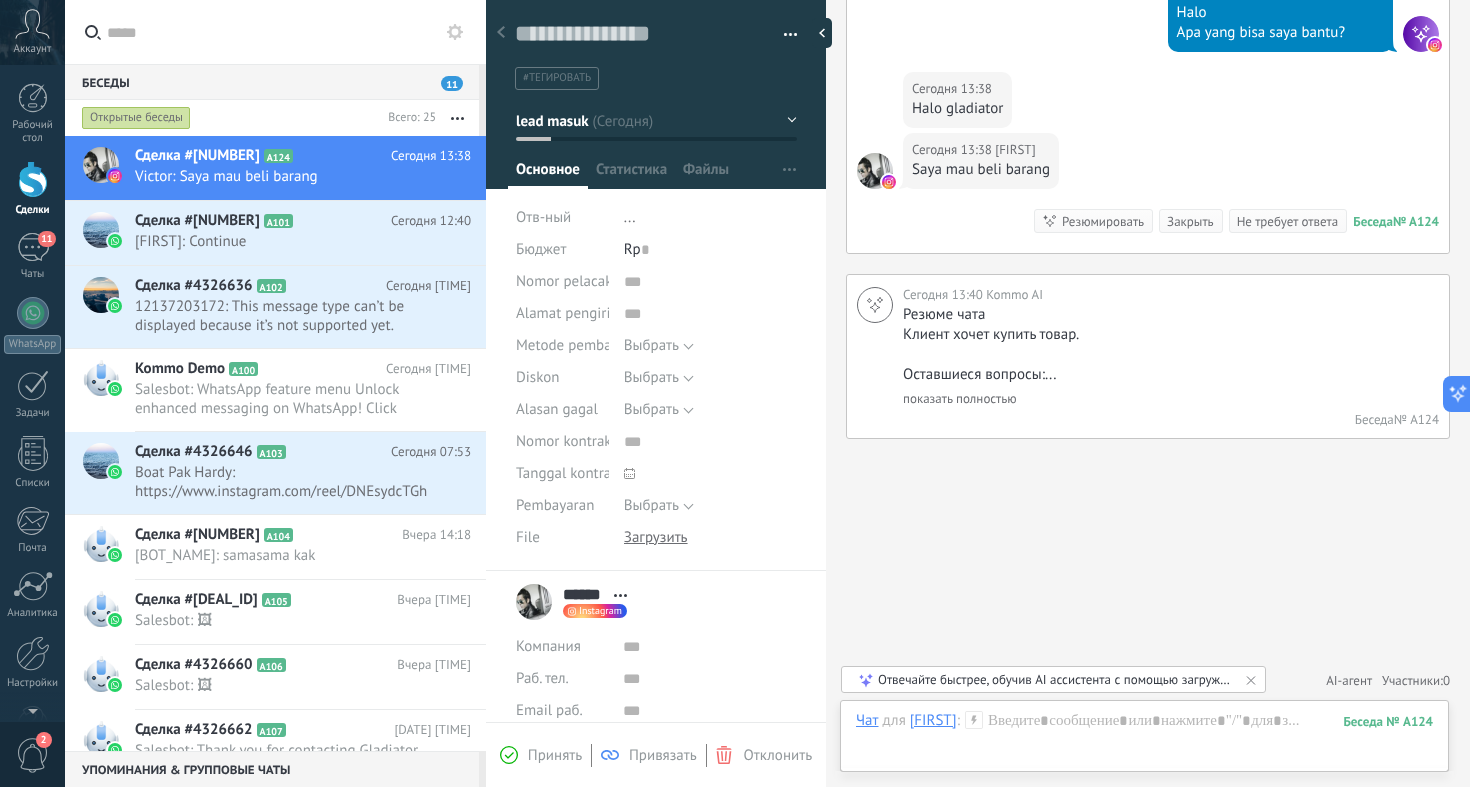 click 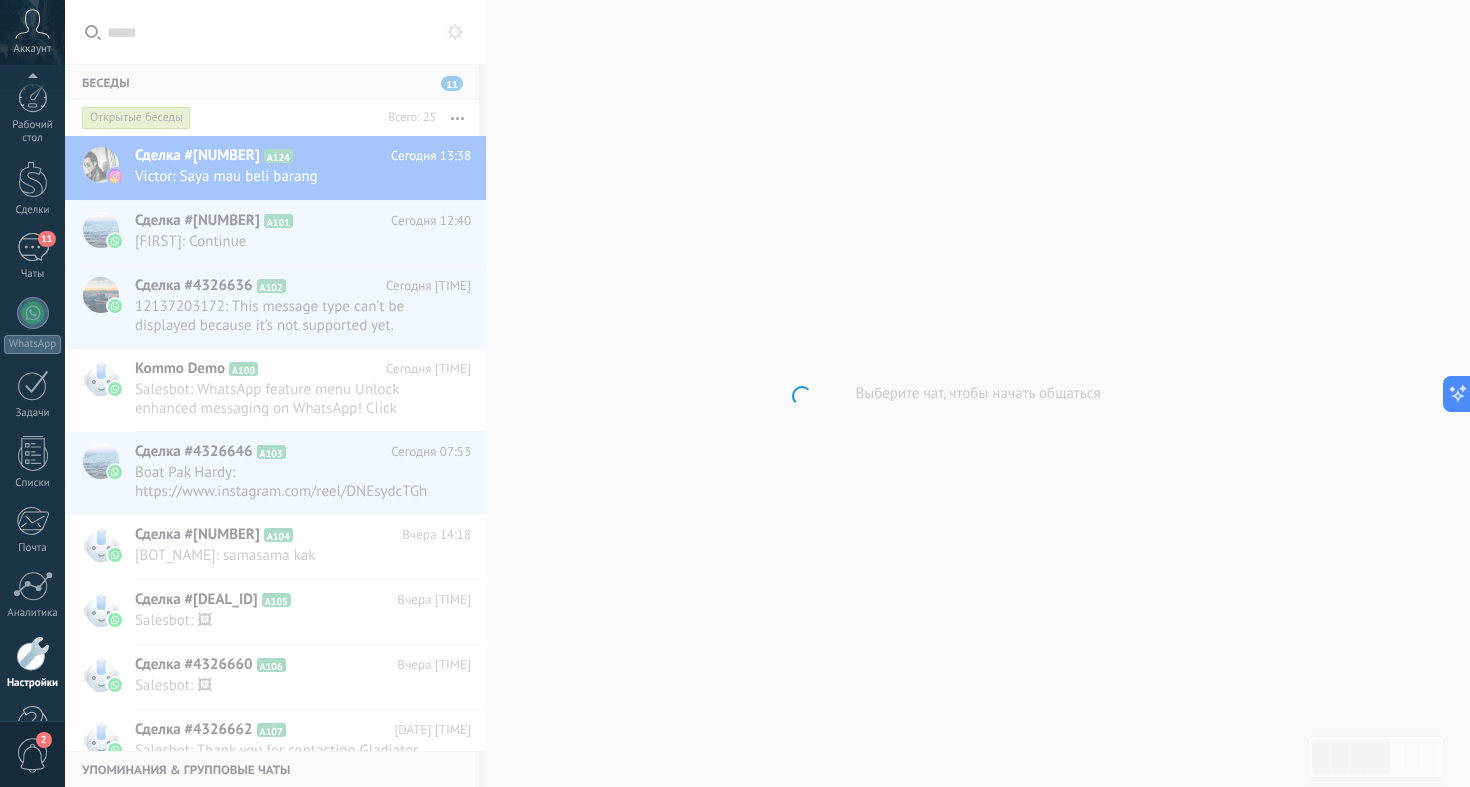 scroll, scrollTop: 58, scrollLeft: 0, axis: vertical 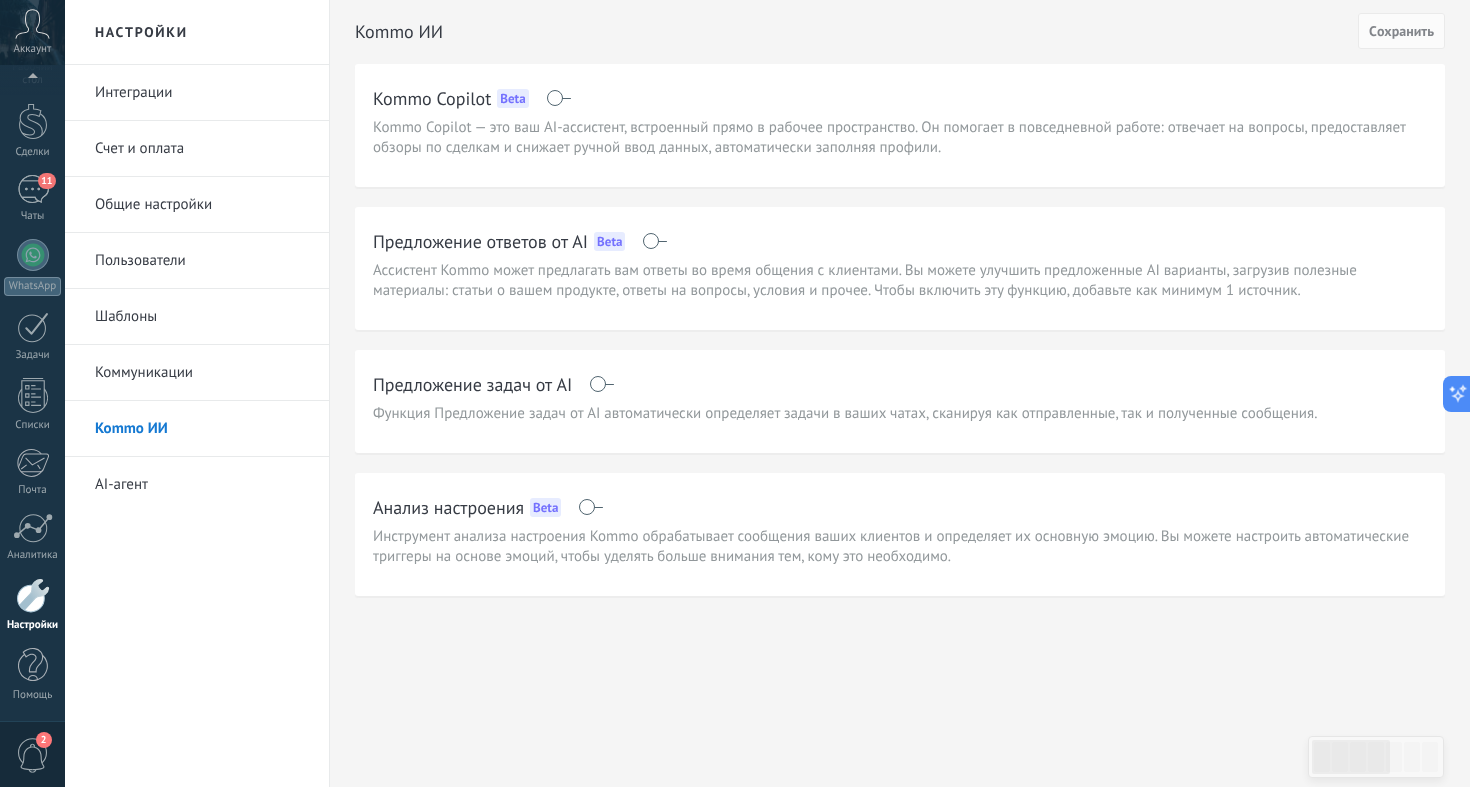 click on "Интеграции" at bounding box center [202, 93] 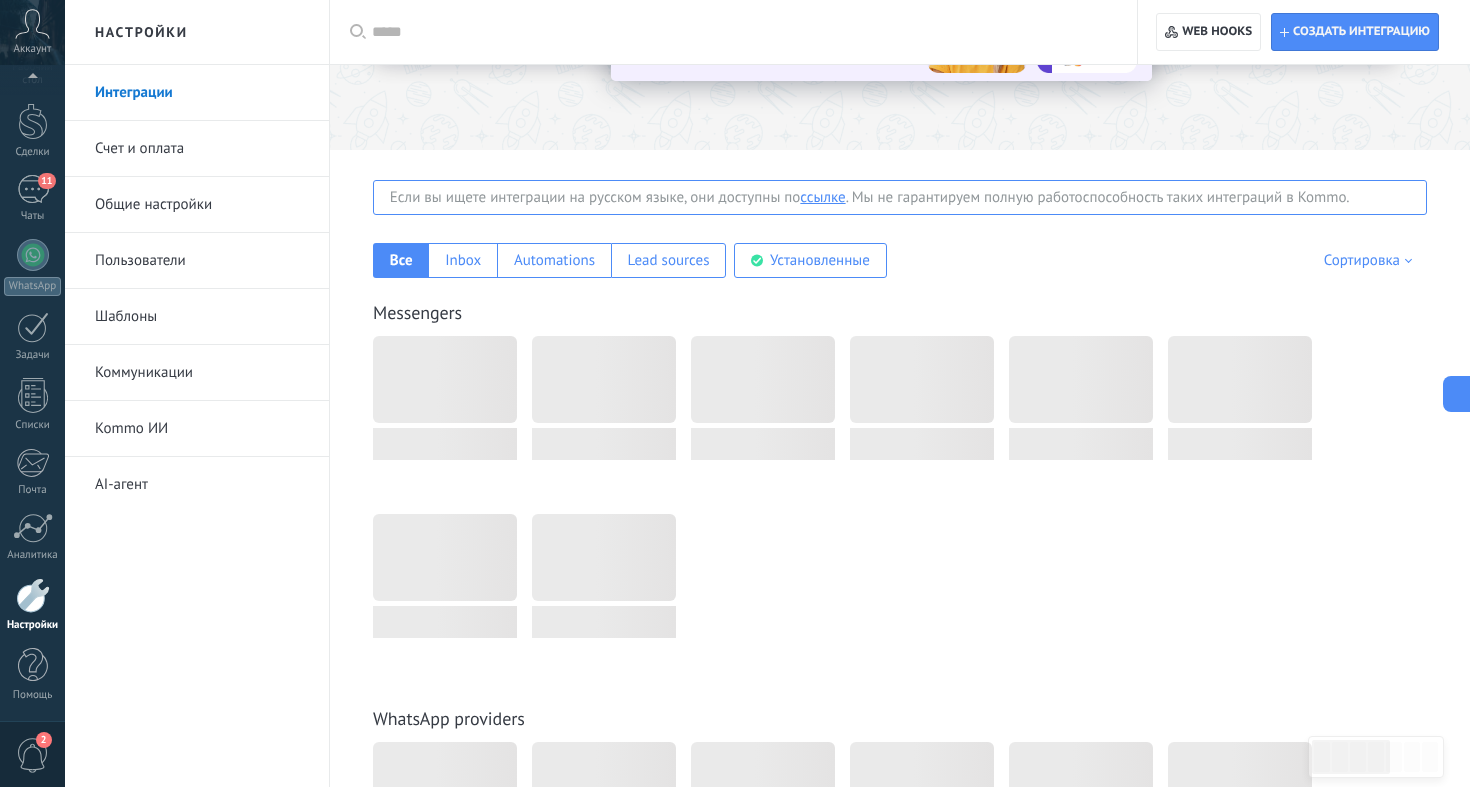 scroll, scrollTop: 245, scrollLeft: 0, axis: vertical 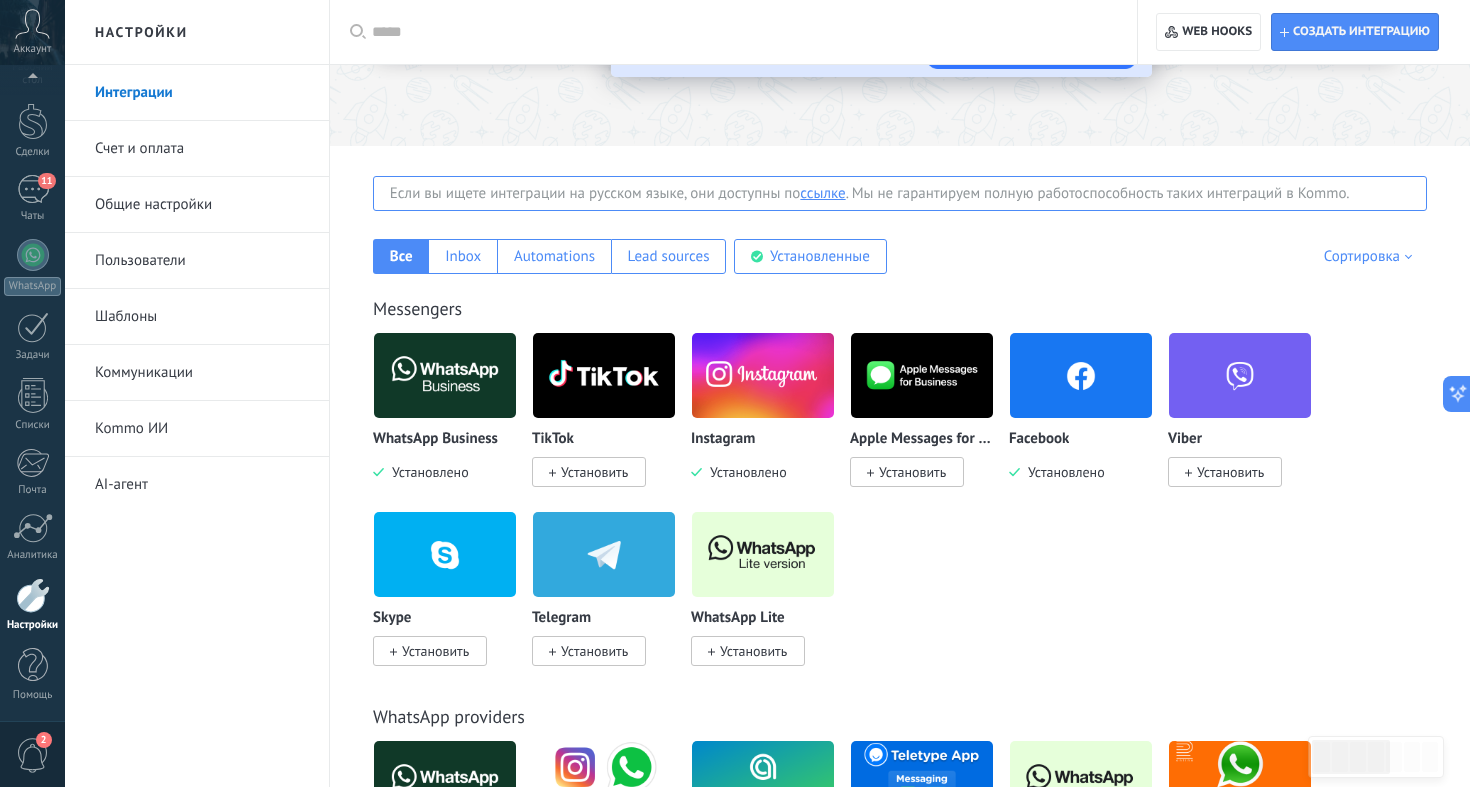 click on "ссылке" at bounding box center (822, 193) 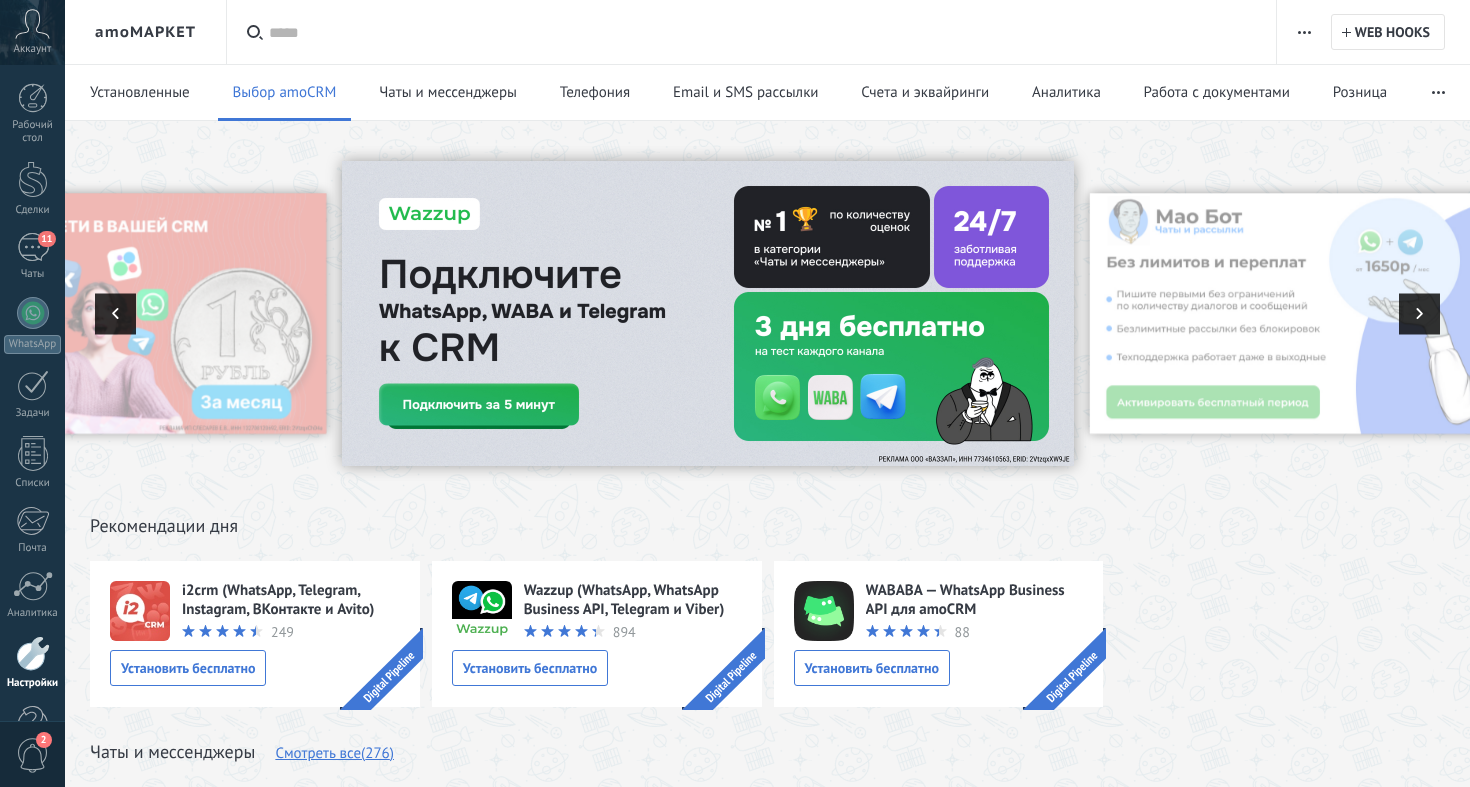 scroll, scrollTop: 0, scrollLeft: 0, axis: both 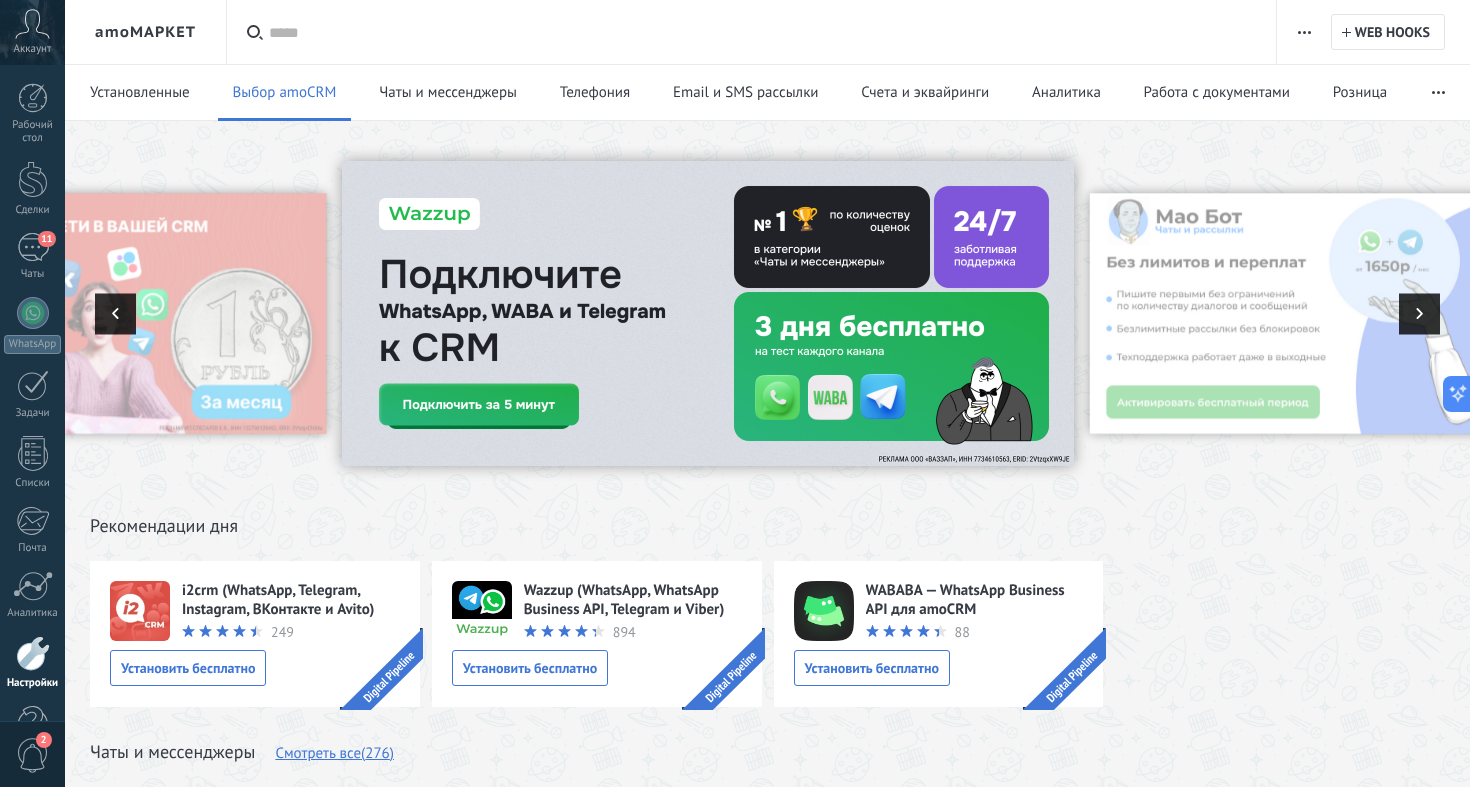click at bounding box center [762, 32] 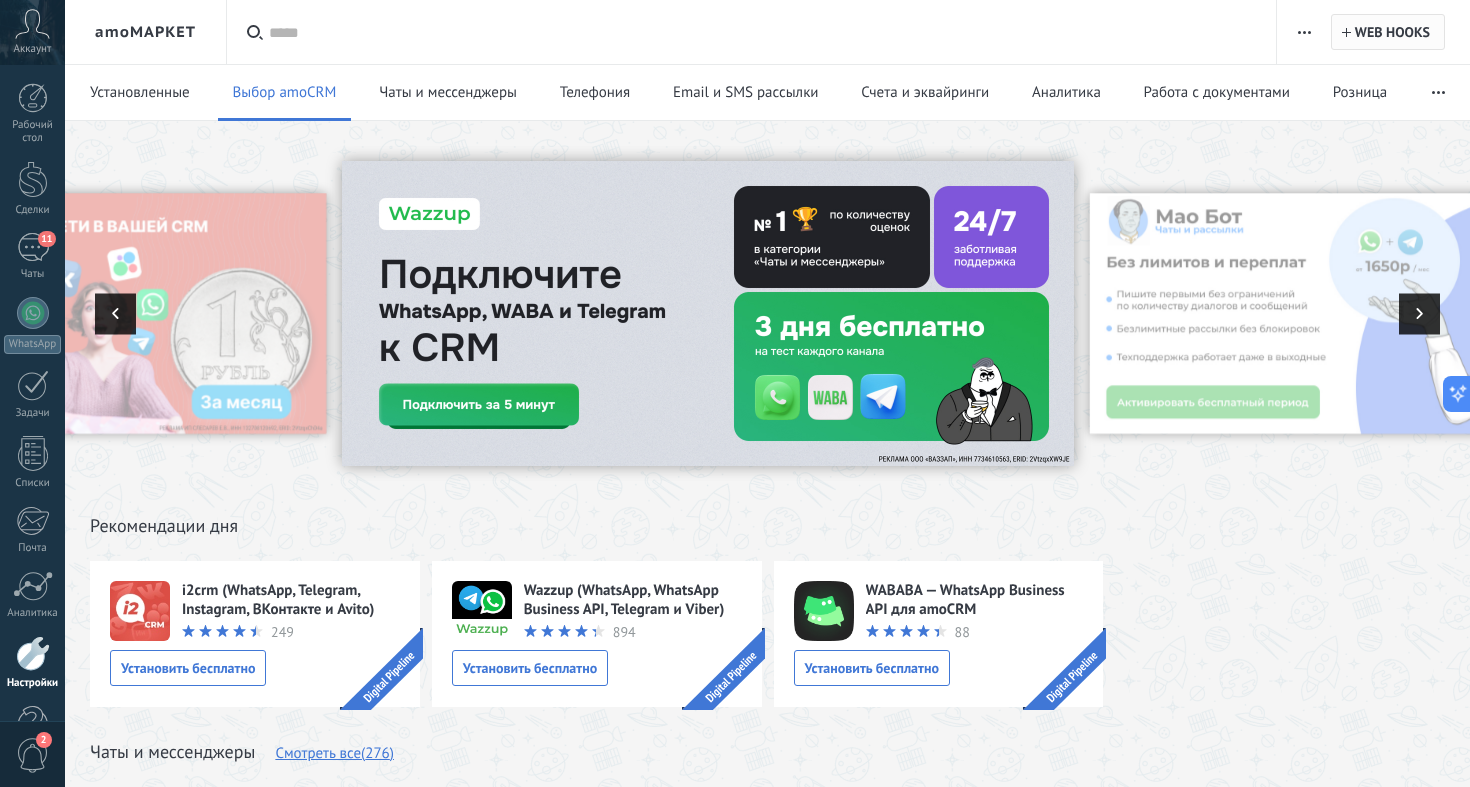 click on "WEB HOOKS" at bounding box center (1392, 32) 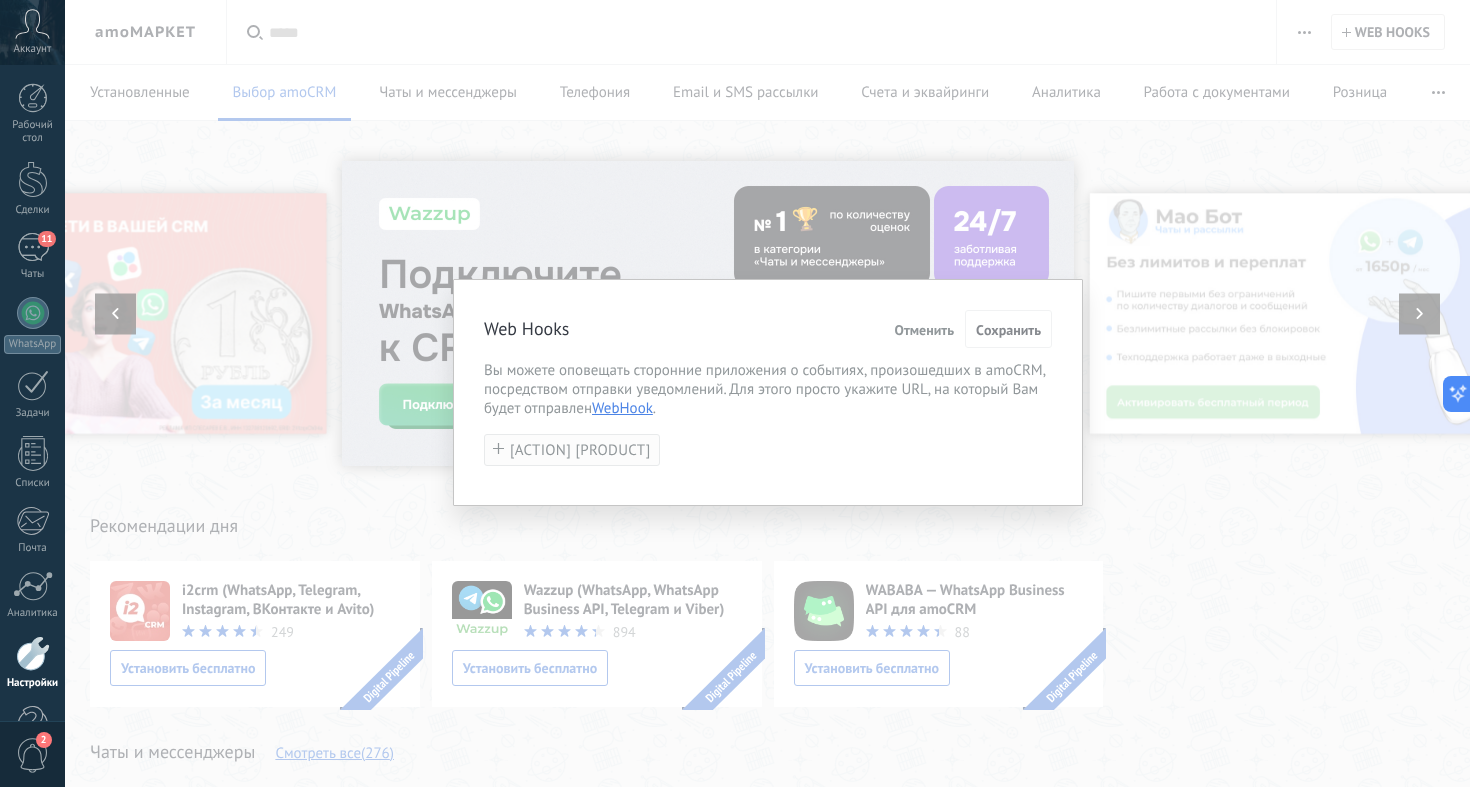 click on "Добавить хук" at bounding box center (547, 450) 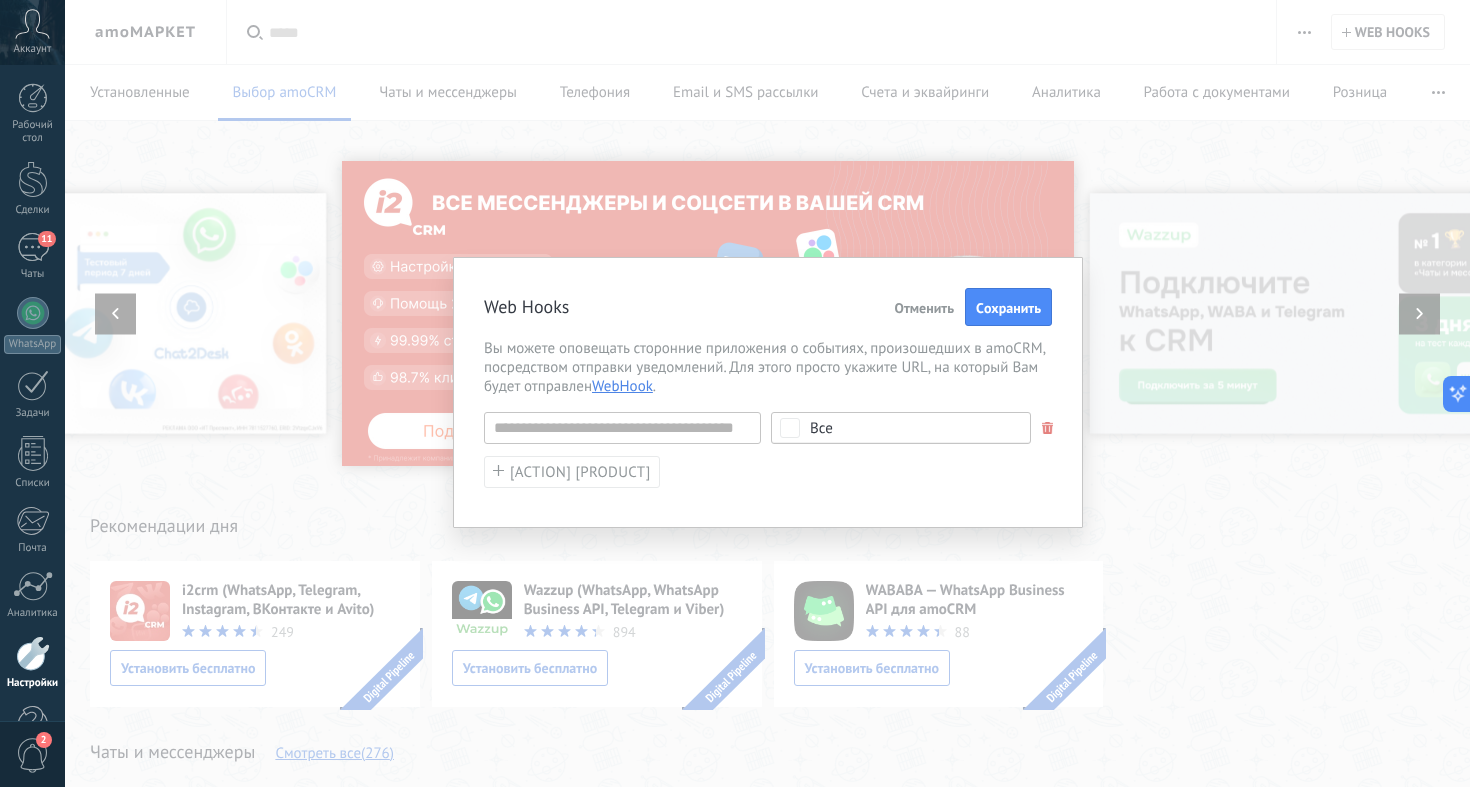 click on "Отменить" at bounding box center [924, 308] 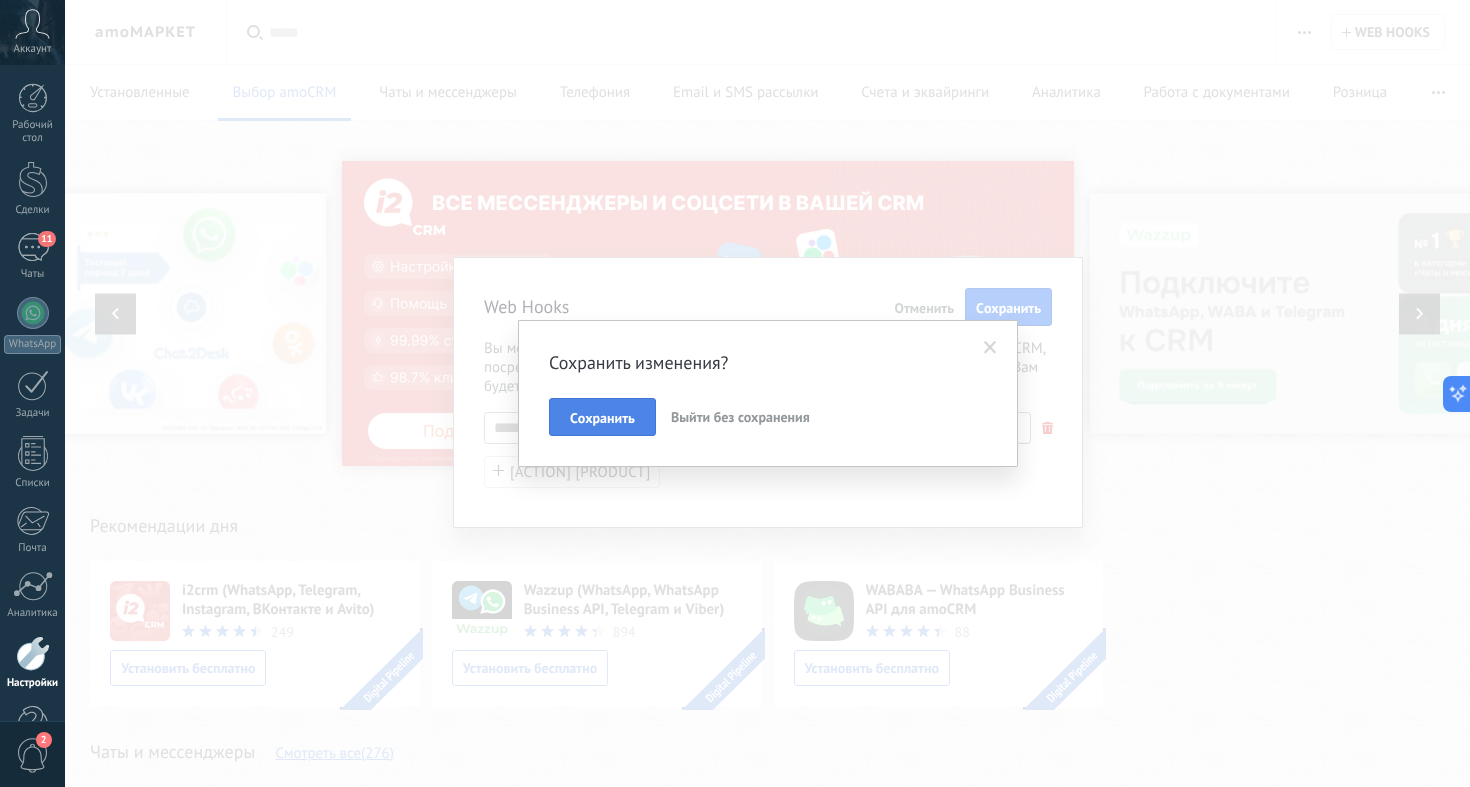 click on "Cохранить" at bounding box center [602, 418] 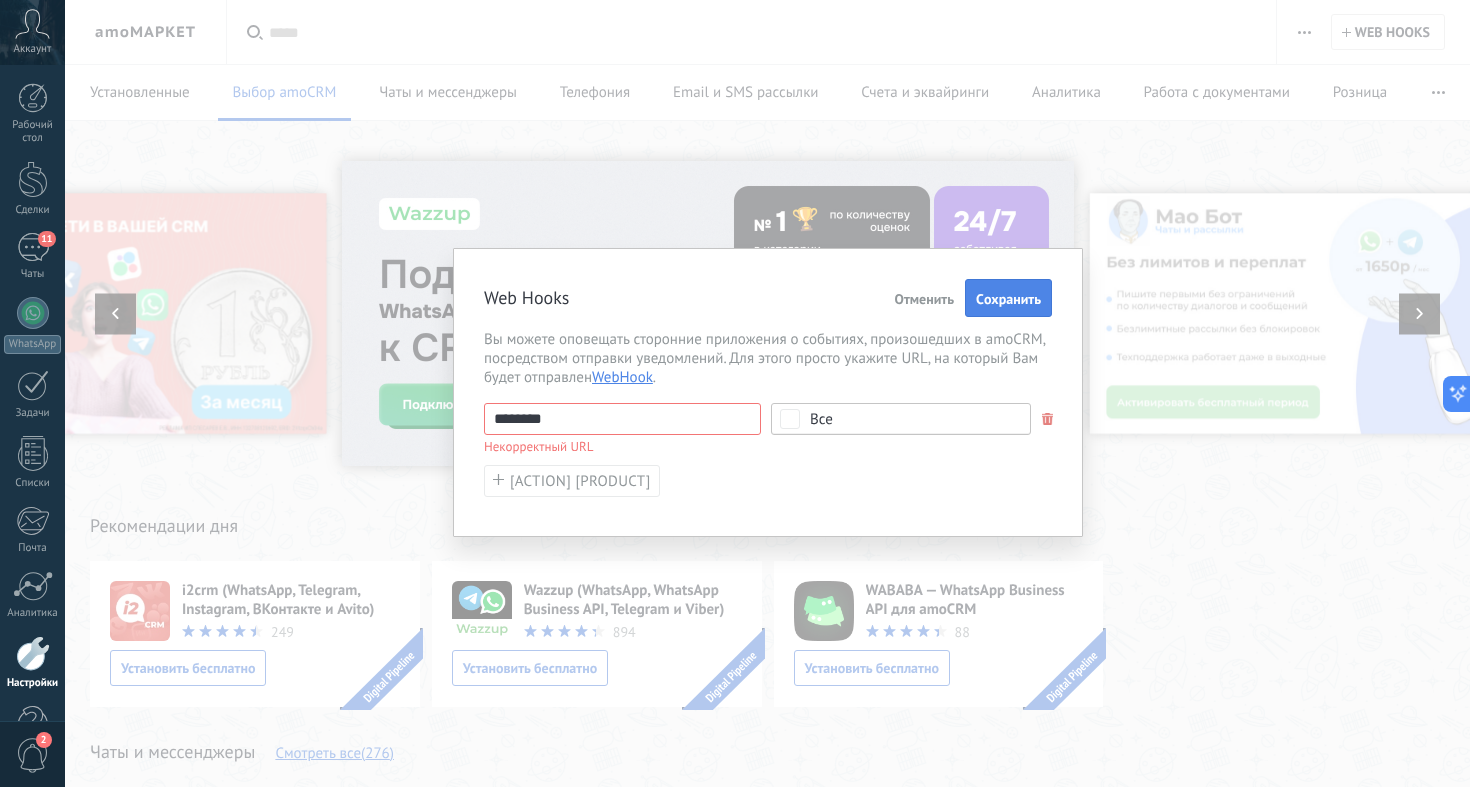 click on "Cохранить" at bounding box center (1008, 299) 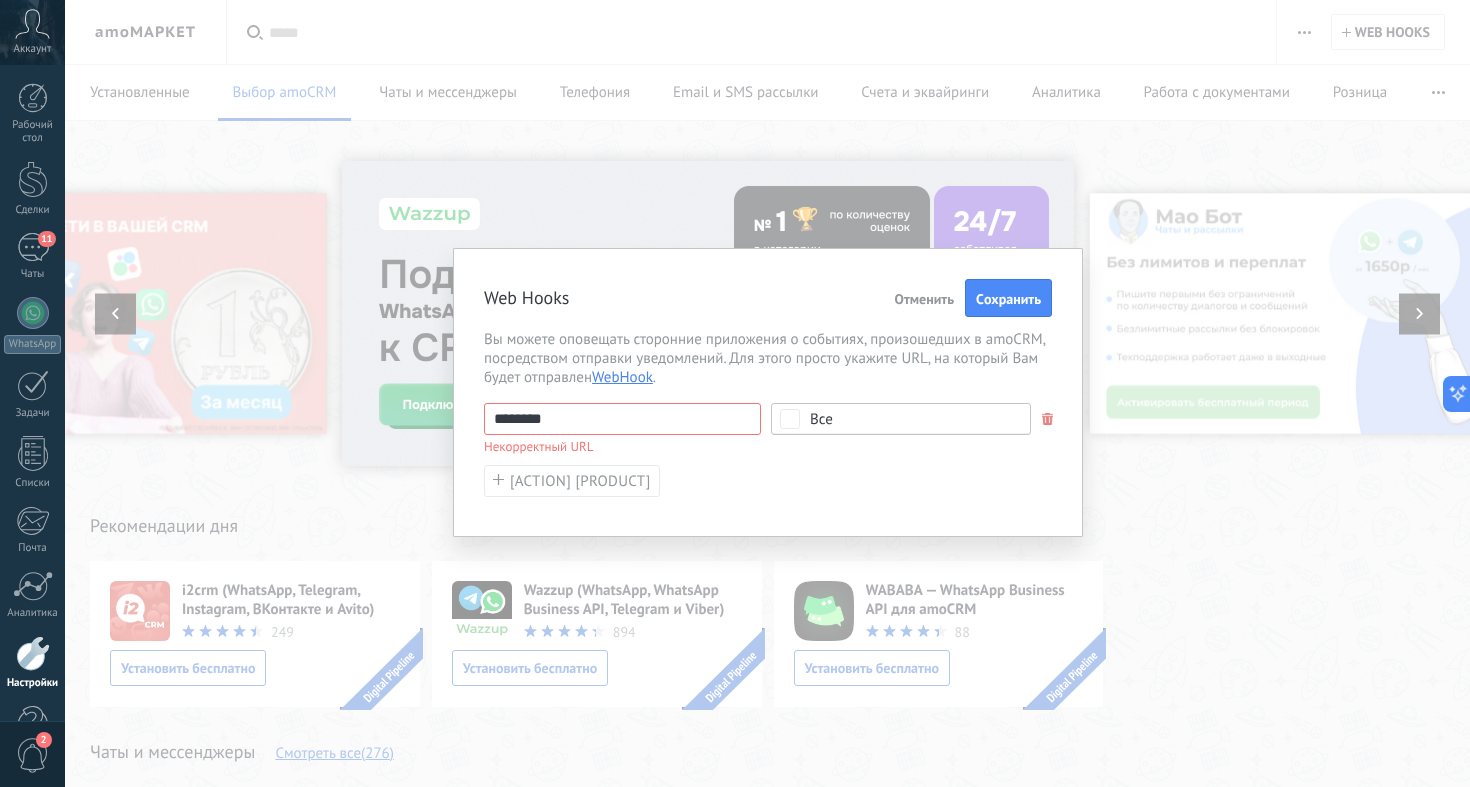 click on "Отменить" at bounding box center [924, 299] 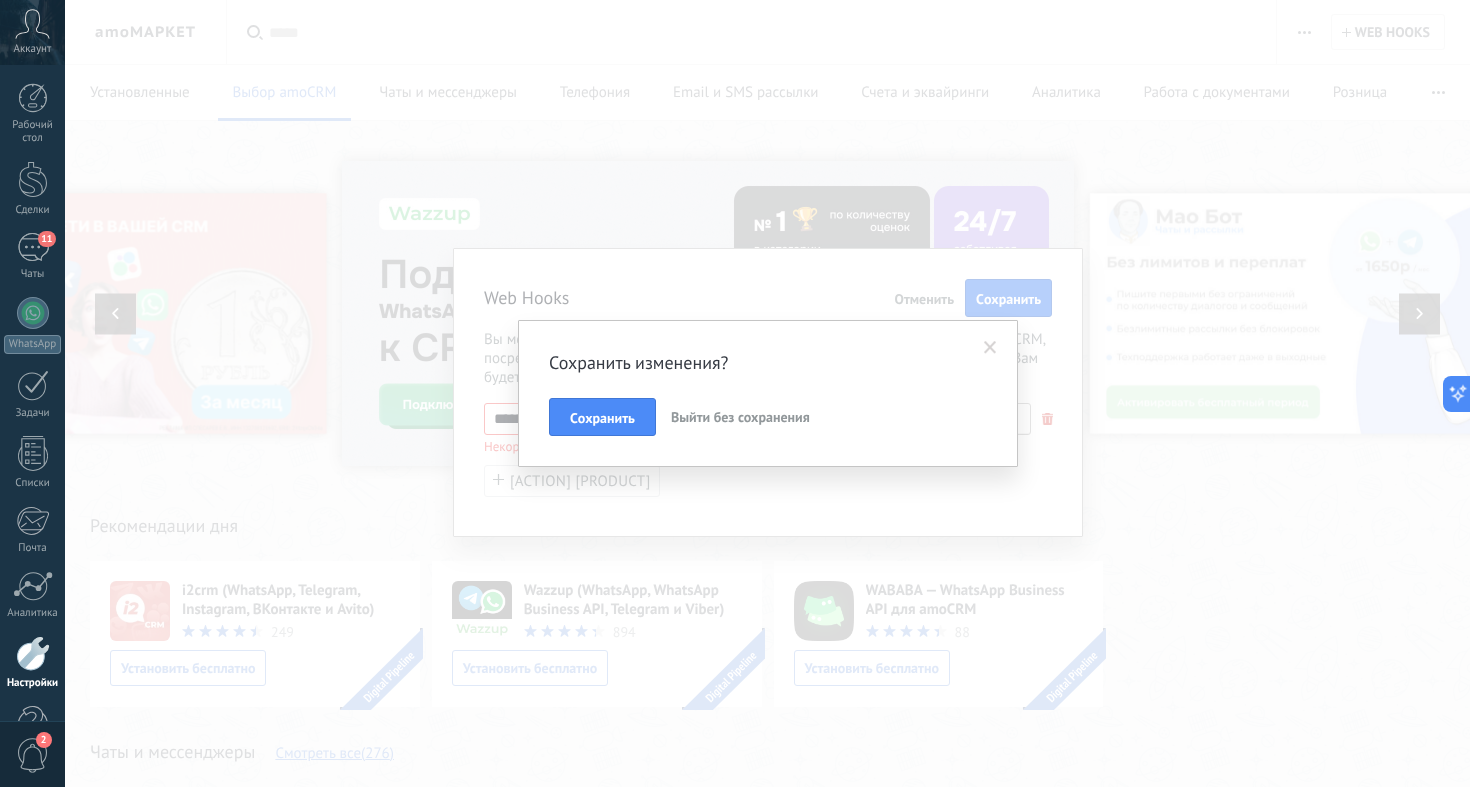click on "Выйти без сохранения" at bounding box center (740, 417) 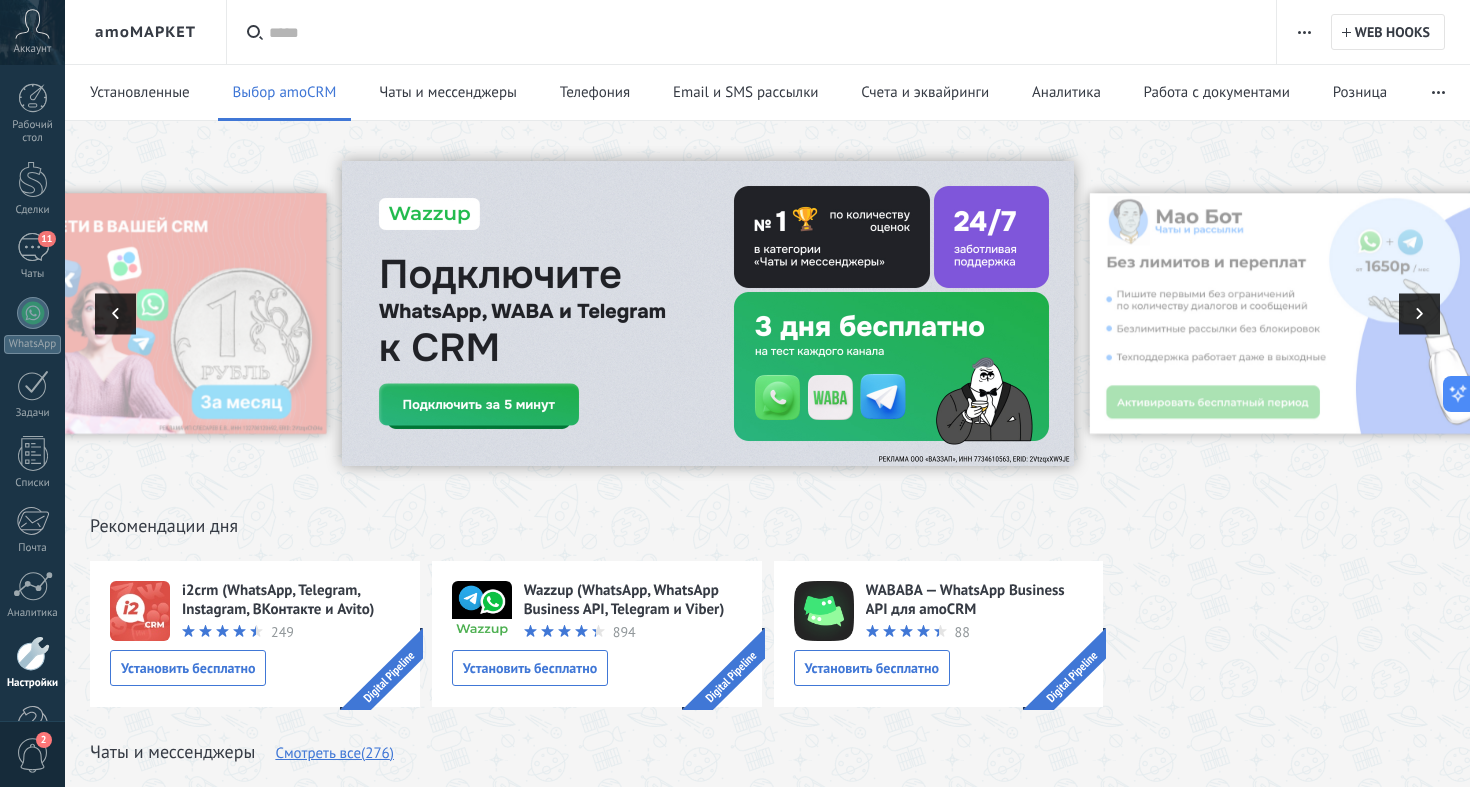 scroll, scrollTop: 0, scrollLeft: 0, axis: both 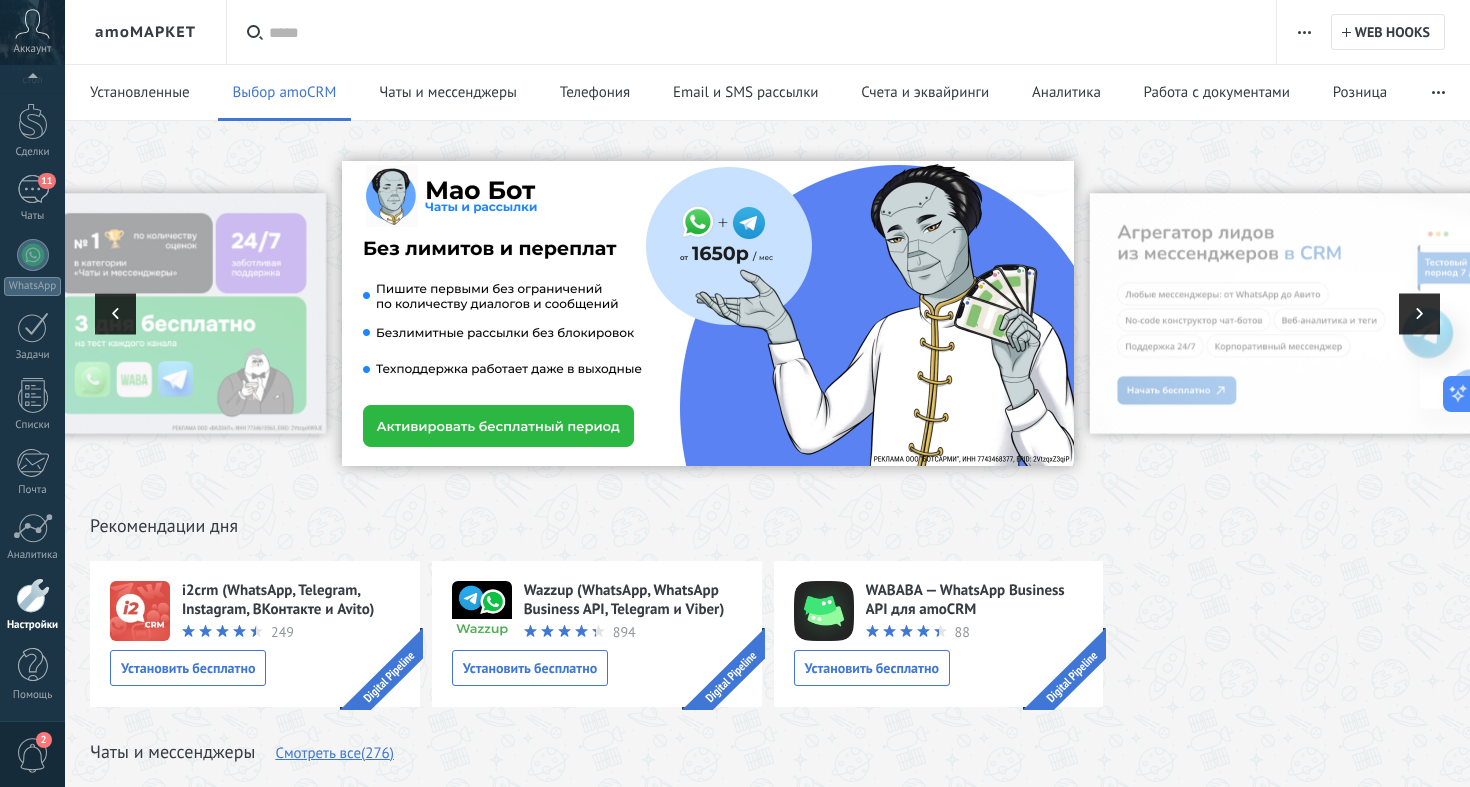 click at bounding box center (33, 595) 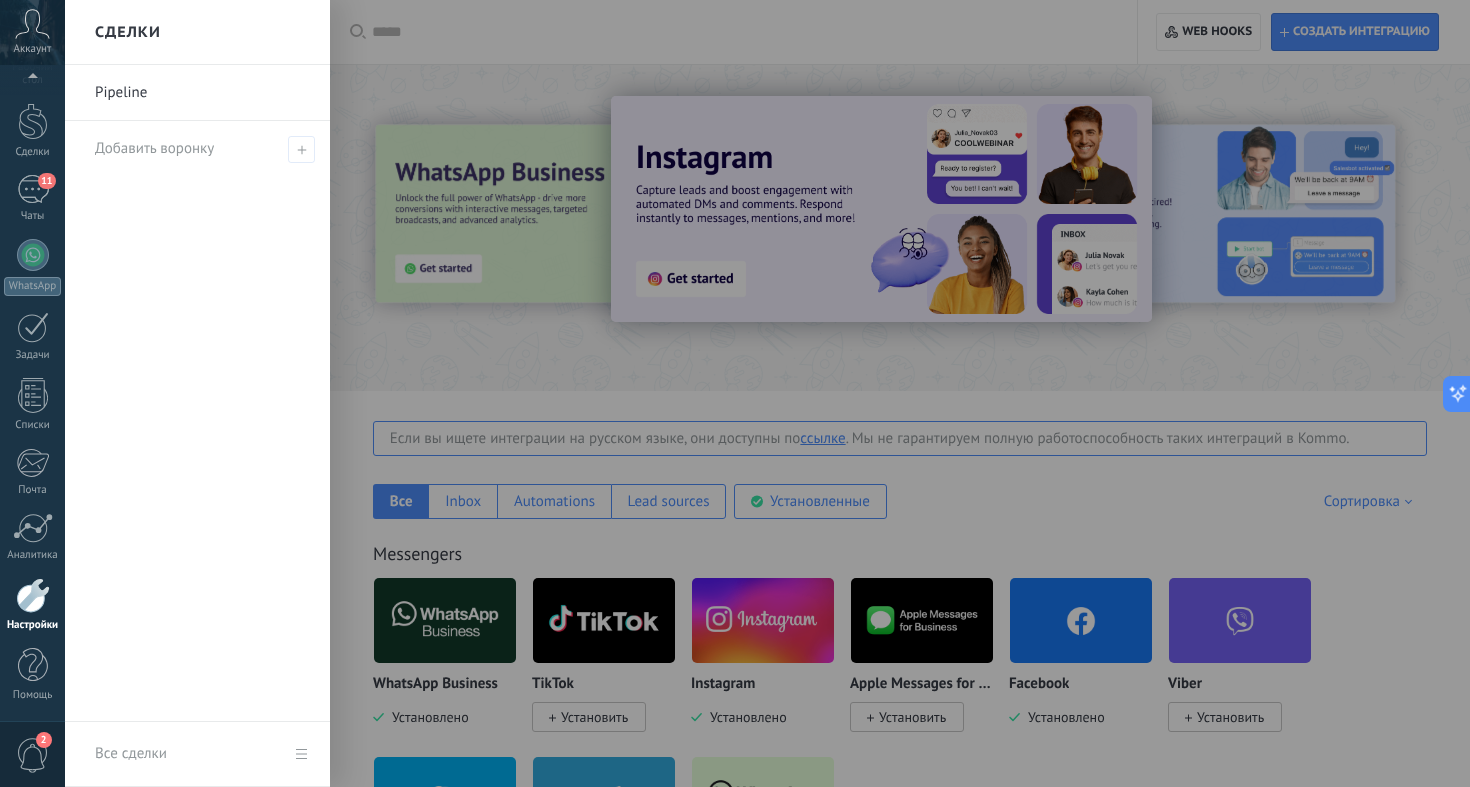 click at bounding box center [800, 393] 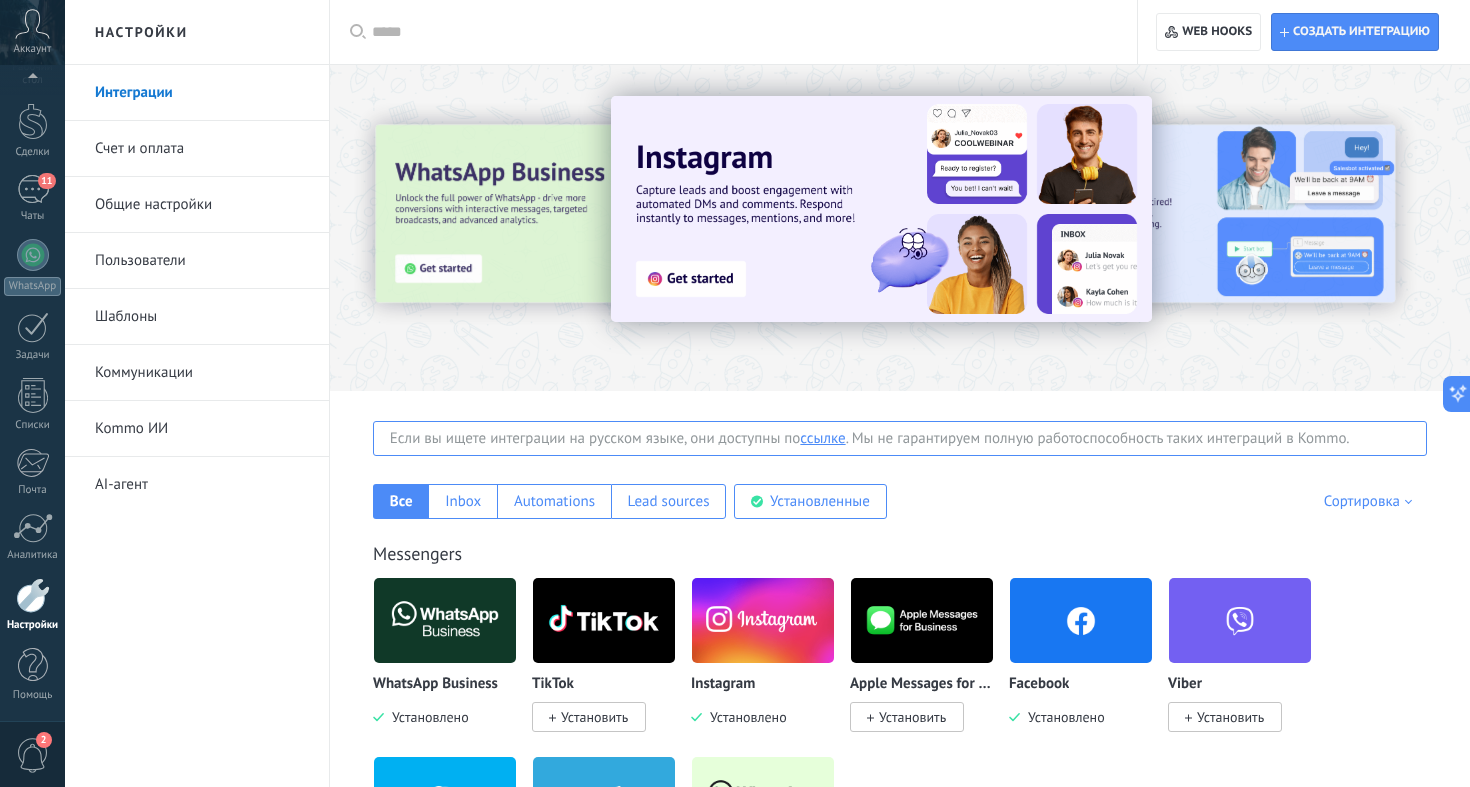 click on "Общие настройки" at bounding box center (202, 205) 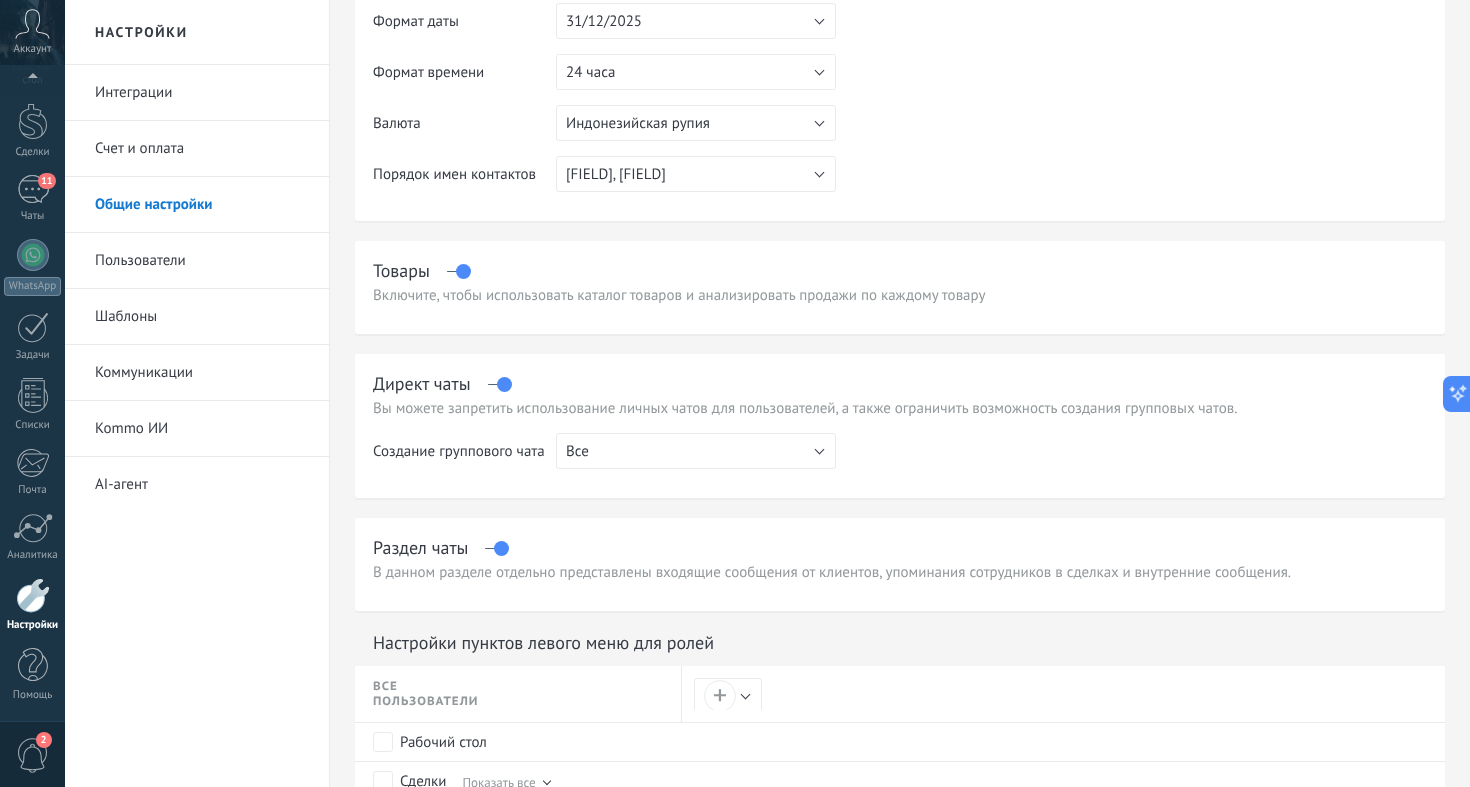 scroll, scrollTop: 371, scrollLeft: 0, axis: vertical 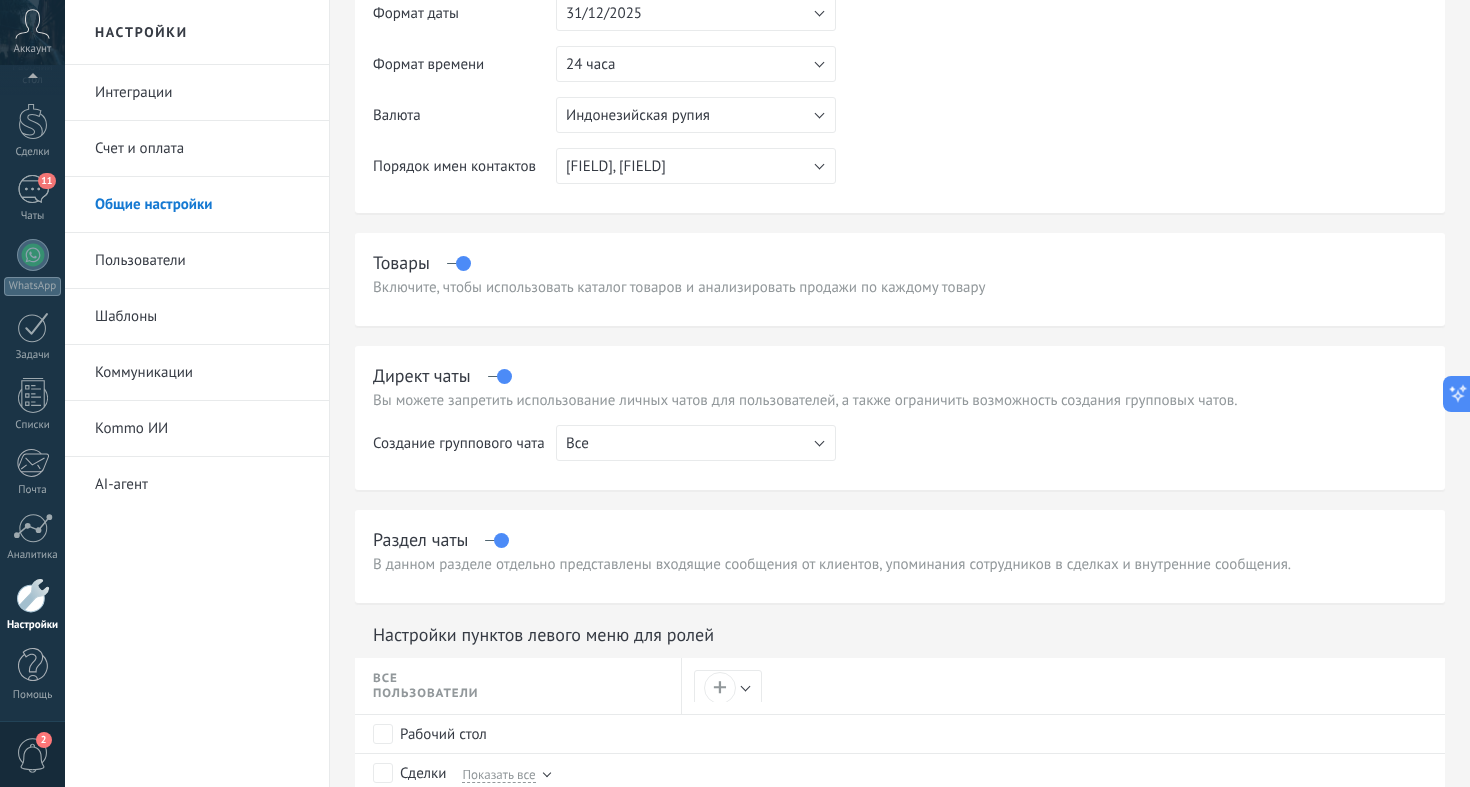 click on "Включите, чтобы использовать каталог товаров и анализировать продажи по каждому товару" at bounding box center (900, 287) 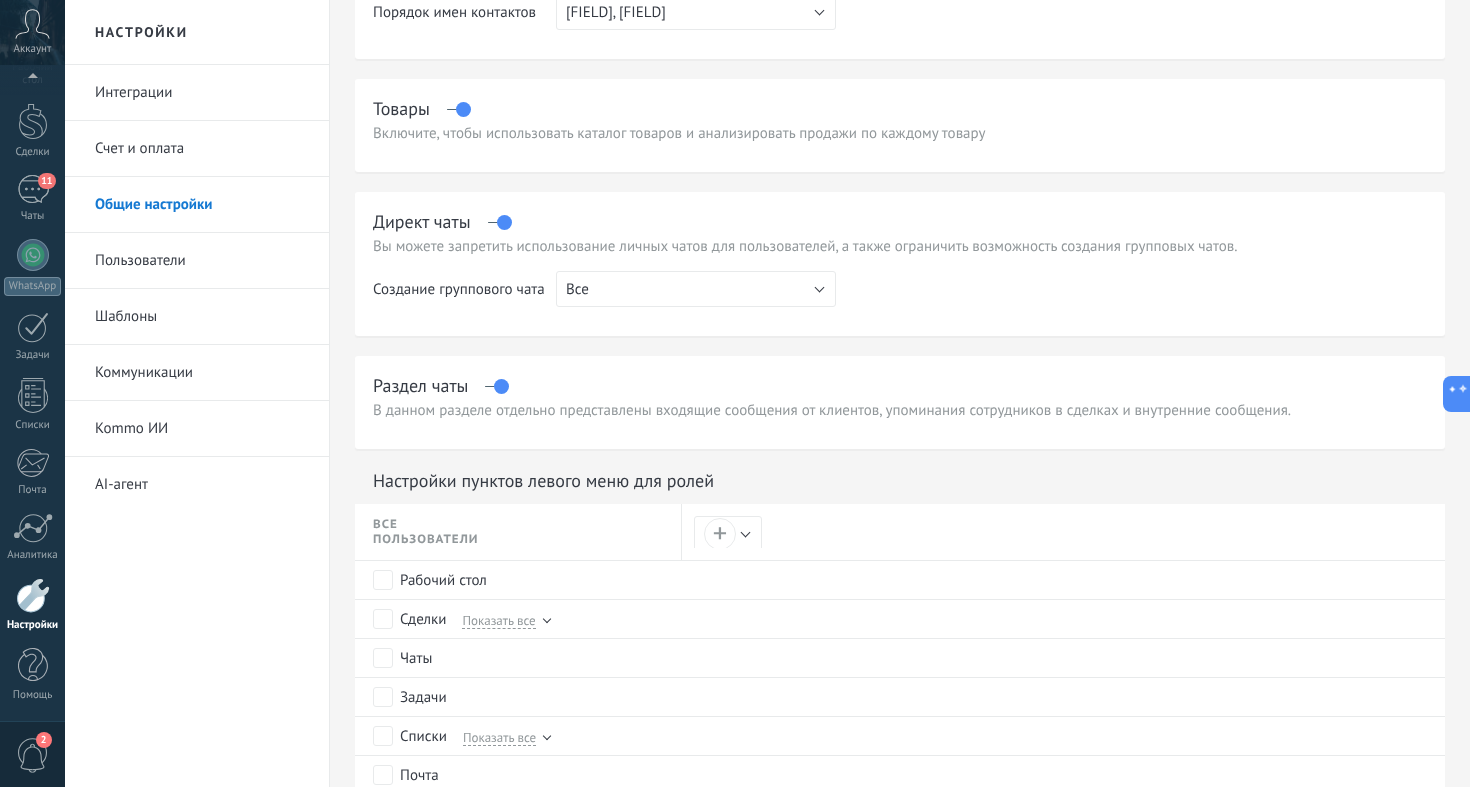 scroll, scrollTop: 528, scrollLeft: 0, axis: vertical 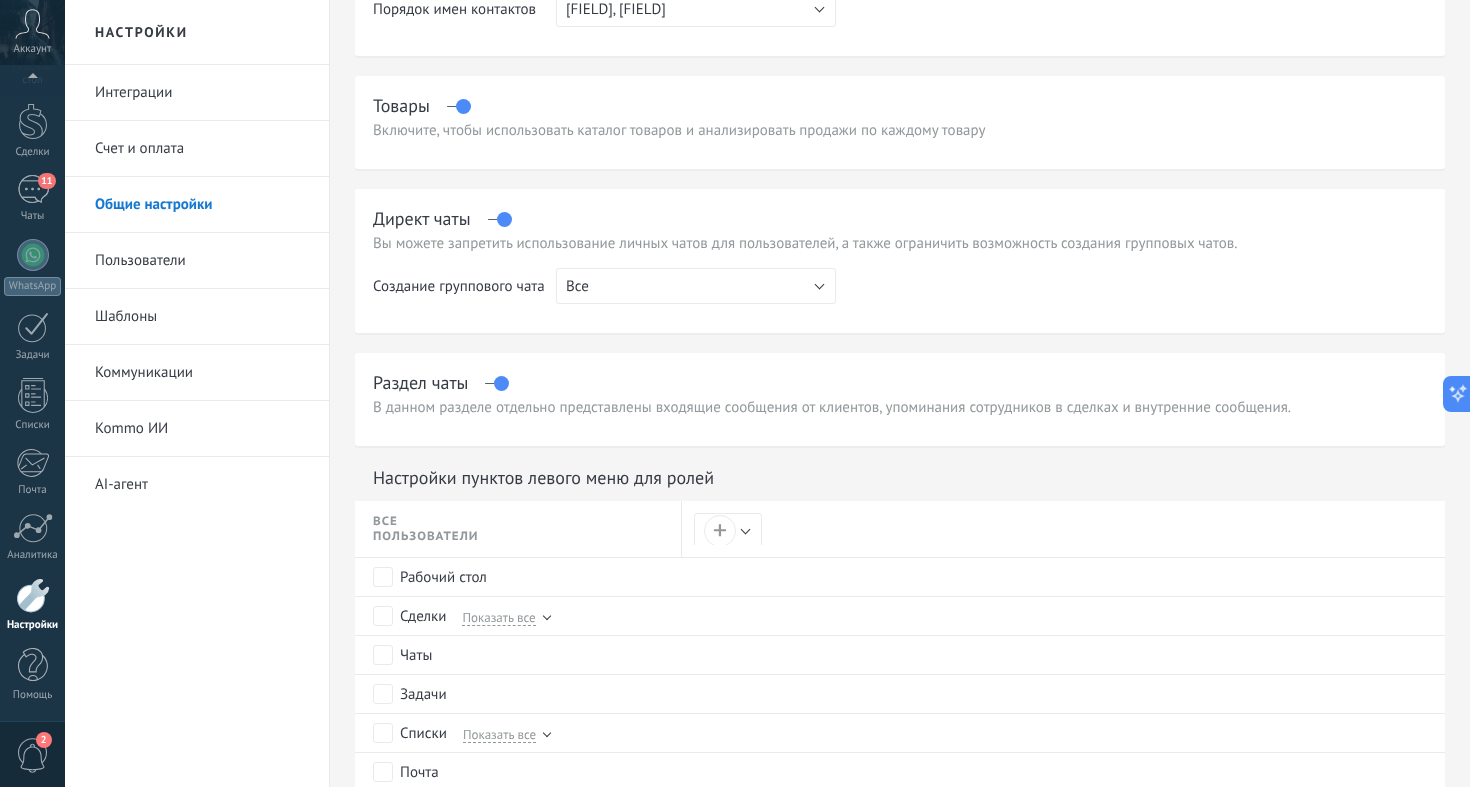 click on "Все" at bounding box center (696, 286) 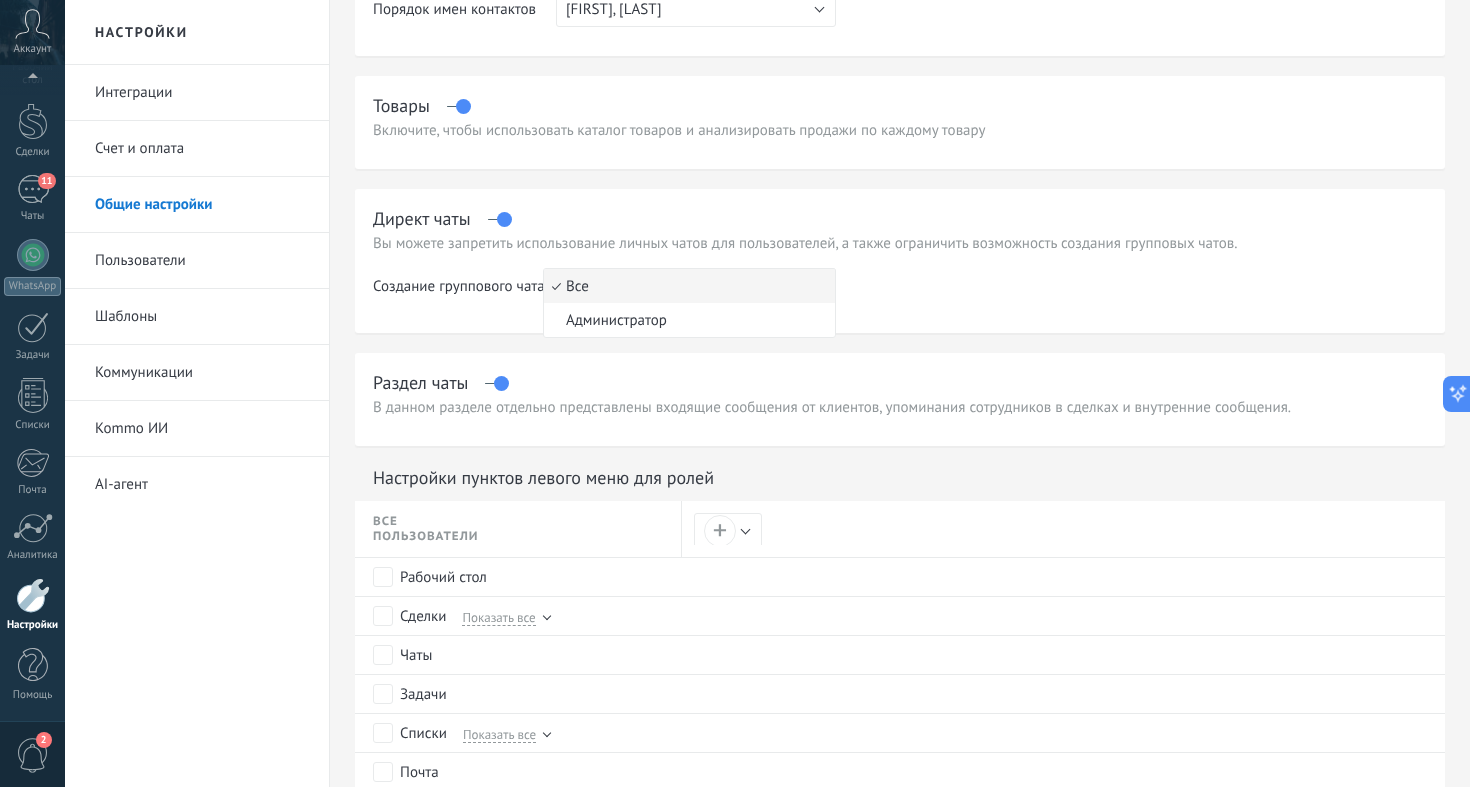 click on "Вы можете запретить использование личных чатов для пользователей, а также ограничить возможность создания групповых чатов." at bounding box center (900, 243) 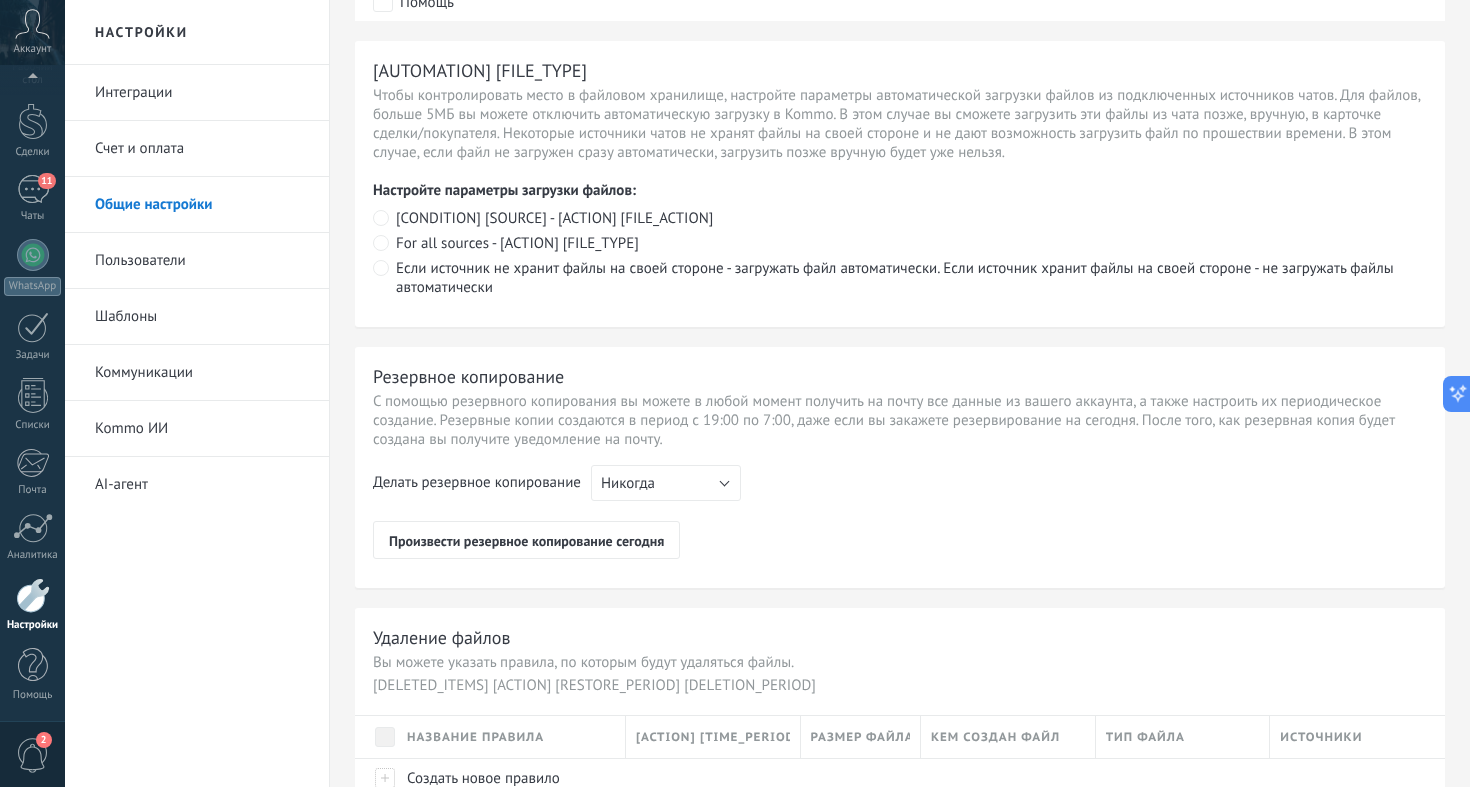 scroll, scrollTop: 1377, scrollLeft: 0, axis: vertical 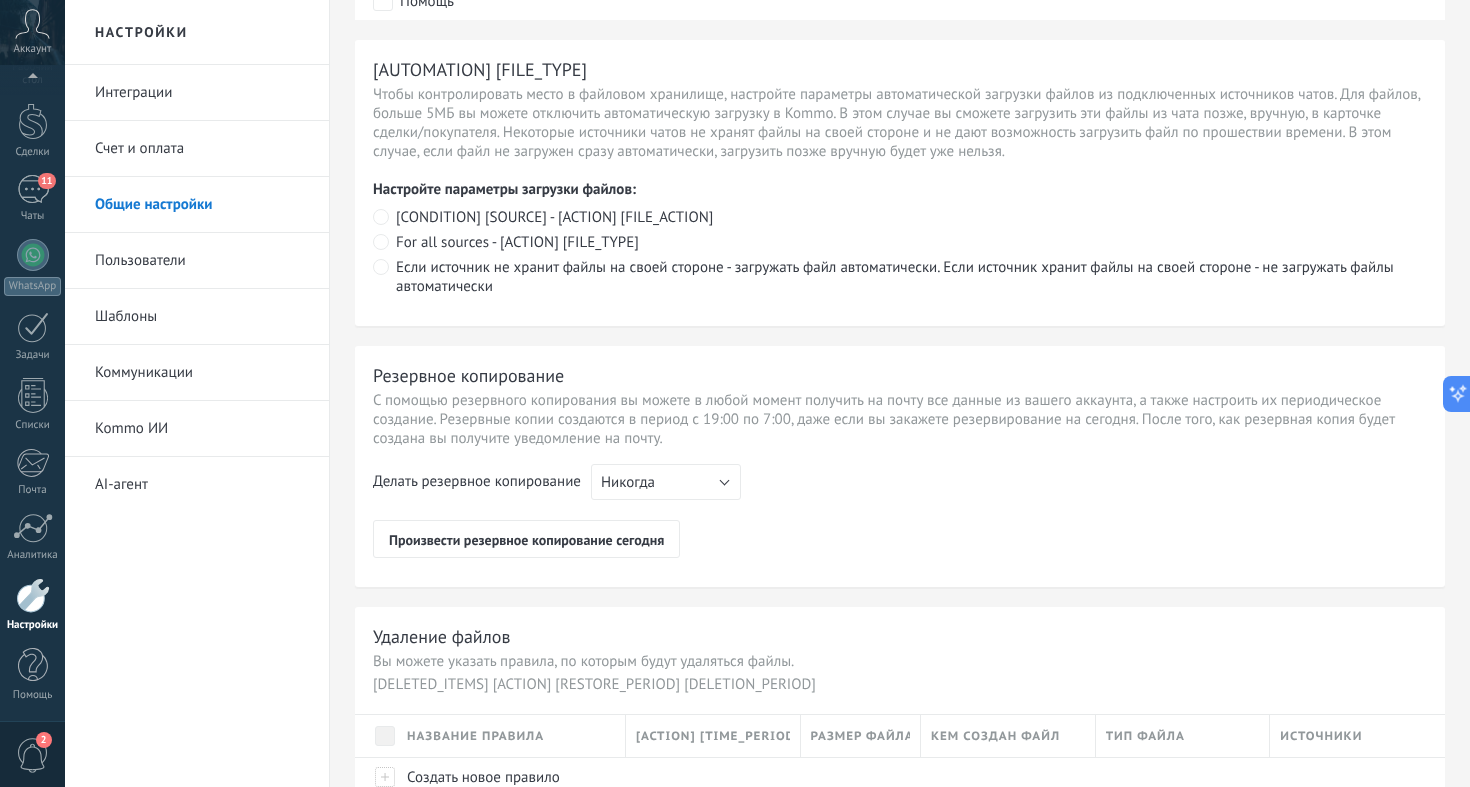 click on "Резервное копирование С помощью резервного копирования вы можете в любой момент получить на почту все данные из вашего аккаунта, а также настроить их периодическое создание. Резервные копии создаются в период с 19:00  по 7:00, даже если вы закажете резервирование на сегодня. После того, как резервная копия будет создана вы получите уведомление на почту. Делать резервное копирование Никогда Раз в неделю Раз в месяц Никогда Произвести резервное копирование сегодня" at bounding box center [900, 466] 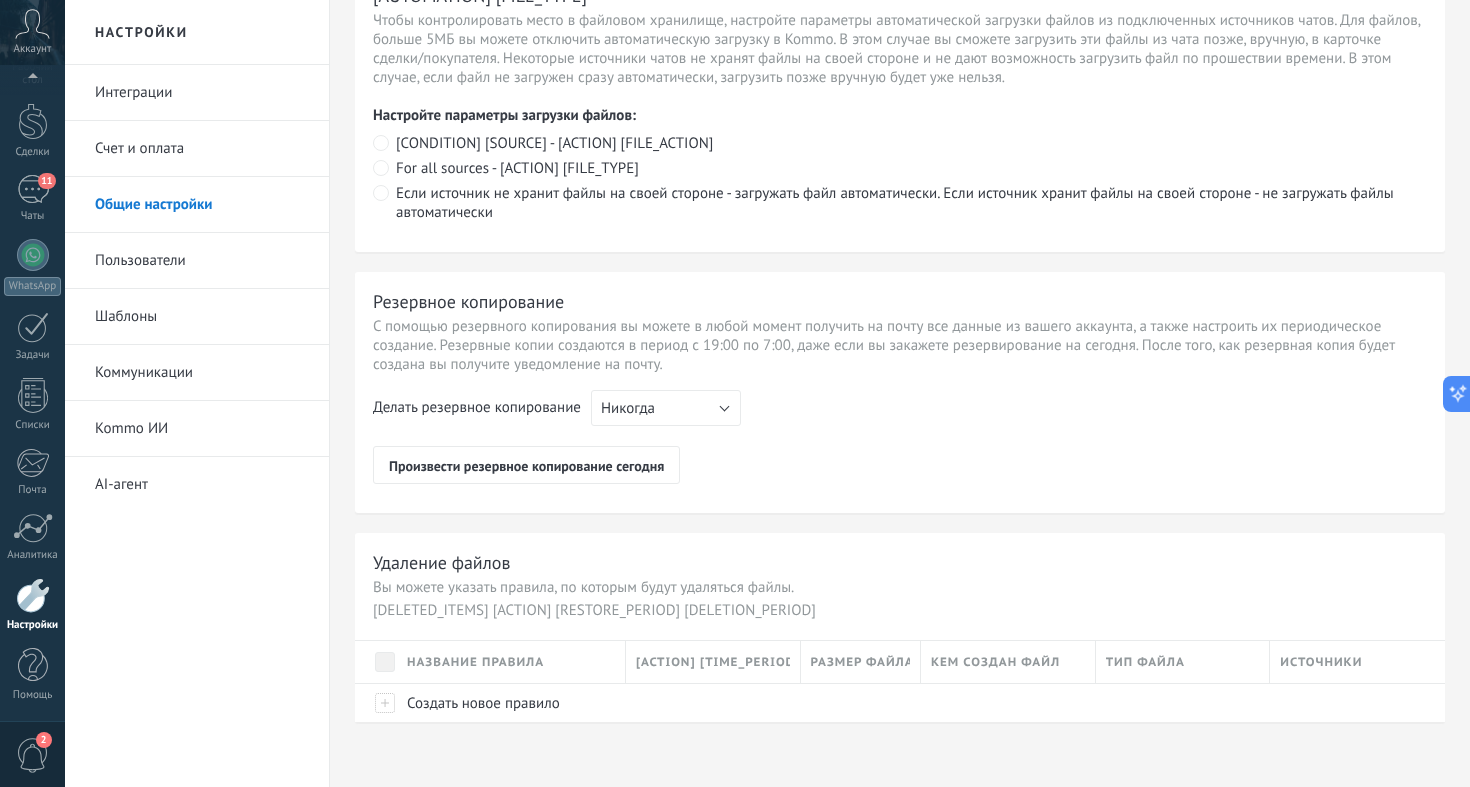 scroll, scrollTop: 1451, scrollLeft: 0, axis: vertical 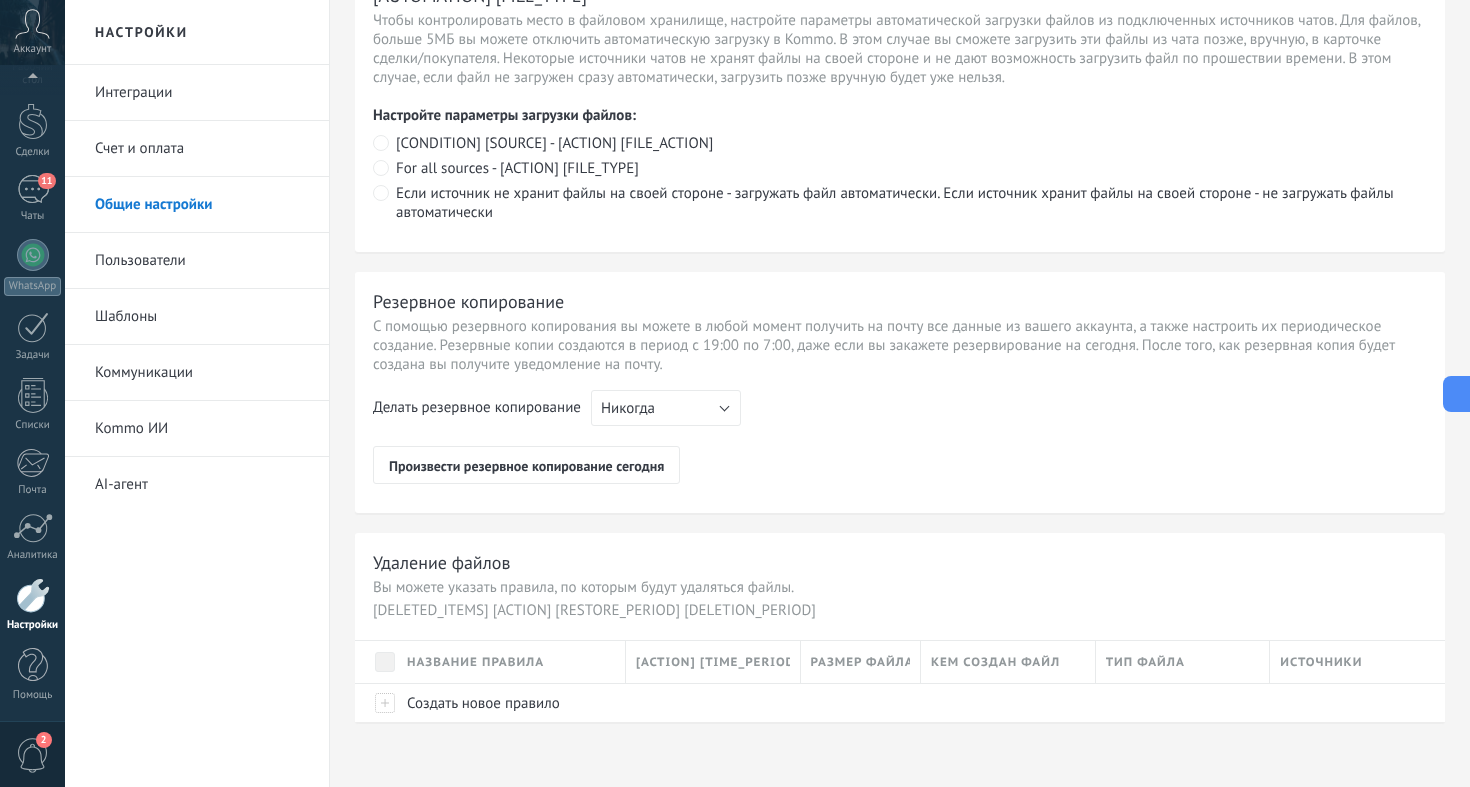 click on "Пользователи" at bounding box center [202, 261] 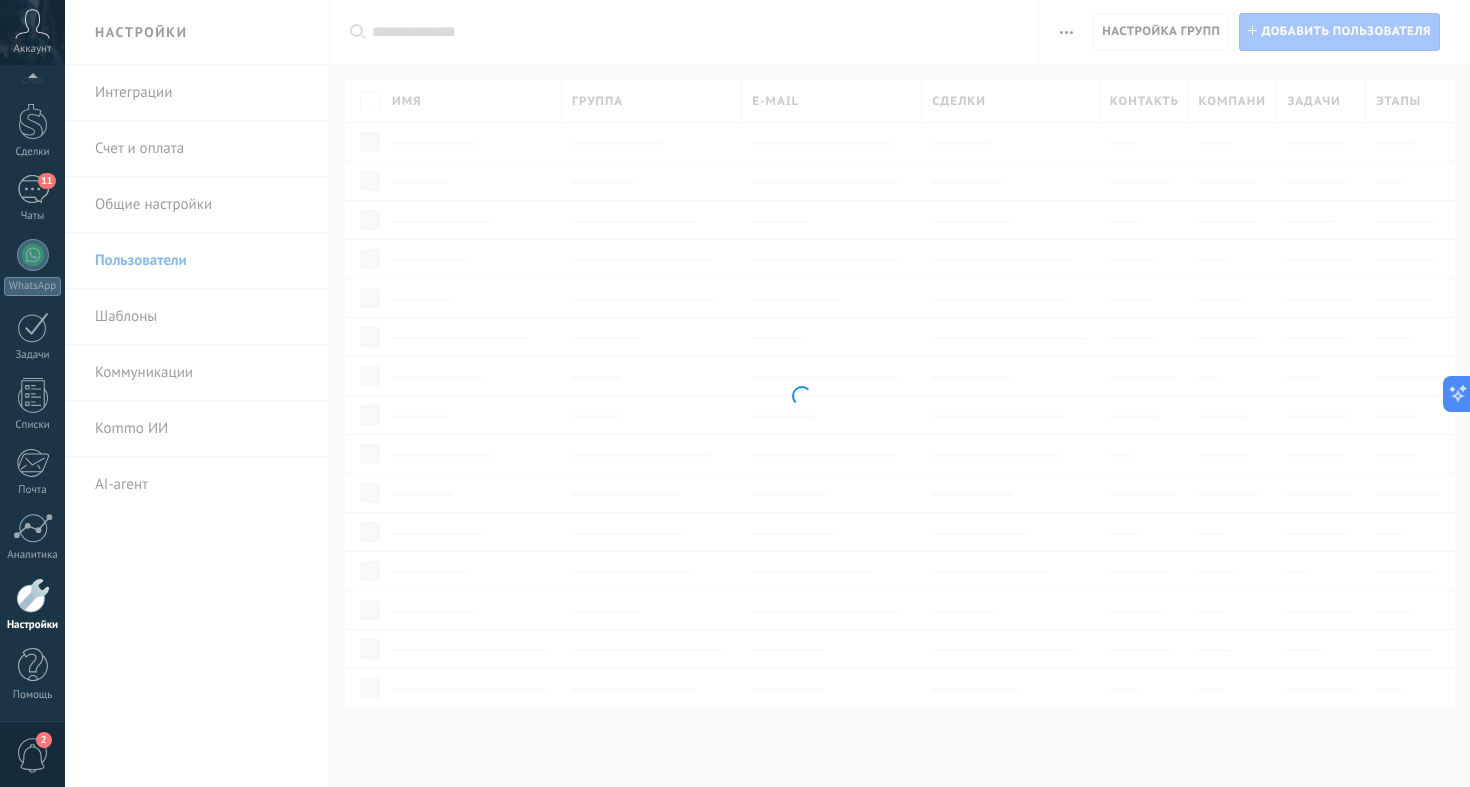 scroll, scrollTop: 0, scrollLeft: 0, axis: both 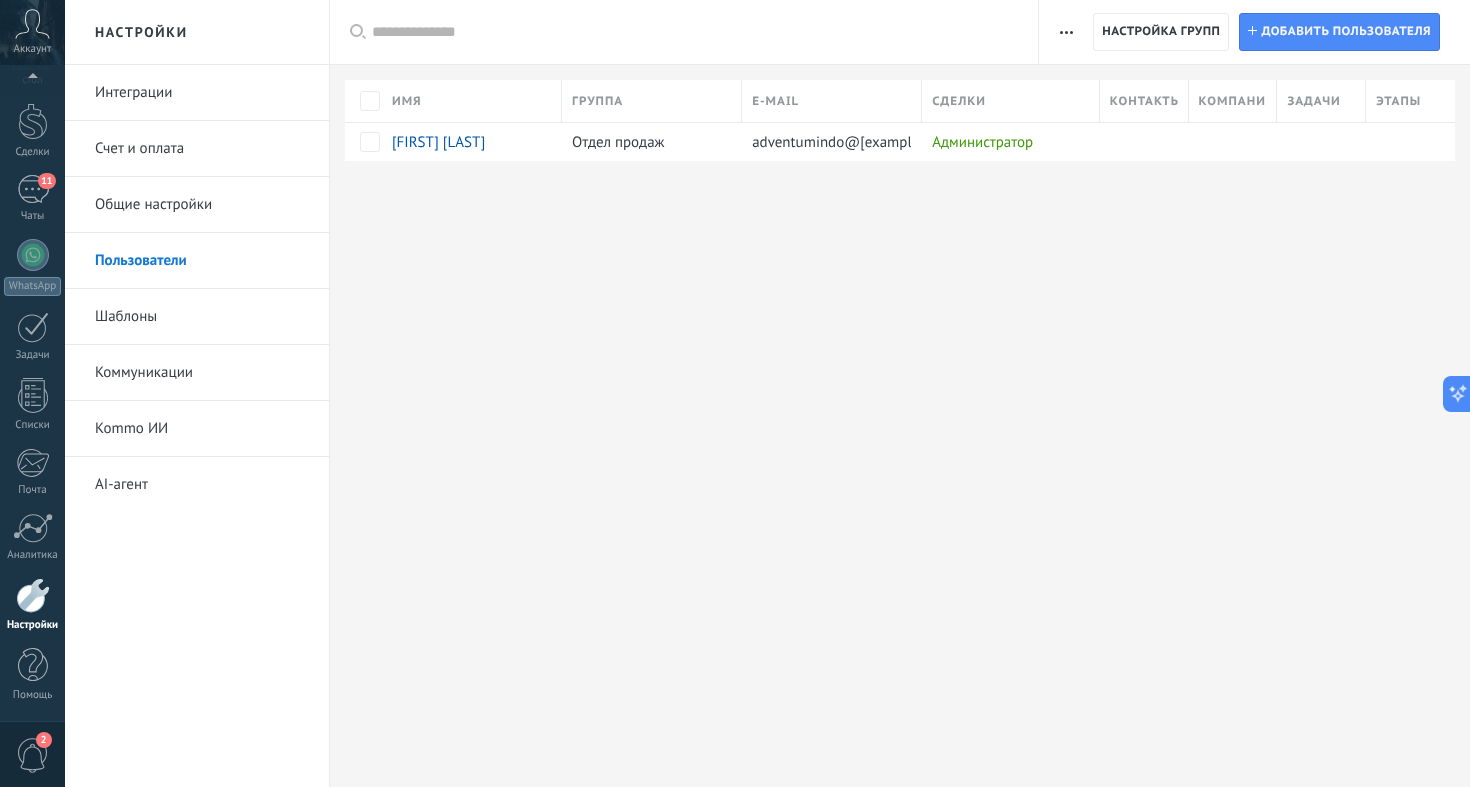 click on "Счет и оплата" at bounding box center [202, 149] 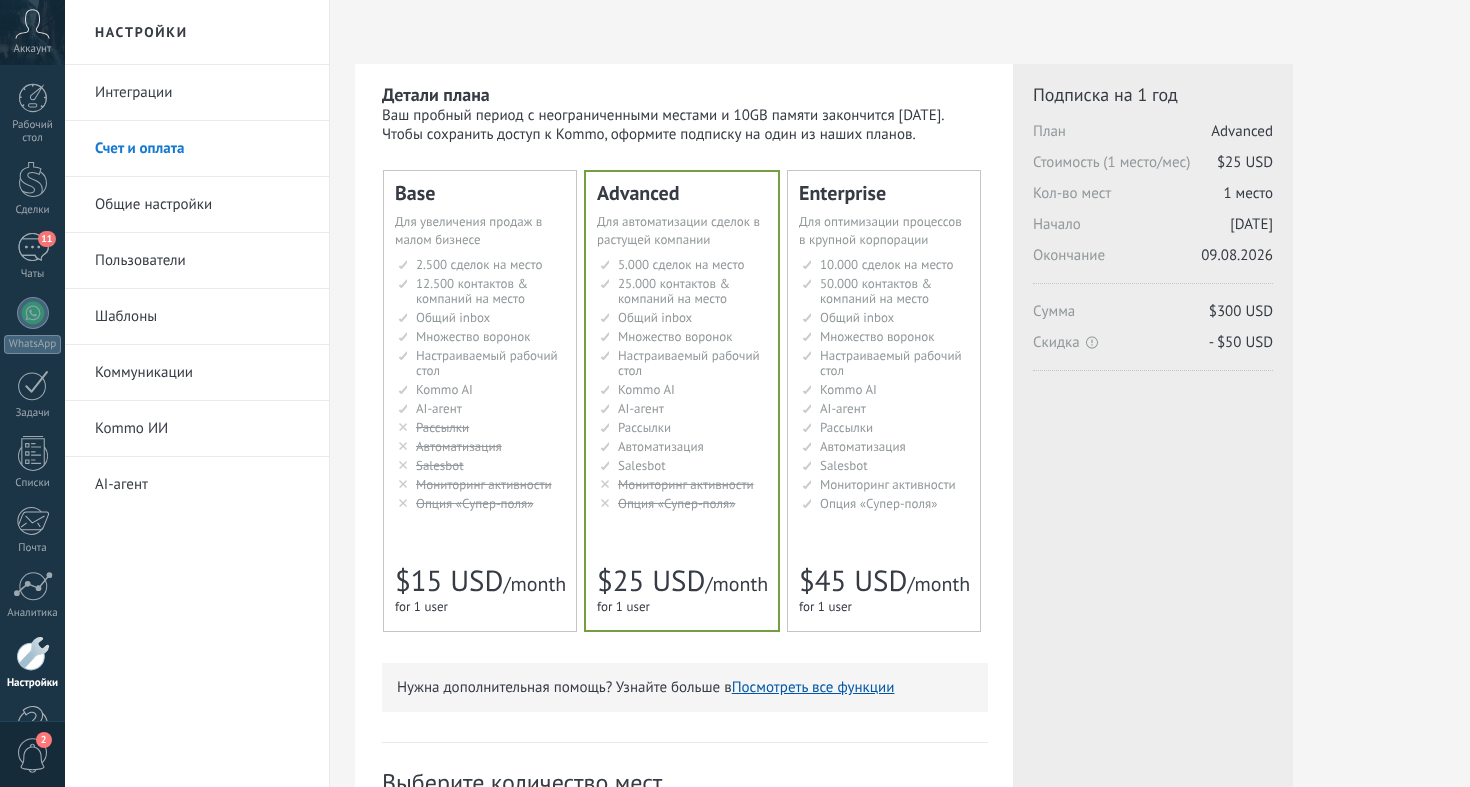 scroll, scrollTop: 0, scrollLeft: 0, axis: both 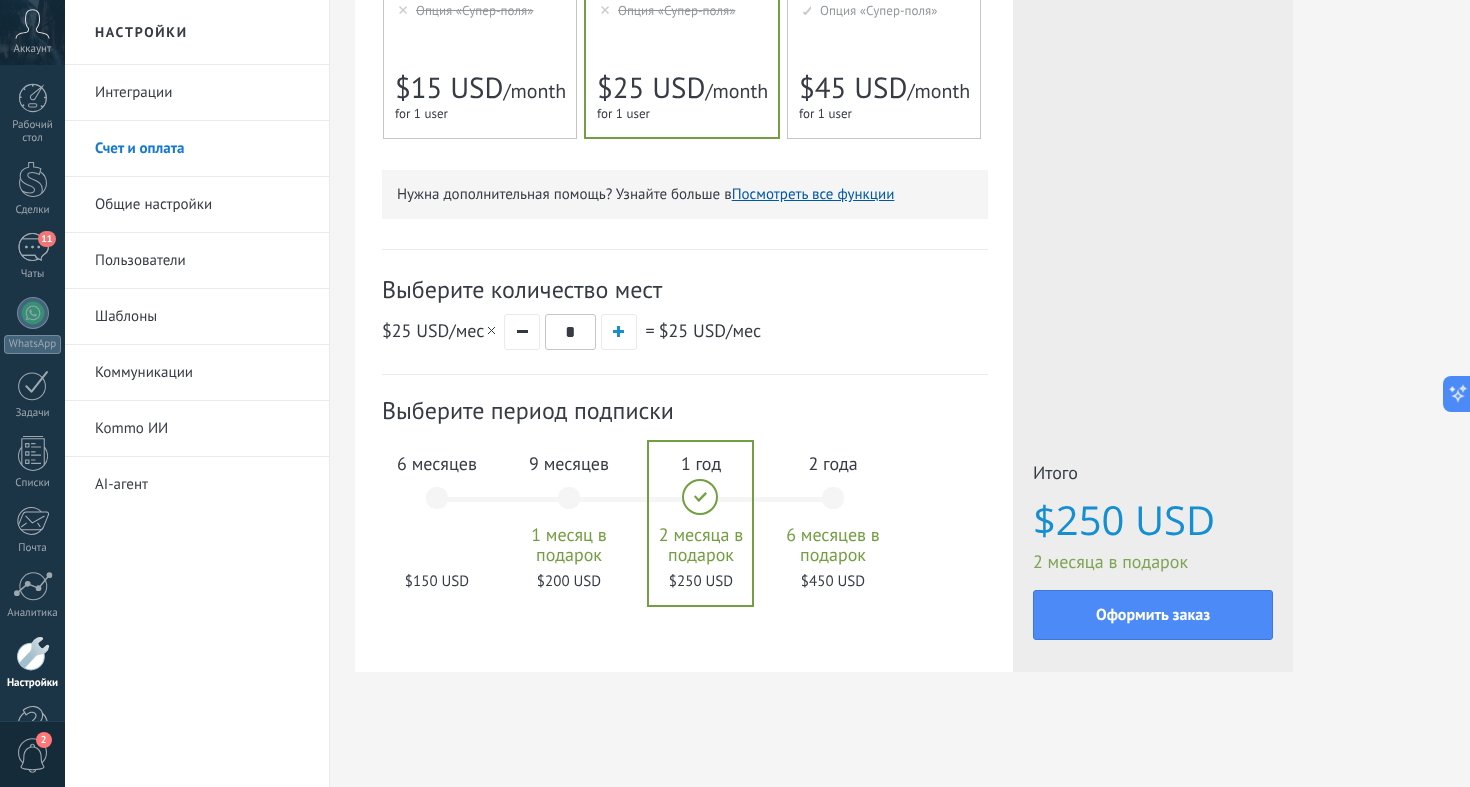click on "6 месяцев
$150 USD" at bounding box center [437, 507] 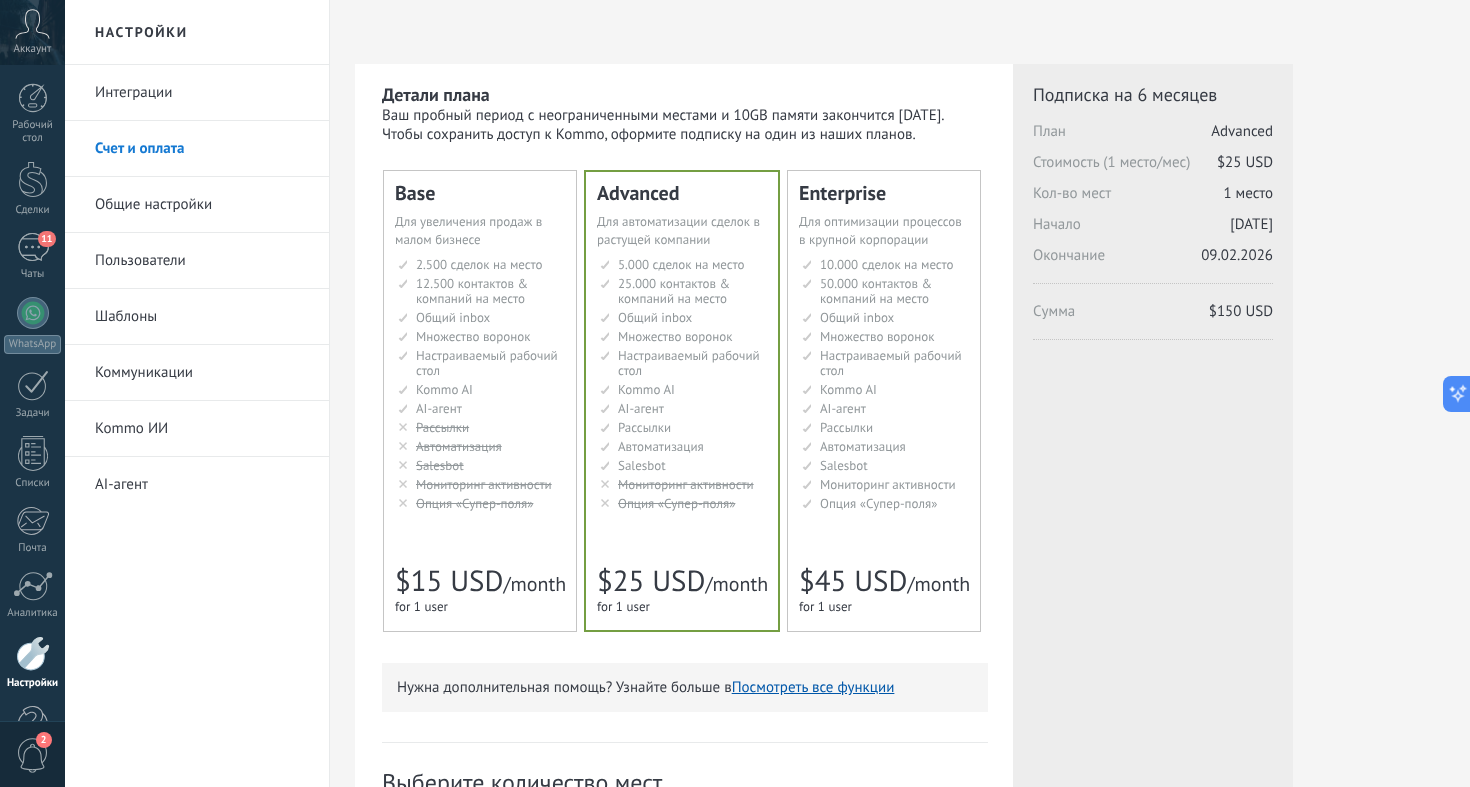 scroll, scrollTop: -1, scrollLeft: 0, axis: vertical 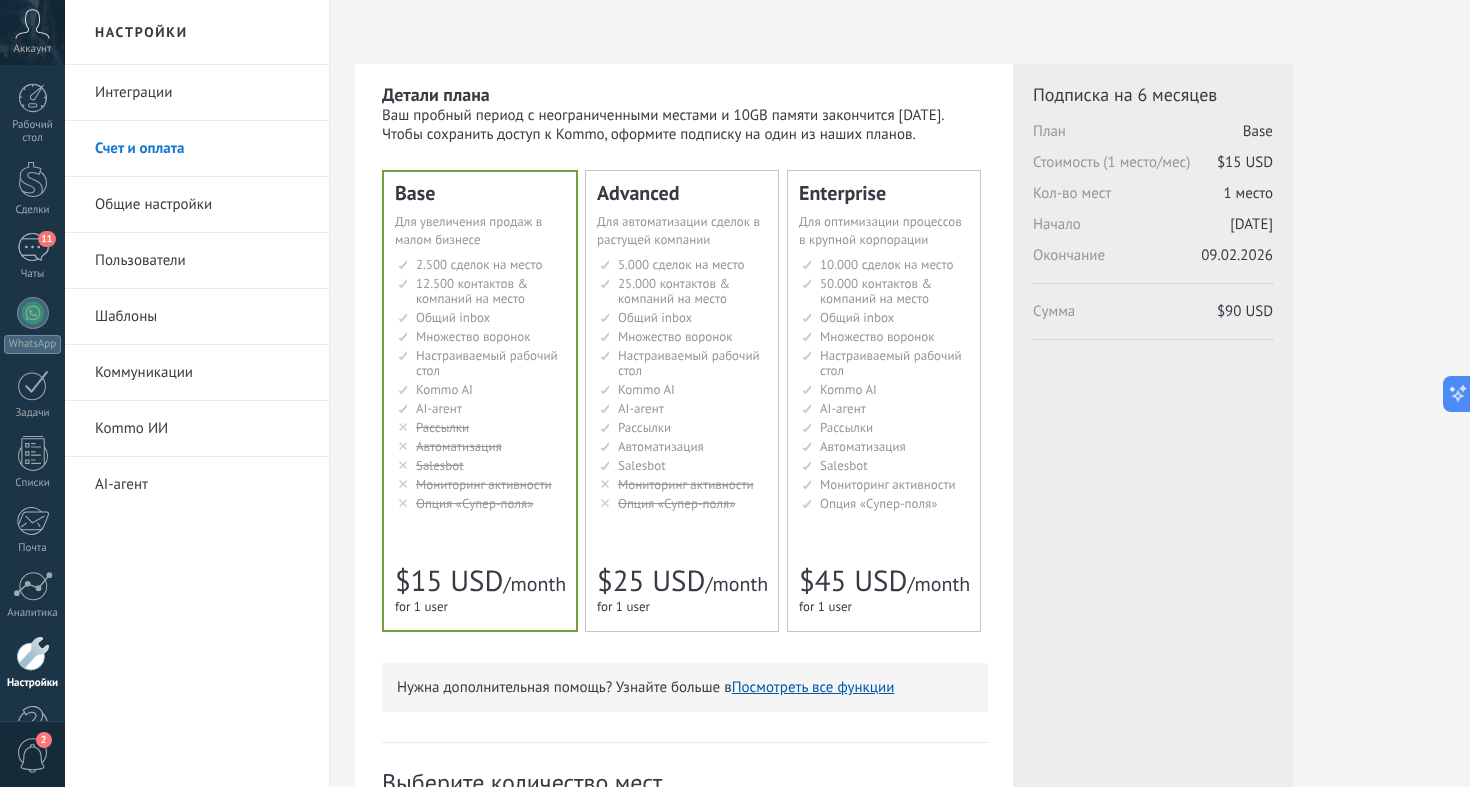 click on "Интеграции" at bounding box center (202, 93) 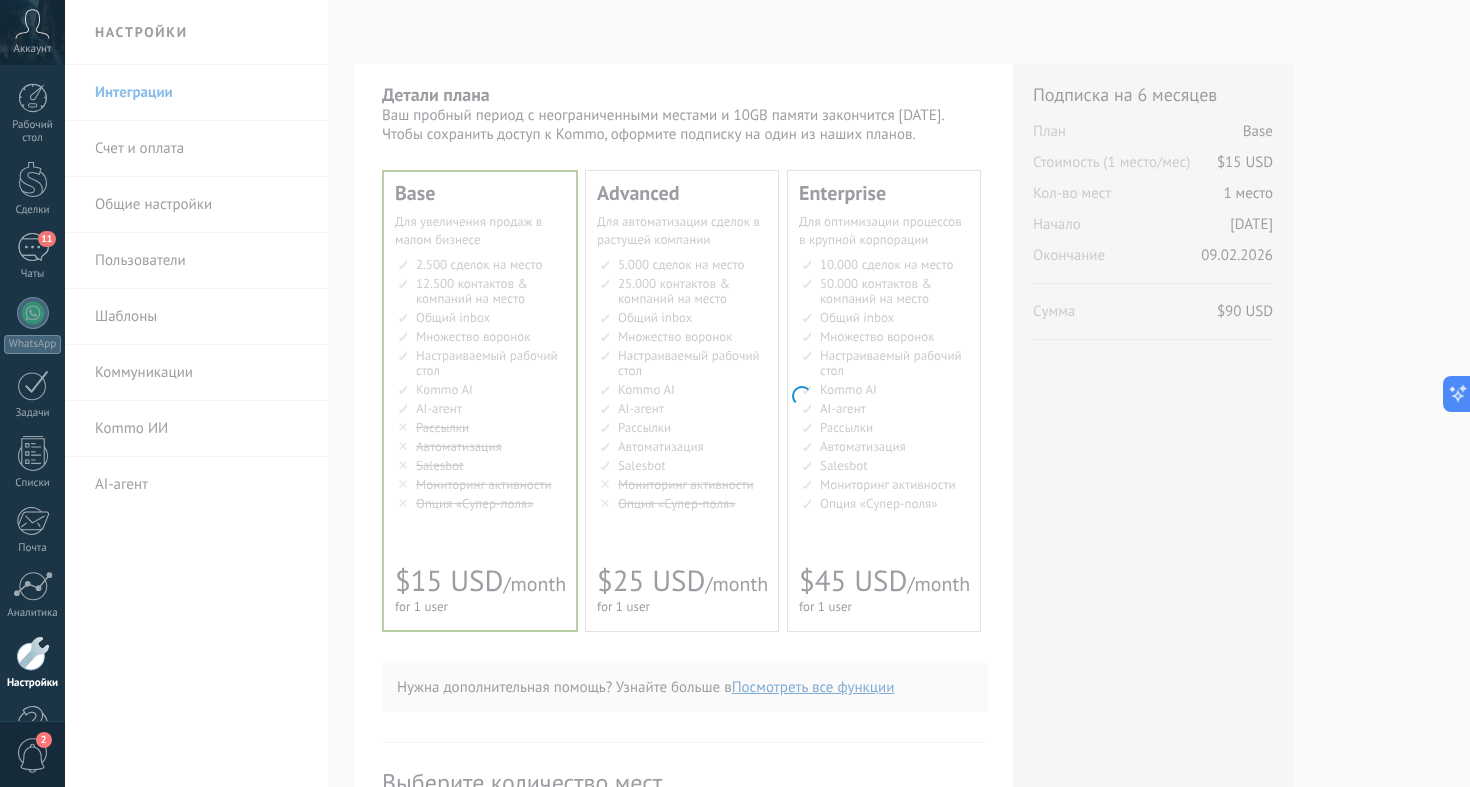 scroll, scrollTop: 58, scrollLeft: 0, axis: vertical 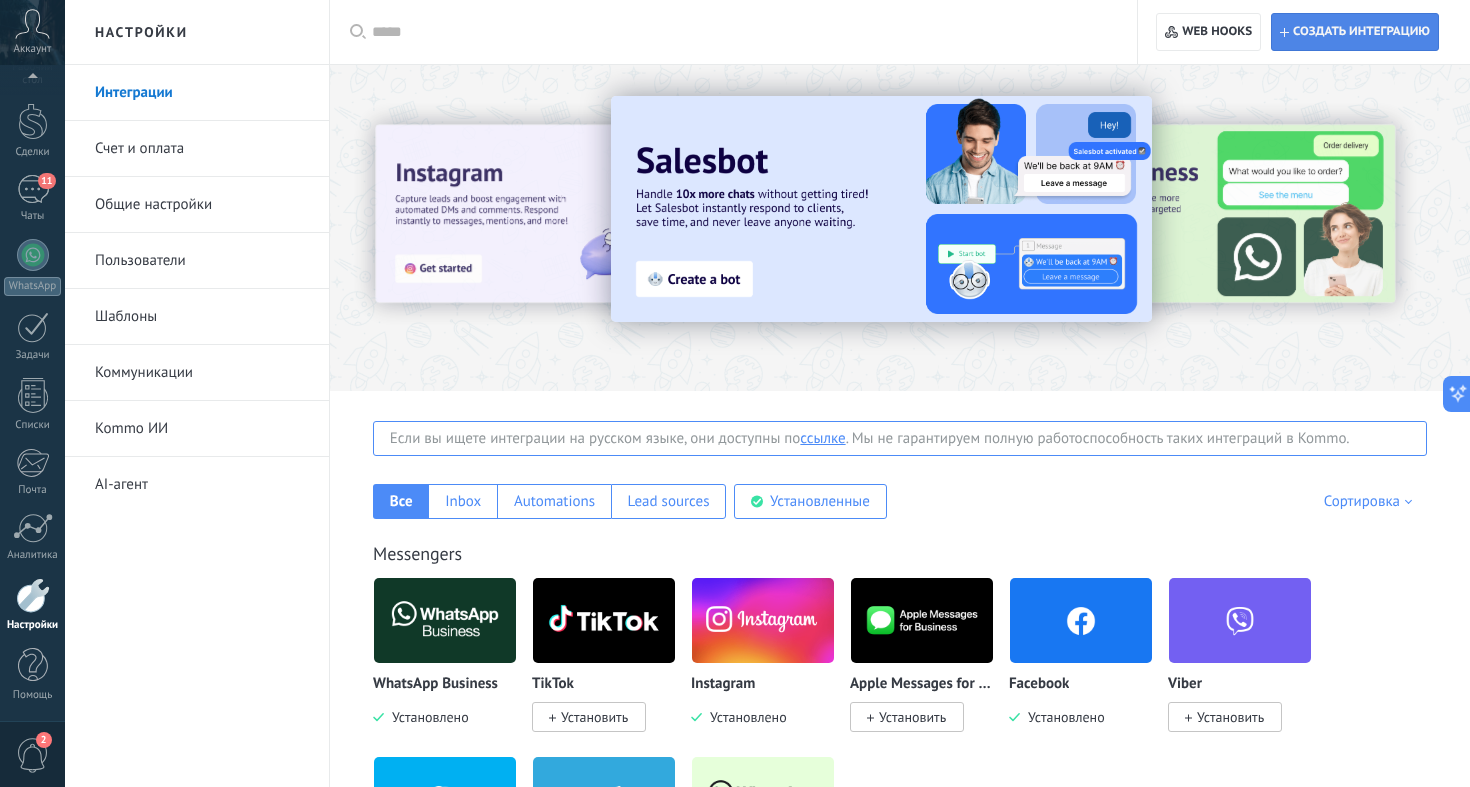 click on "Создать интеграцию" at bounding box center [1361, 32] 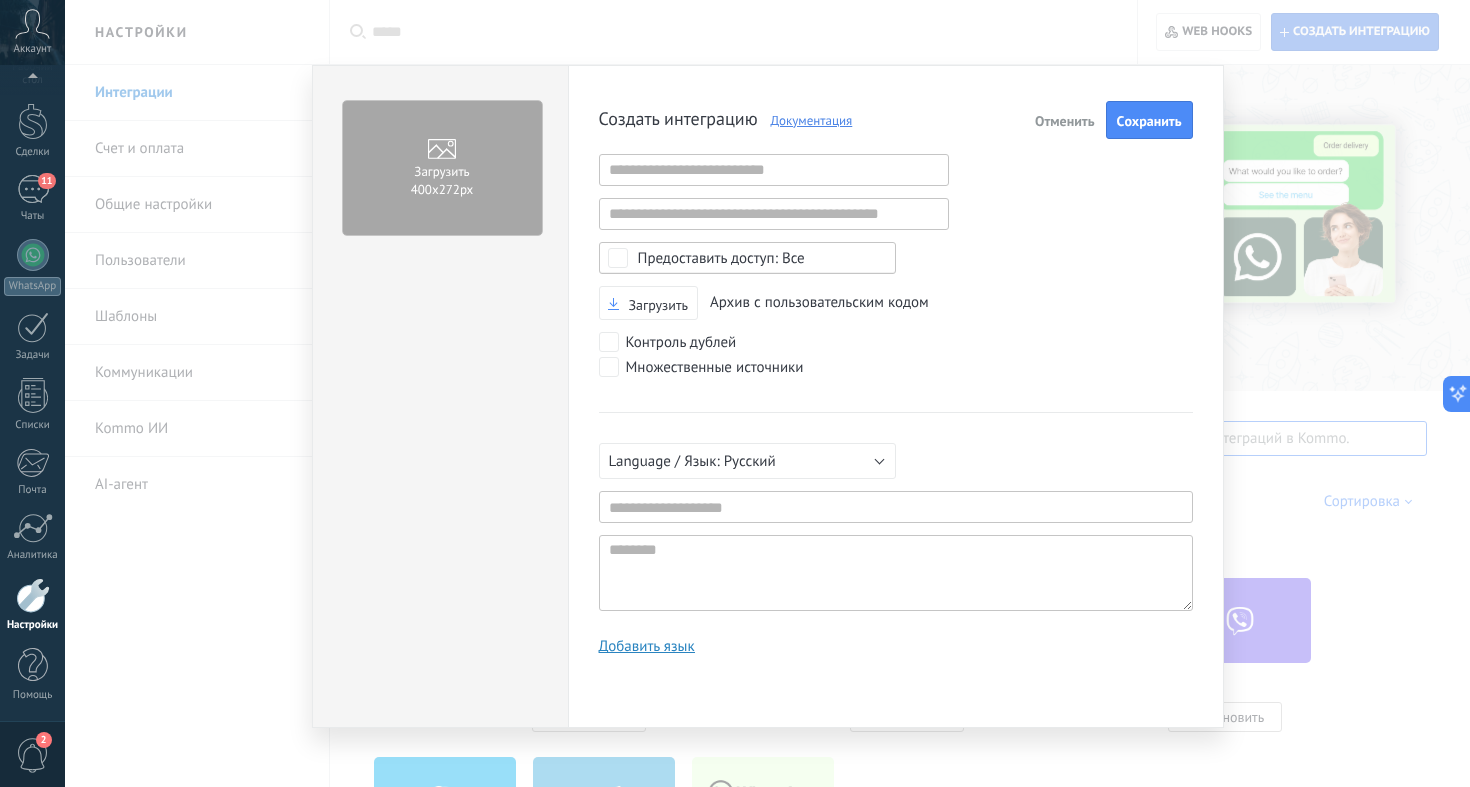 scroll, scrollTop: 19, scrollLeft: 0, axis: vertical 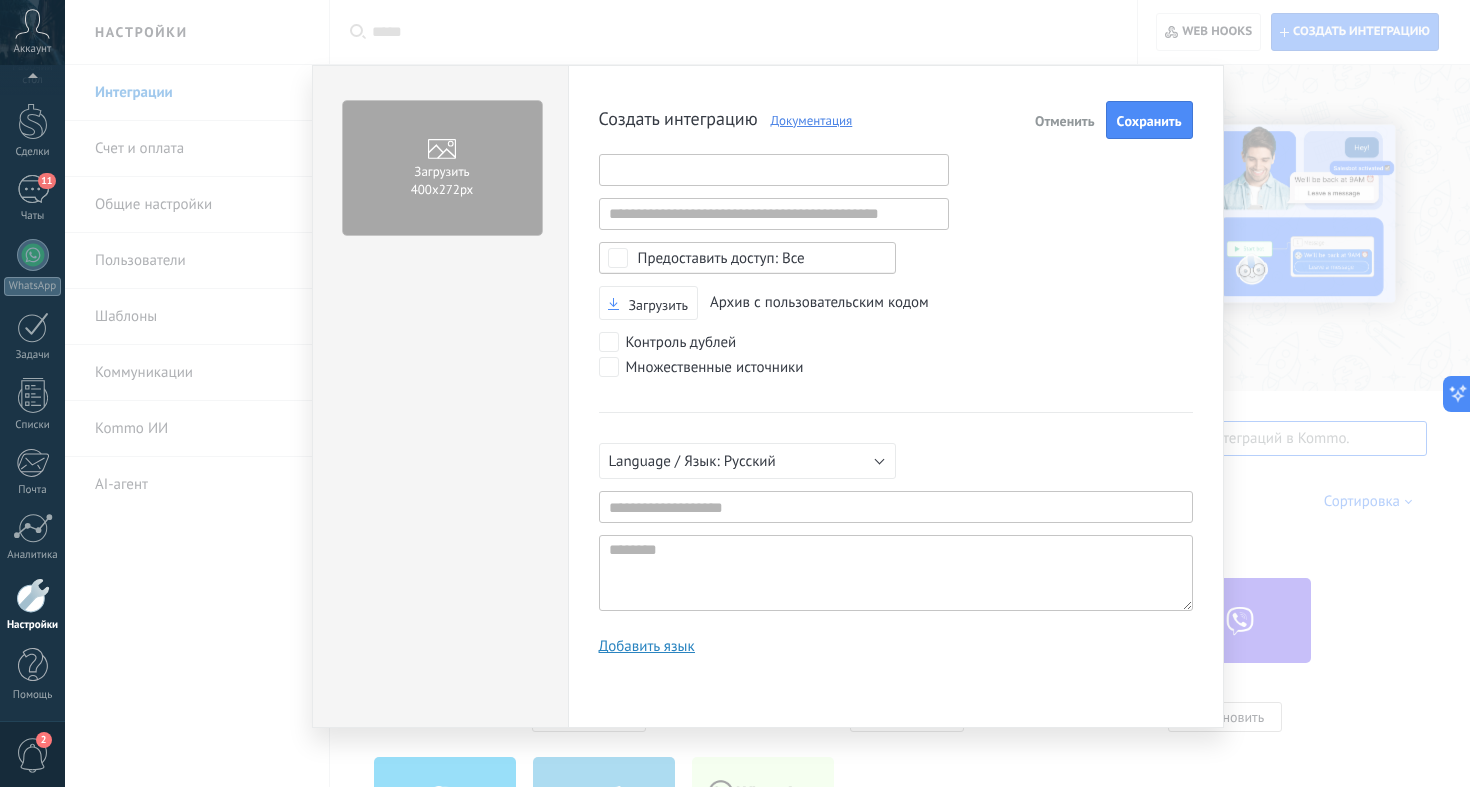 click at bounding box center [774, 170] 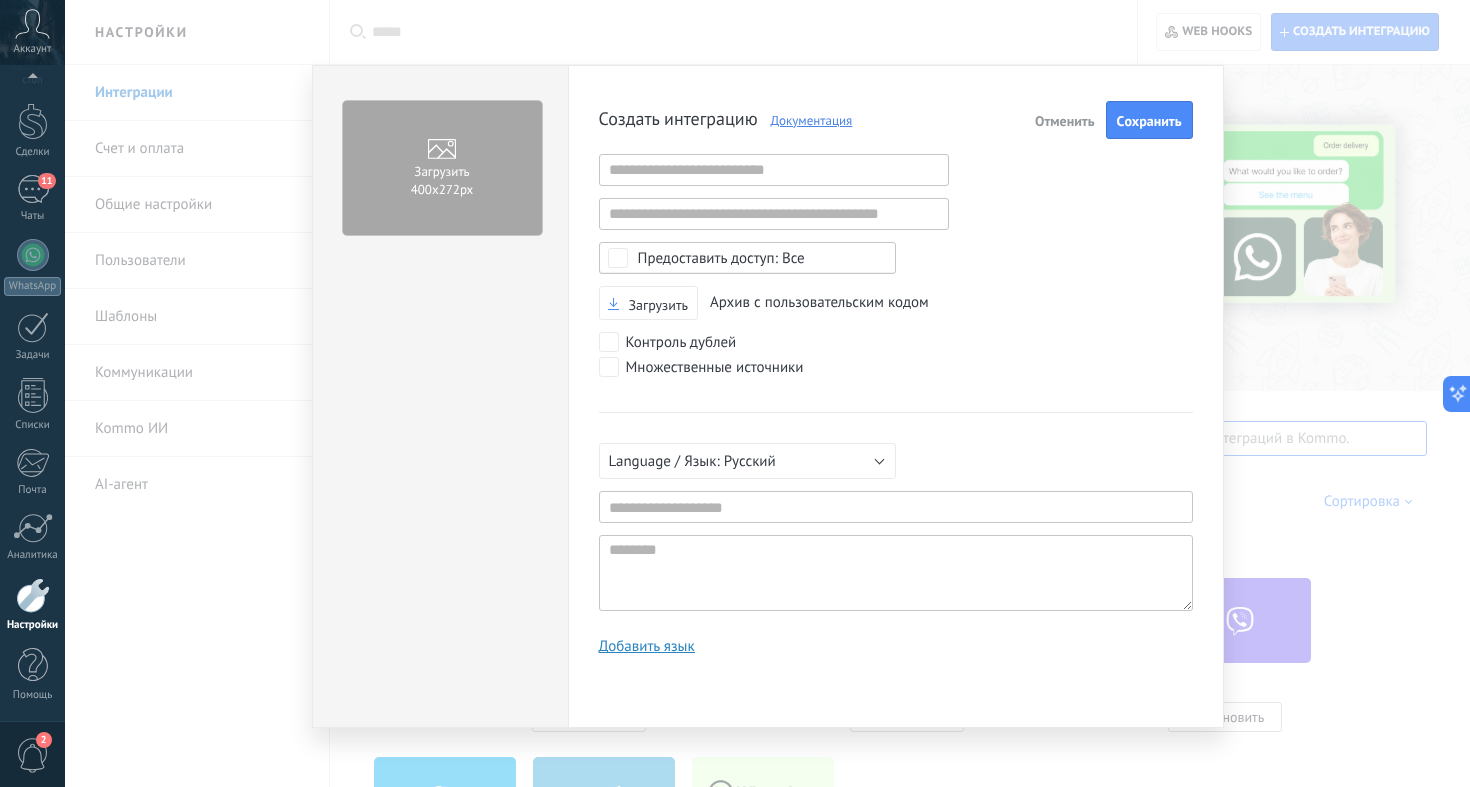 click on "Русский" at bounding box center [747, 461] 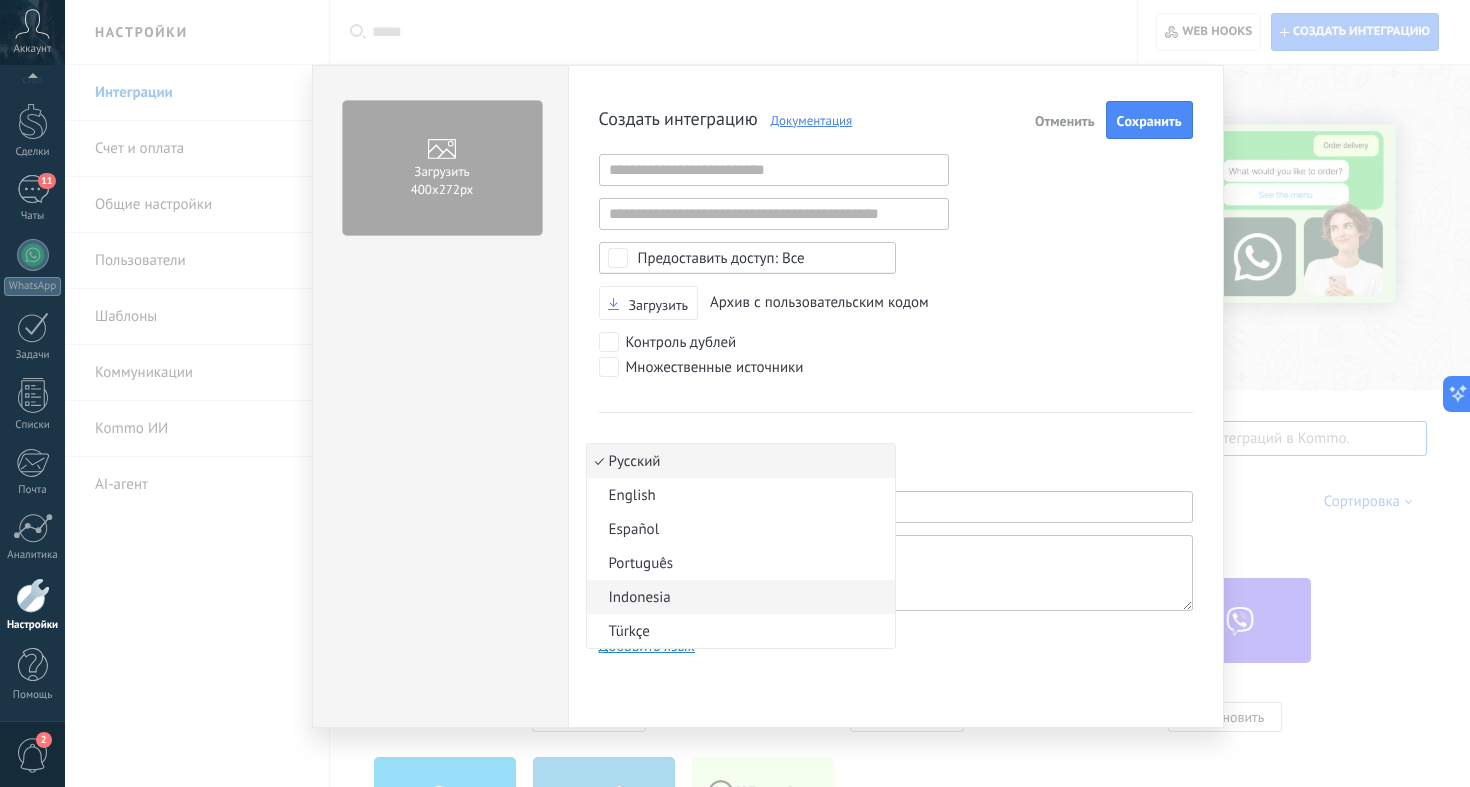 click on "Indonesia" at bounding box center [738, 597] 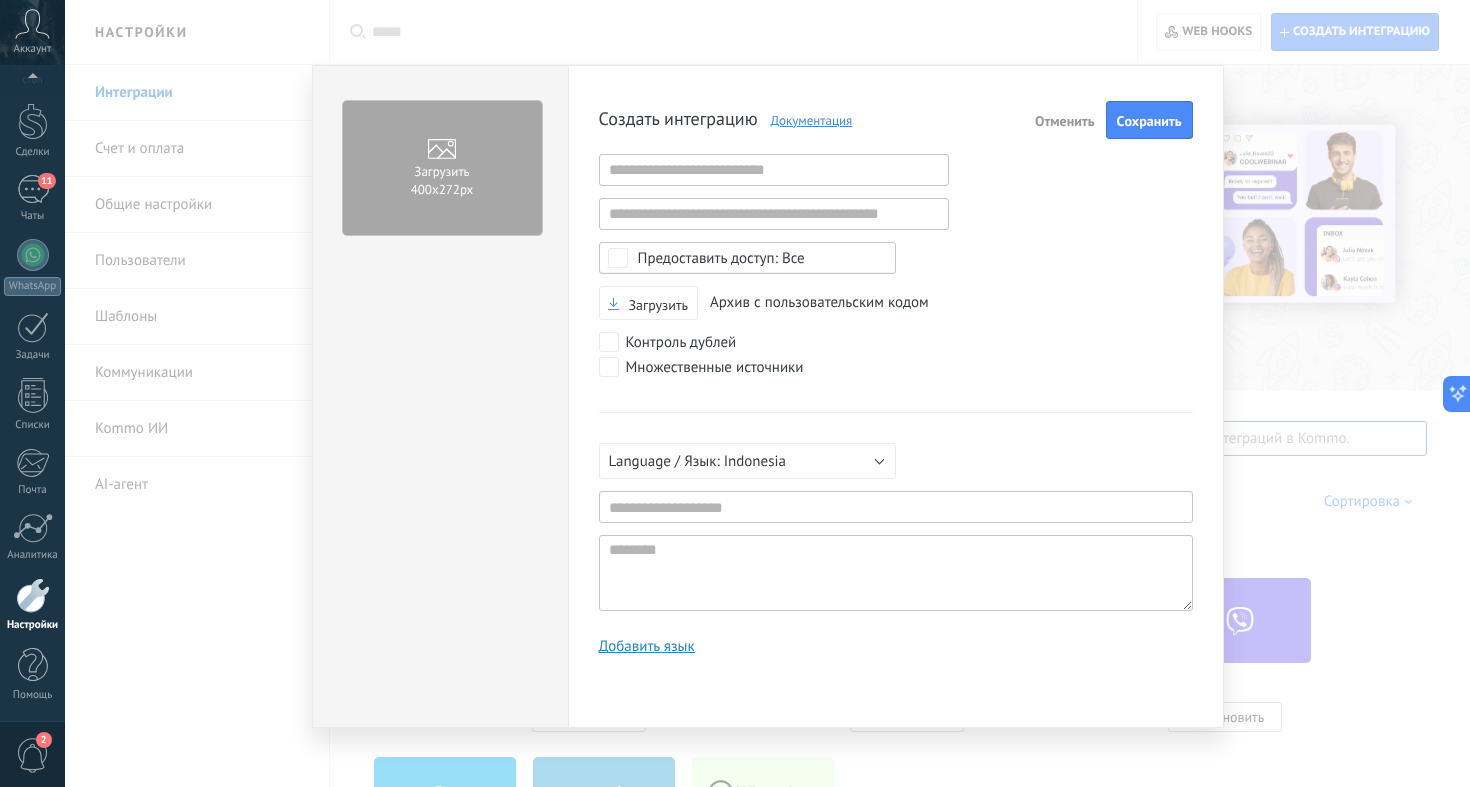click on "Множественные источники" at bounding box center [896, 369] 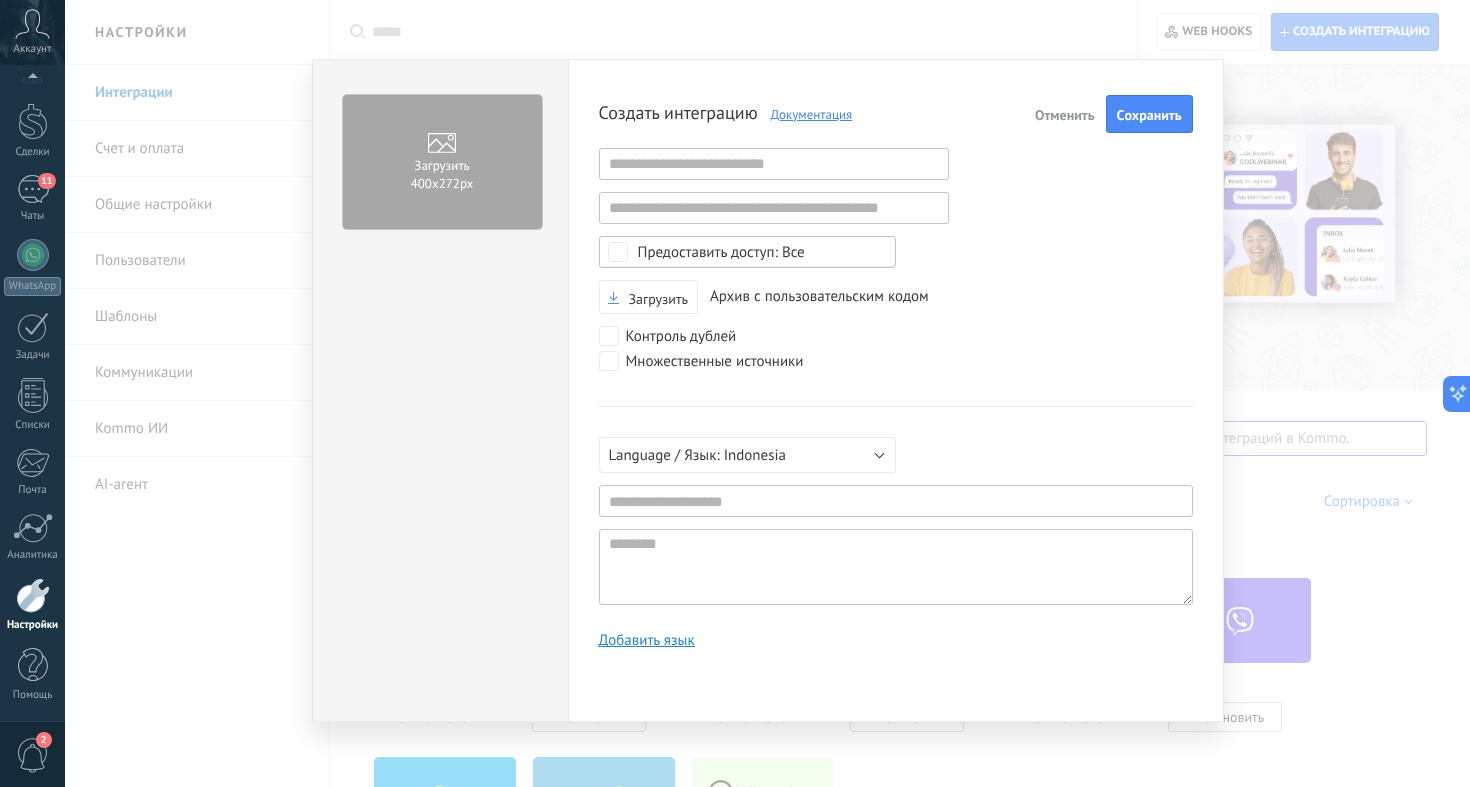 scroll, scrollTop: 5, scrollLeft: 0, axis: vertical 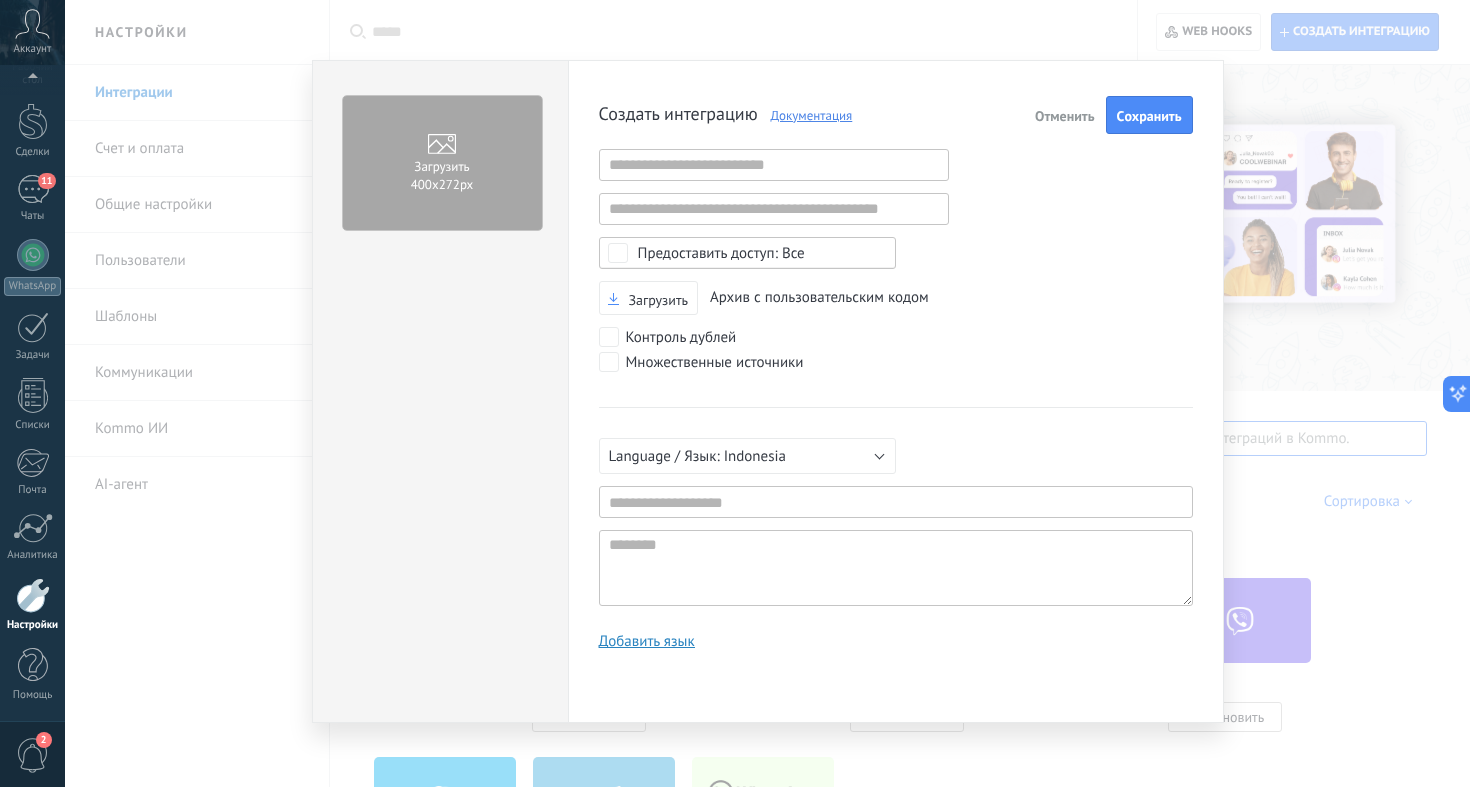 click on "Создать интеграцию Документация Отменить Cохранить Некорректный URL Некорректный URL Снять выделение Доступ к данным аккаунта Центр нотификаций Доступ к файлам Удаление файлов Все Загрузить Архив с пользовательским кодом Контроль дублей Множественные источники Русский English Español Português Indonesia Türkçe Indonesia Не менее 3 символов Не менее 5 символов Добавить язык" at bounding box center [896, 380] 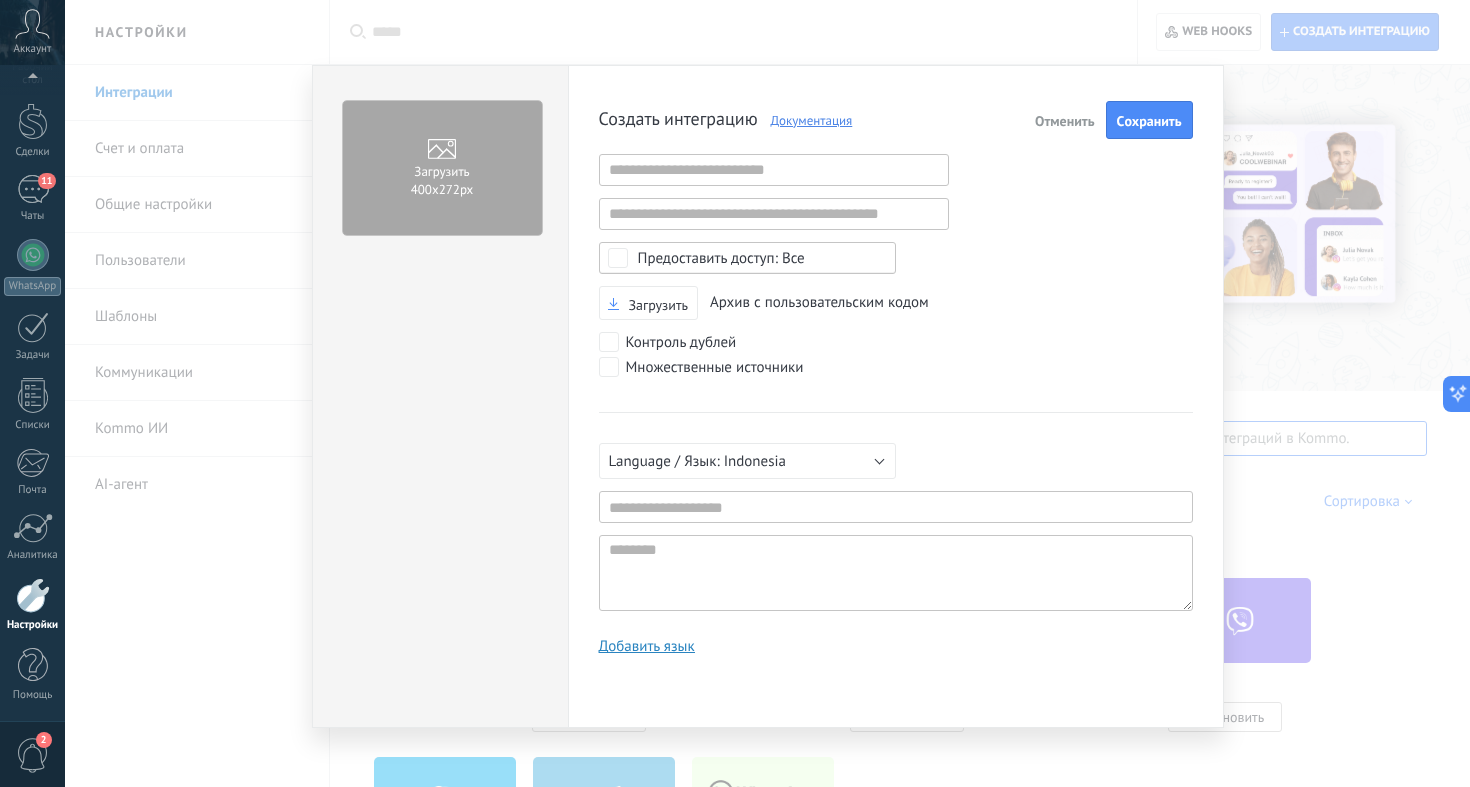 scroll, scrollTop: 0, scrollLeft: 0, axis: both 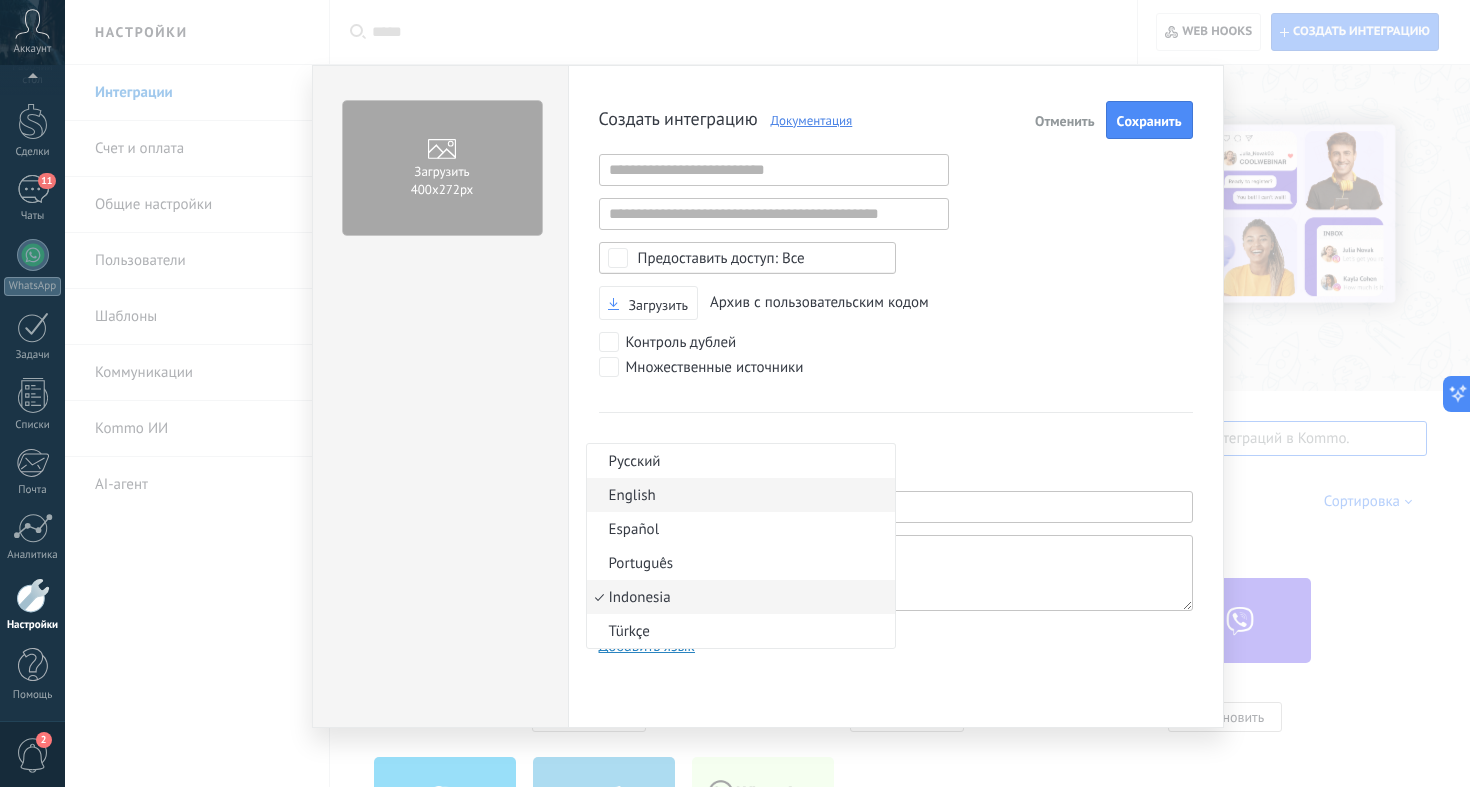 click on "English" at bounding box center (738, 495) 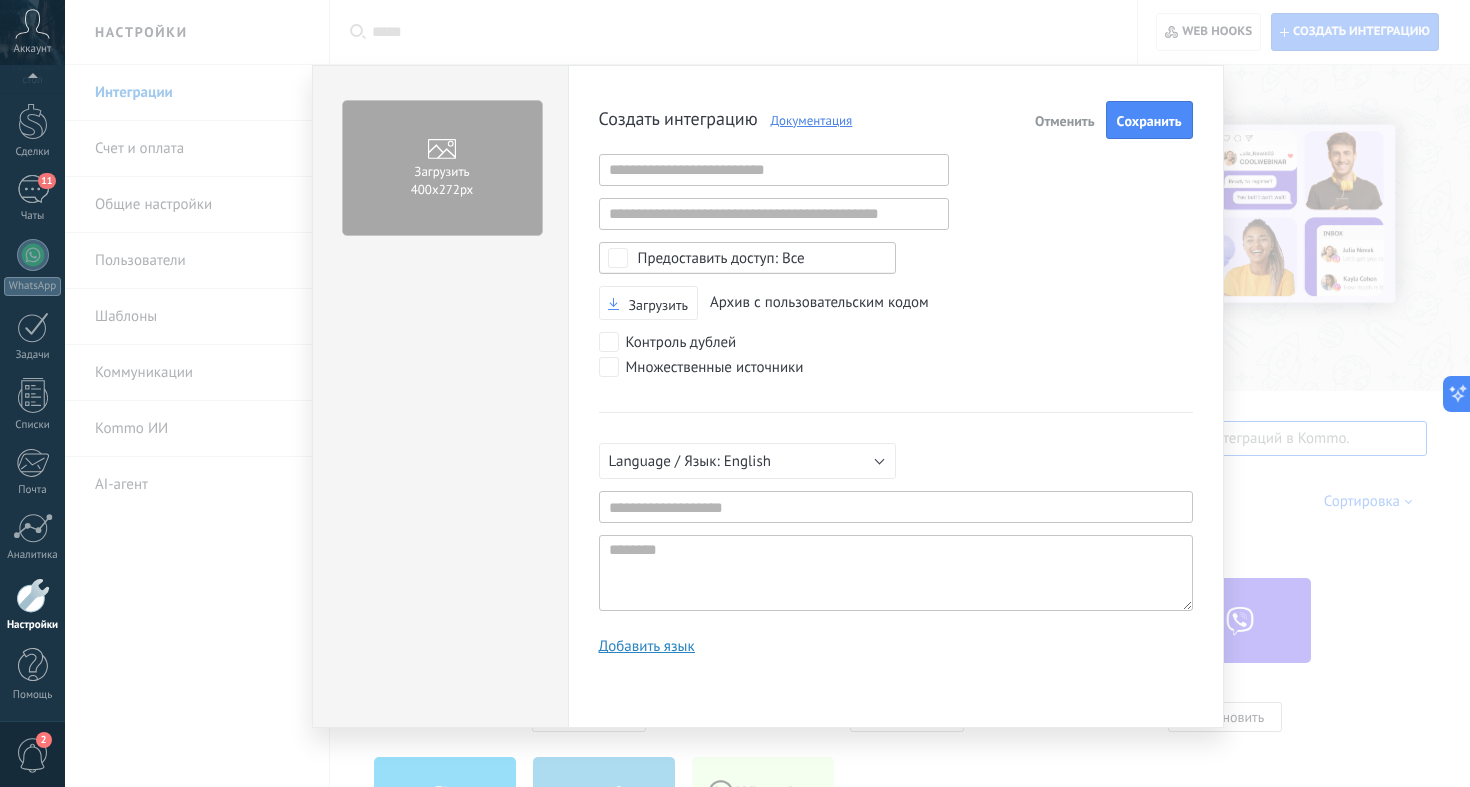 click on "Контроль дублей" at bounding box center [849, 344] 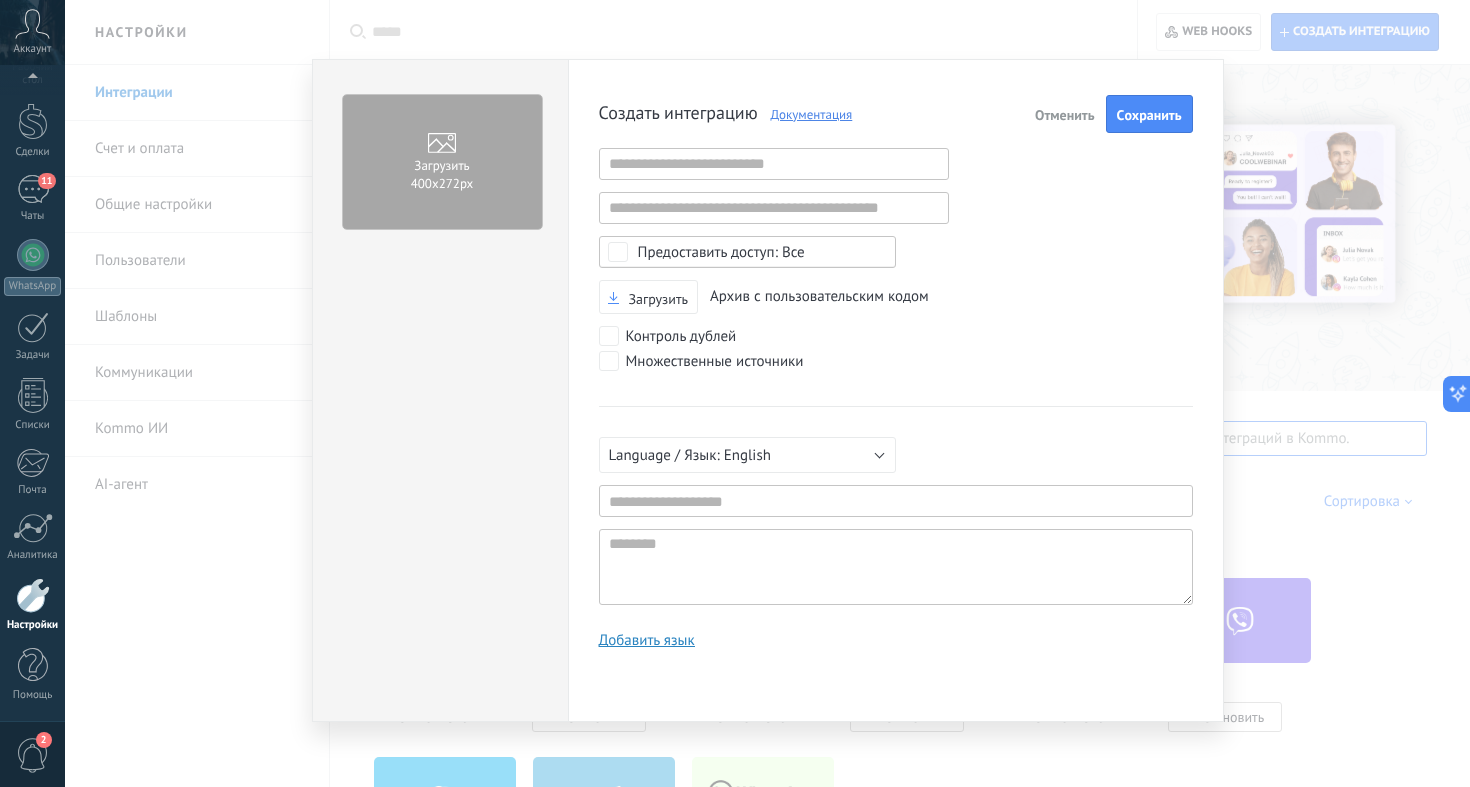 scroll, scrollTop: 5, scrollLeft: 0, axis: vertical 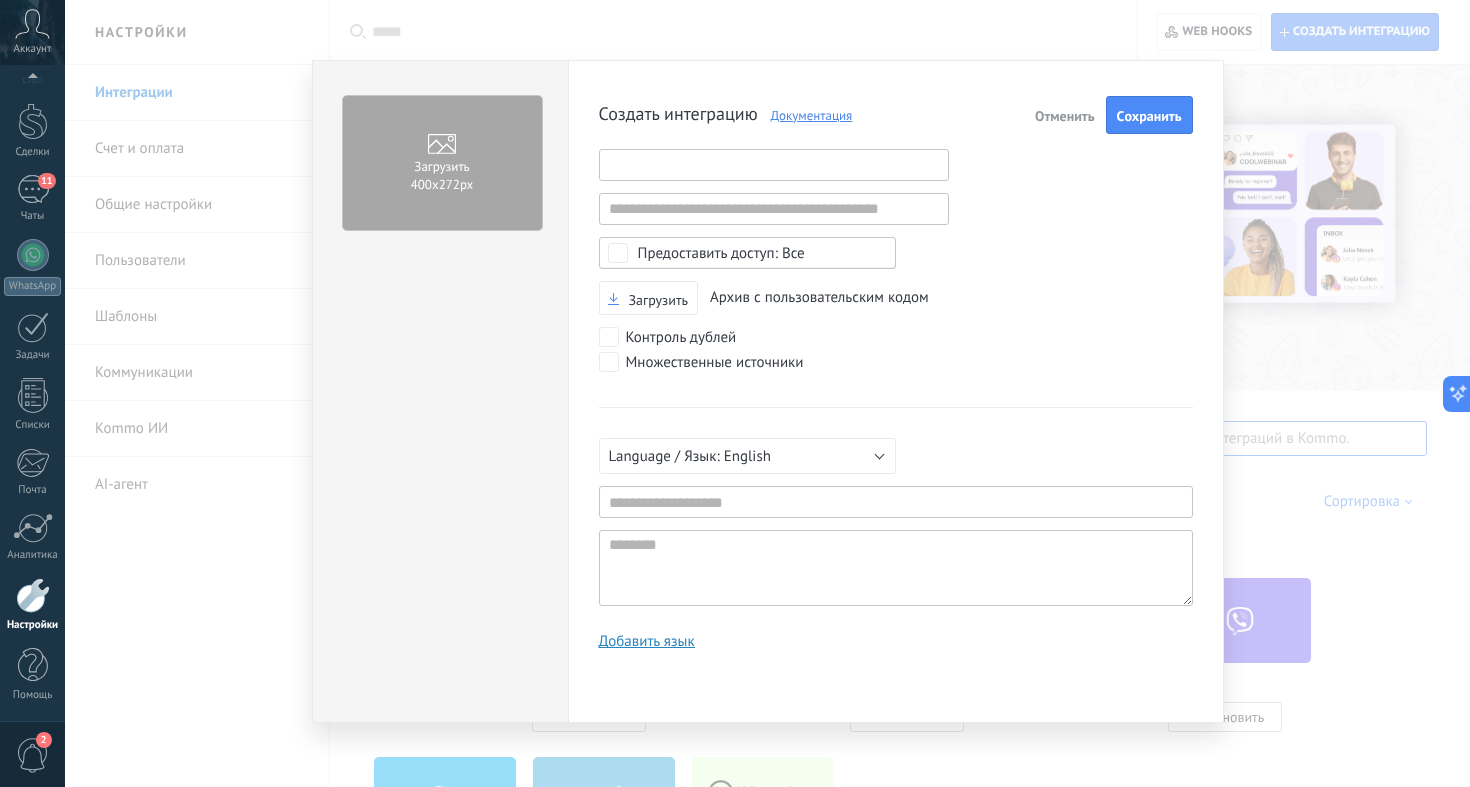 click at bounding box center [774, 165] 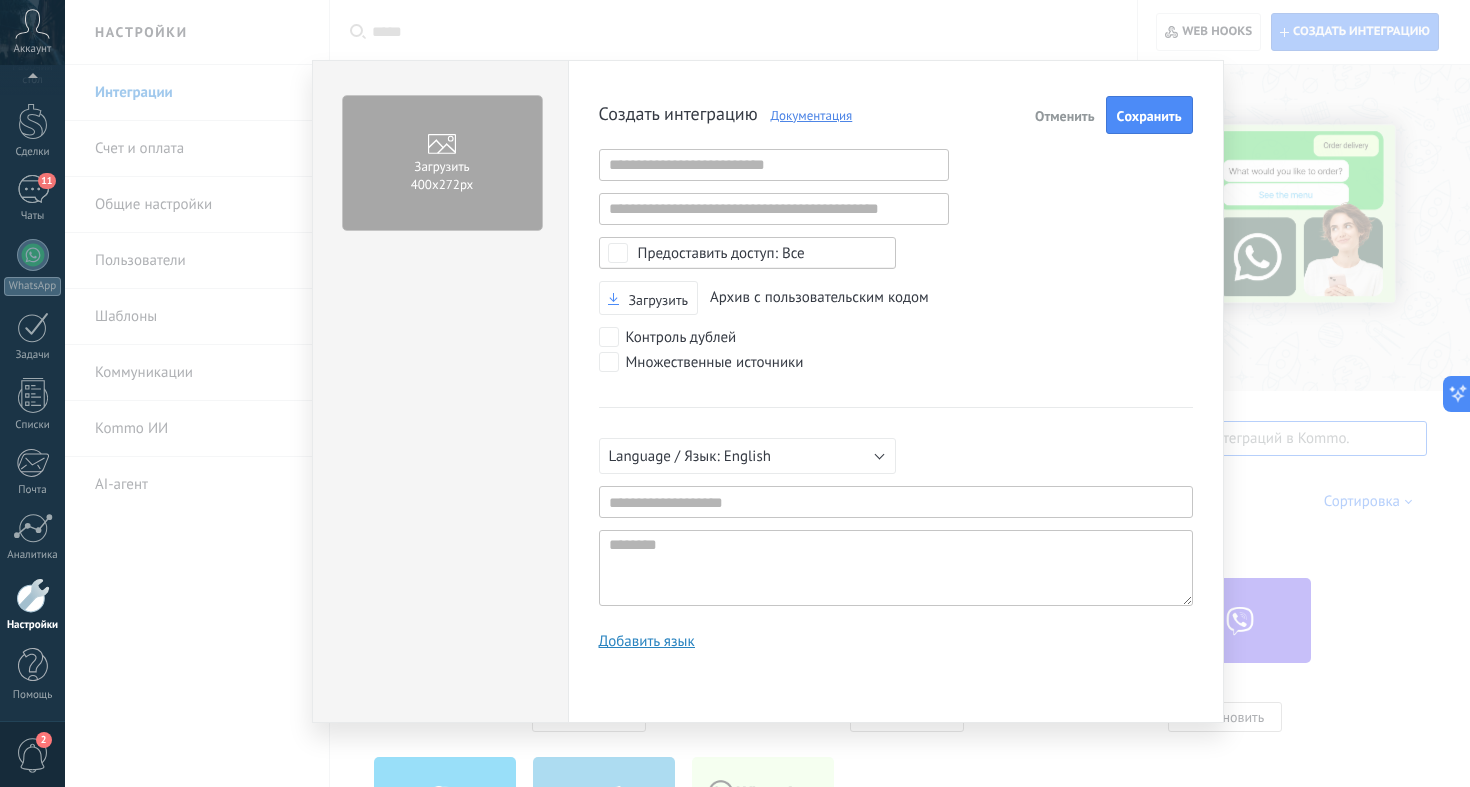 click on "Создать интеграцию Документация Отменить Cохранить Некорректный URL Некорректный URL Снять выделение Доступ к данным аккаунта Центр нотификаций Доступ к файлам Удаление файлов Все Загрузить Архив с пользовательским кодом Контроль дублей Множественные источники Русский English Español Português Indonesia Türkçe English Не менее 3 символов Не менее 5 символов Добавить язык" at bounding box center [896, 380] 